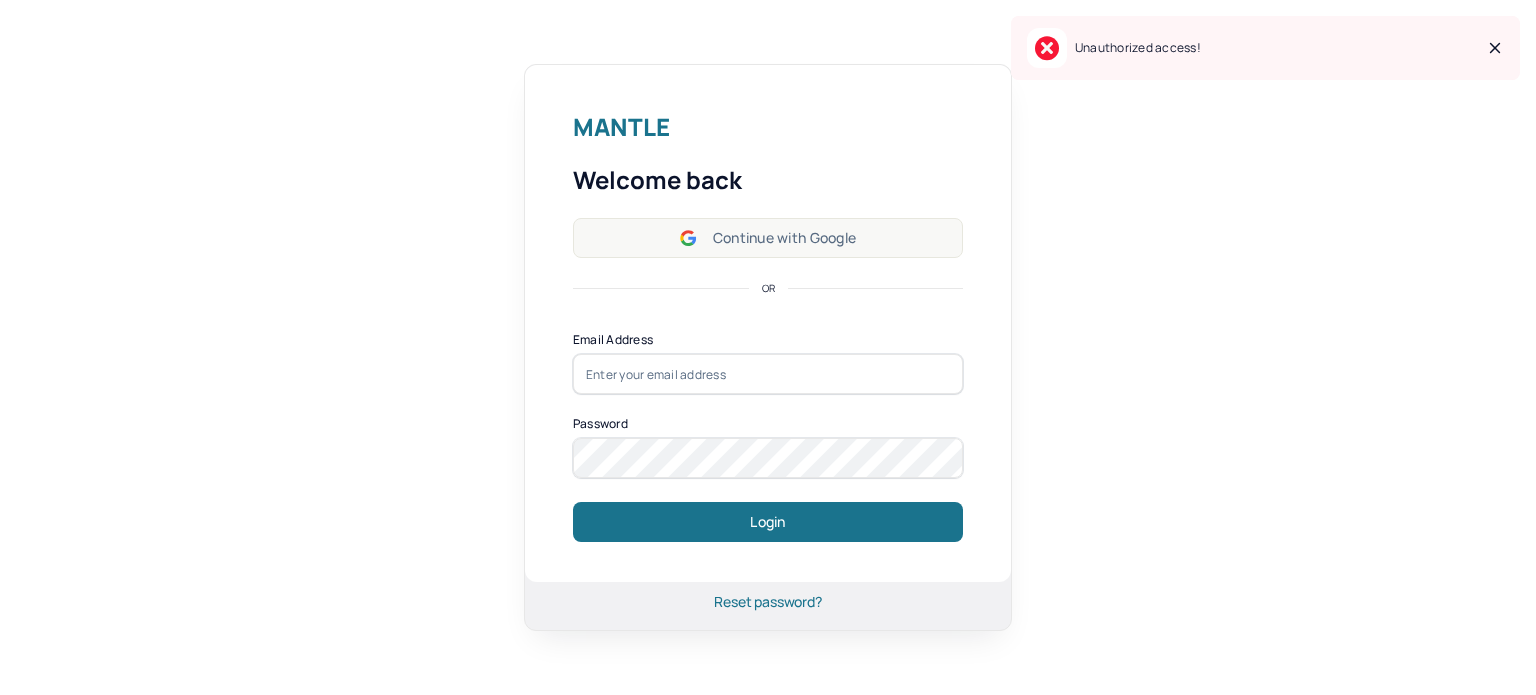 scroll, scrollTop: 0, scrollLeft: 0, axis: both 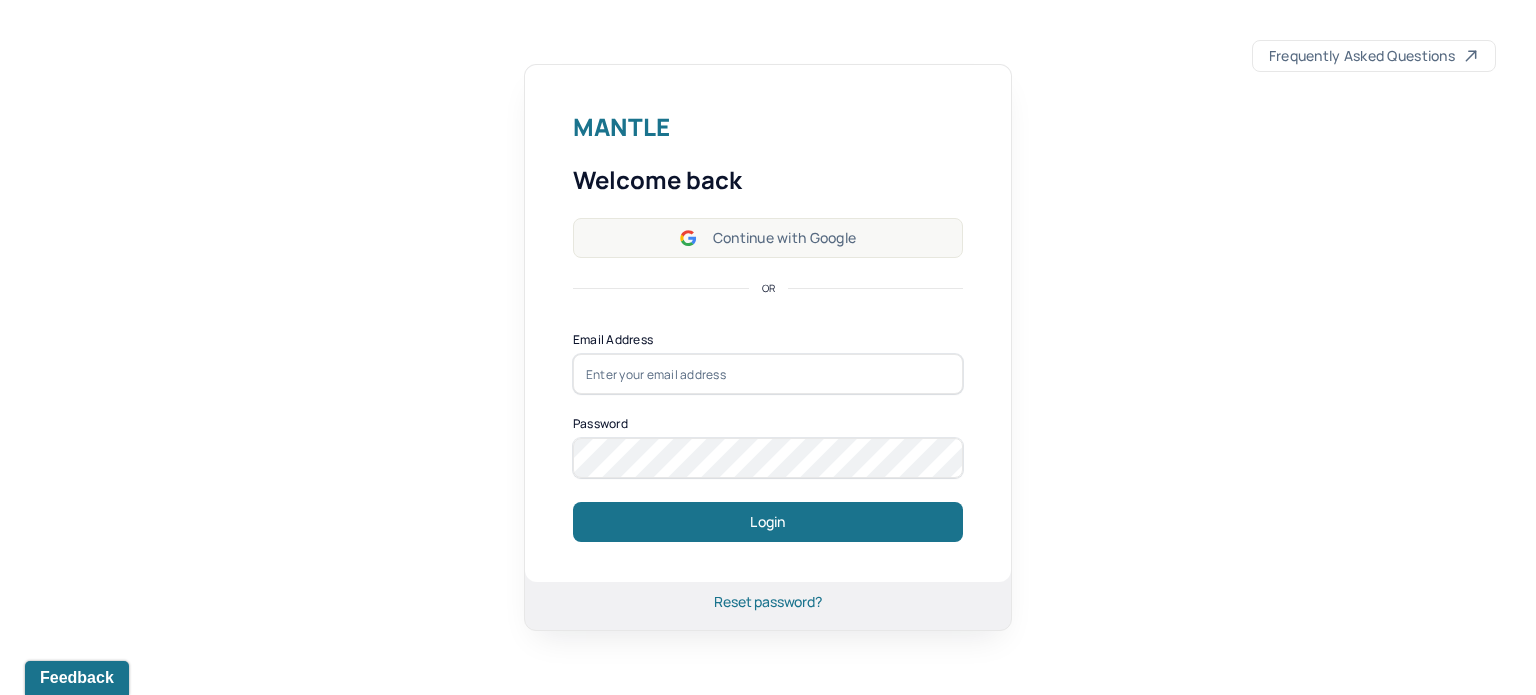 click on "Continue with Google" at bounding box center (768, 238) 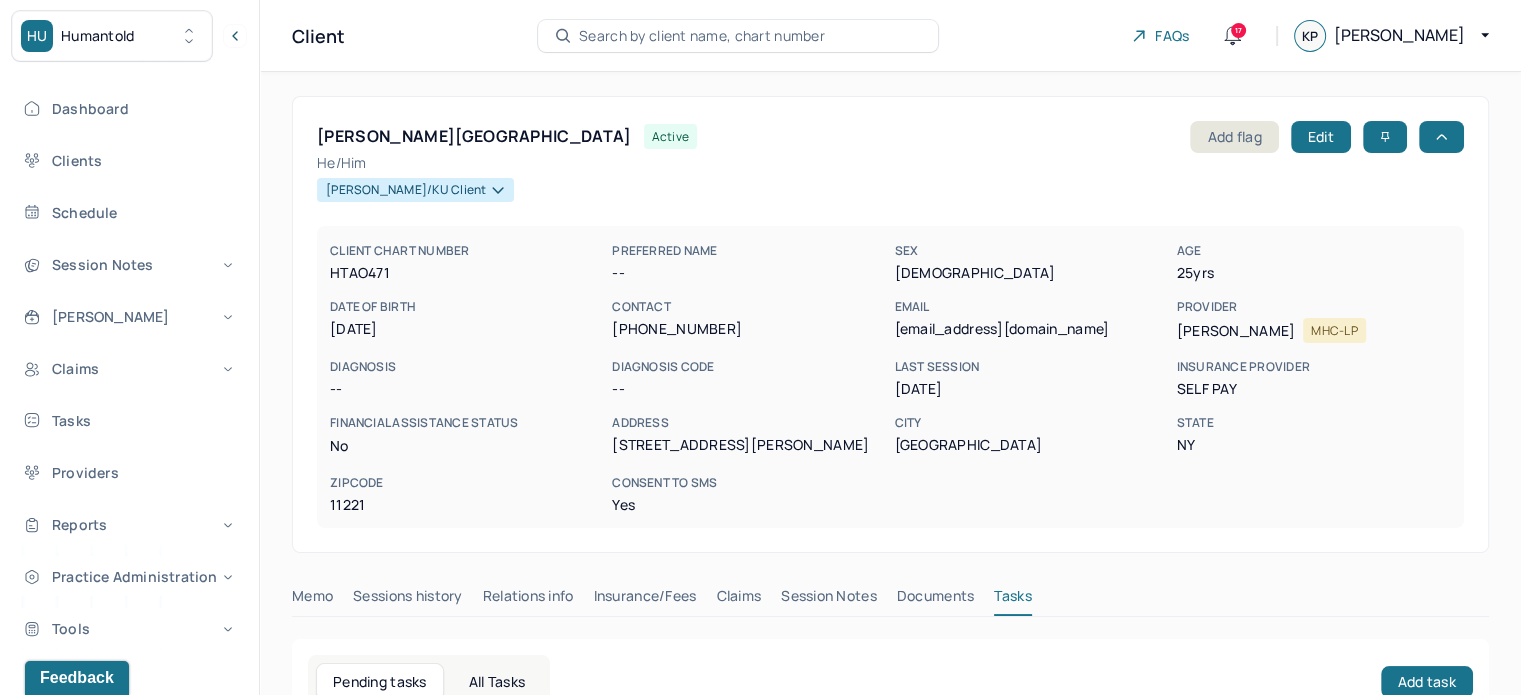 click on "Search by client name, chart number" at bounding box center [702, 36] 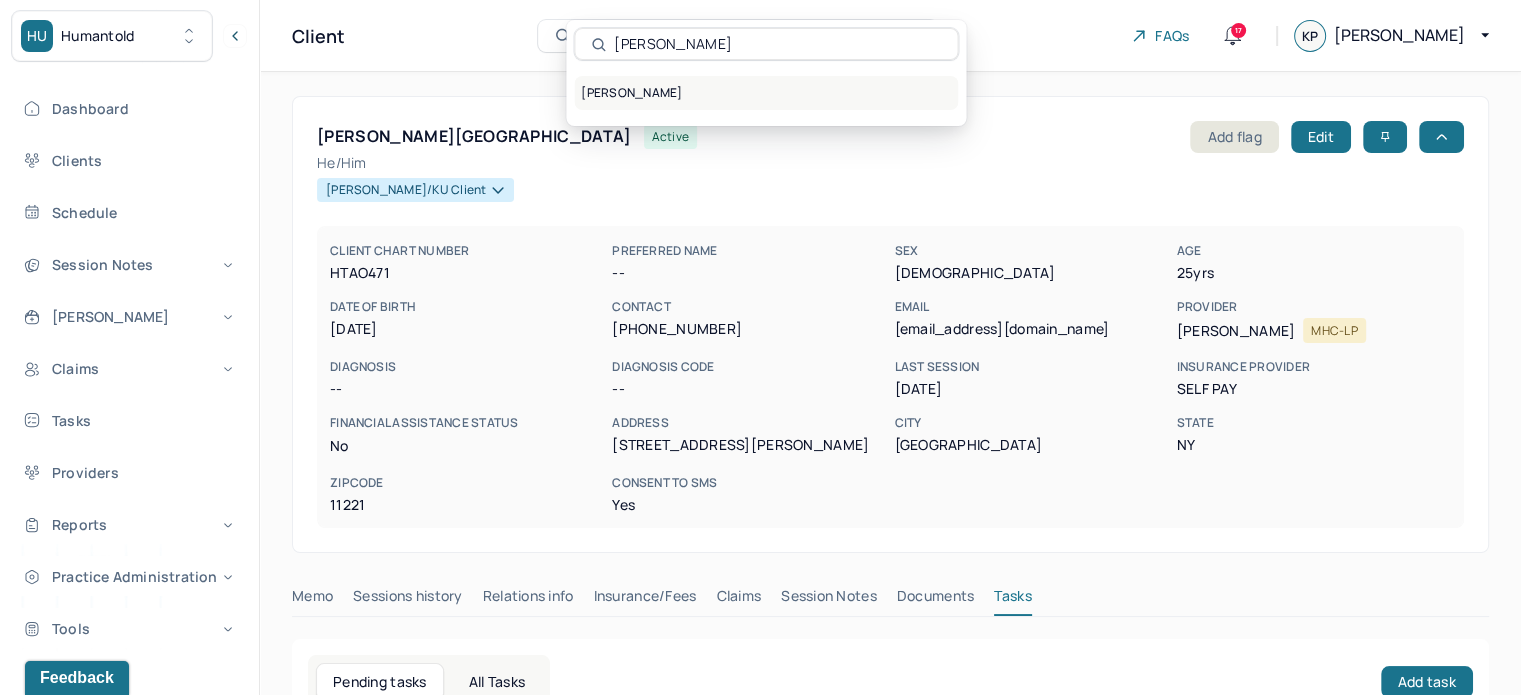 type on "Wanda Heggs" 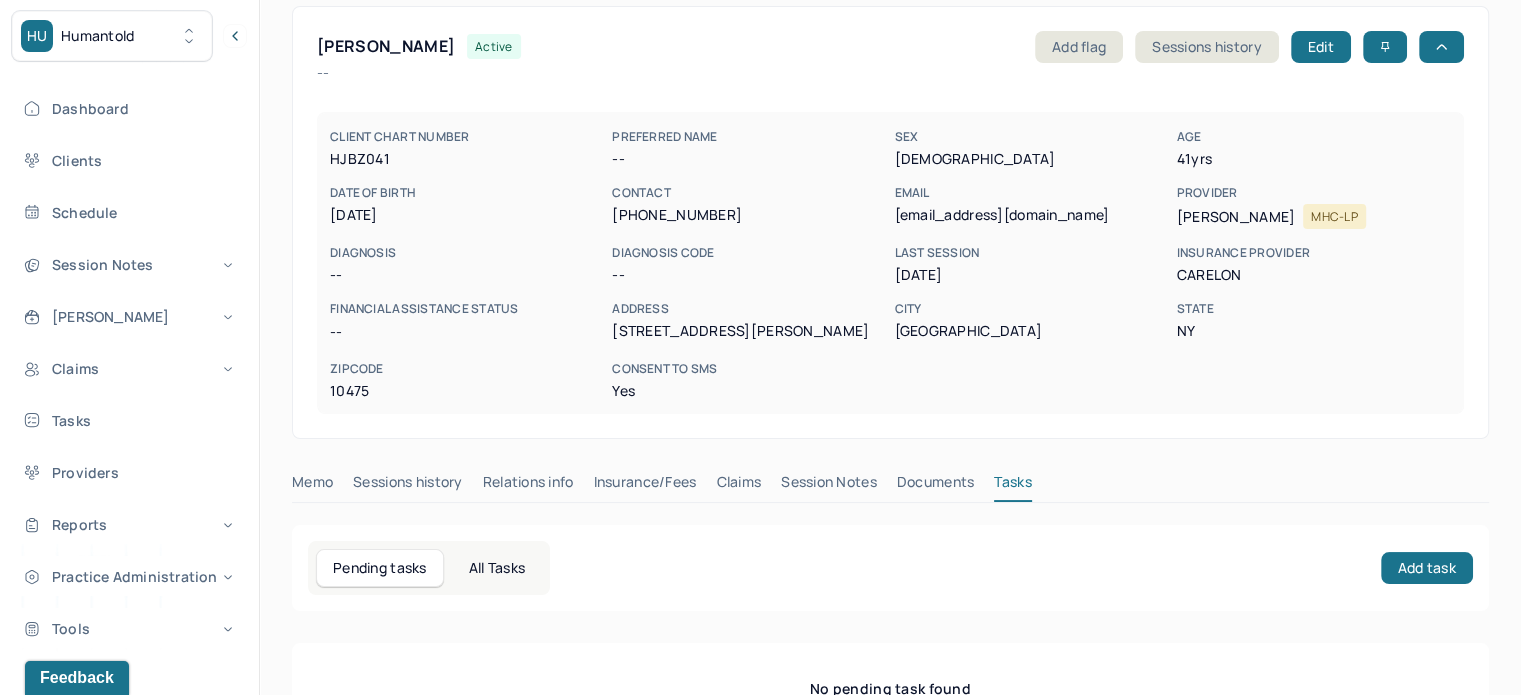 scroll, scrollTop: 0, scrollLeft: 0, axis: both 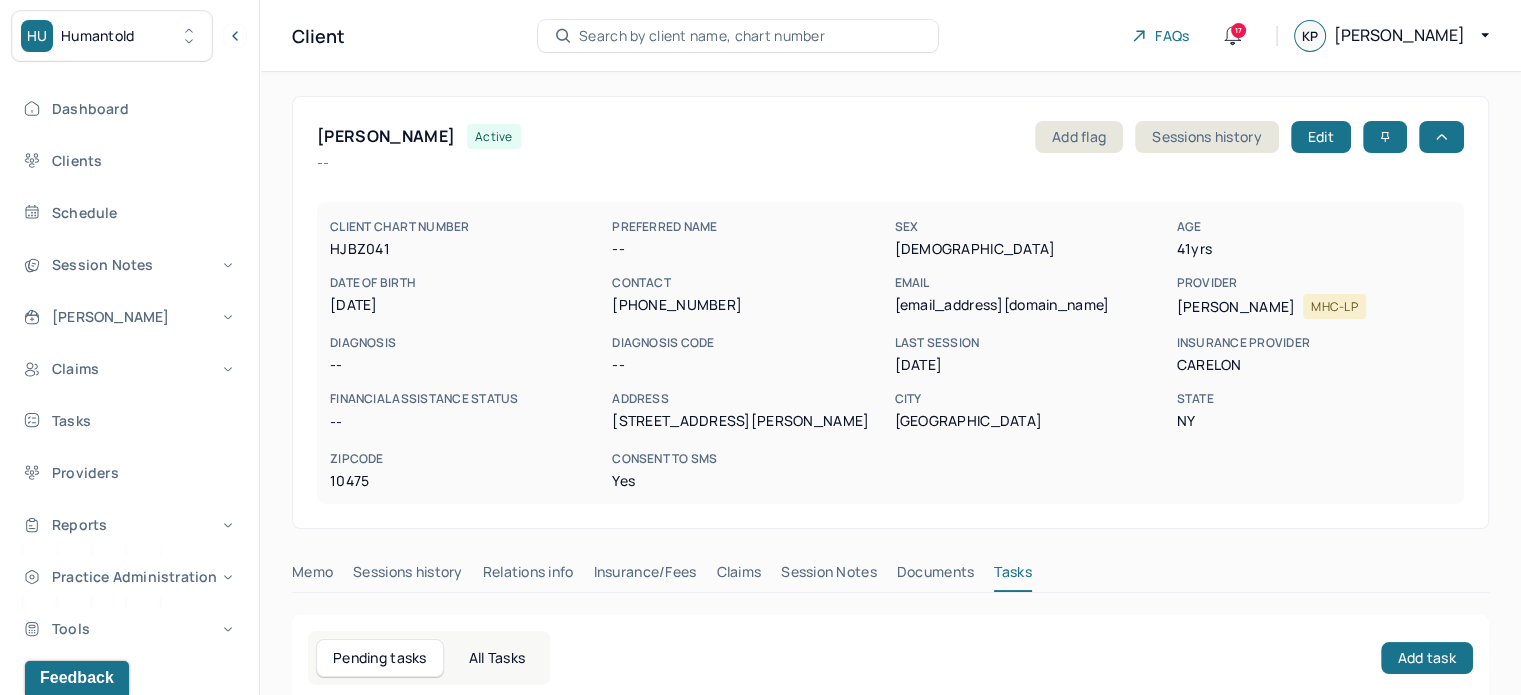 type 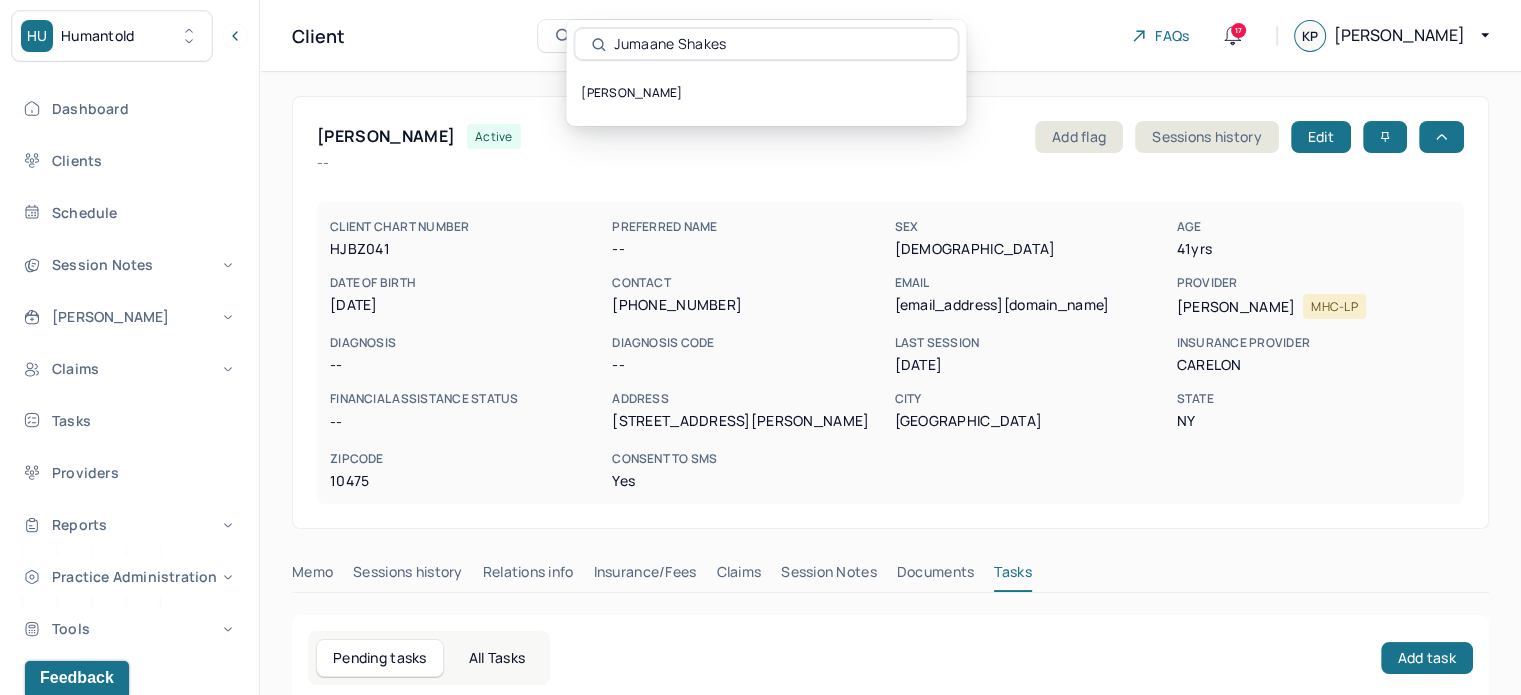click on "Jumaane Shakes" at bounding box center (777, 44) 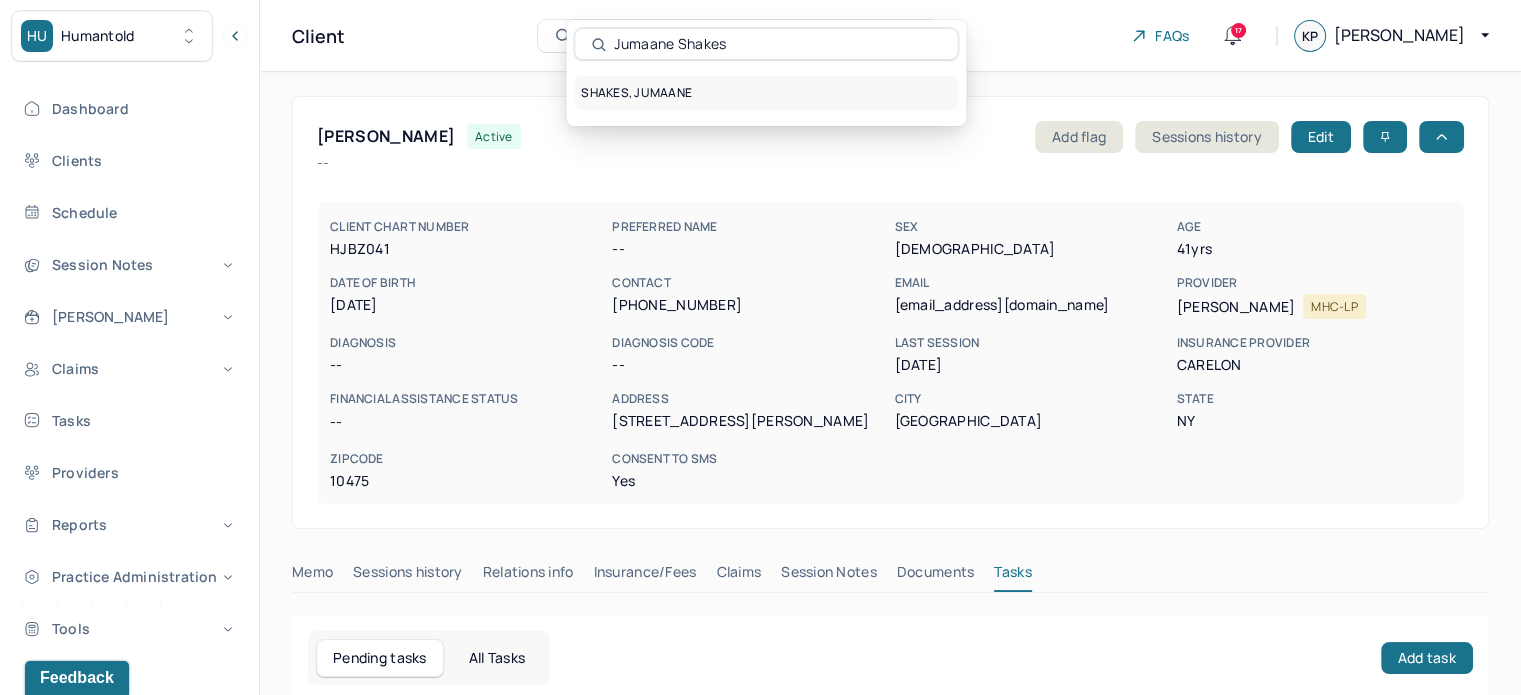 type on "Jumaane Shakes" 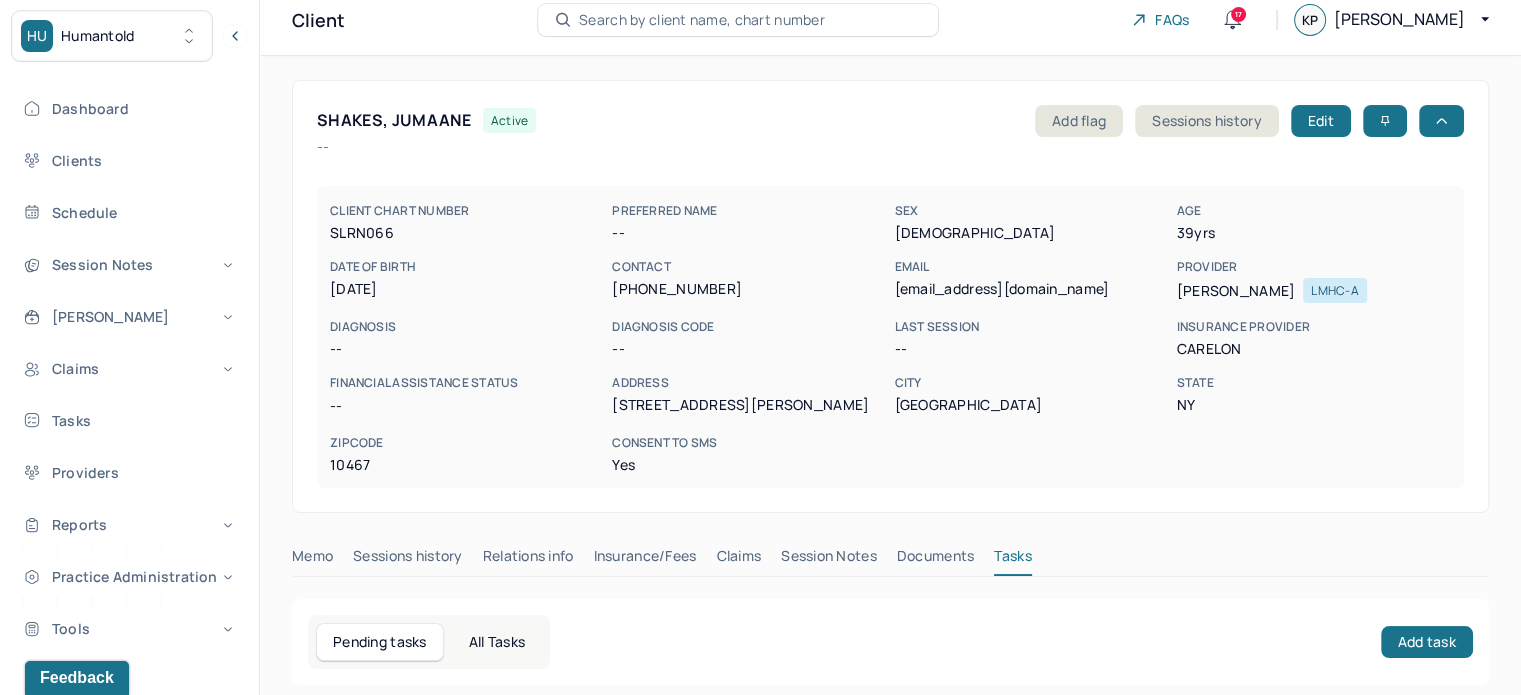 scroll, scrollTop: 0, scrollLeft: 0, axis: both 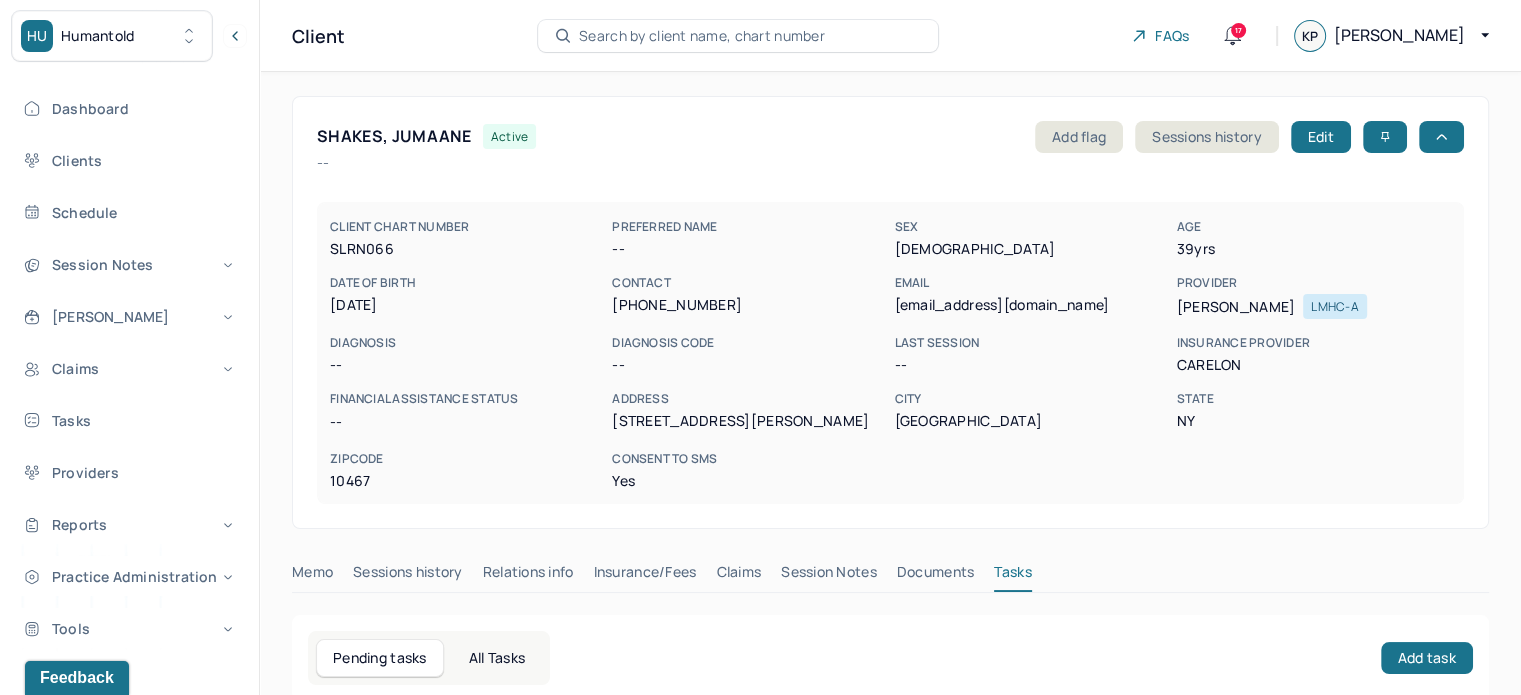 click on "Search by client name, chart number" at bounding box center (702, 36) 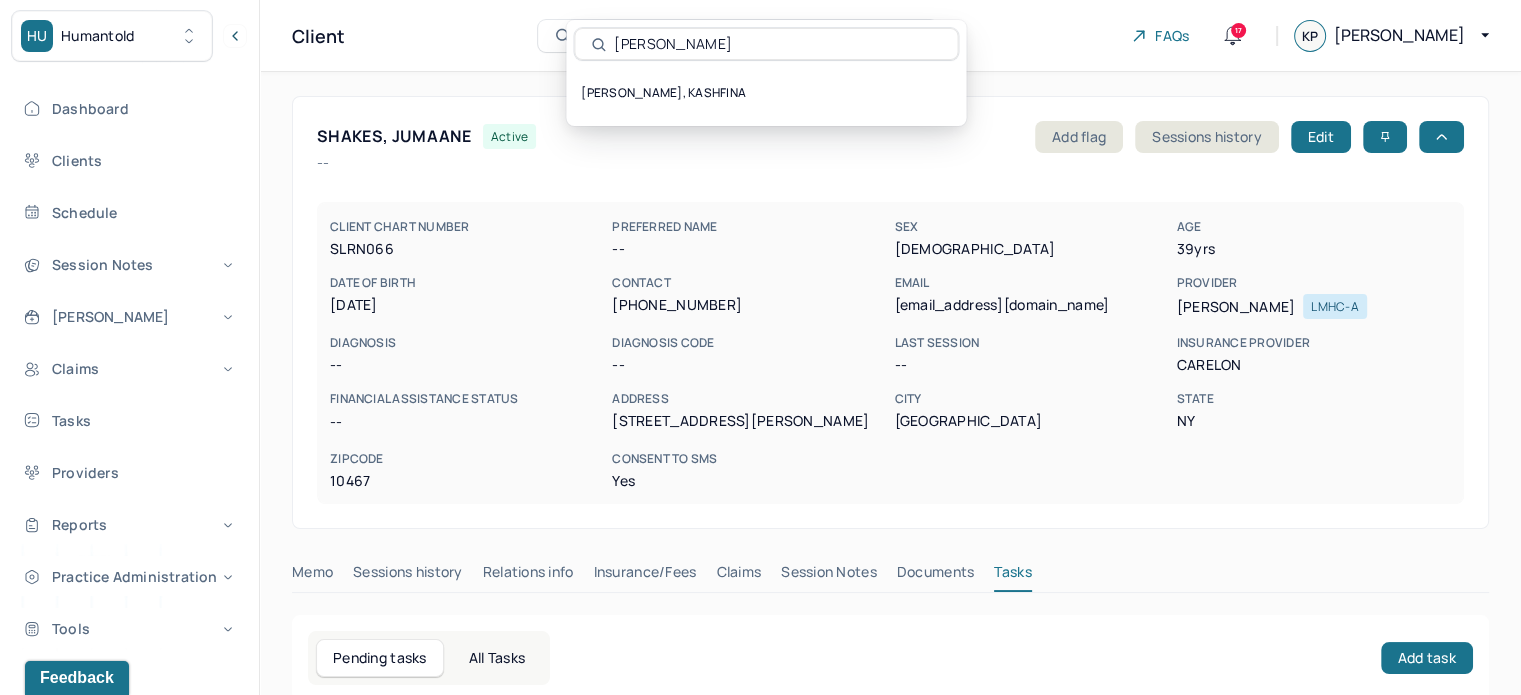 type on "[PERSON_NAME]" 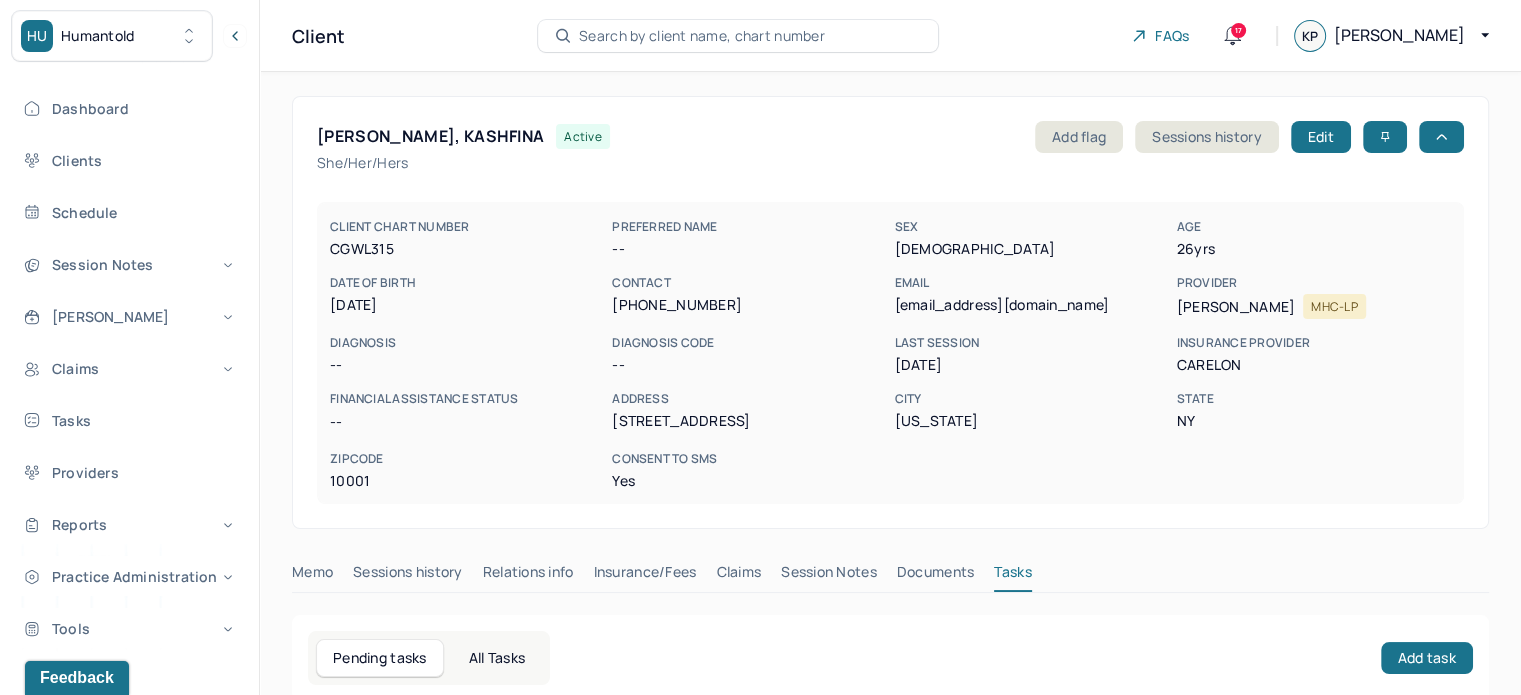 click on "CHOWDHURY, KASHFINA" at bounding box center [430, 136] 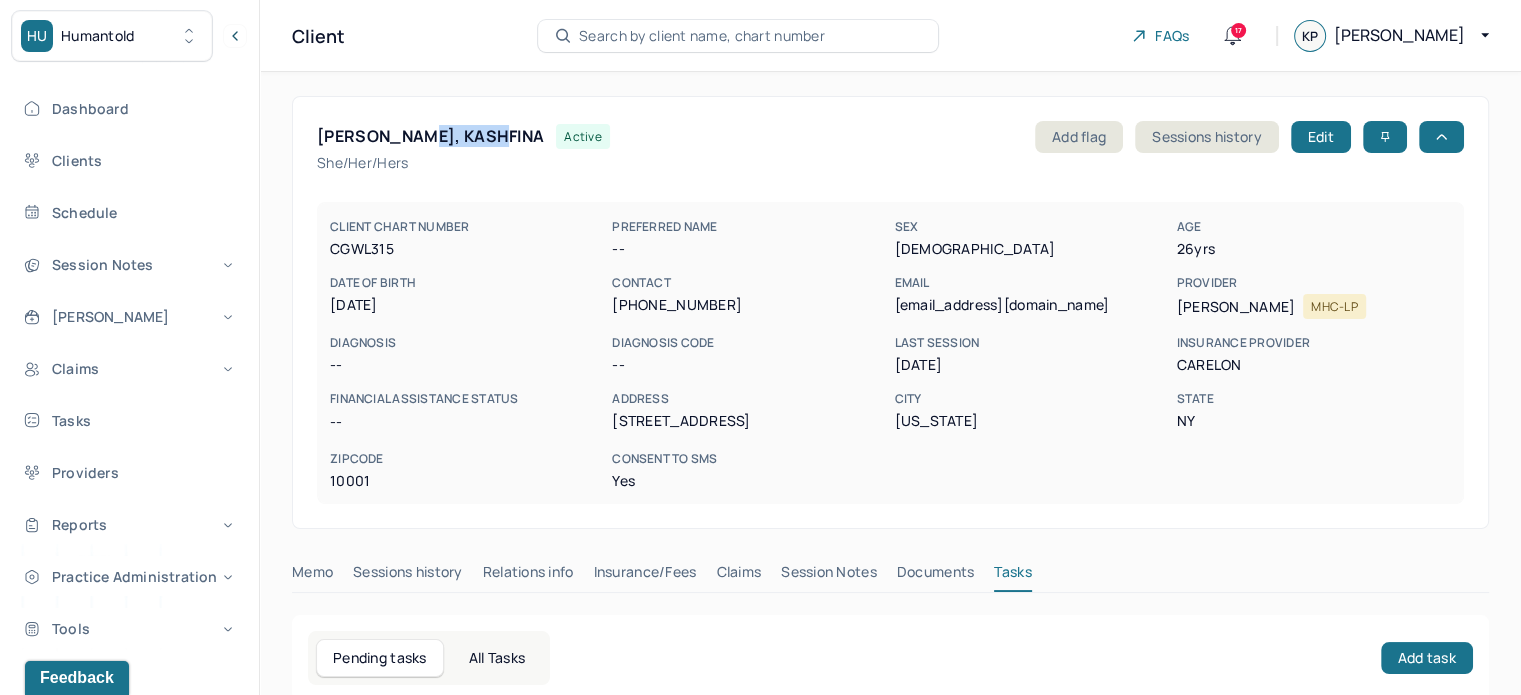 click on "CHOWDHURY, KASHFINA" at bounding box center (430, 136) 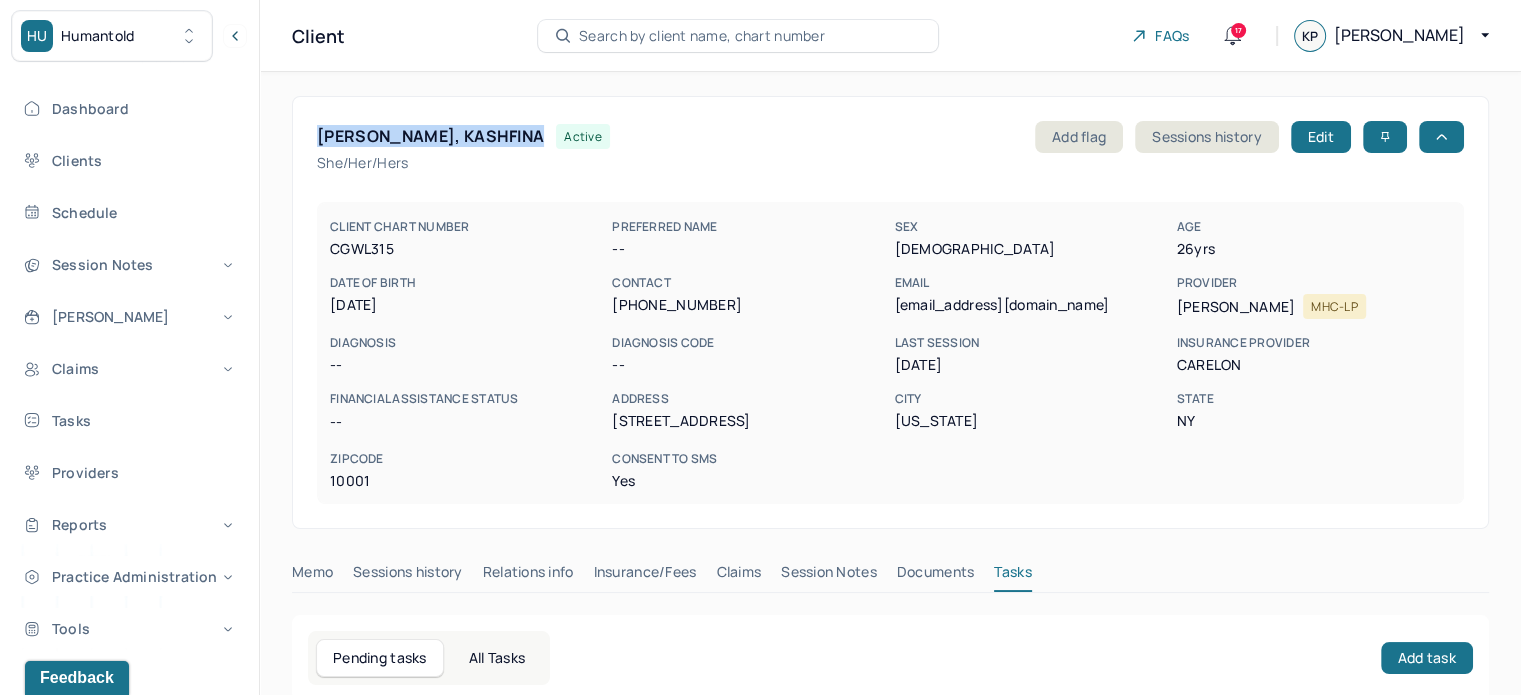 click on "CHOWDHURY, KASHFINA" at bounding box center [430, 136] 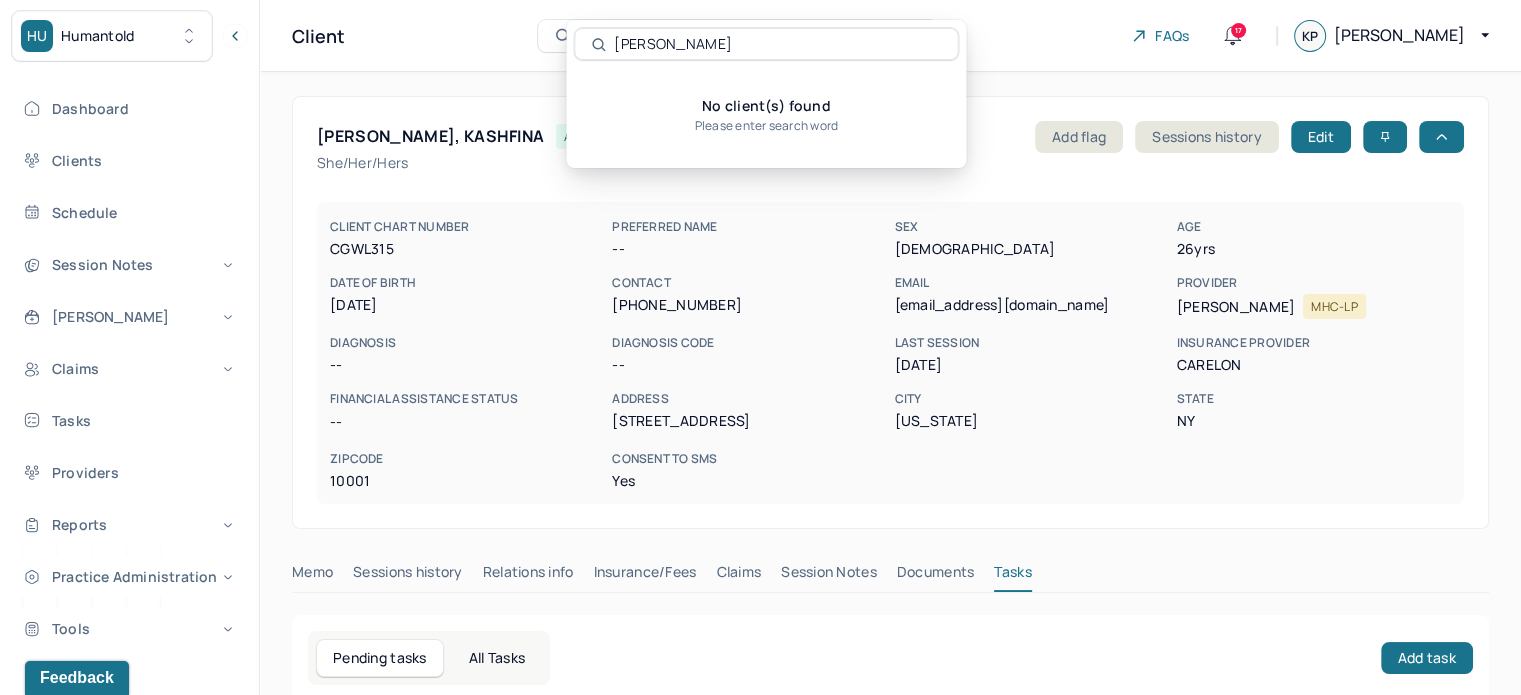 drag, startPoint x: 736, startPoint y: 51, endPoint x: 616, endPoint y: 51, distance: 120 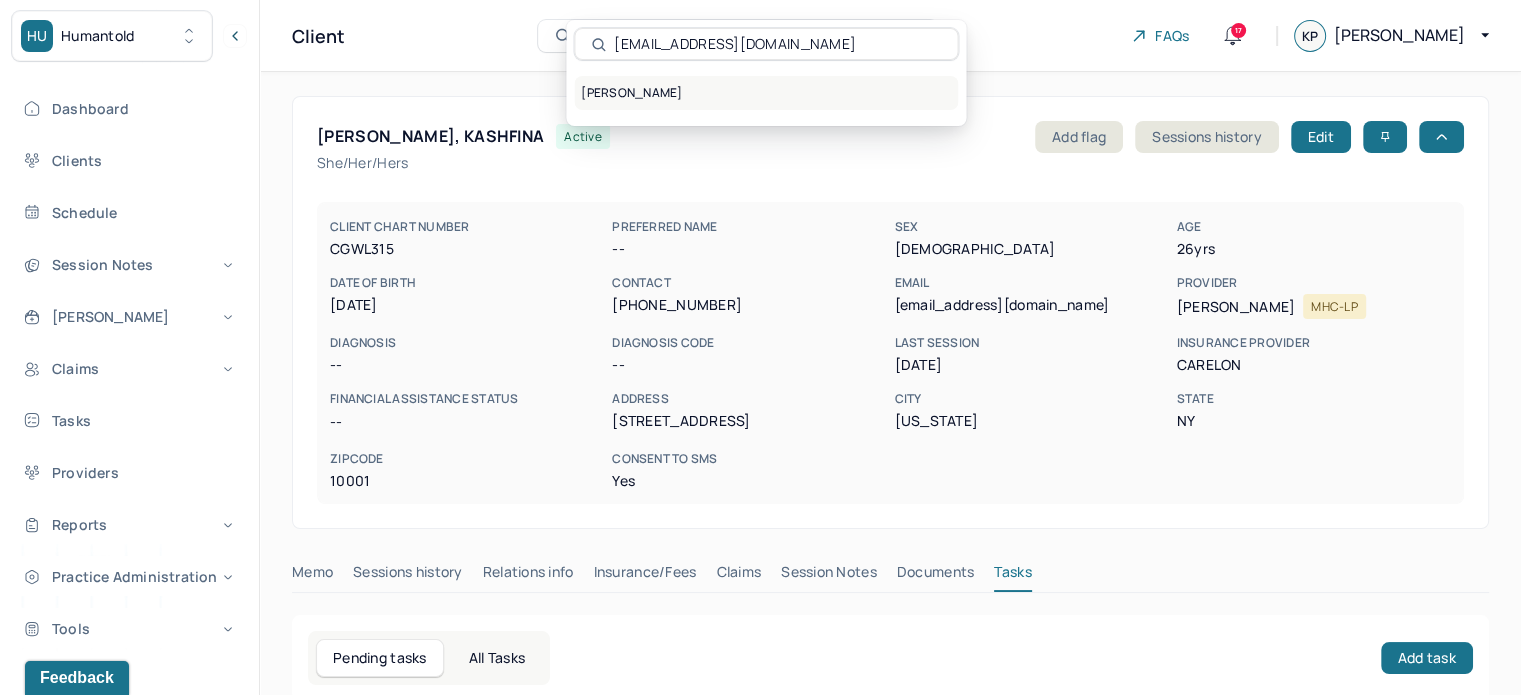 type on "benjherman01@gmail.com" 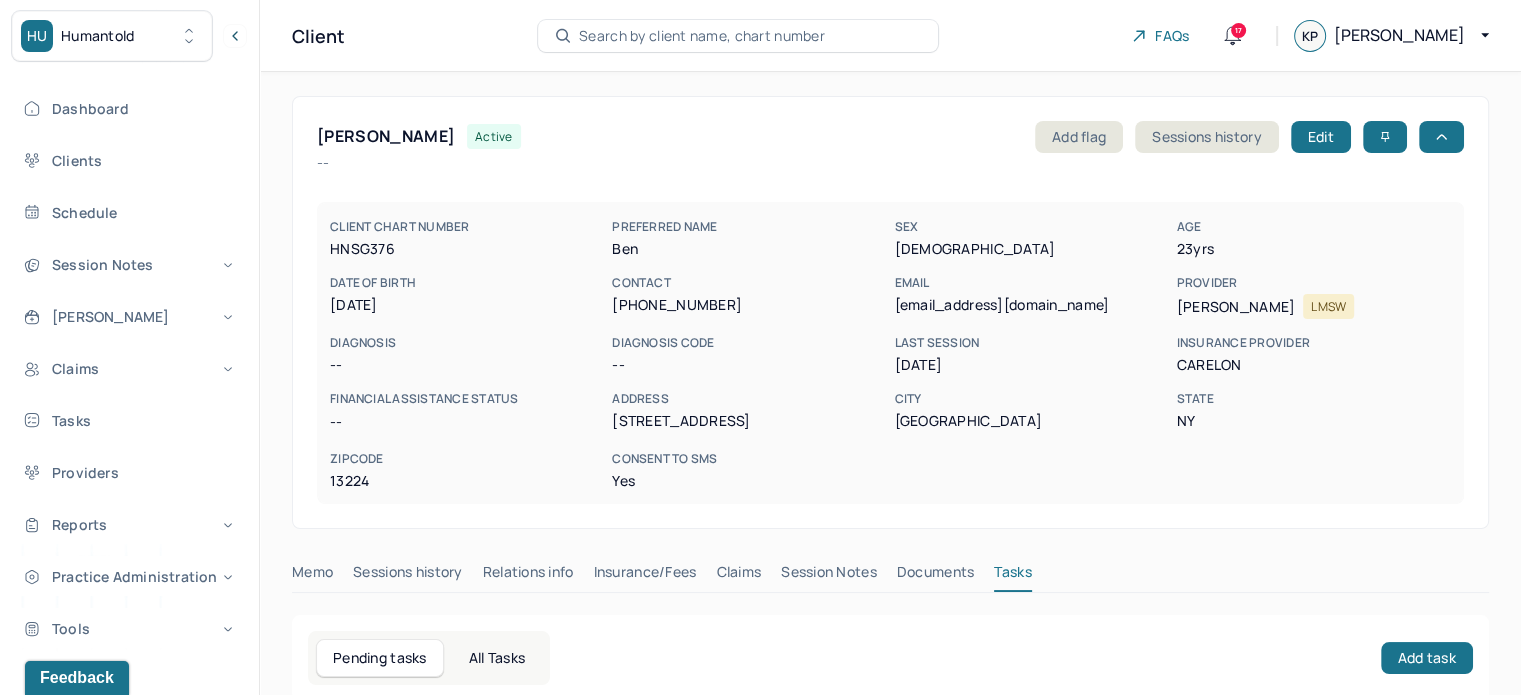 click on "HERMAN, BENJAMIN" at bounding box center [386, 136] 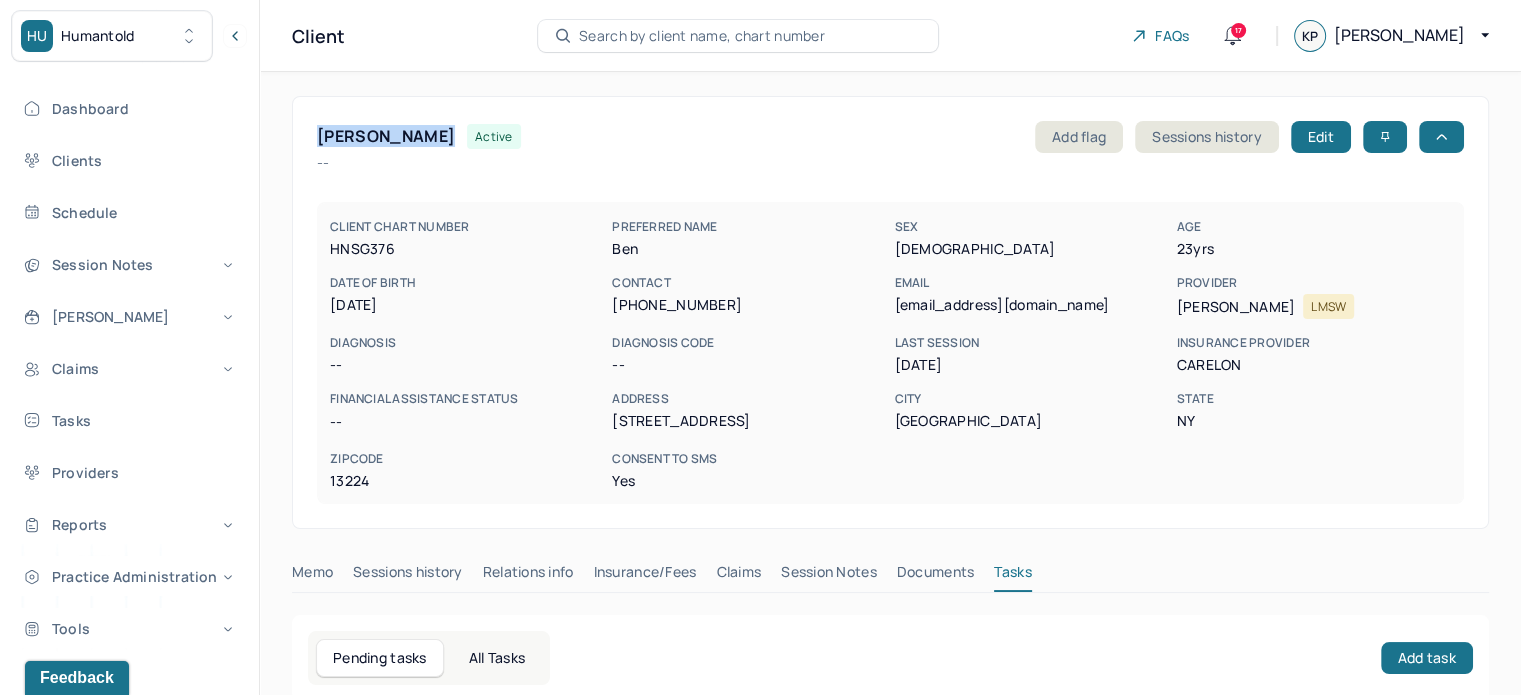 click on "HERMAN, BENJAMIN" at bounding box center [386, 136] 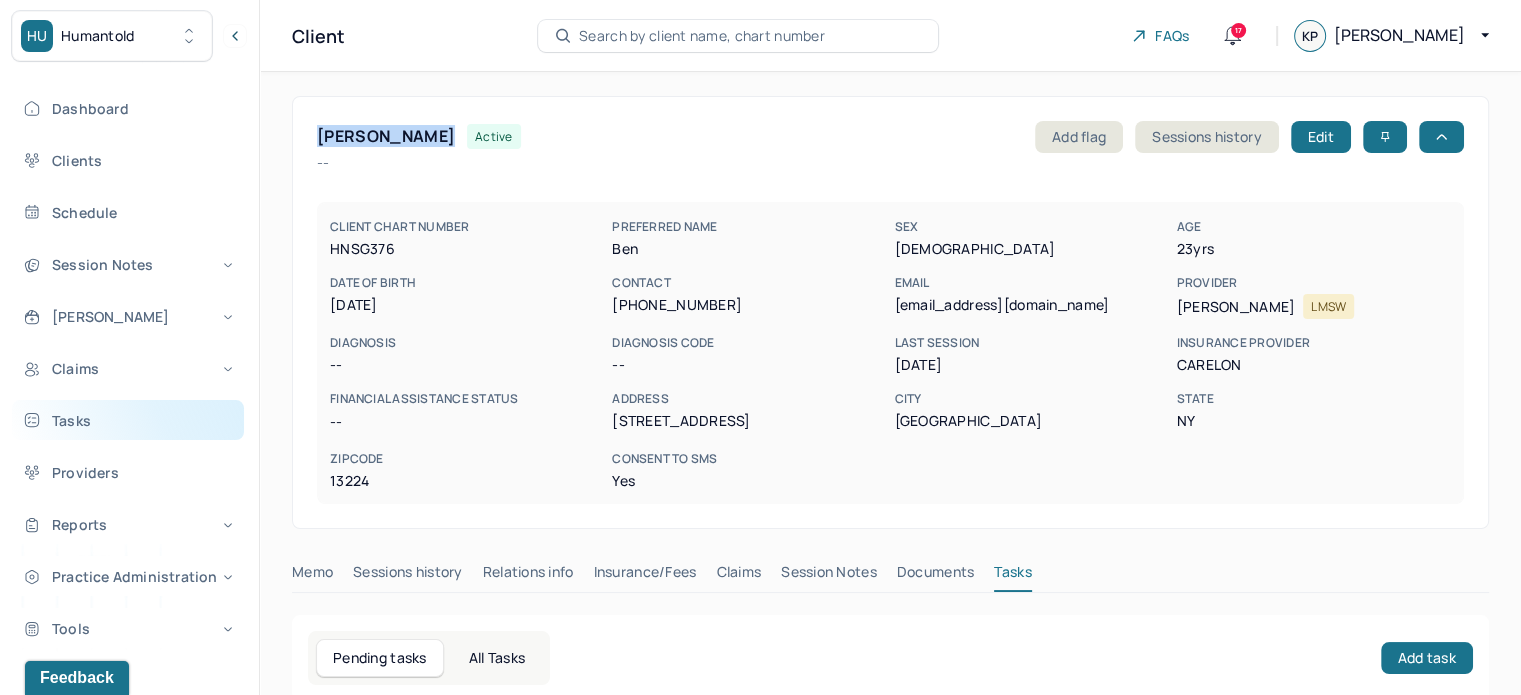 click on "Tasks" at bounding box center (128, 420) 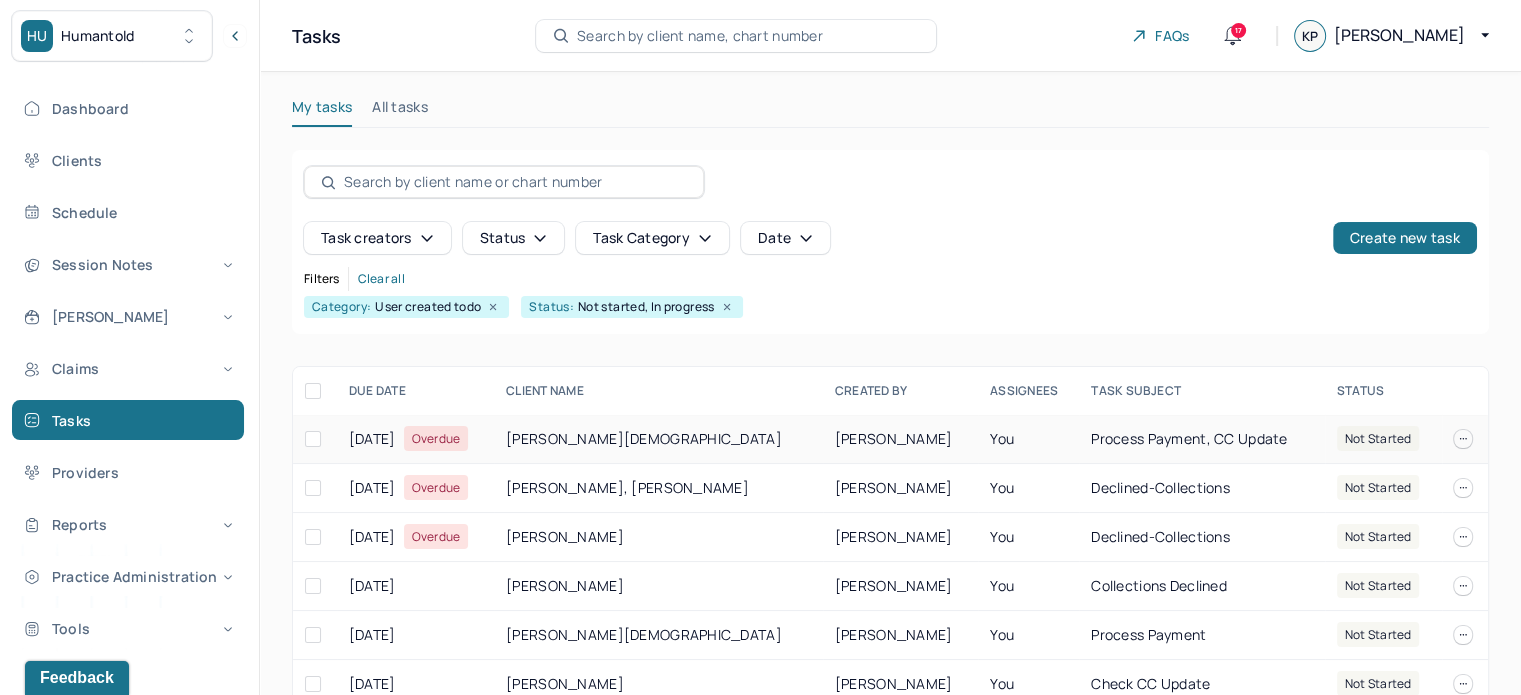 click on "[PERSON_NAME][DEMOGRAPHIC_DATA]" at bounding box center (658, 439) 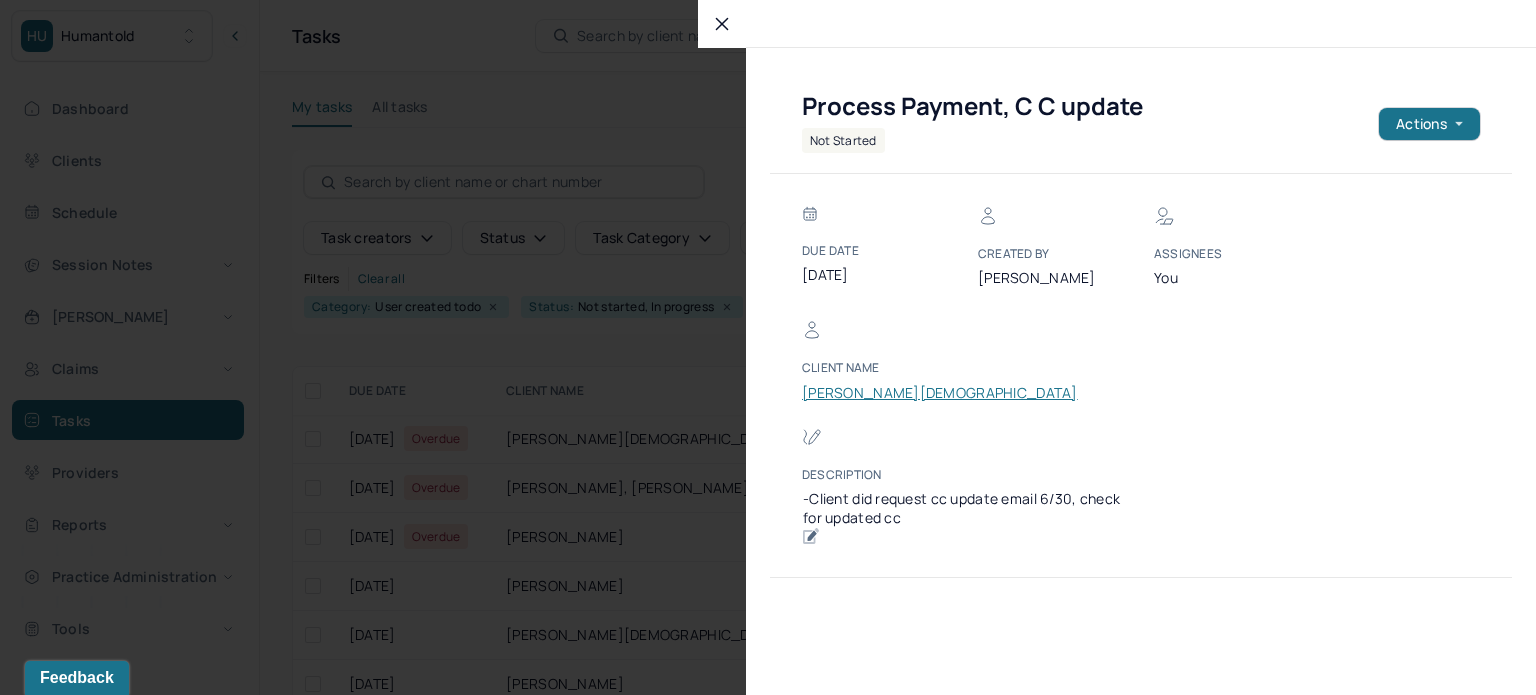 click on "[PERSON_NAME][DEMOGRAPHIC_DATA]" at bounding box center (940, 393) 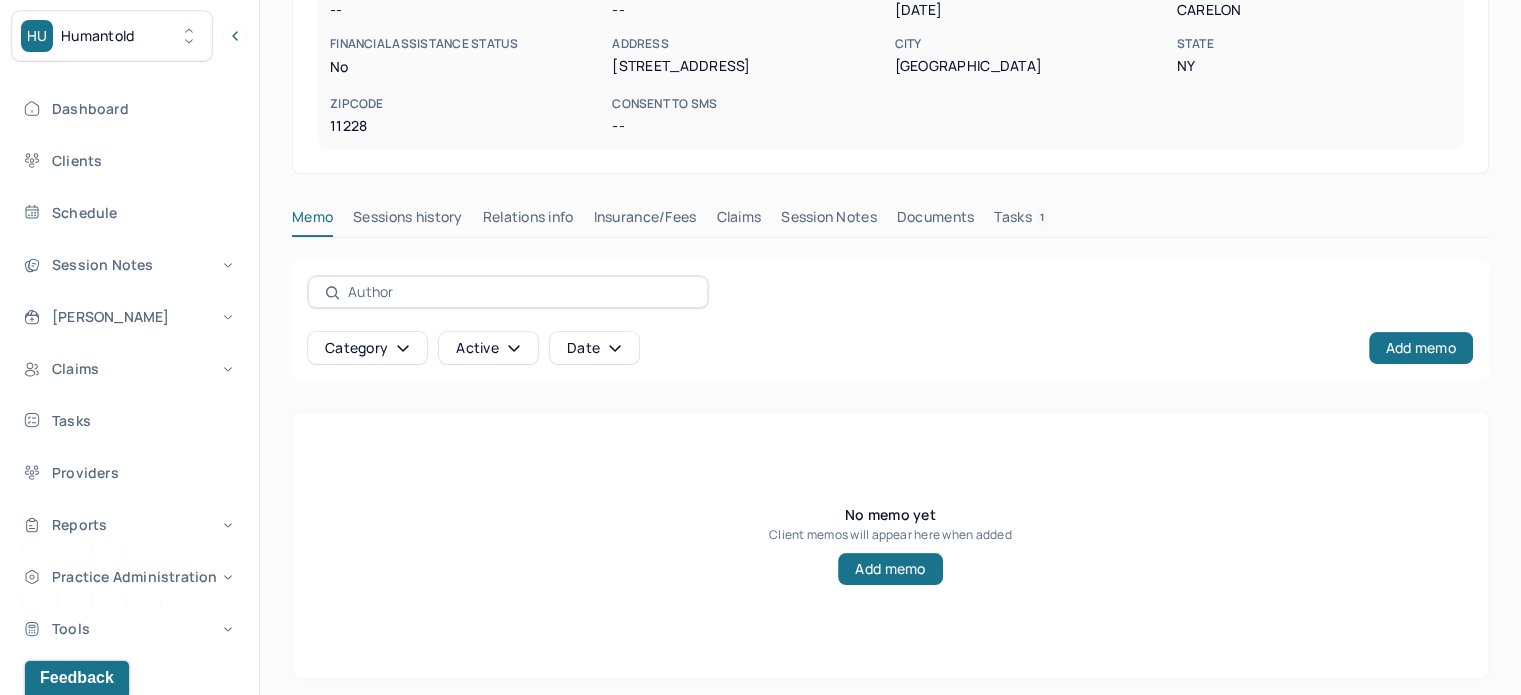 scroll, scrollTop: 360, scrollLeft: 0, axis: vertical 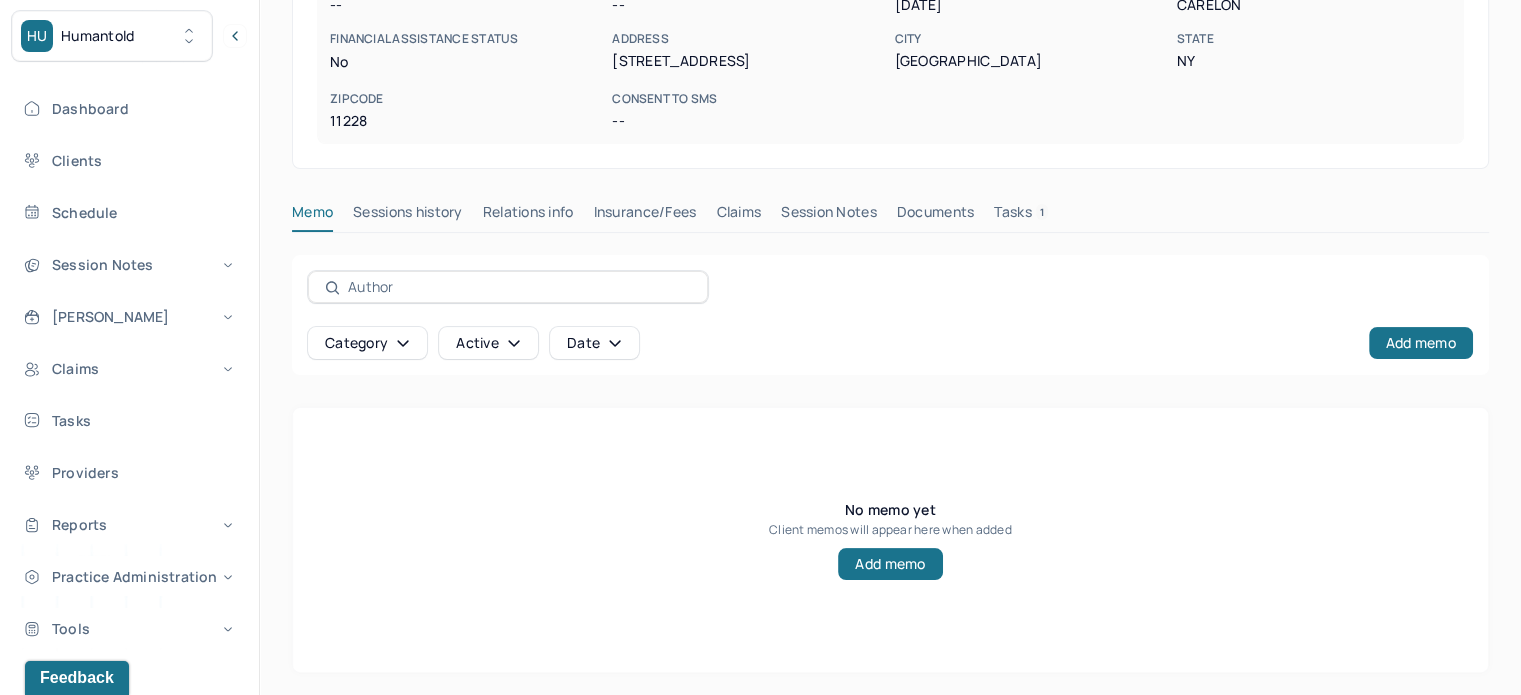 click on "Claims" at bounding box center (738, 216) 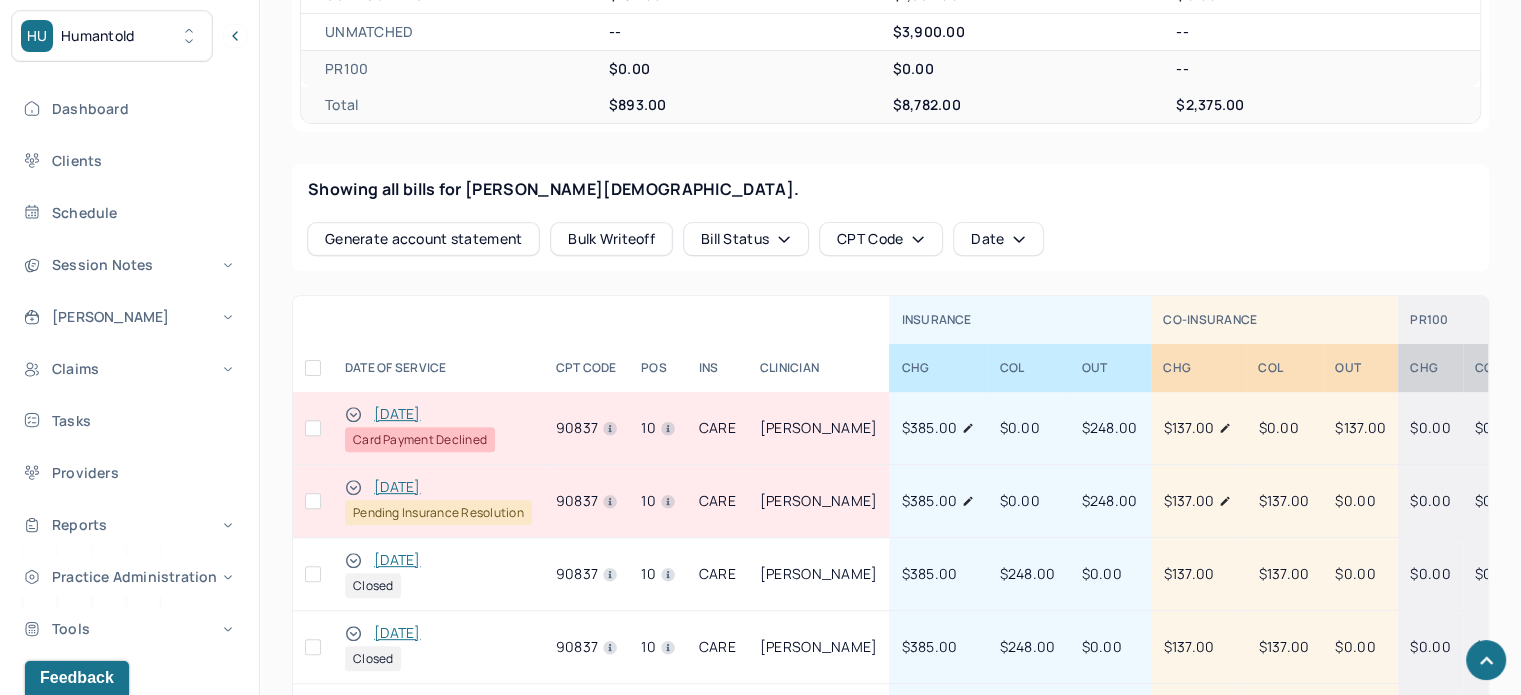 scroll, scrollTop: 825, scrollLeft: 0, axis: vertical 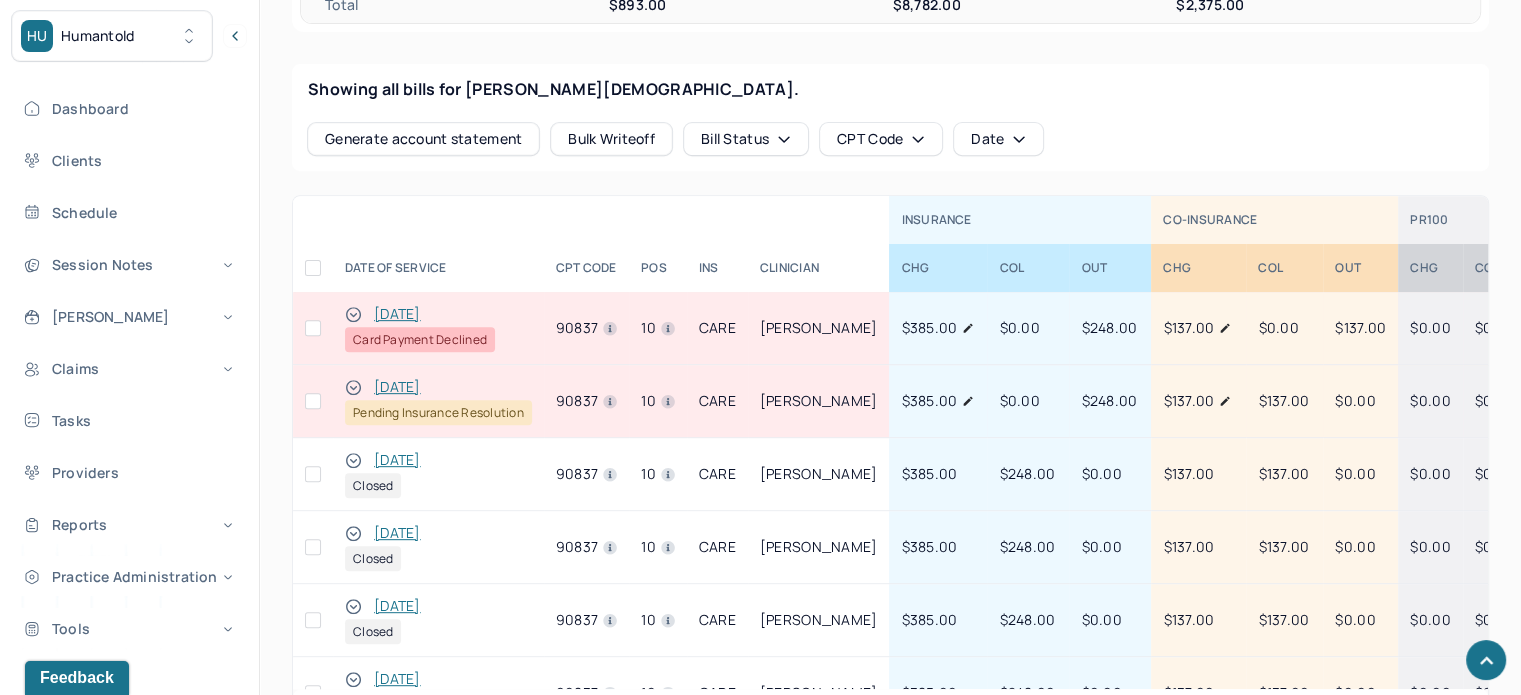 click at bounding box center (313, 328) 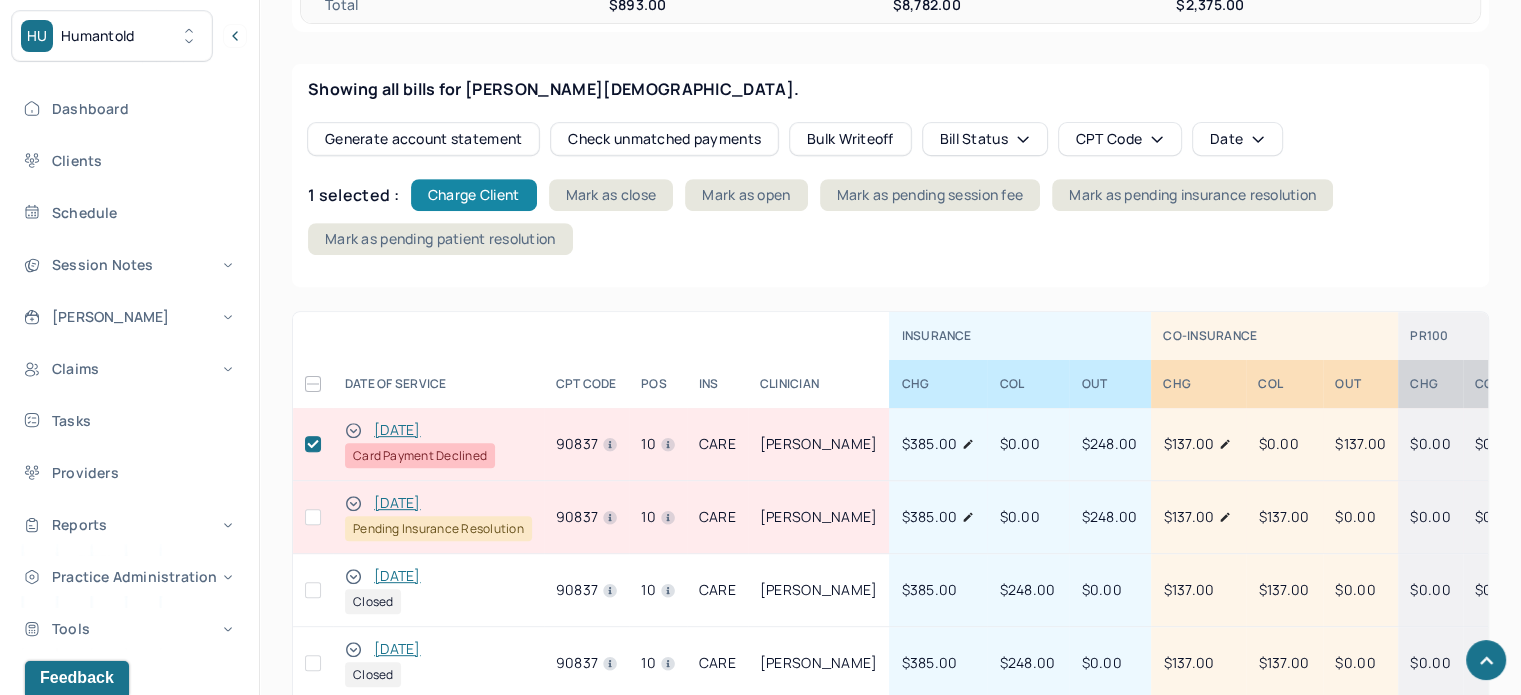click on "Charge Client" at bounding box center (474, 195) 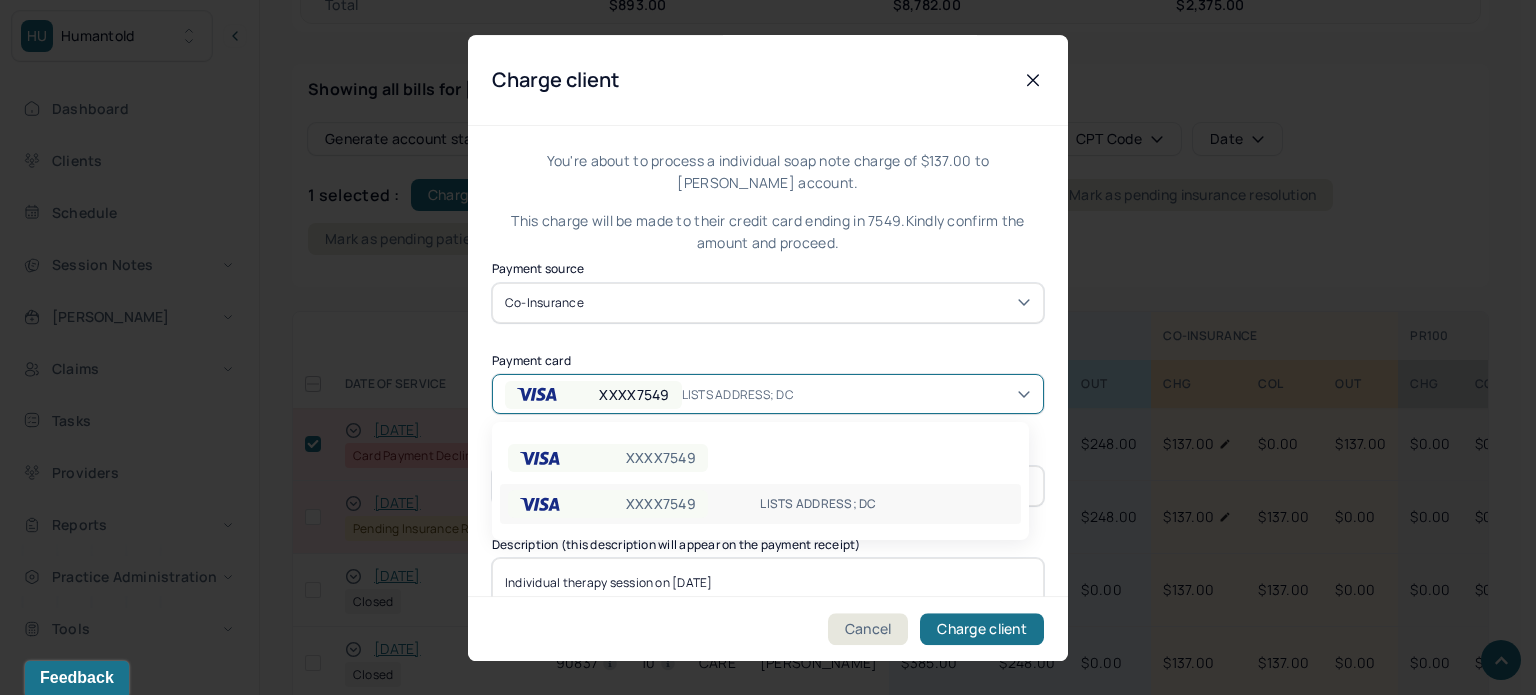 click on "XXXX7549 LISTS ADDRESS; DC" at bounding box center [661, 394] 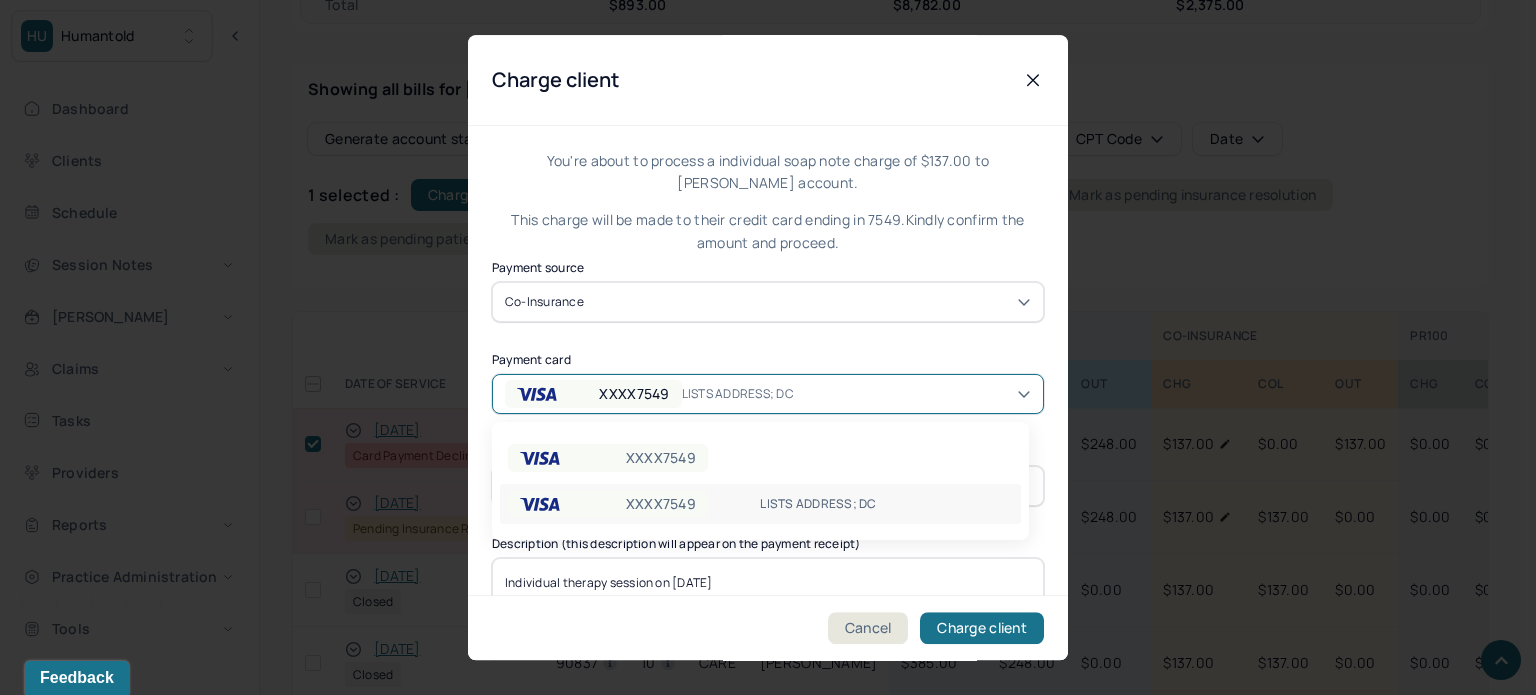 click on "You're about to process a individual soap note charge of $137.00 to Kristen Maffai's account. This charge will be made to their credit card ending in 7549.  Kindly confirm the amount and proceed." at bounding box center [768, 202] 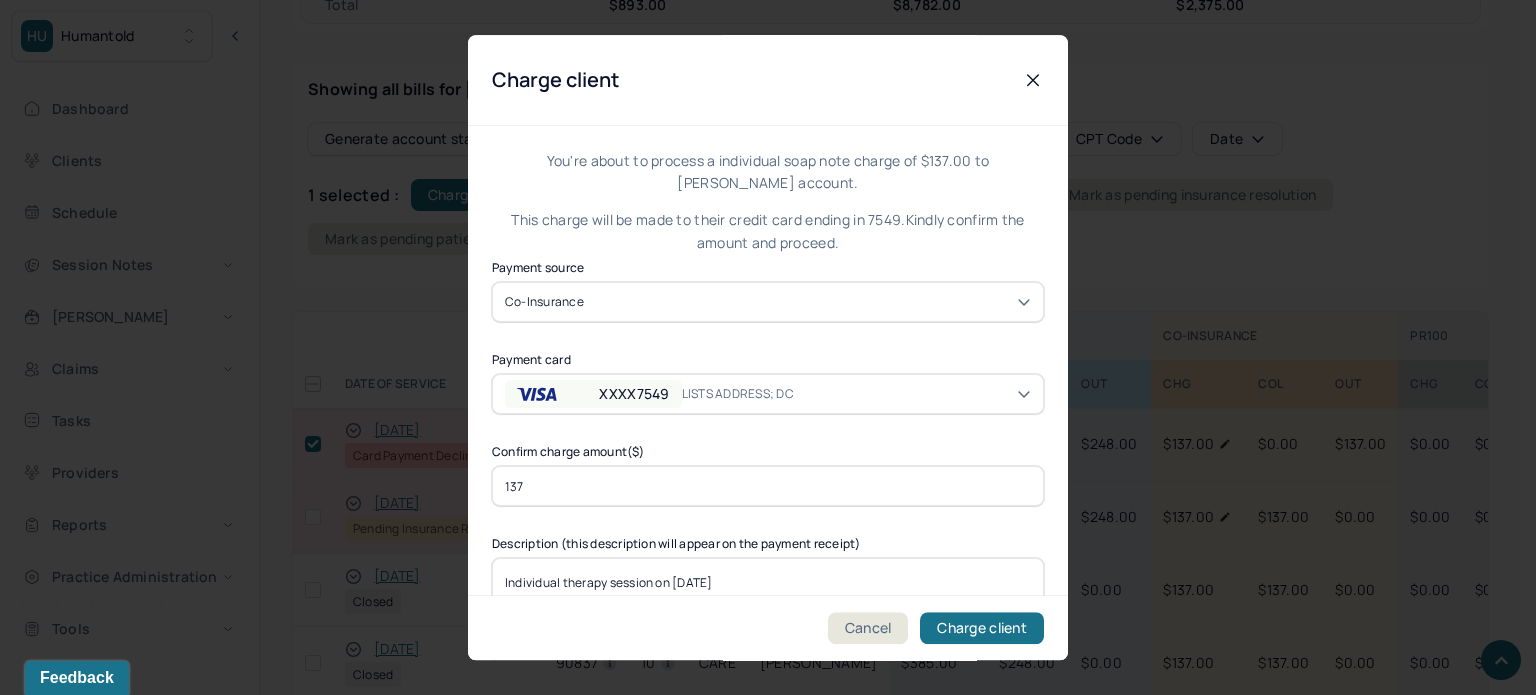 click 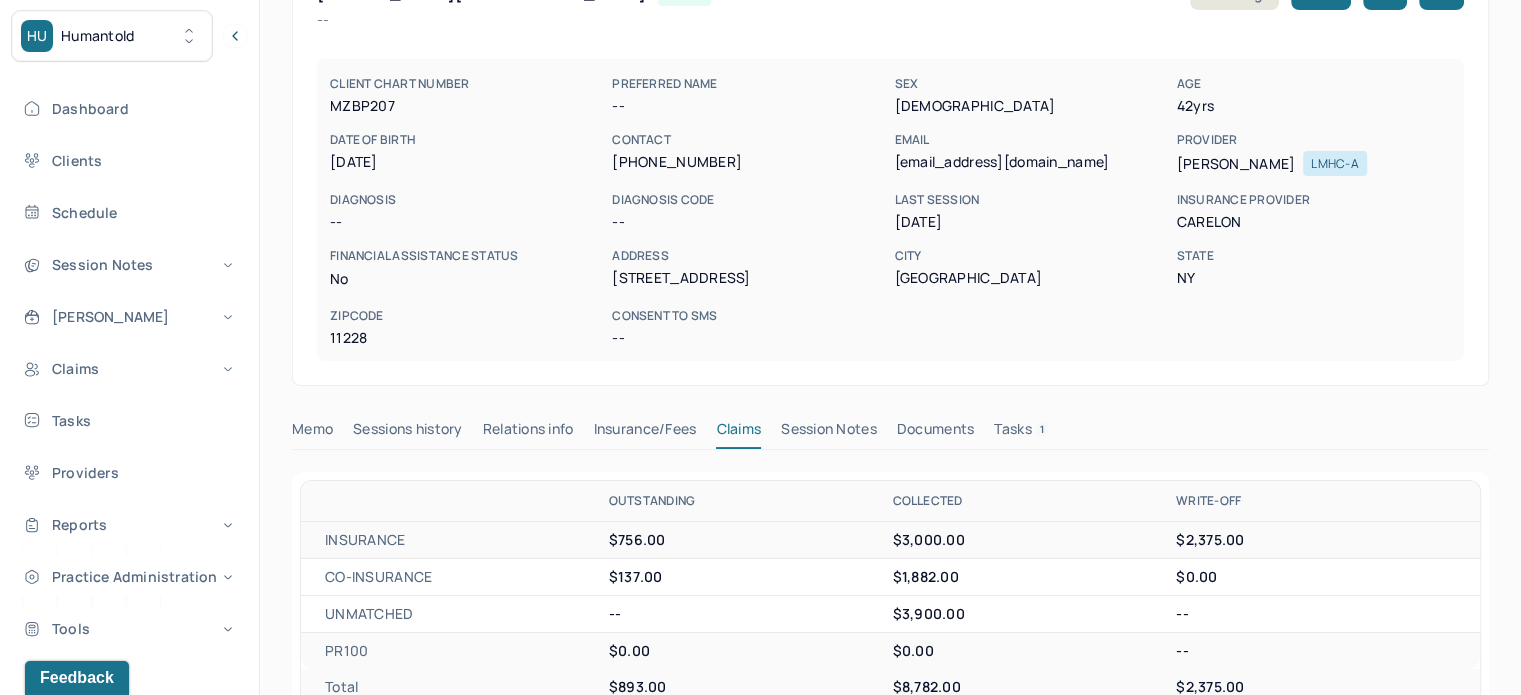 scroll, scrollTop: 0, scrollLeft: 0, axis: both 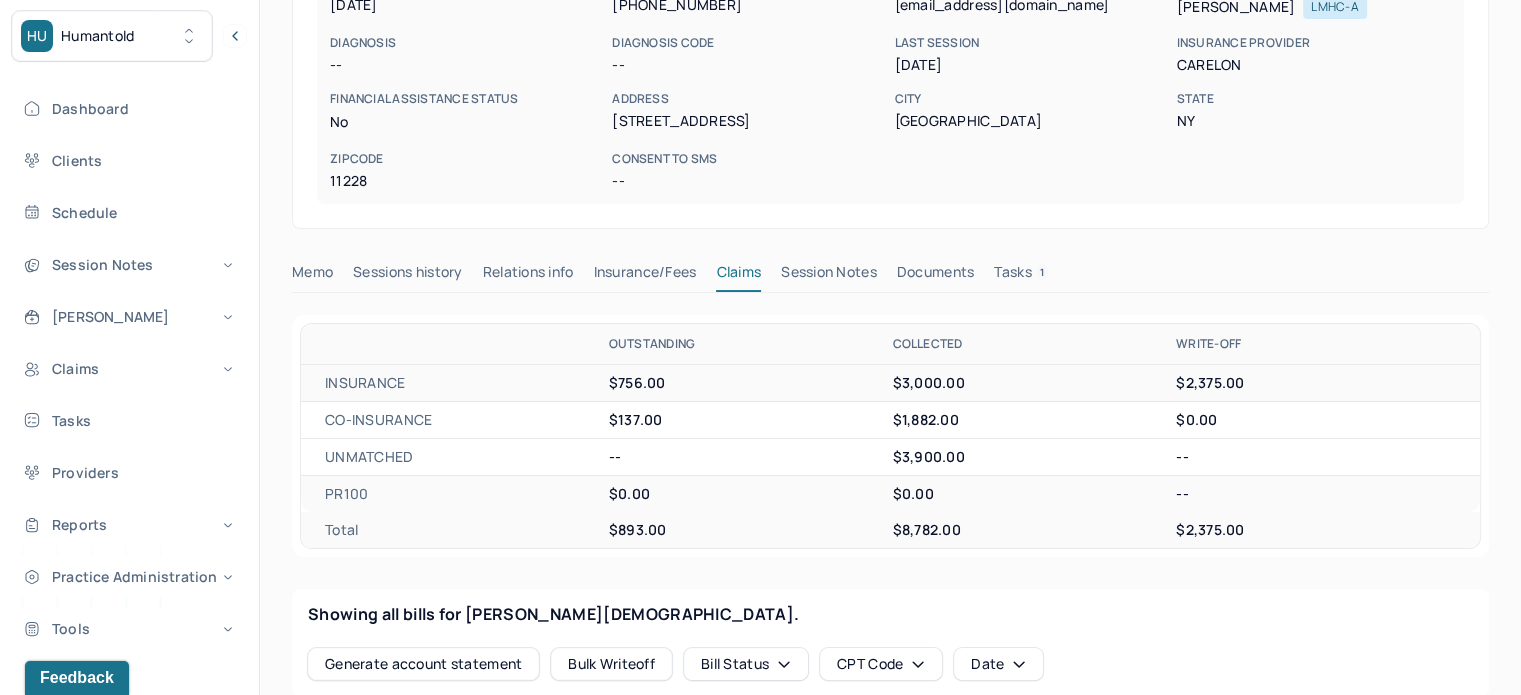 click on "Tasks 1" at bounding box center (1021, 276) 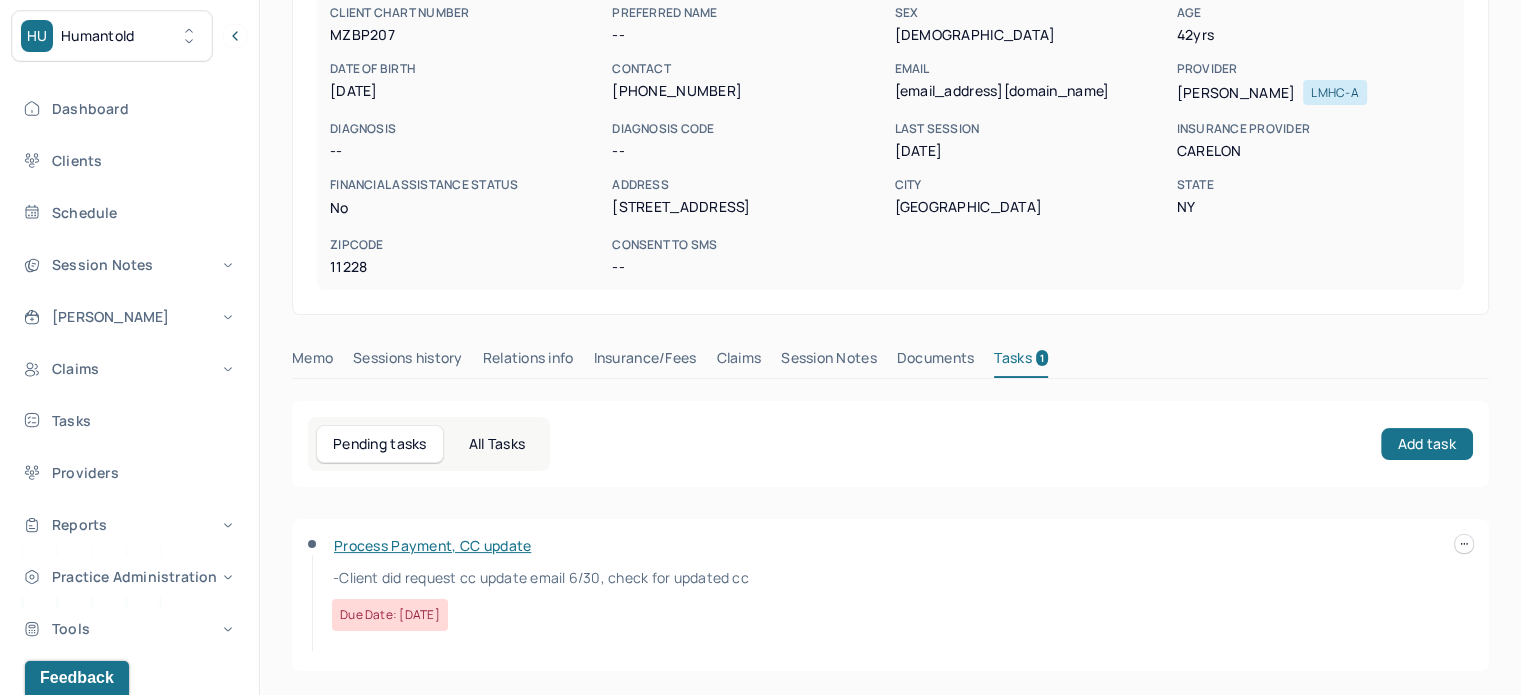 scroll, scrollTop: 212, scrollLeft: 0, axis: vertical 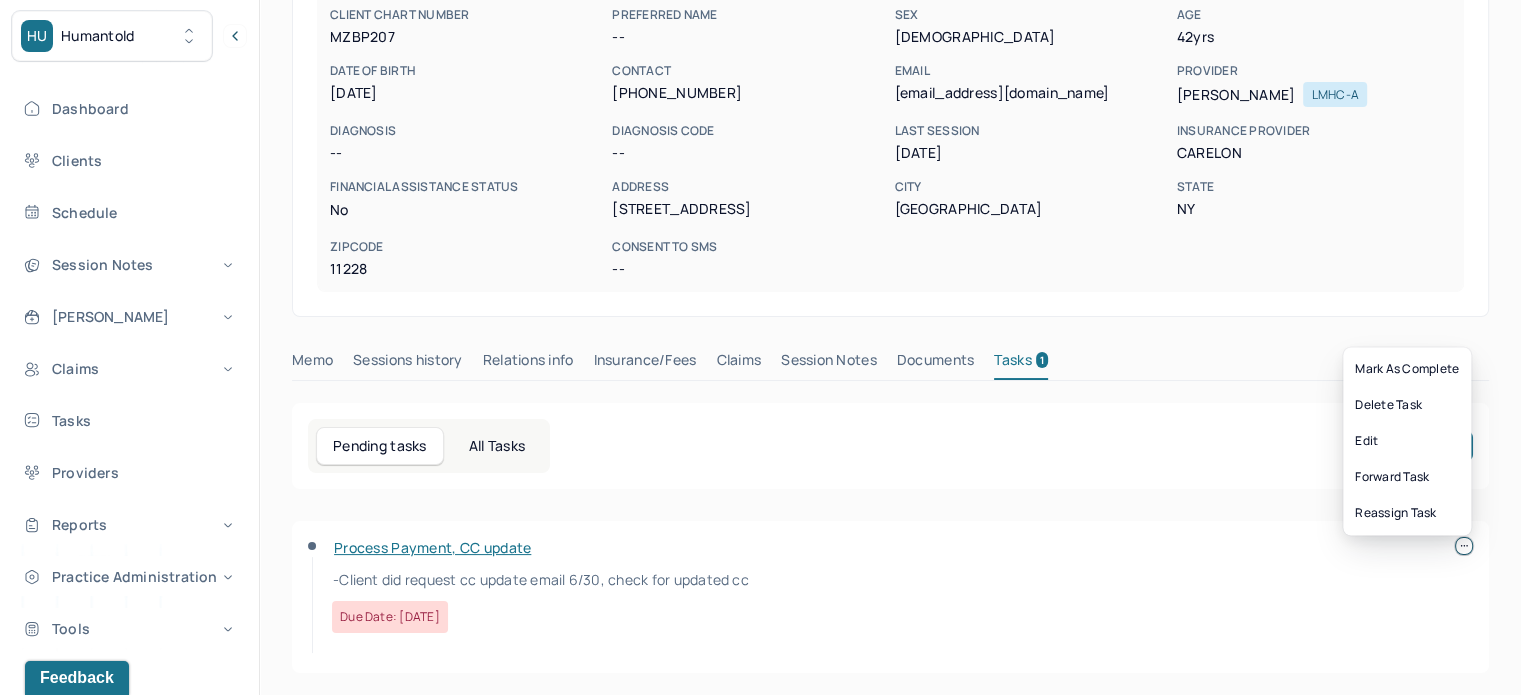click at bounding box center (1464, 546) 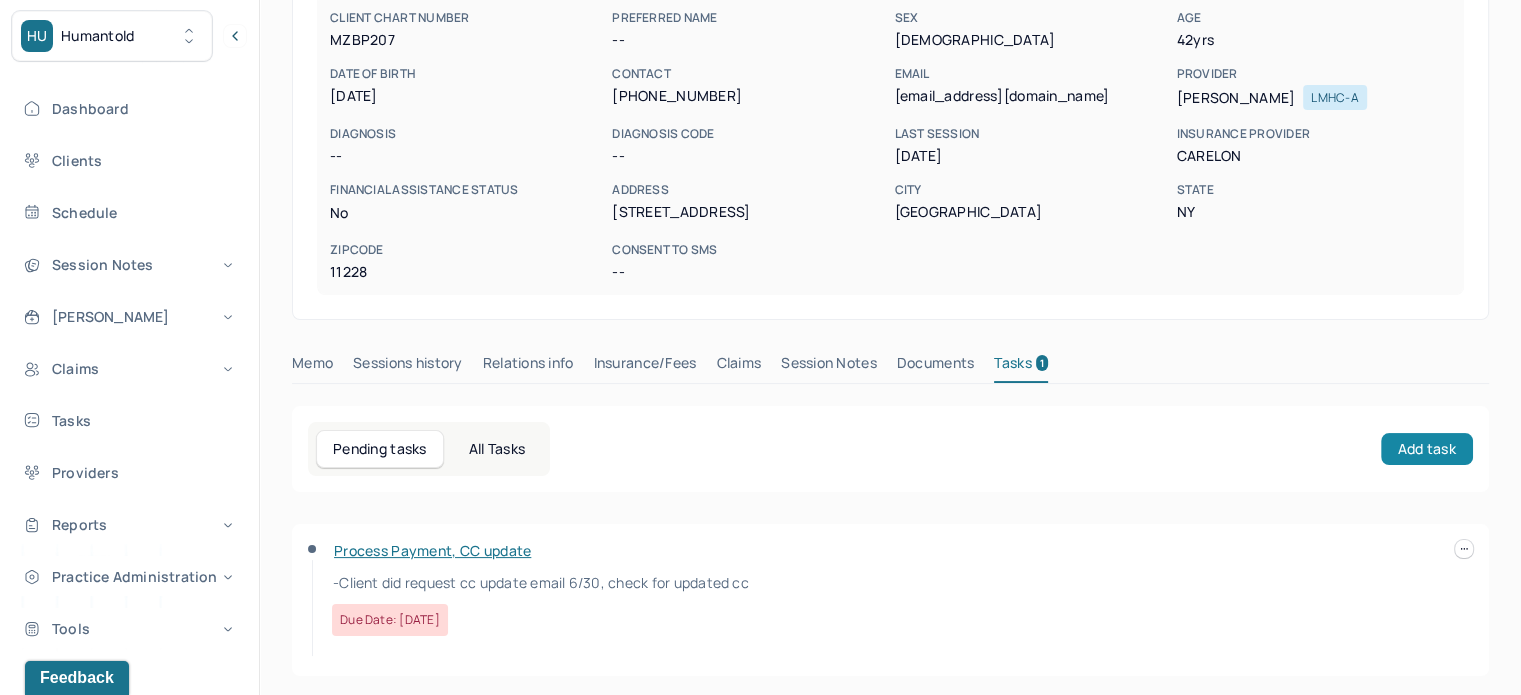 scroll, scrollTop: 212, scrollLeft: 0, axis: vertical 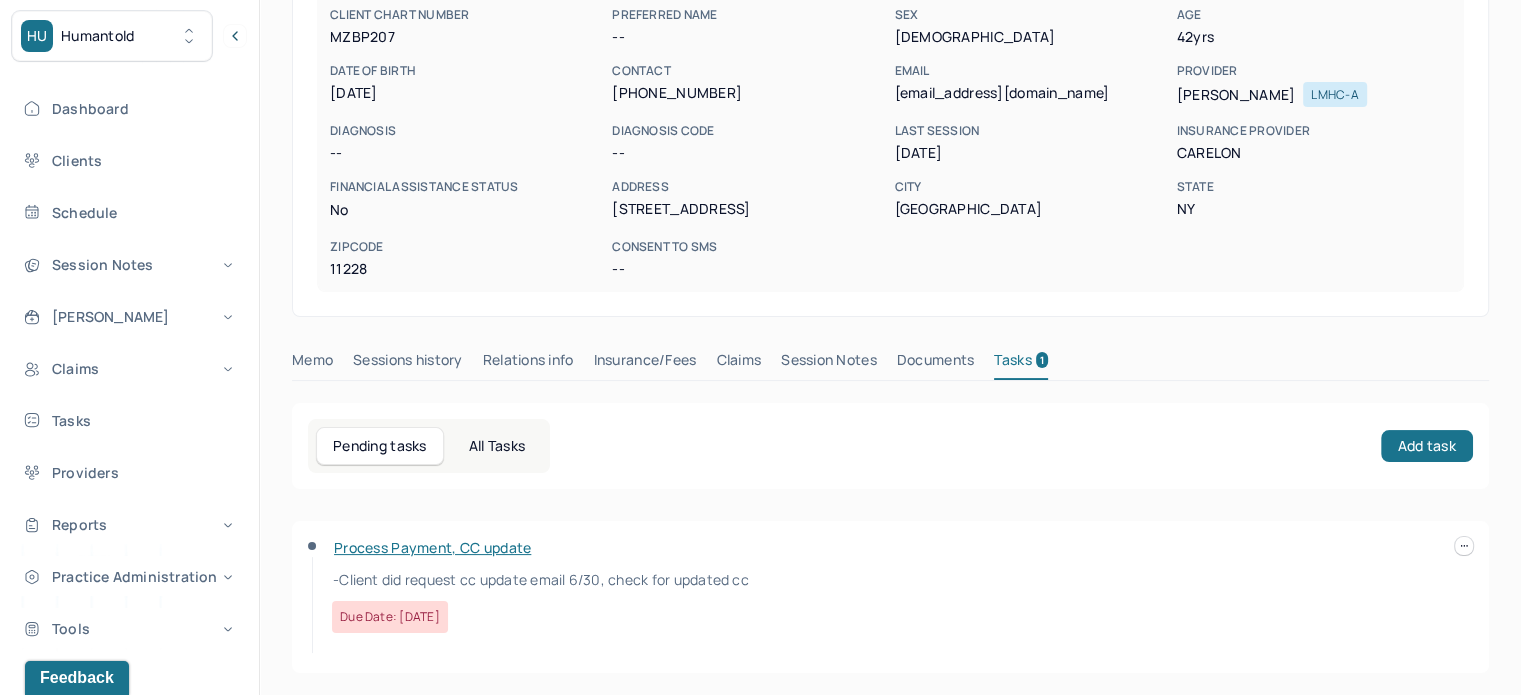 click at bounding box center (1464, 546) 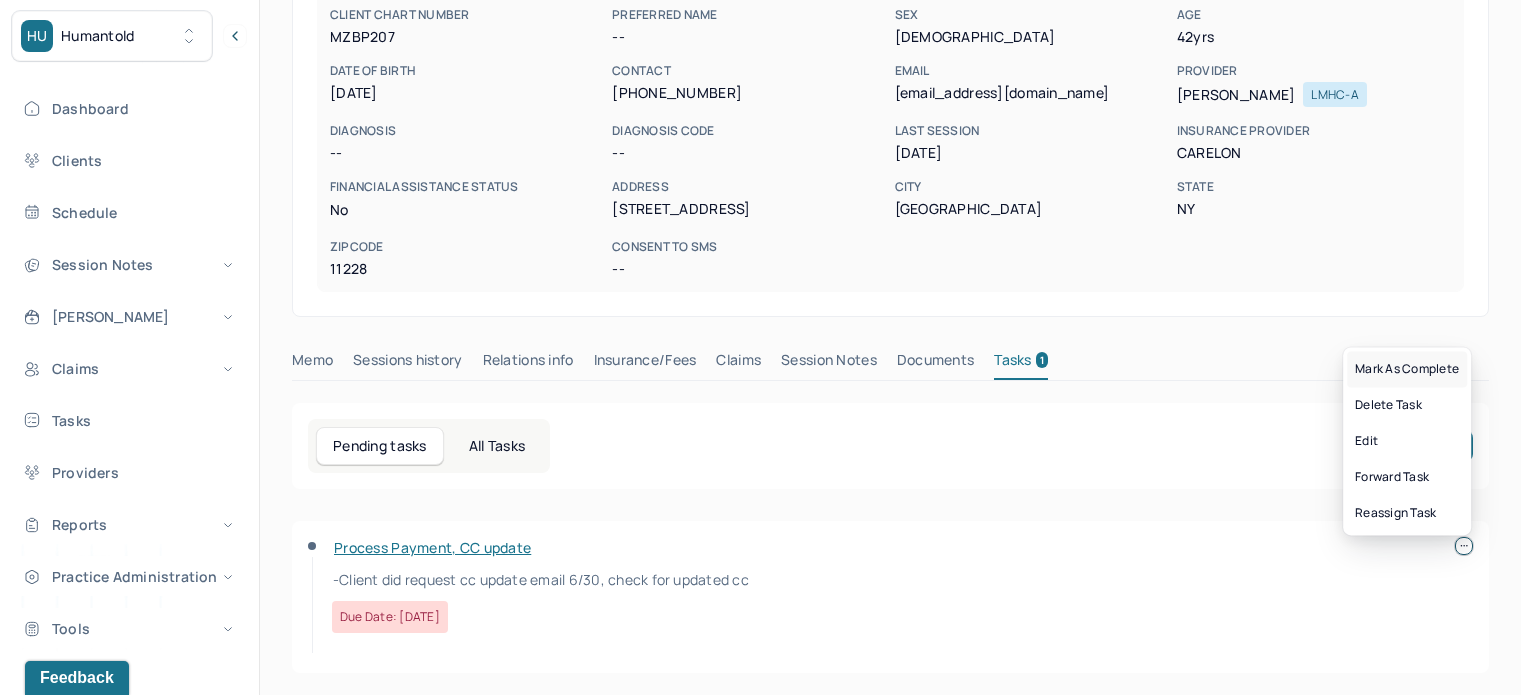 click on "Mark as complete" at bounding box center (1407, 369) 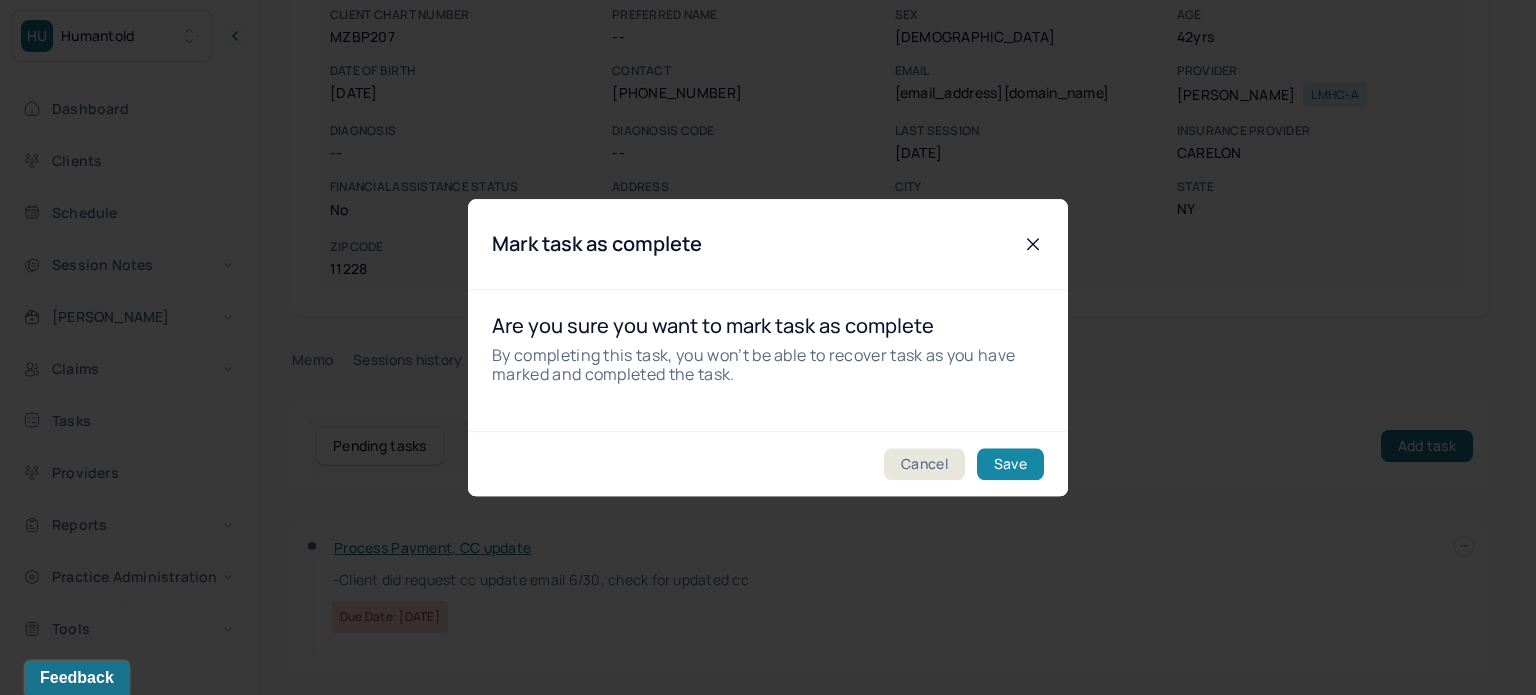 click on "Save" at bounding box center [1010, 464] 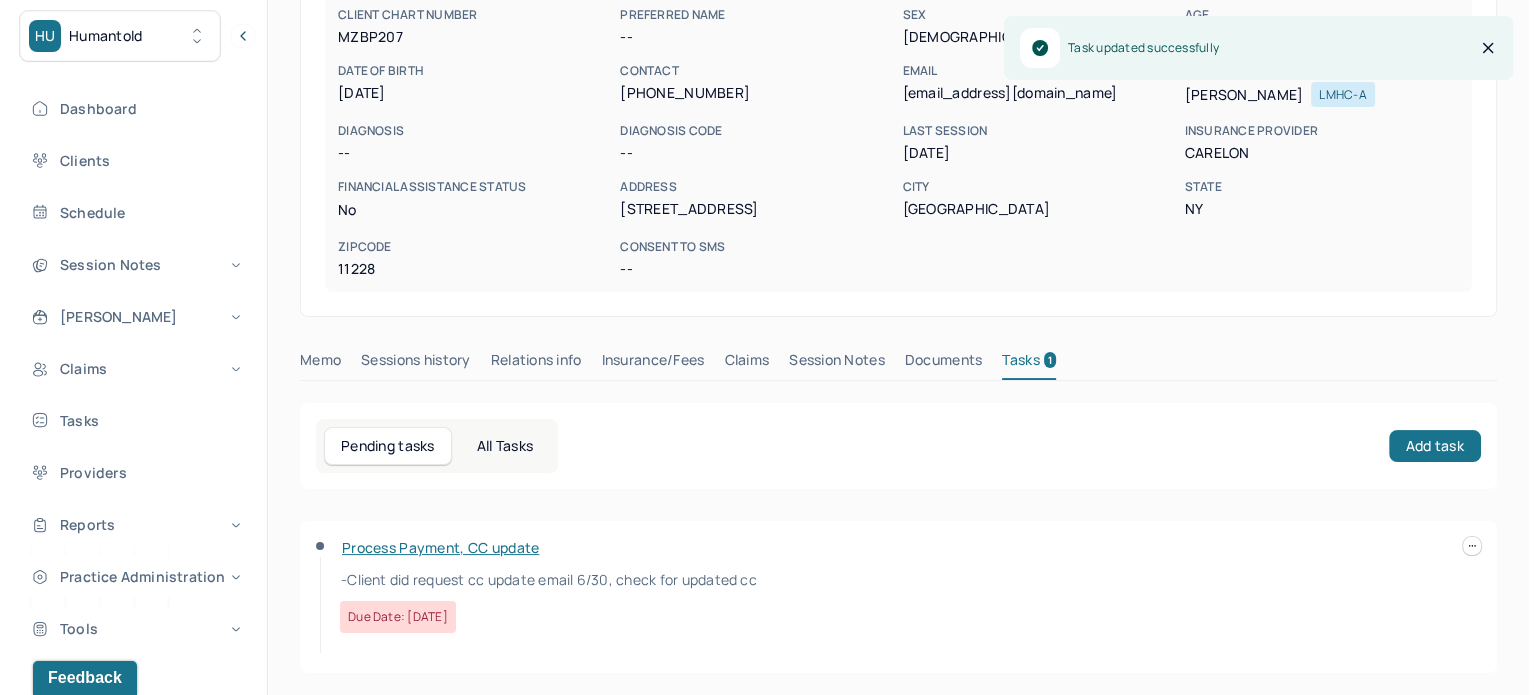 scroll, scrollTop: 180, scrollLeft: 0, axis: vertical 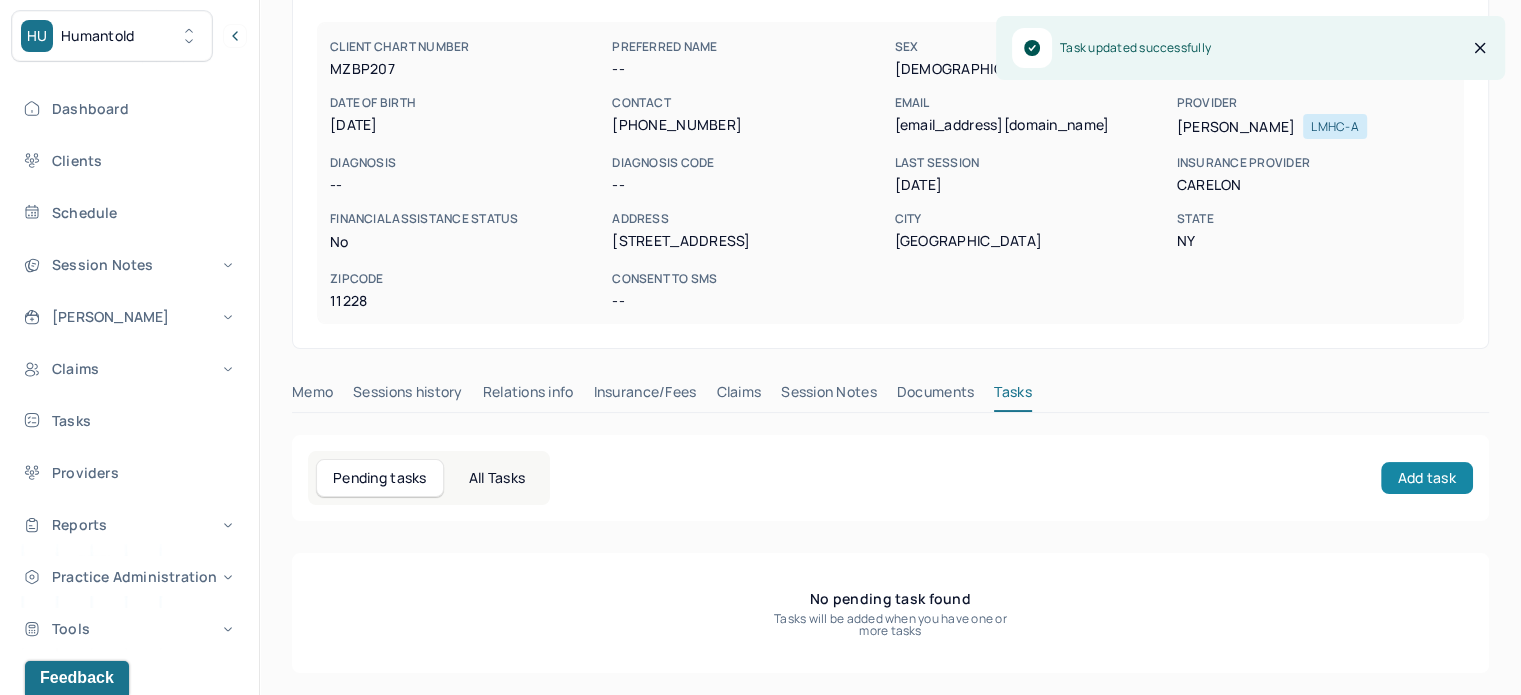 click on "Add task" at bounding box center [1427, 478] 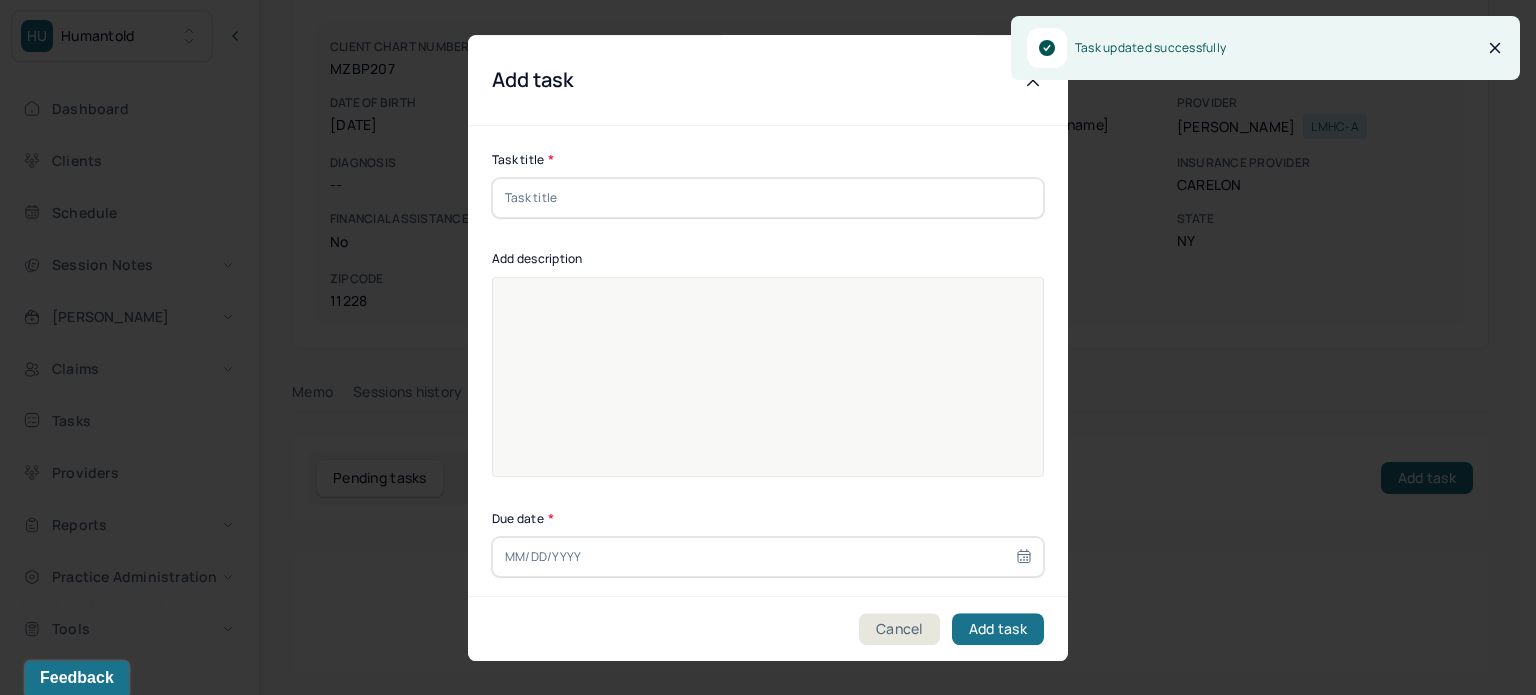 click at bounding box center [768, 198] 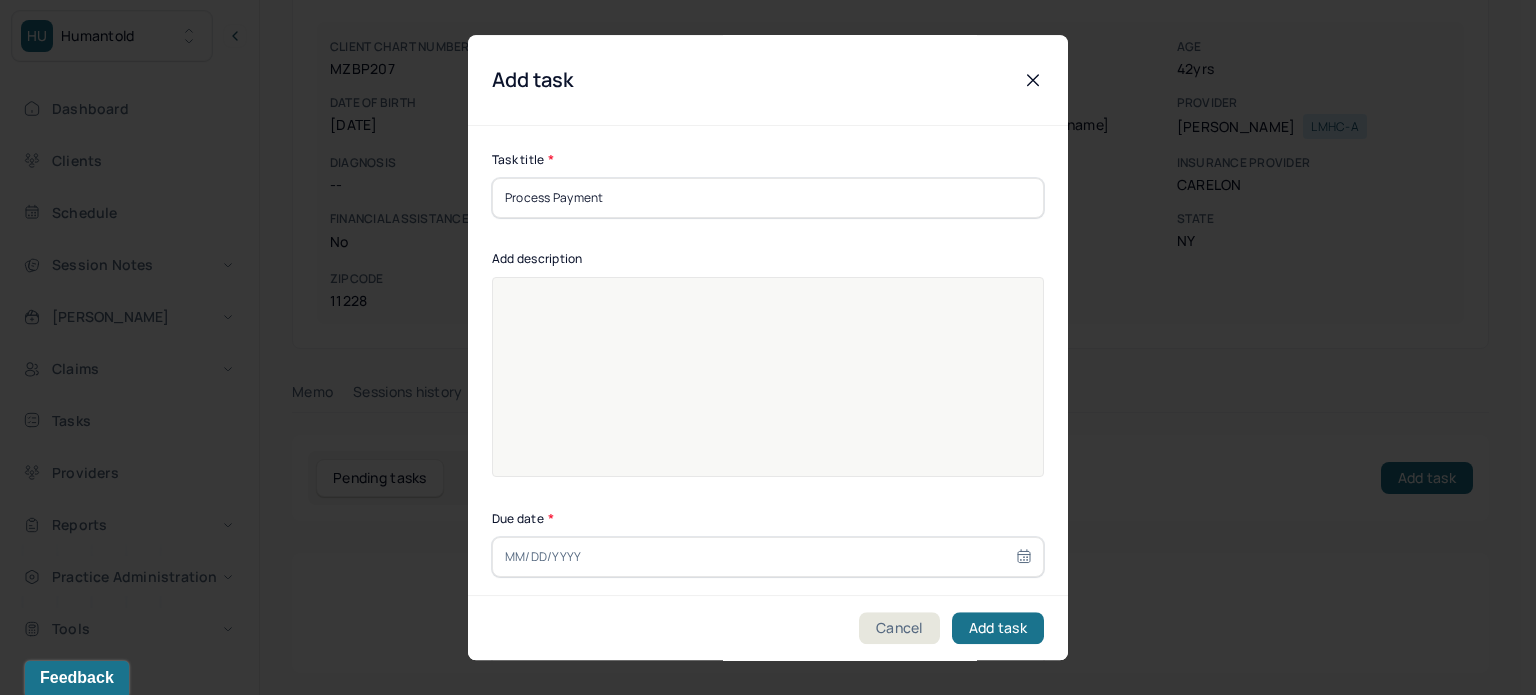 type on "Process Payment" 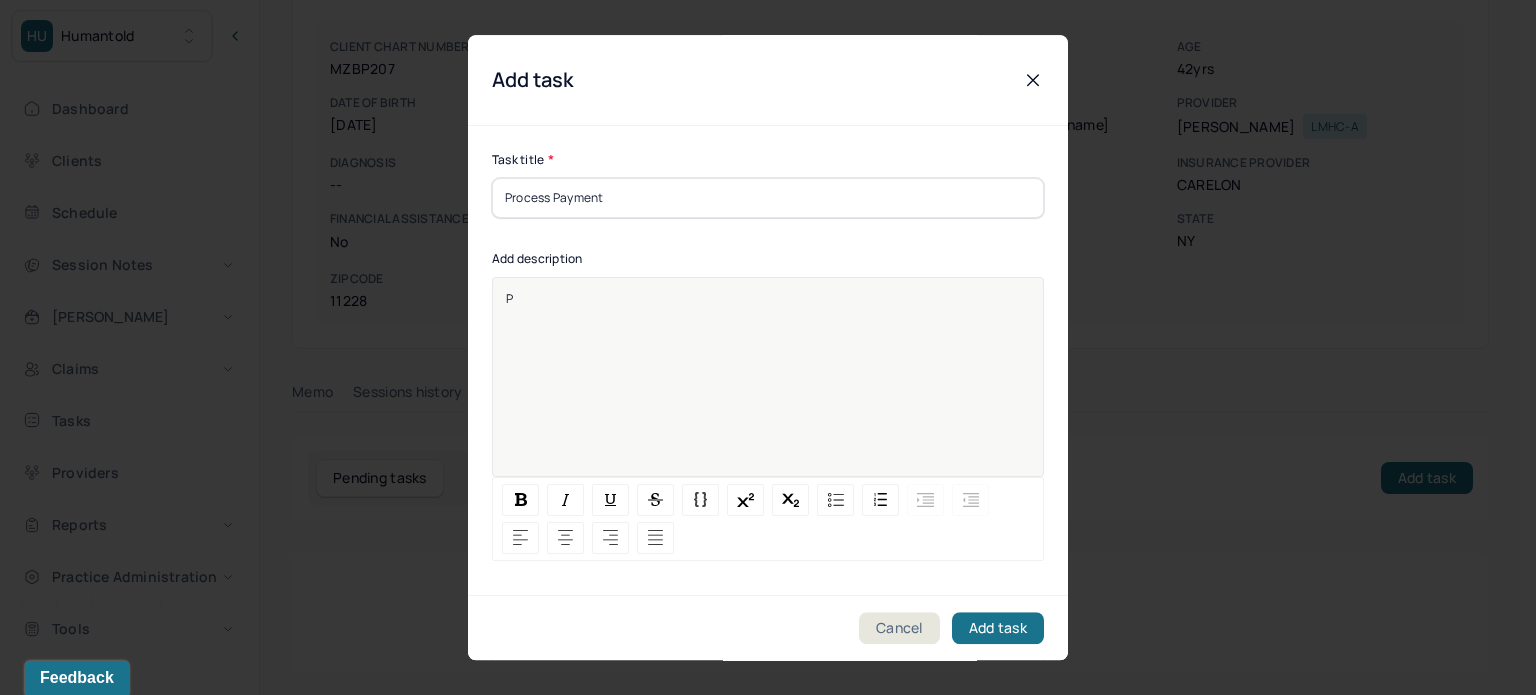 type 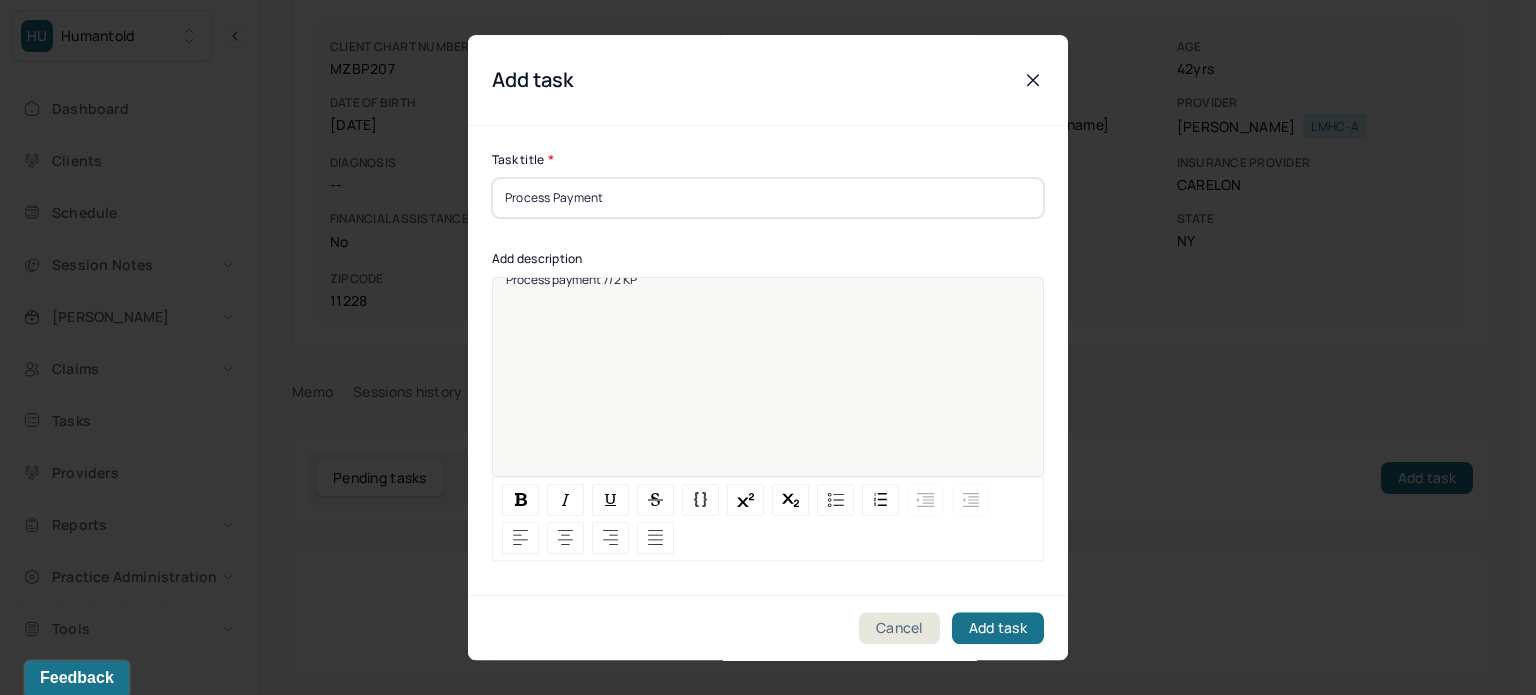 scroll, scrollTop: 25, scrollLeft: 0, axis: vertical 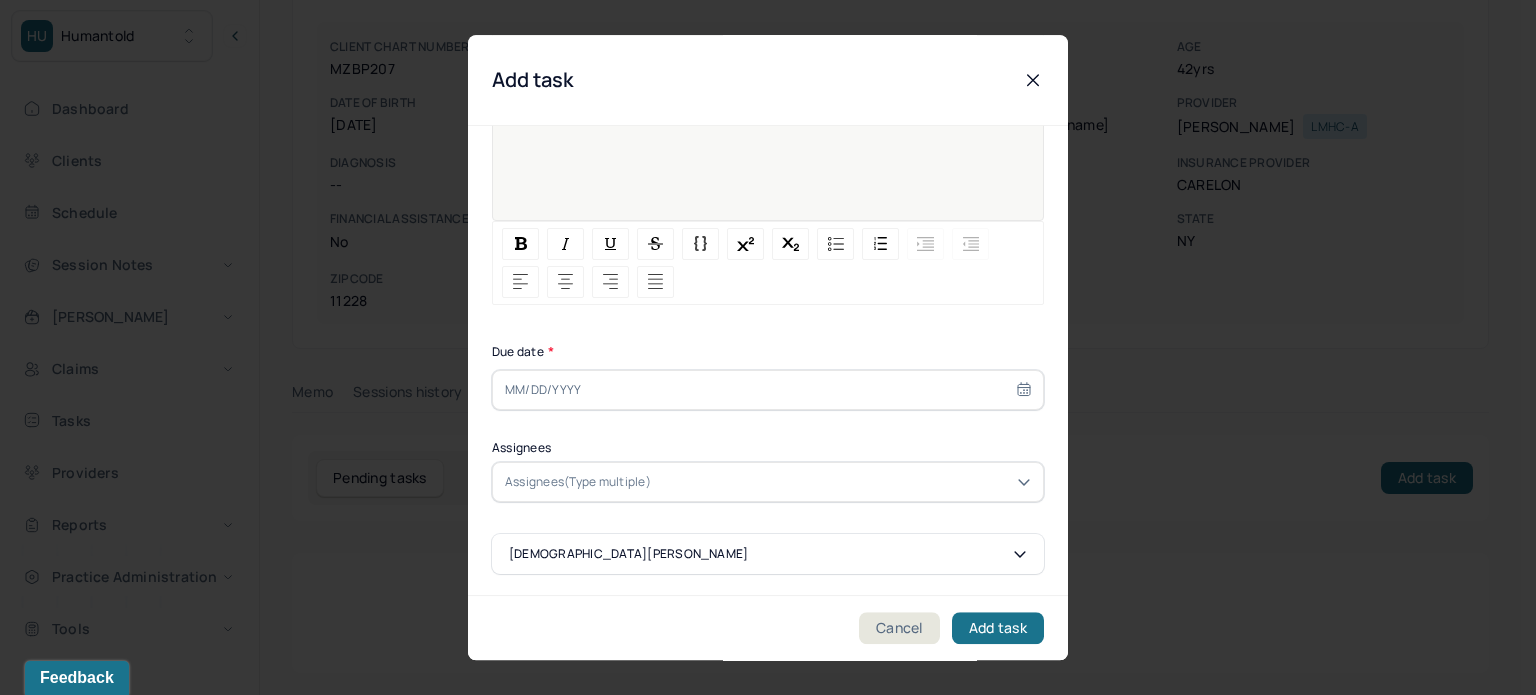 click at bounding box center [768, 390] 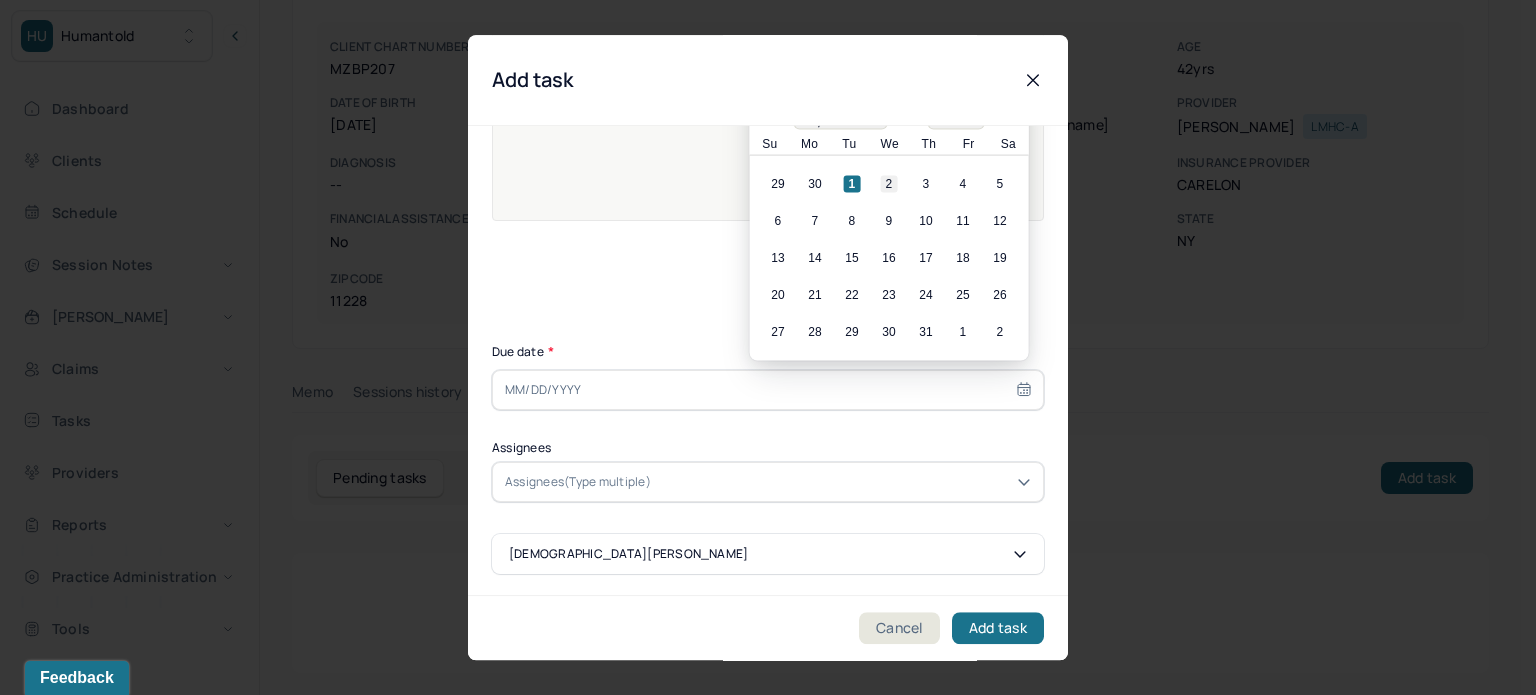 click on "2" at bounding box center (889, 184) 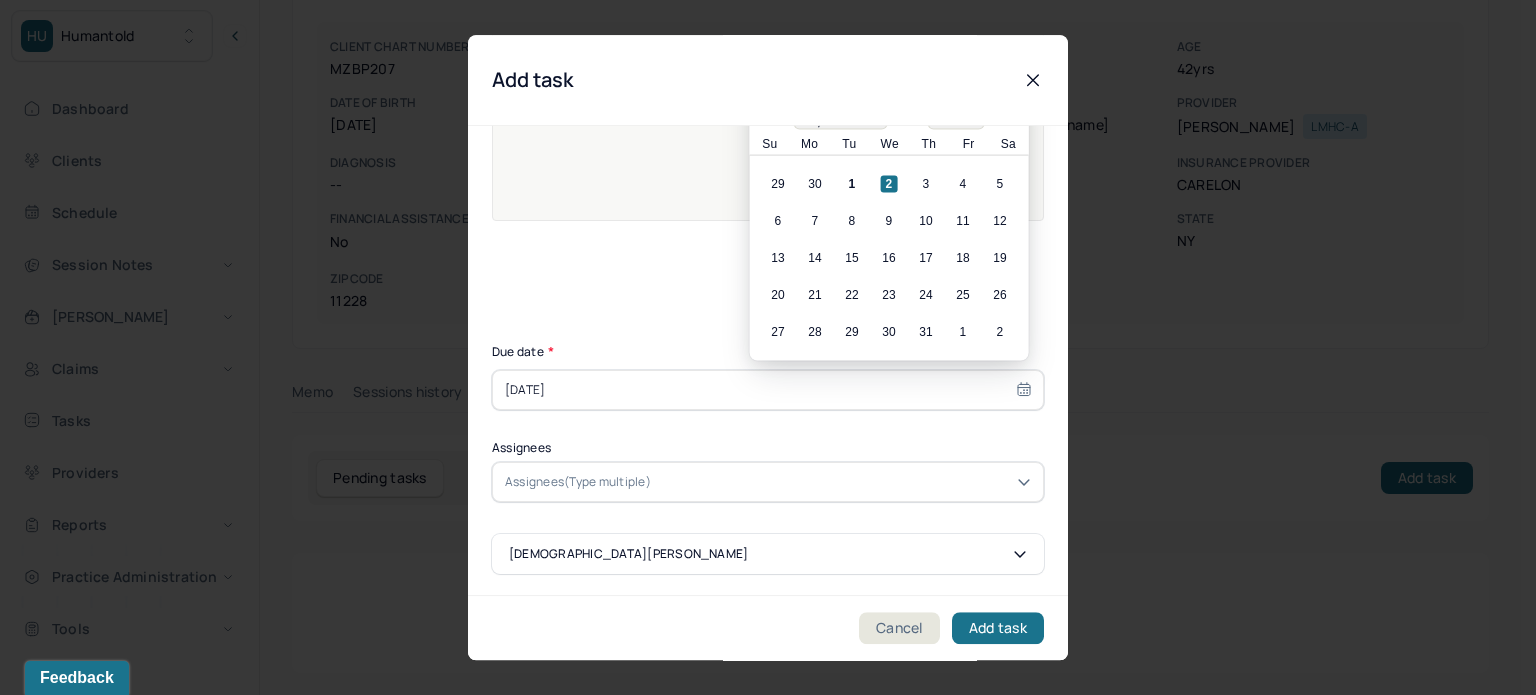 click at bounding box center [843, 482] 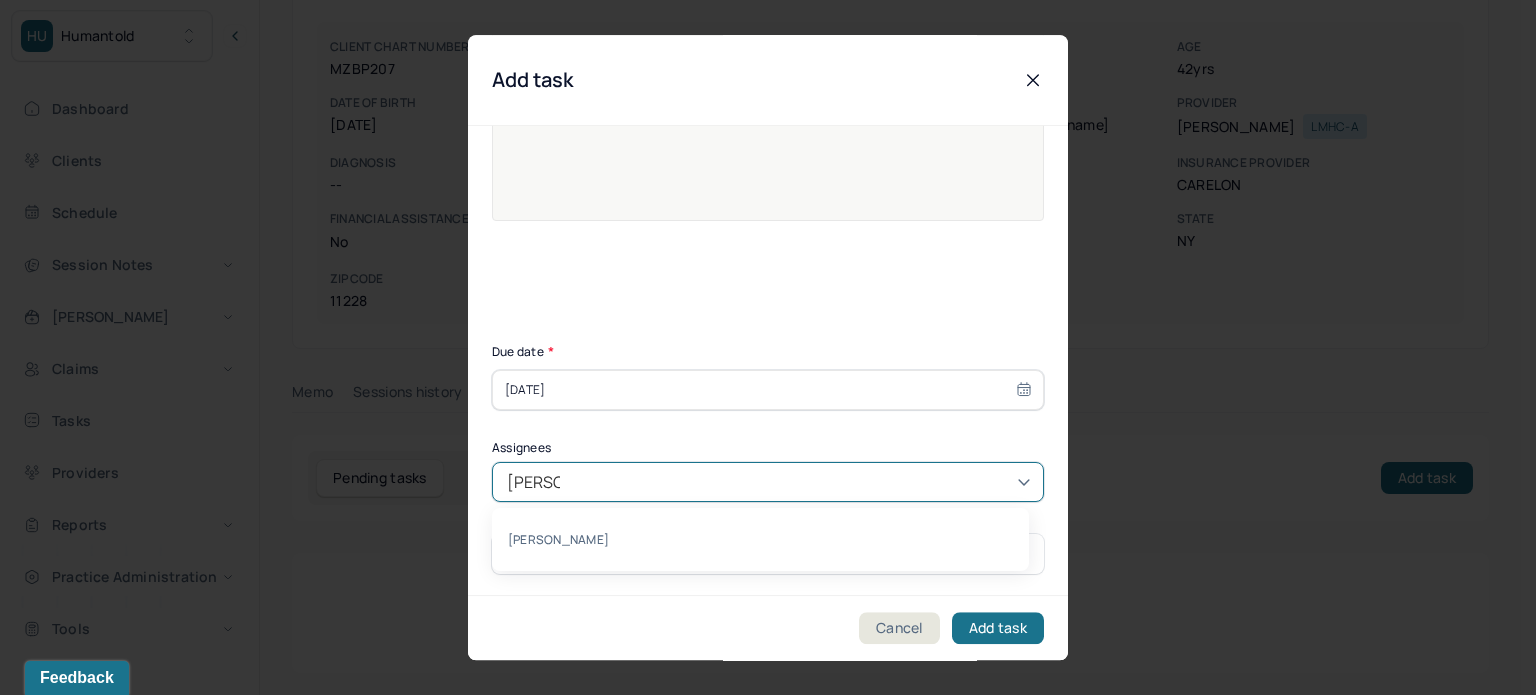 type on "katherine" 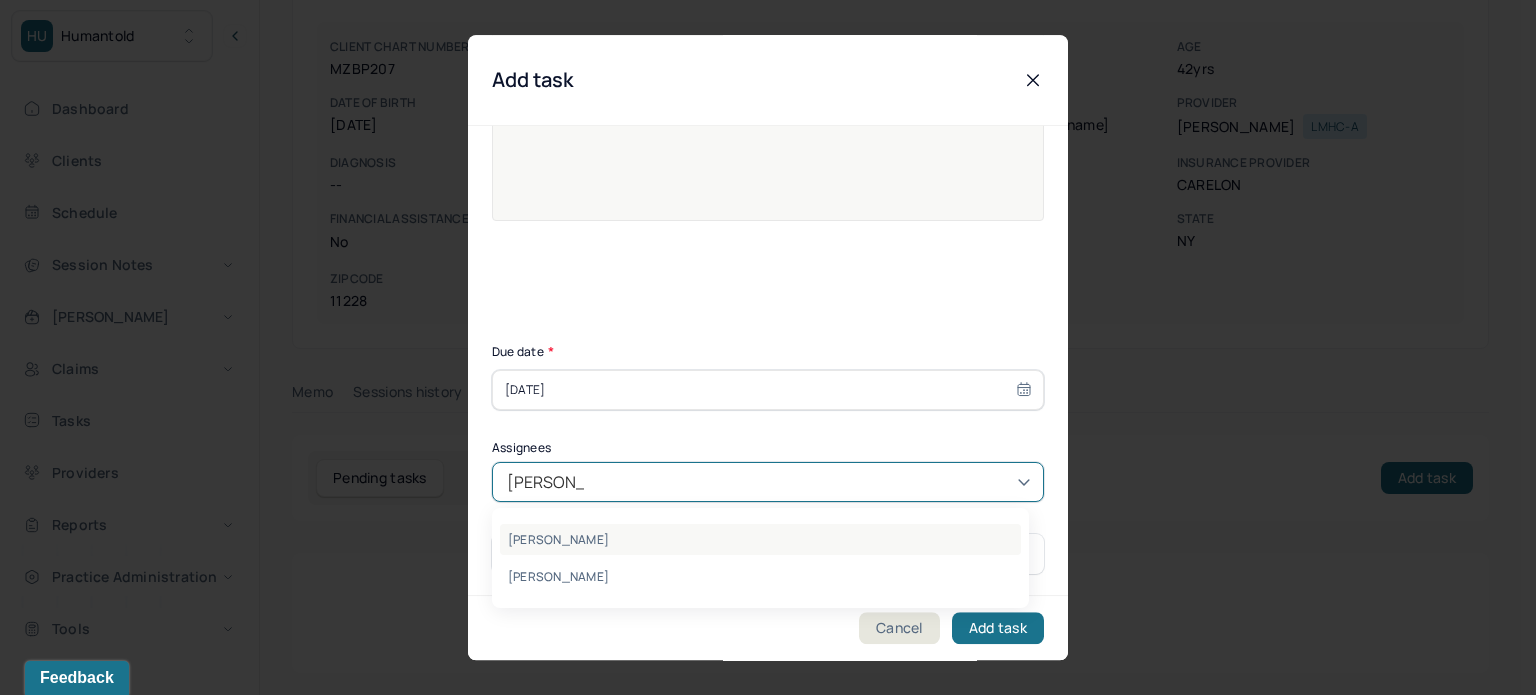 click on "Katherine Powers" at bounding box center (760, 539) 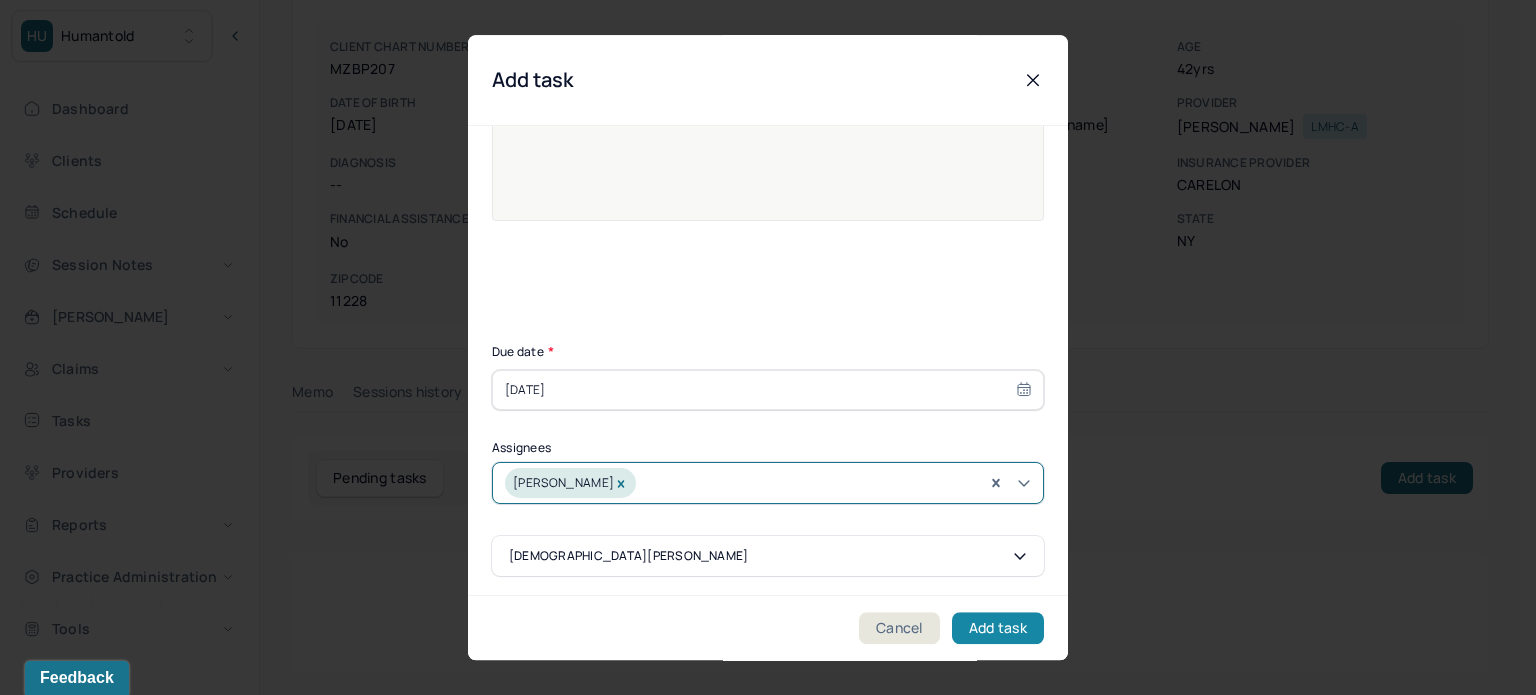 click on "Add task" at bounding box center (998, 628) 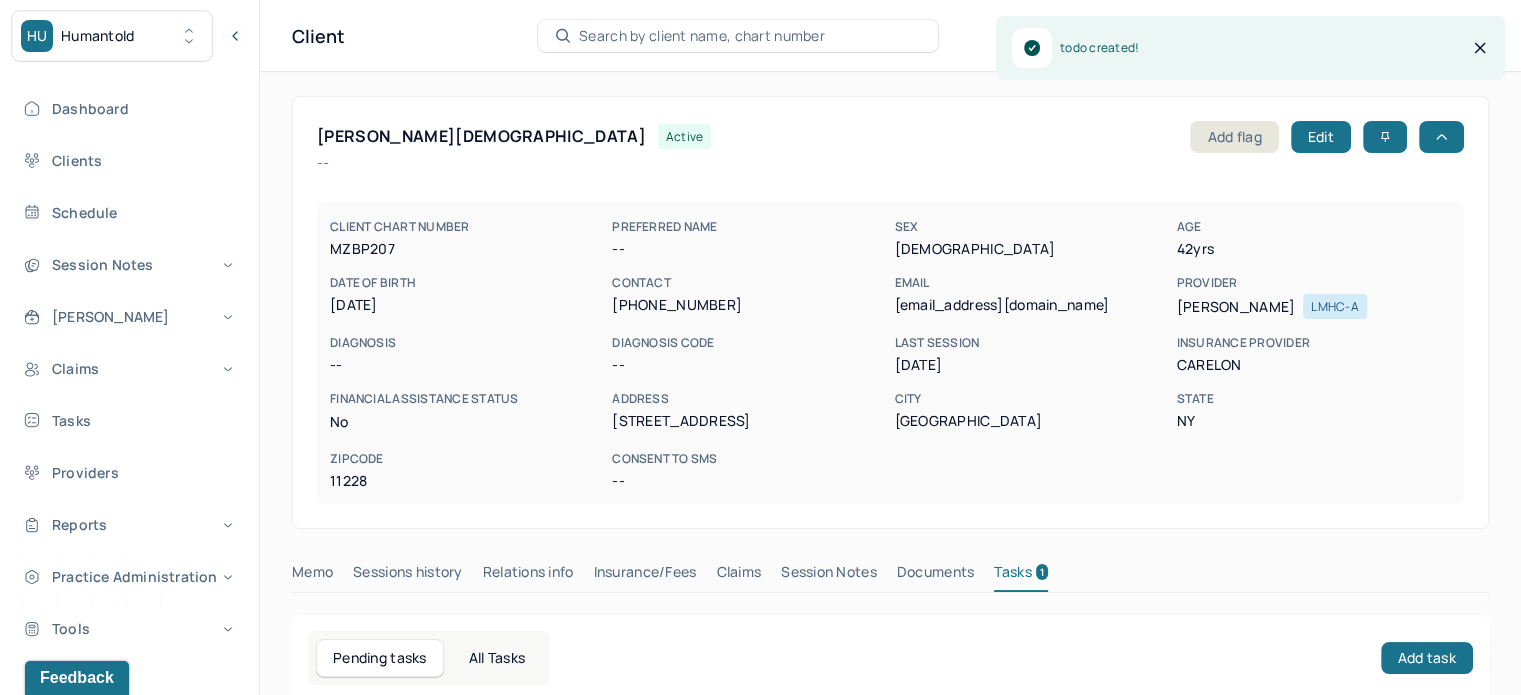 scroll, scrollTop: 0, scrollLeft: 0, axis: both 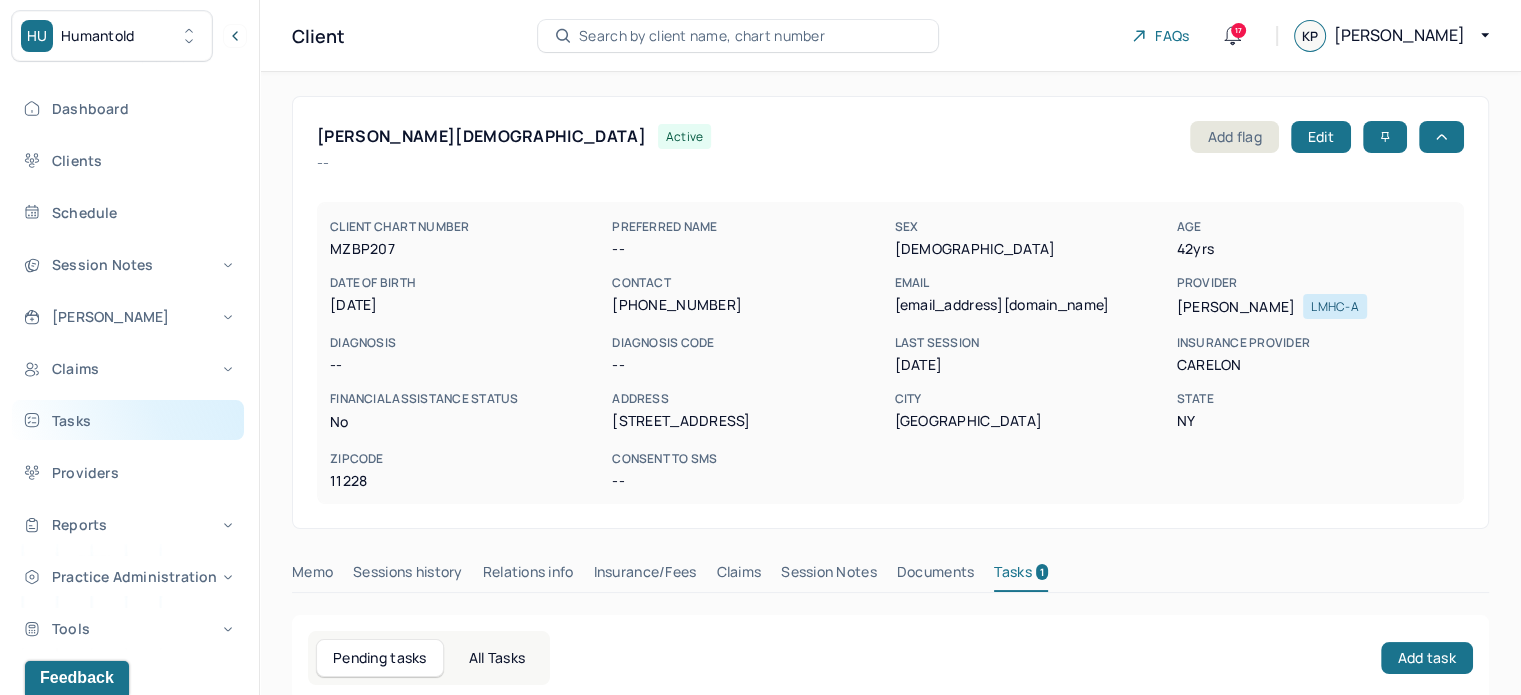 click on "Tasks" at bounding box center (128, 420) 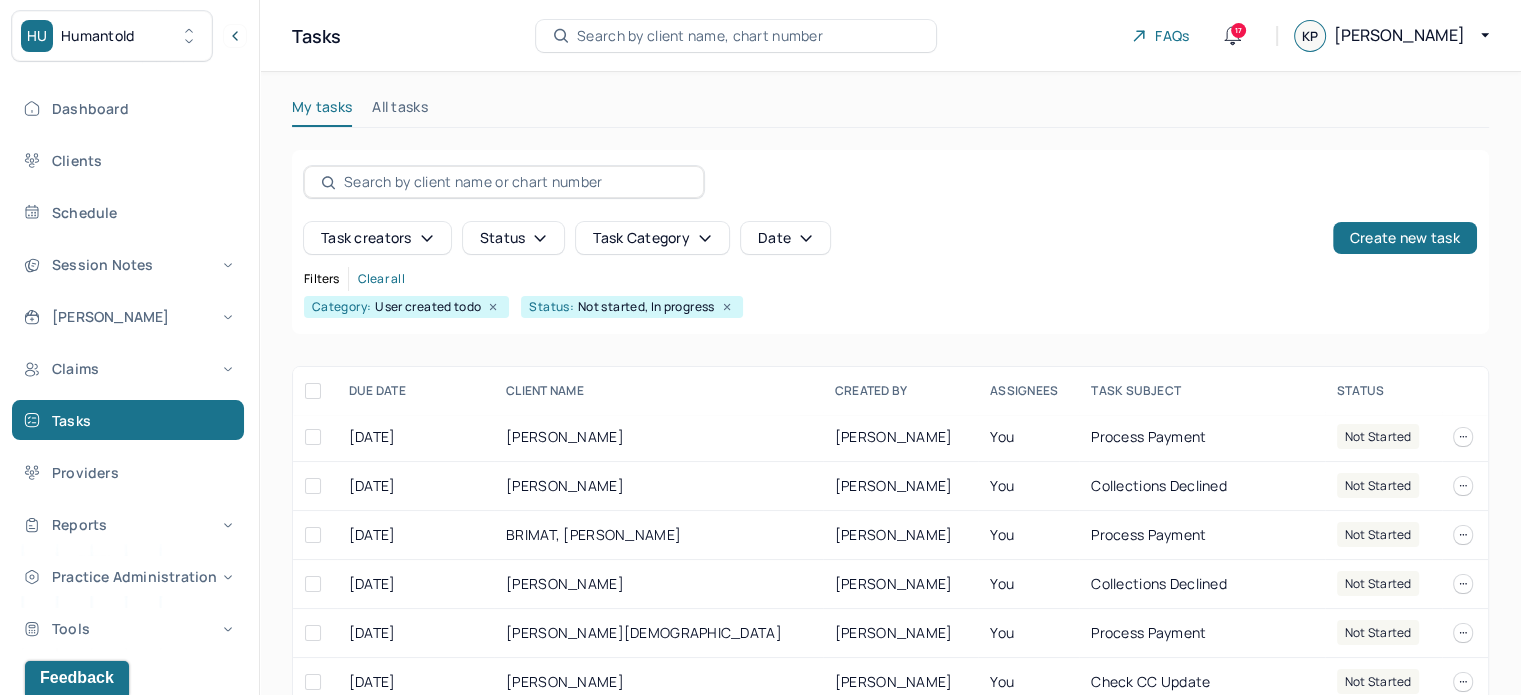 scroll, scrollTop: 0, scrollLeft: 0, axis: both 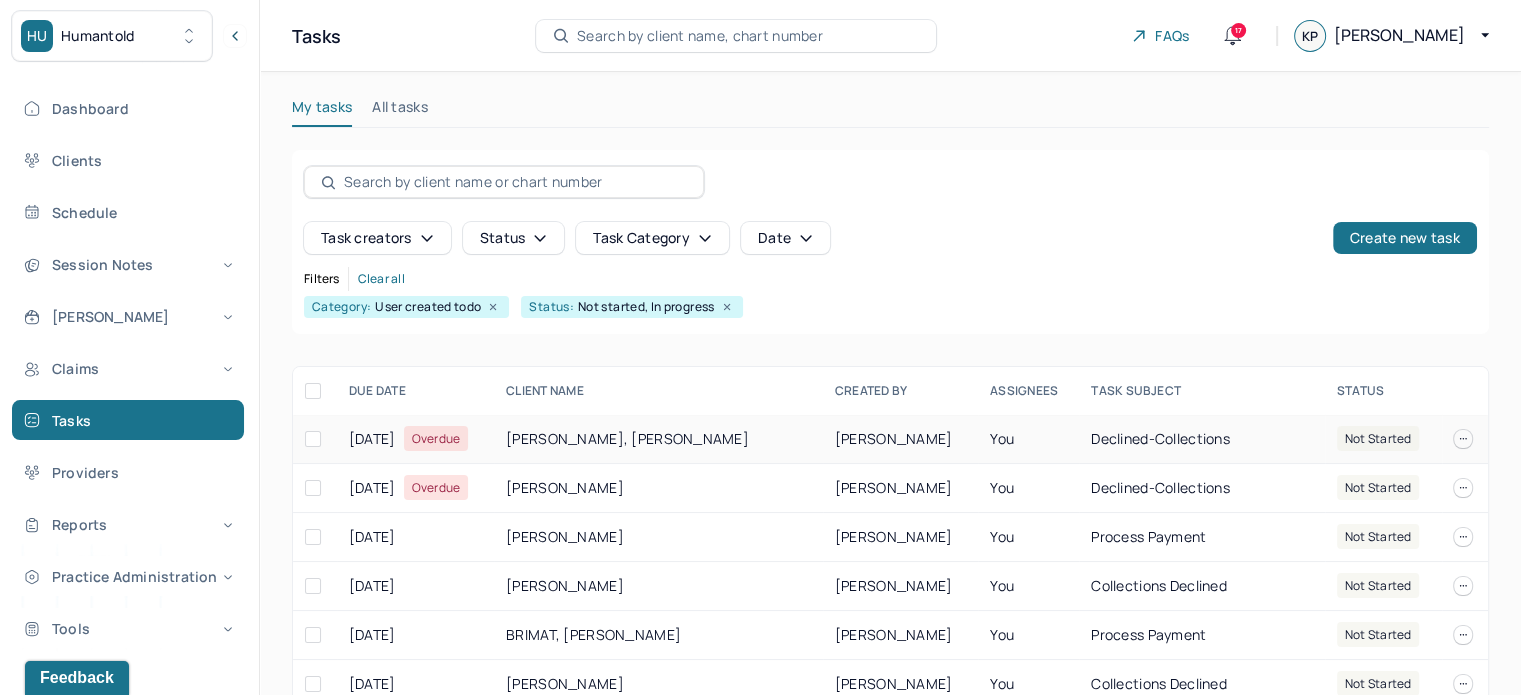 click on "LAVEAU-HOSTY, BARNICA" at bounding box center (658, 439) 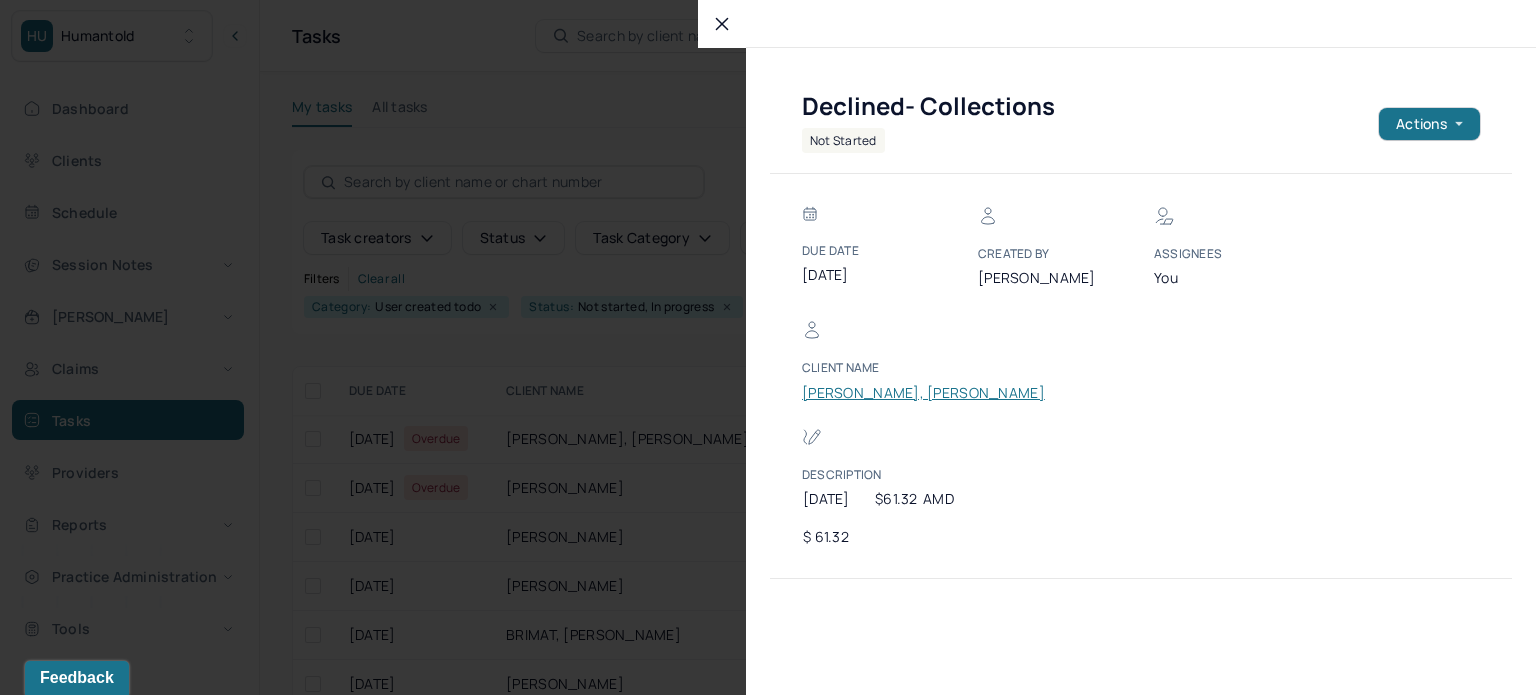 click on "LAVEAU-HOSTY, BARNICA" at bounding box center [923, 393] 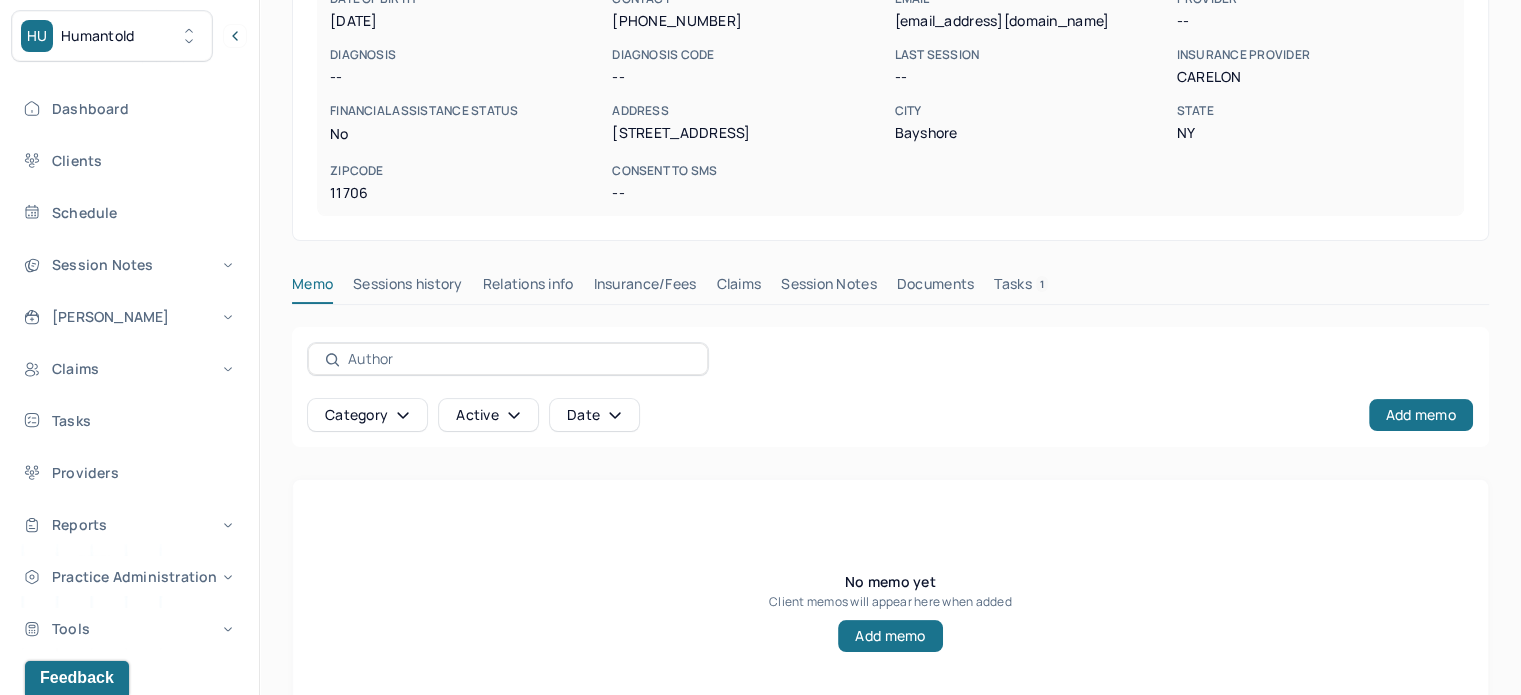 scroll, scrollTop: 356, scrollLeft: 0, axis: vertical 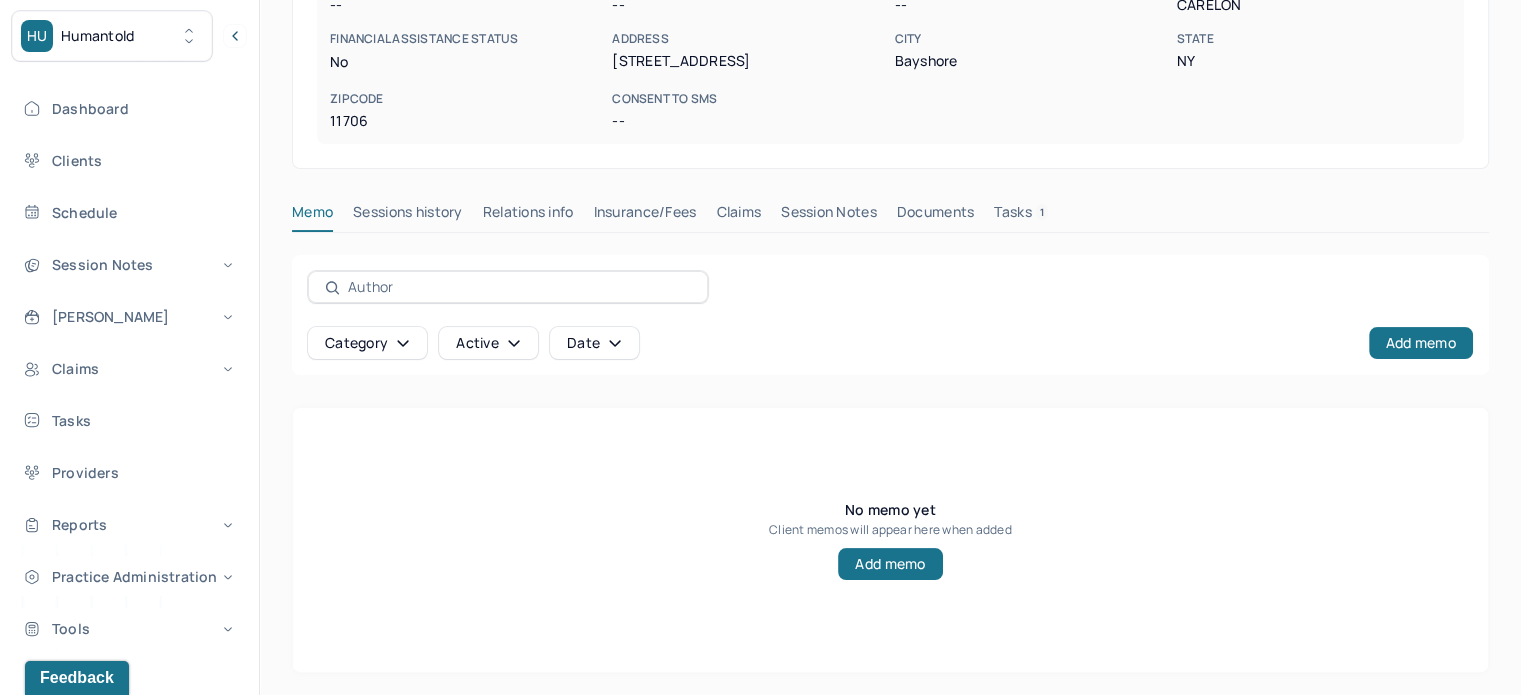 click on "Claims" at bounding box center [738, 216] 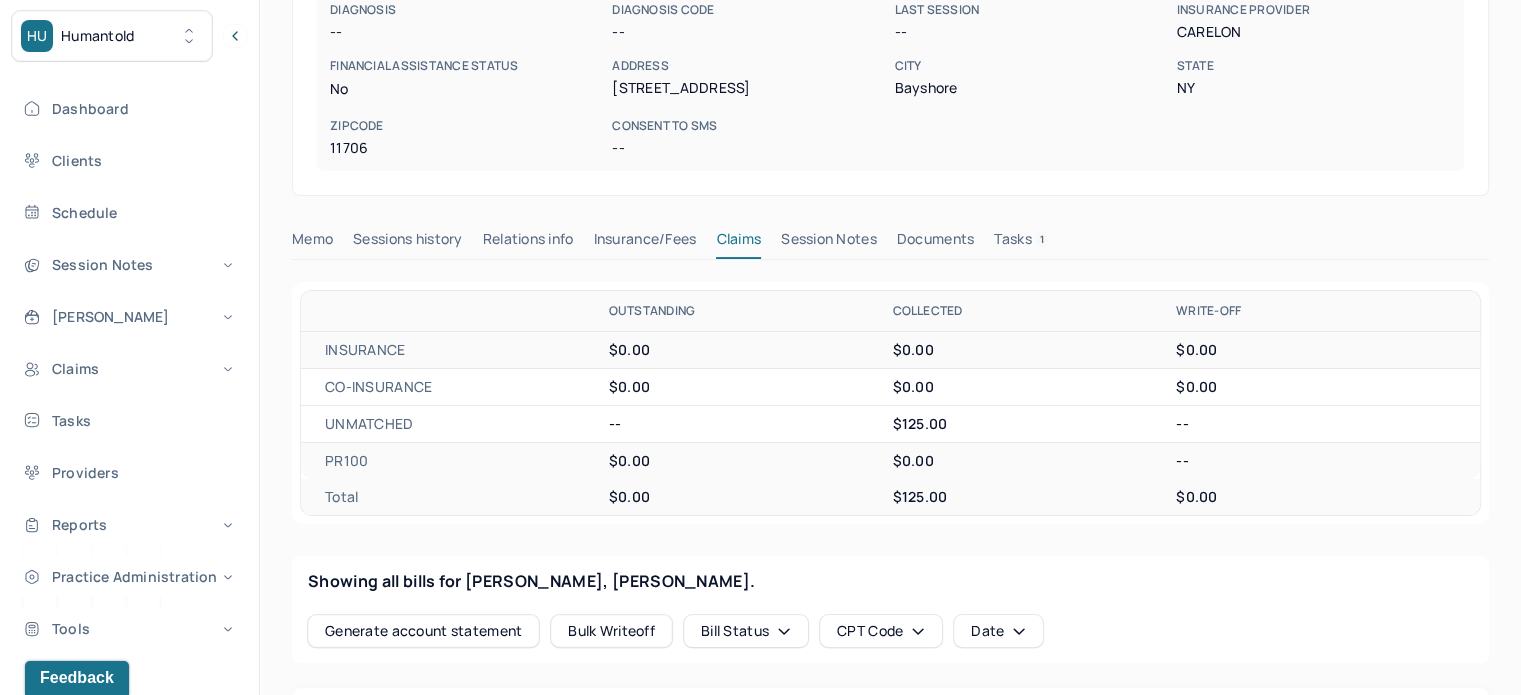 scroll, scrollTop: 297, scrollLeft: 0, axis: vertical 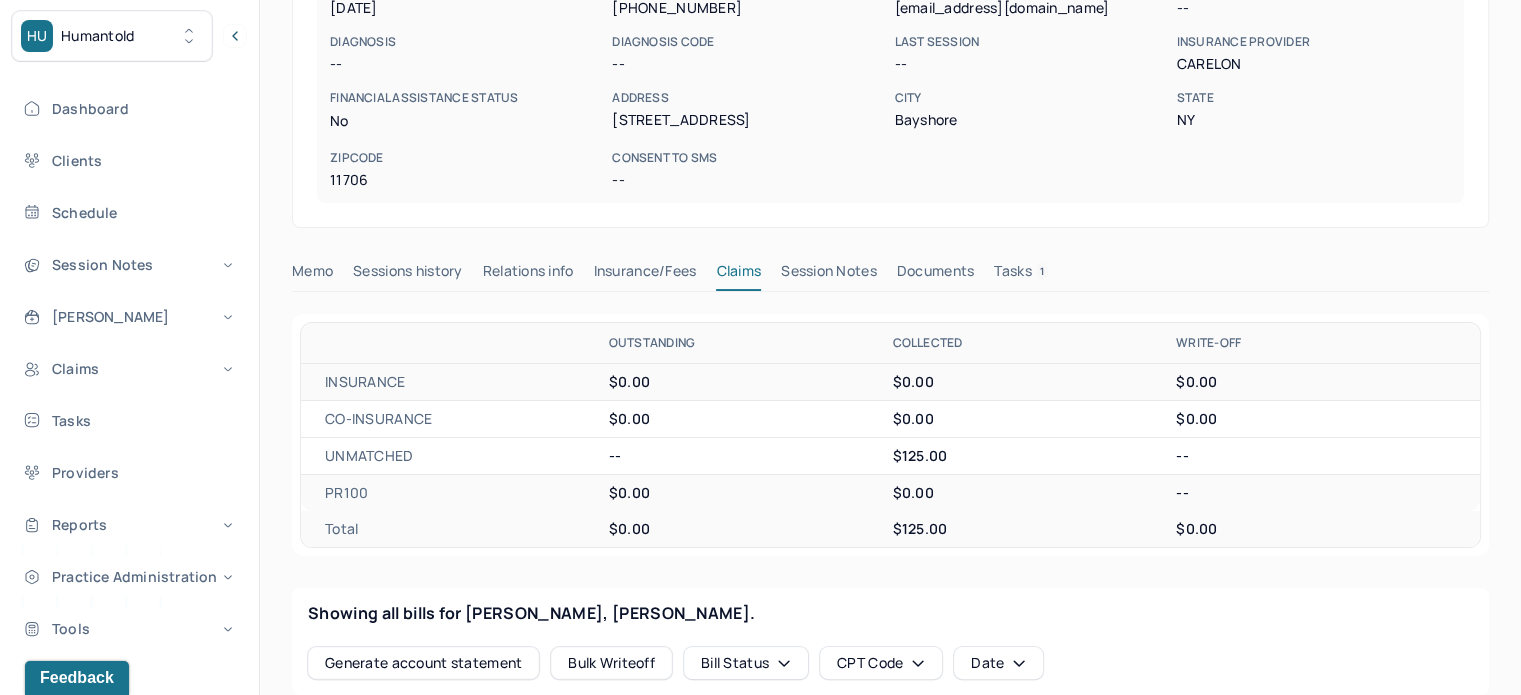 click on "Tasks 1" at bounding box center (1021, 275) 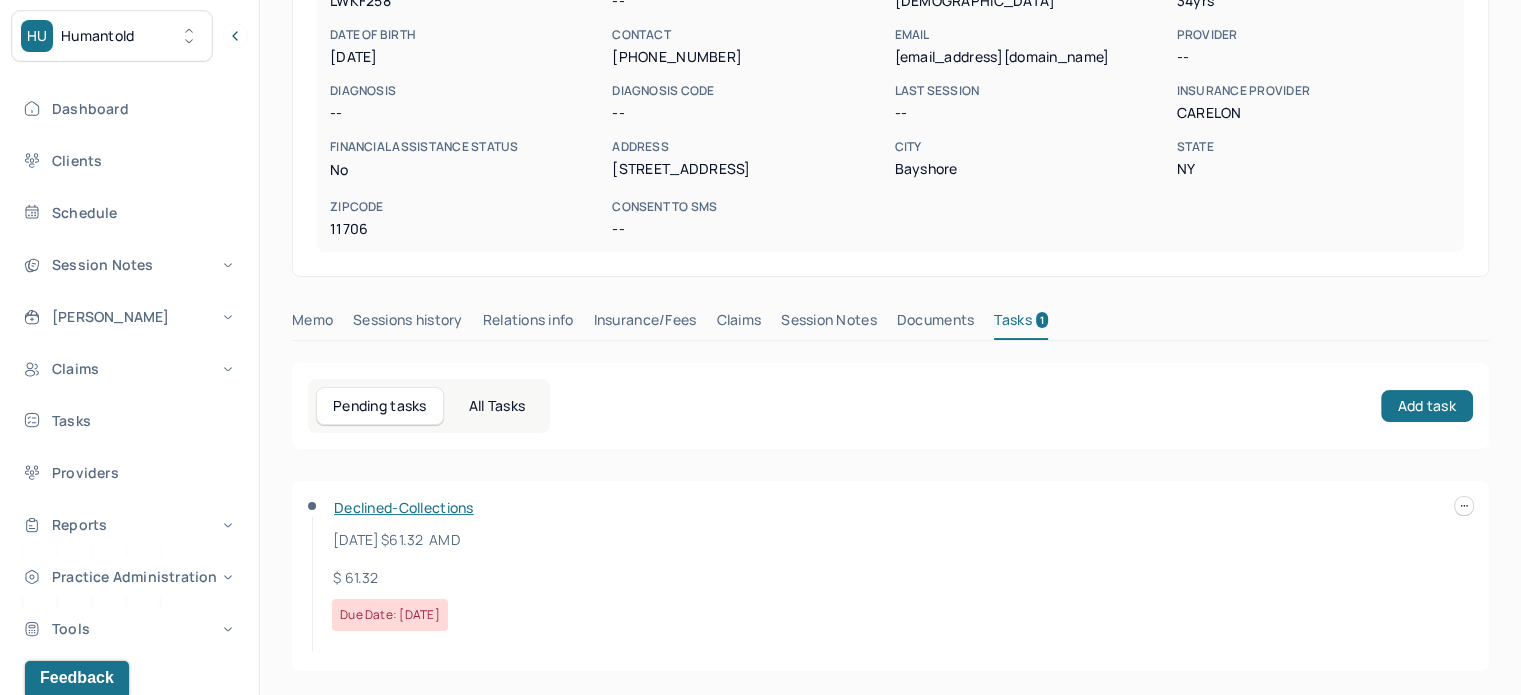 scroll, scrollTop: 246, scrollLeft: 0, axis: vertical 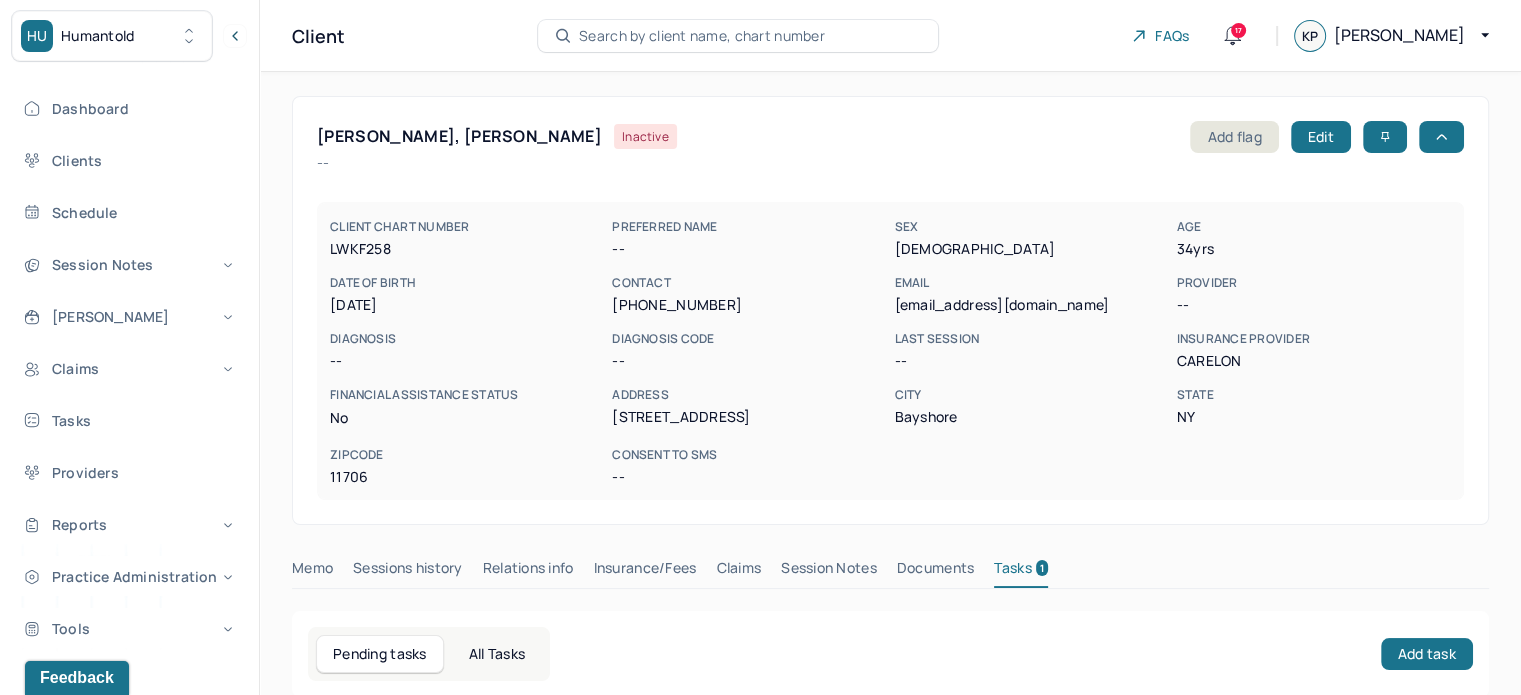 click on "Search by client name, chart number" at bounding box center [702, 36] 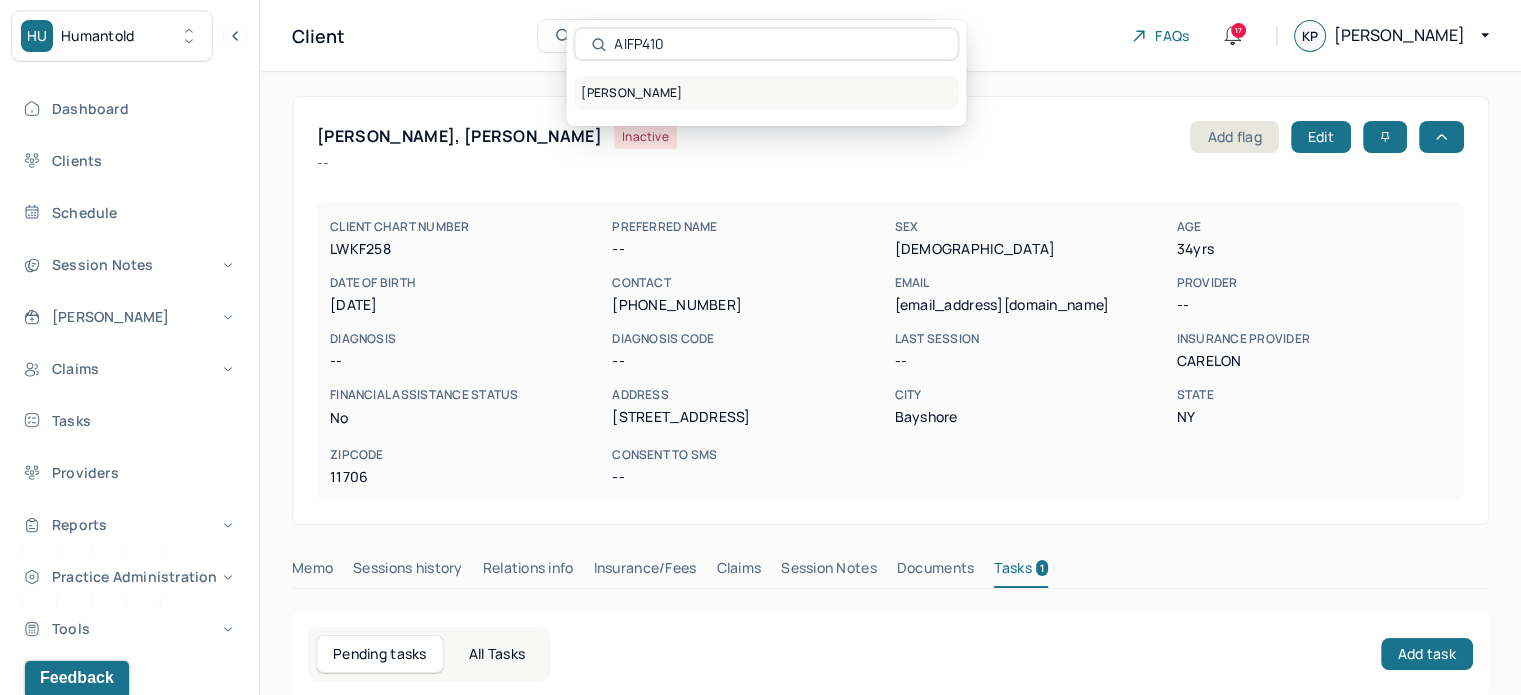 type on "AIFP410" 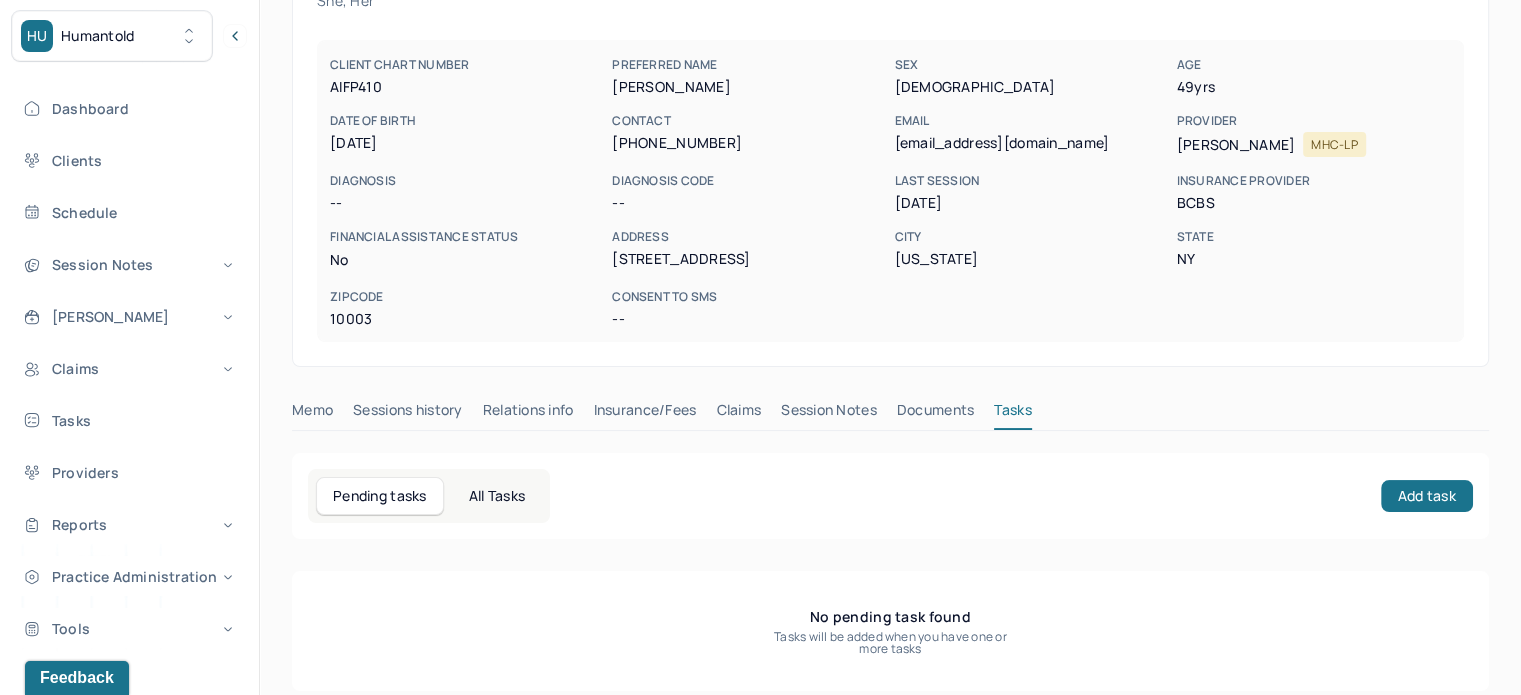 scroll, scrollTop: 180, scrollLeft: 0, axis: vertical 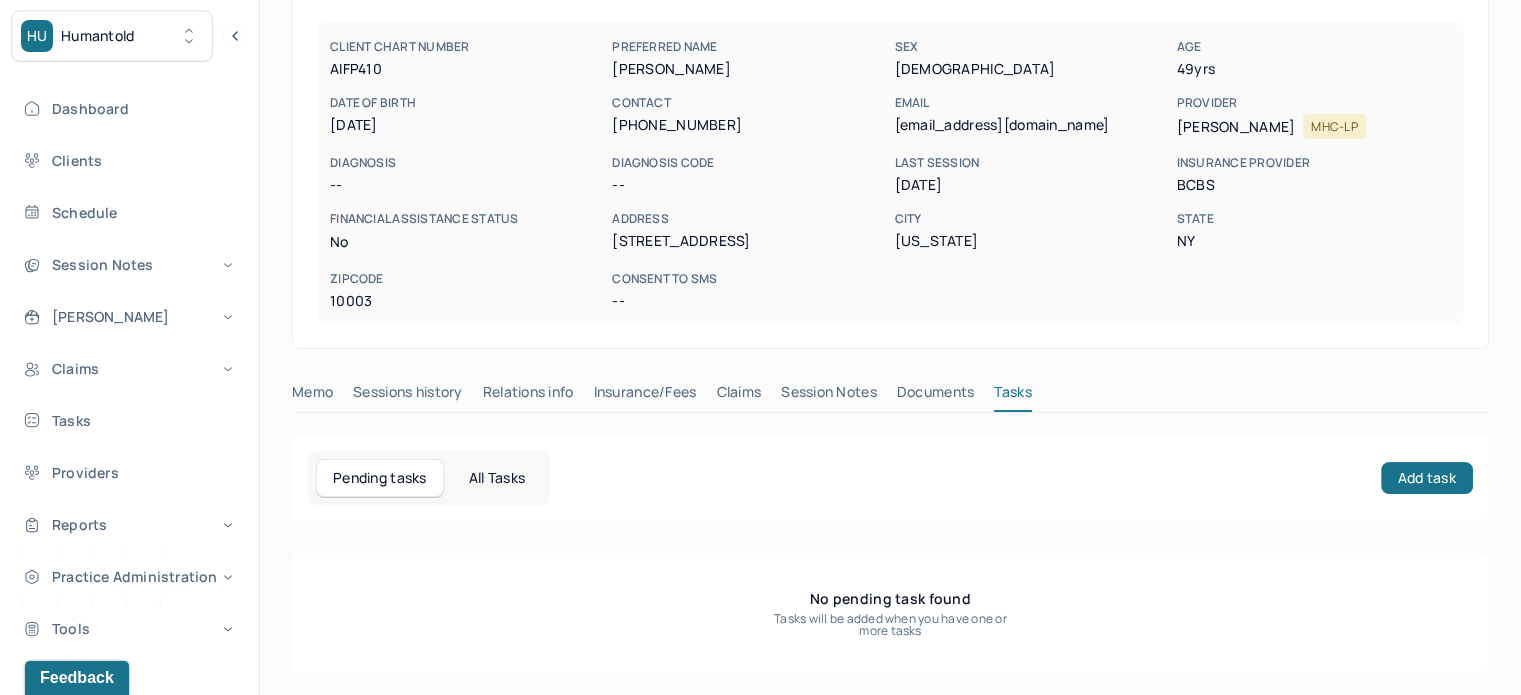 click on "Claims" at bounding box center (738, 396) 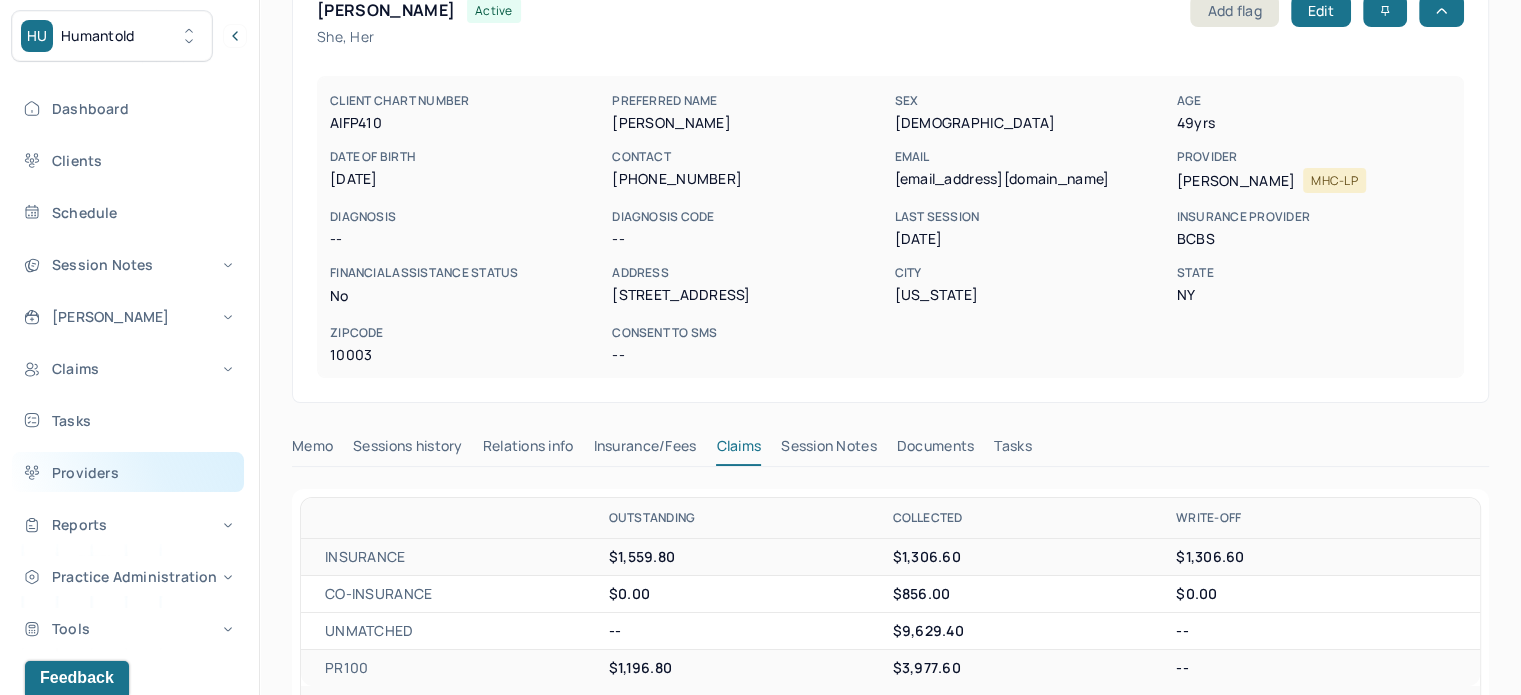 scroll, scrollTop: 0, scrollLeft: 0, axis: both 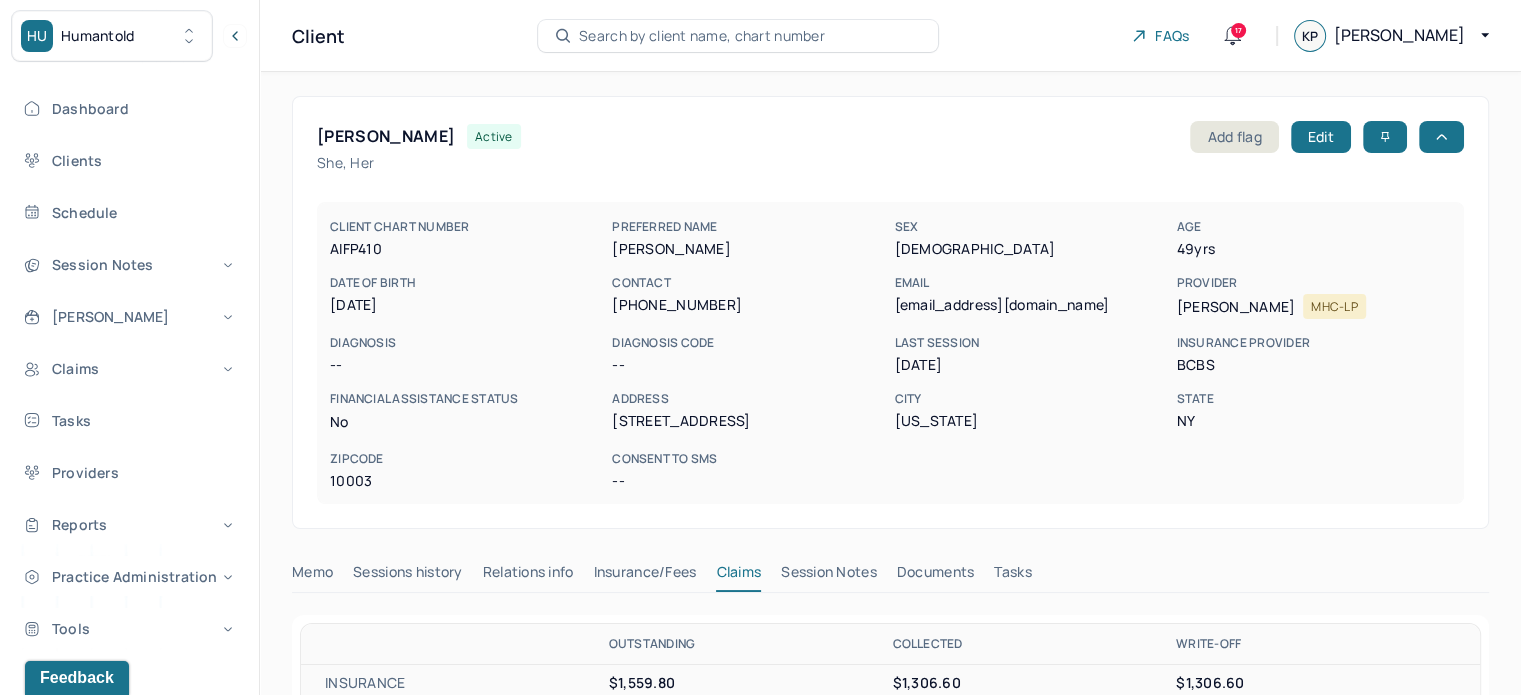 click on "Search by client name, chart number" at bounding box center [702, 36] 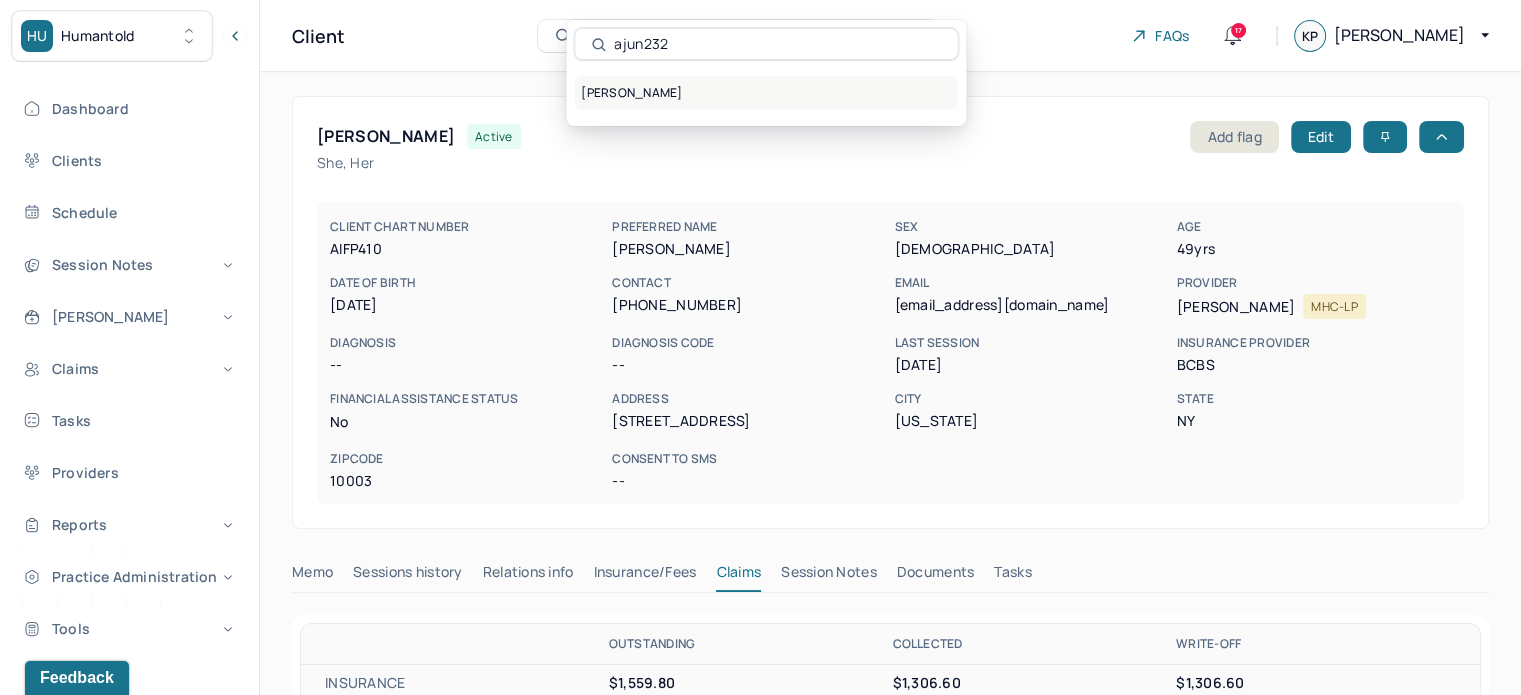 type on "ajun232" 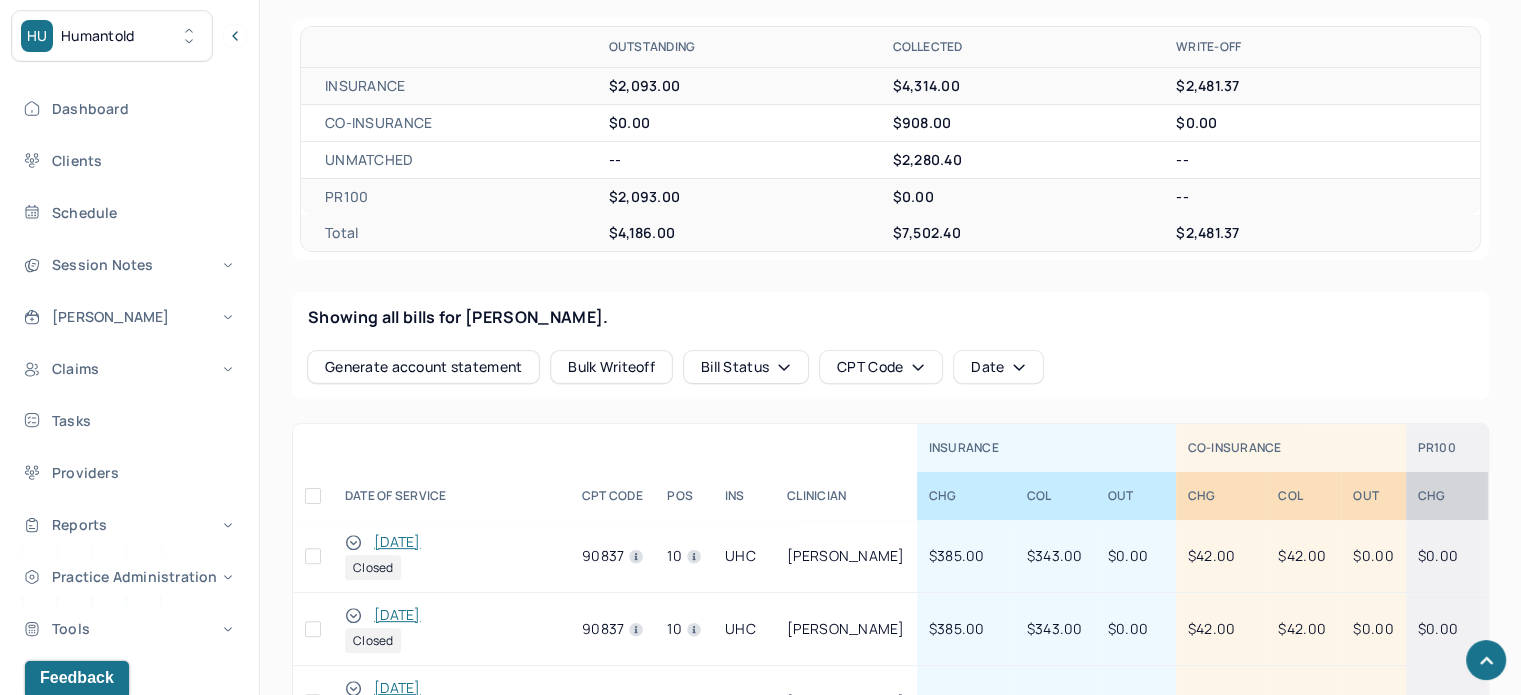 scroll, scrollTop: 800, scrollLeft: 0, axis: vertical 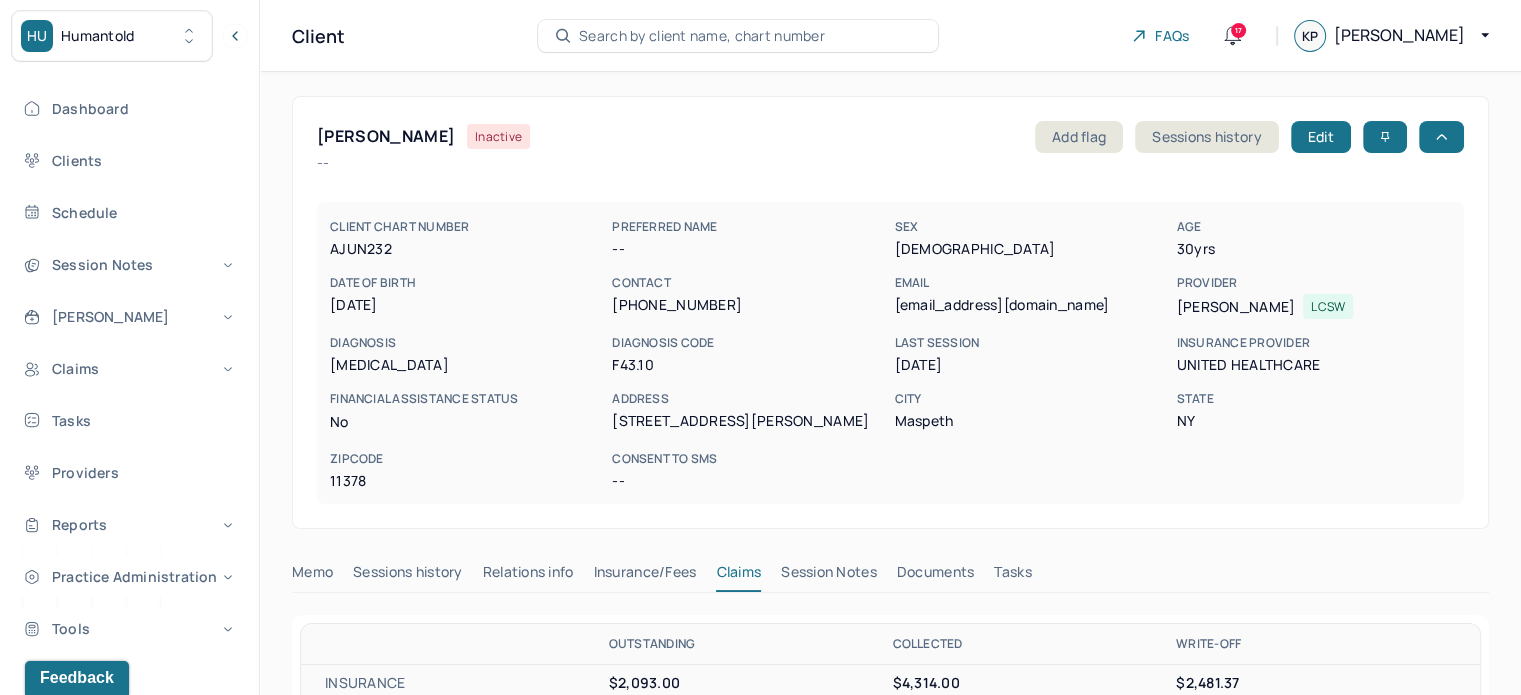 click on "CONTACT (313) 510-9068" at bounding box center (749, 295) 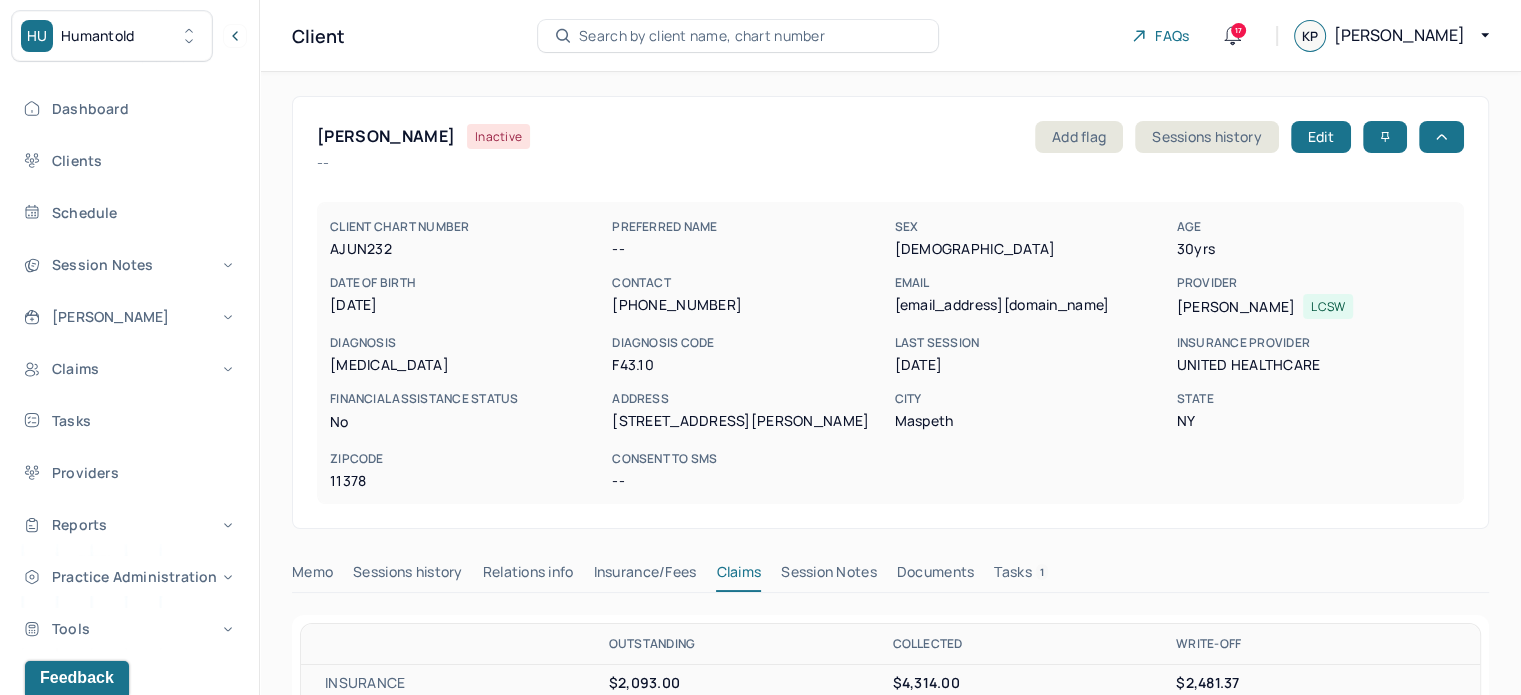 type 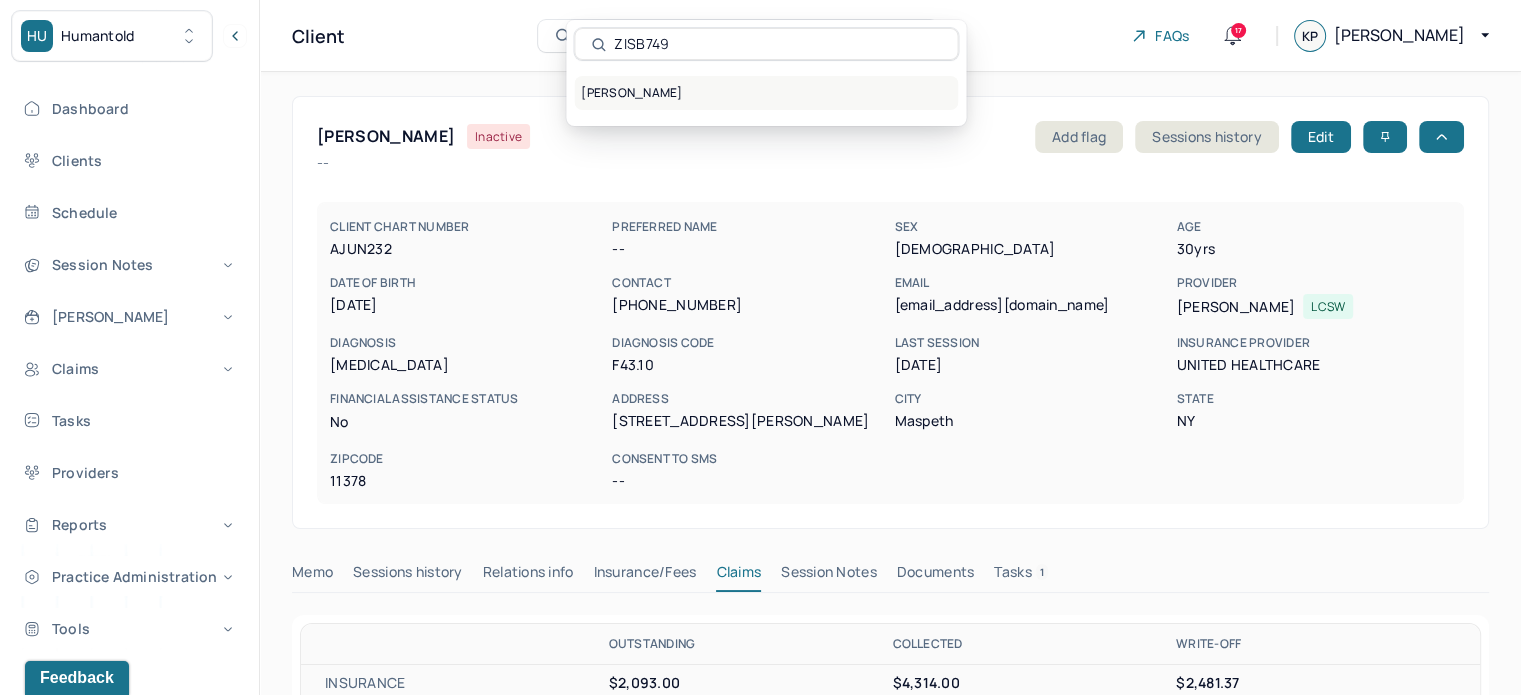 type on "ZISB749" 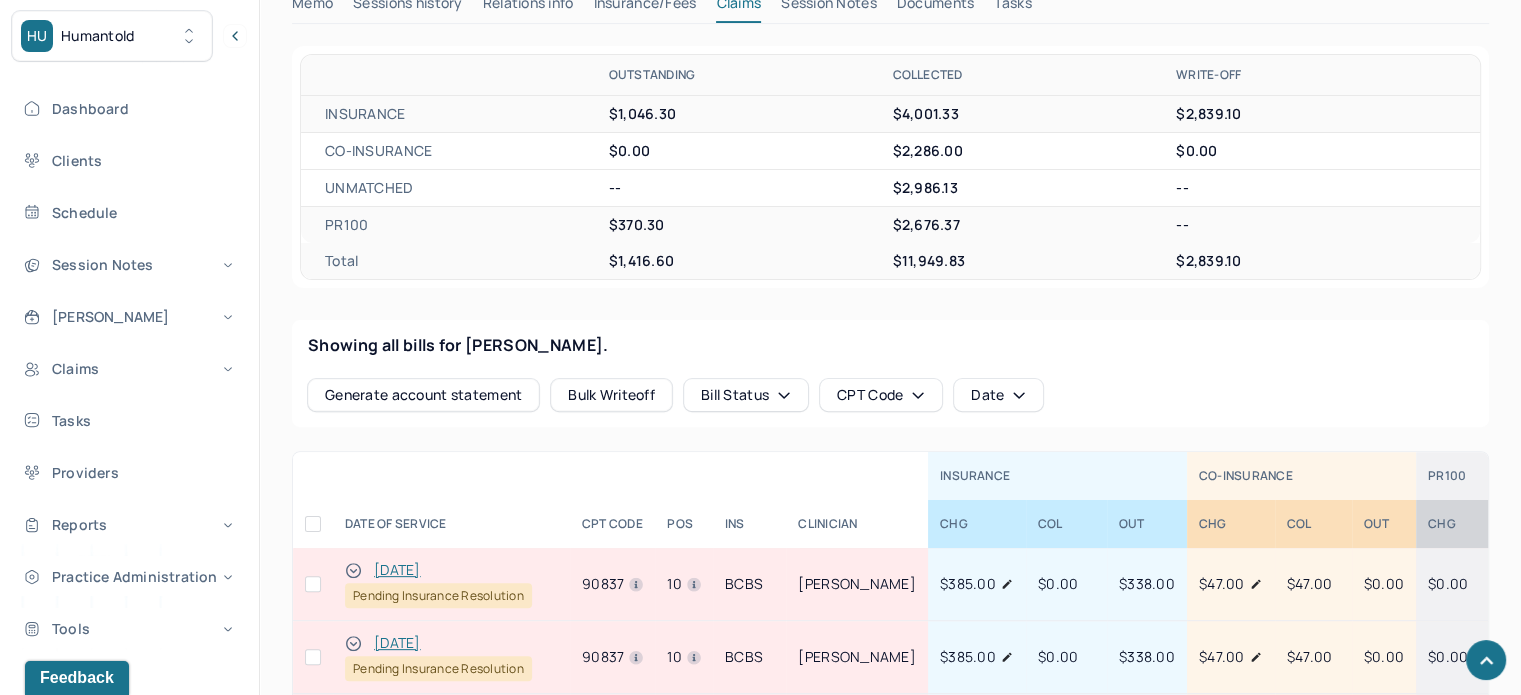 scroll, scrollTop: 900, scrollLeft: 0, axis: vertical 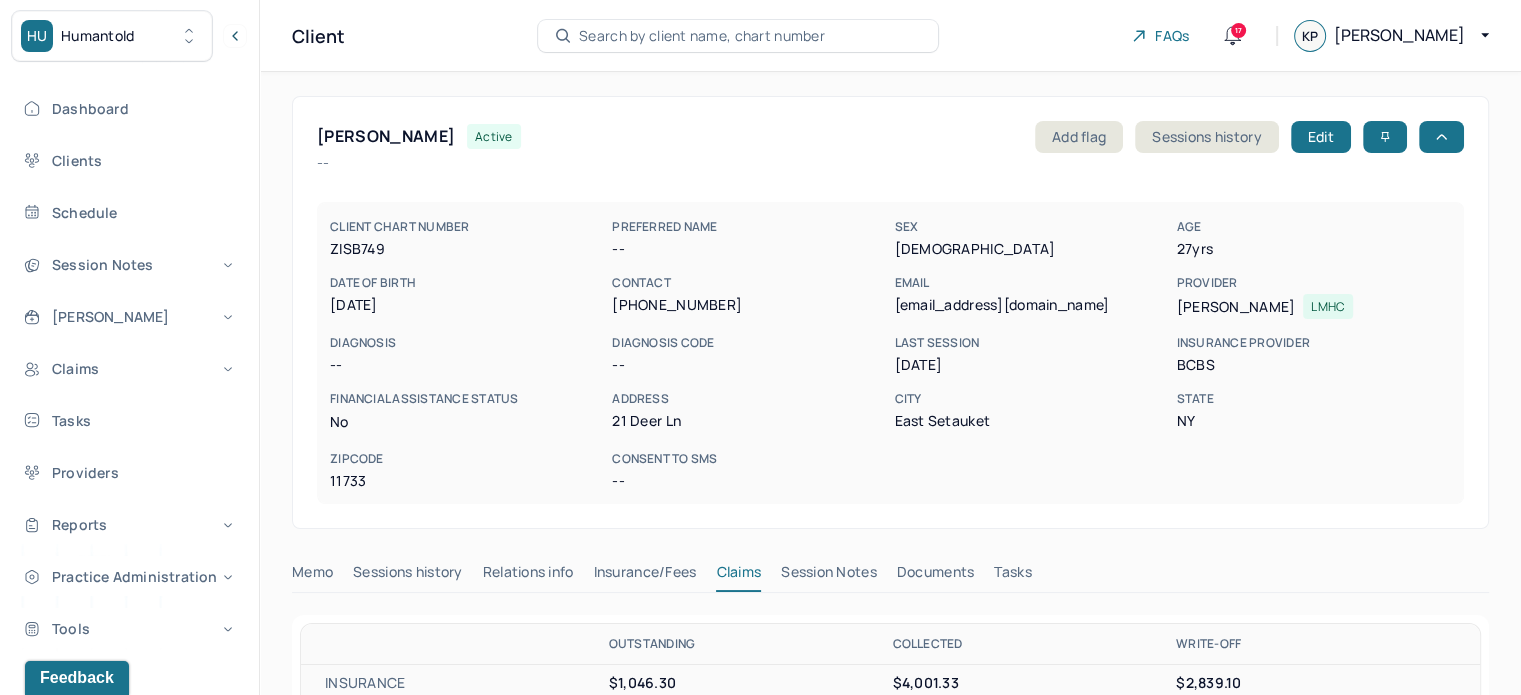 click on "zyunleiq@gmail.com" at bounding box center (1031, 305) 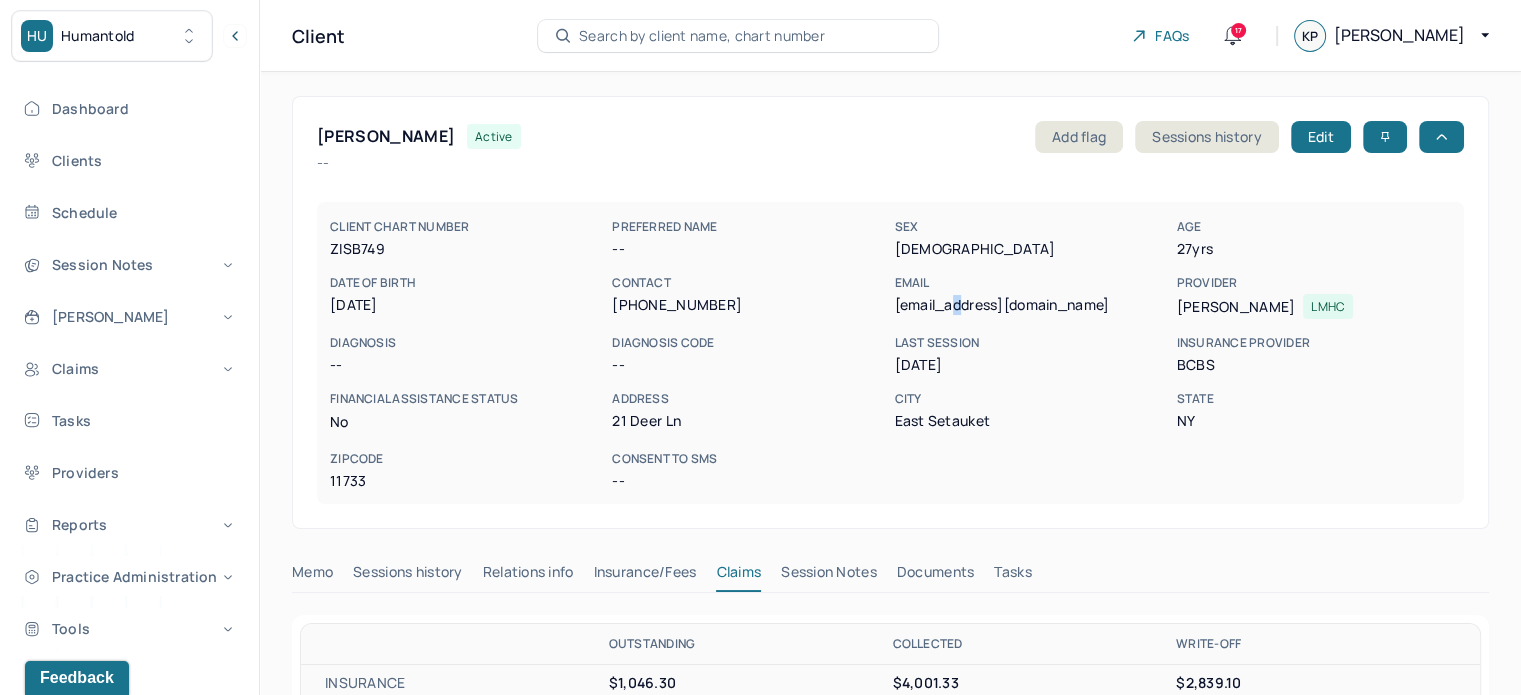 click on "zyunleiq@gmail.com" at bounding box center (1031, 305) 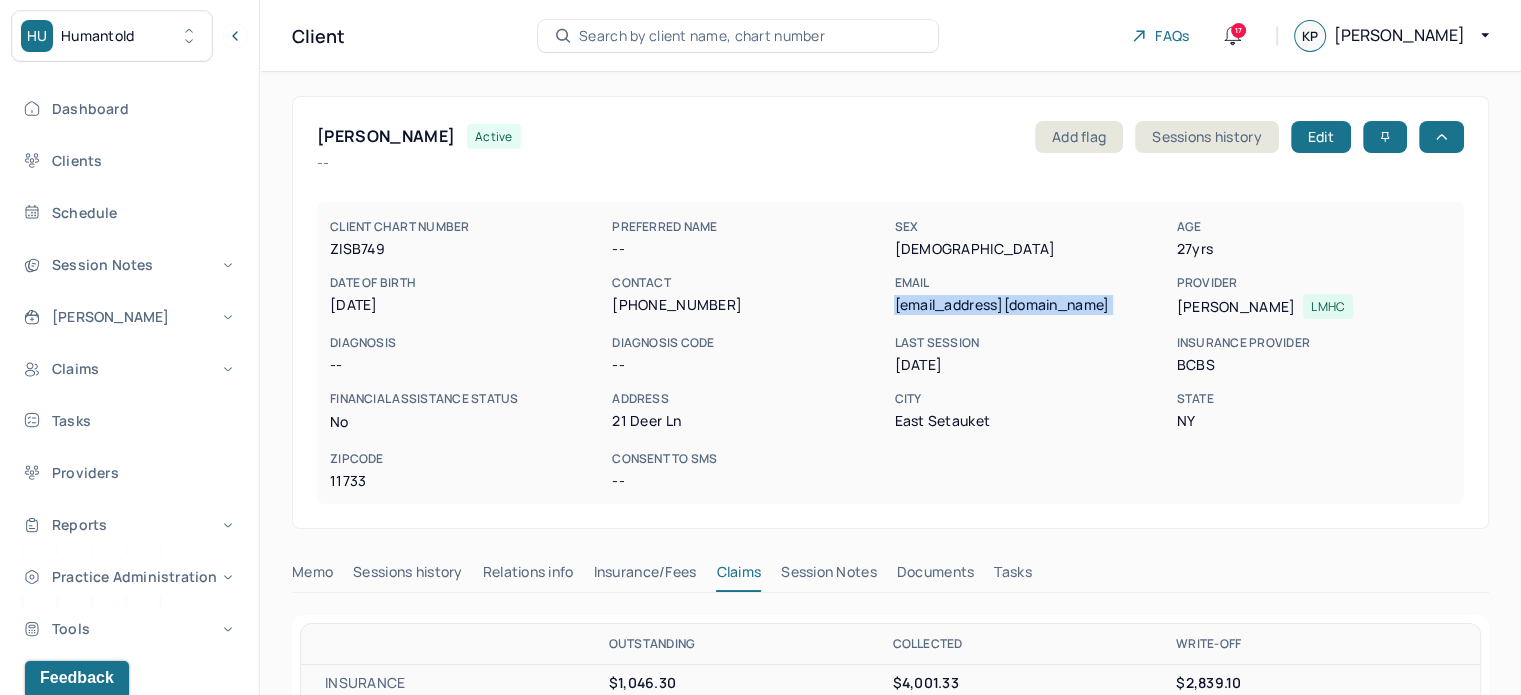 click on "zyunleiq@gmail.com" at bounding box center [1031, 305] 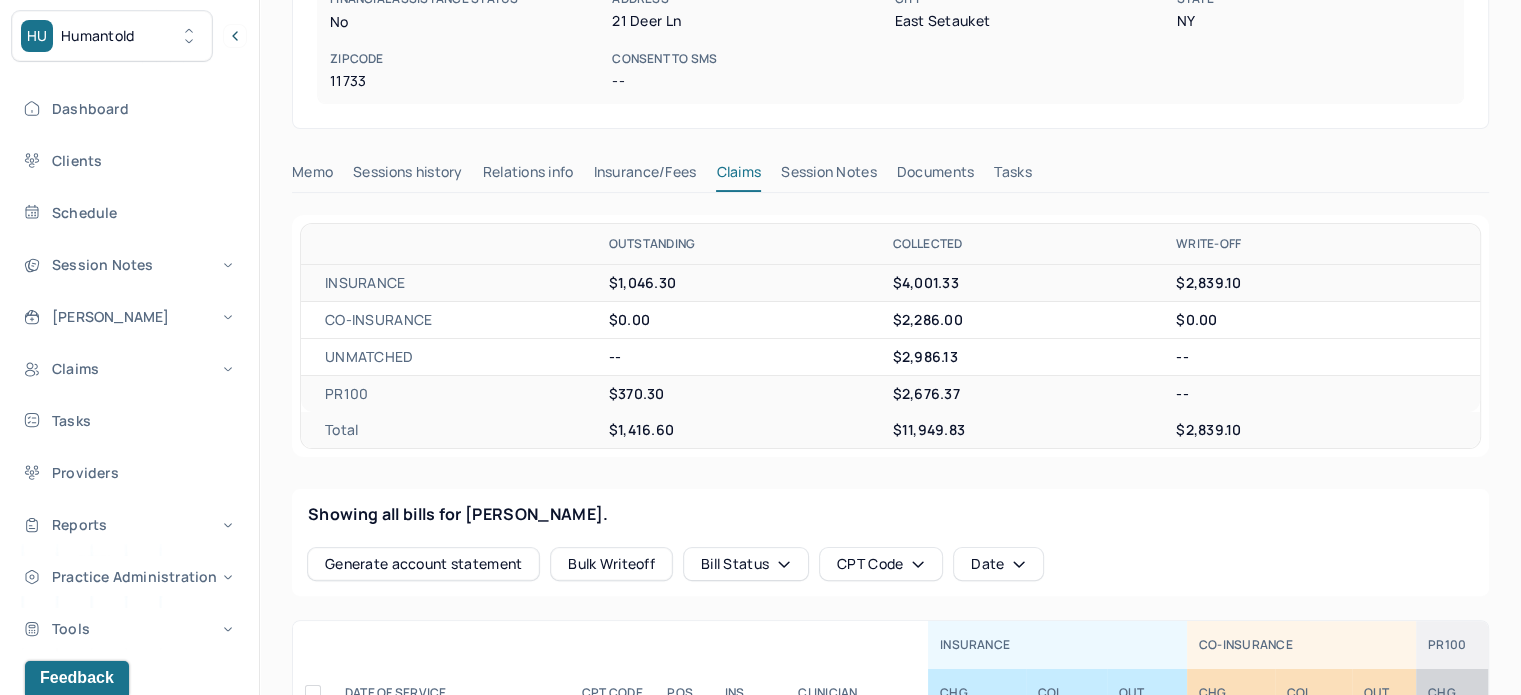 scroll, scrollTop: 0, scrollLeft: 0, axis: both 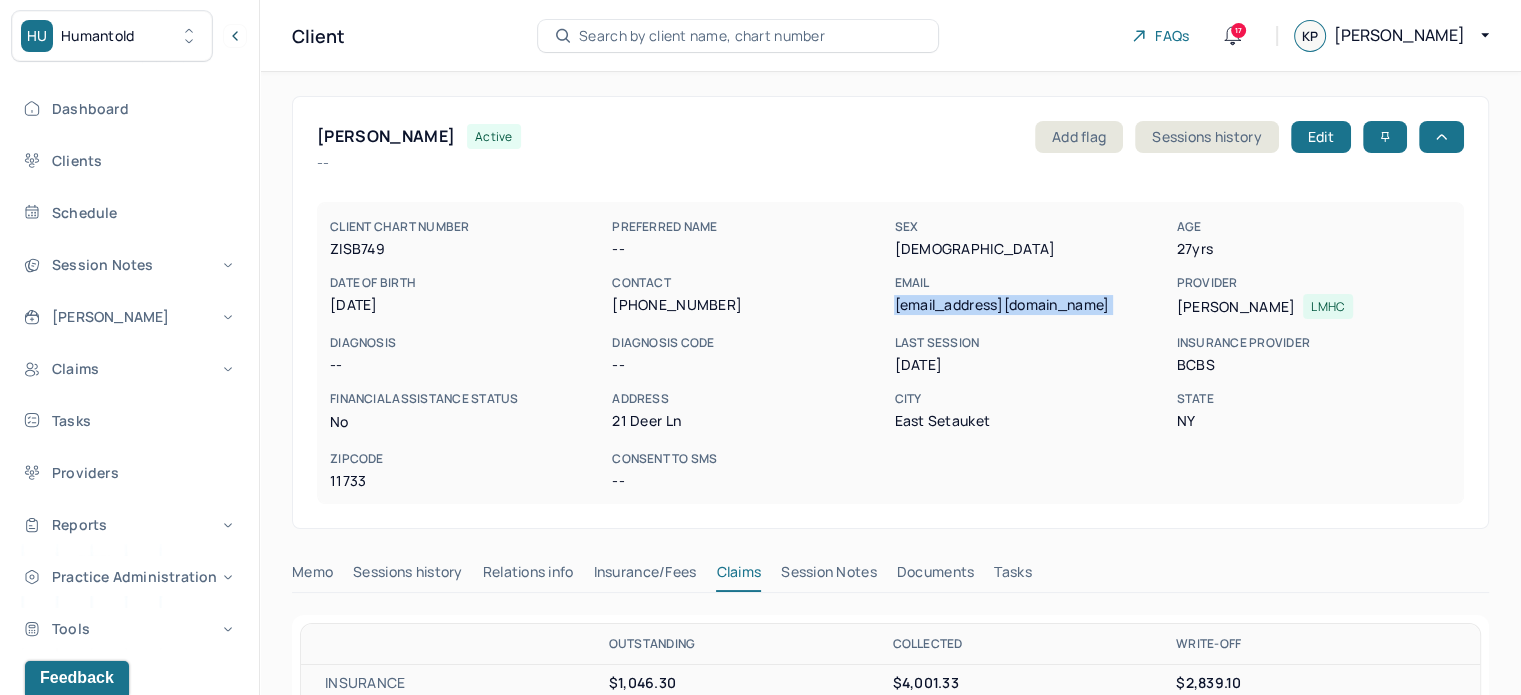 copy on "zyunleiq@gmail.com" 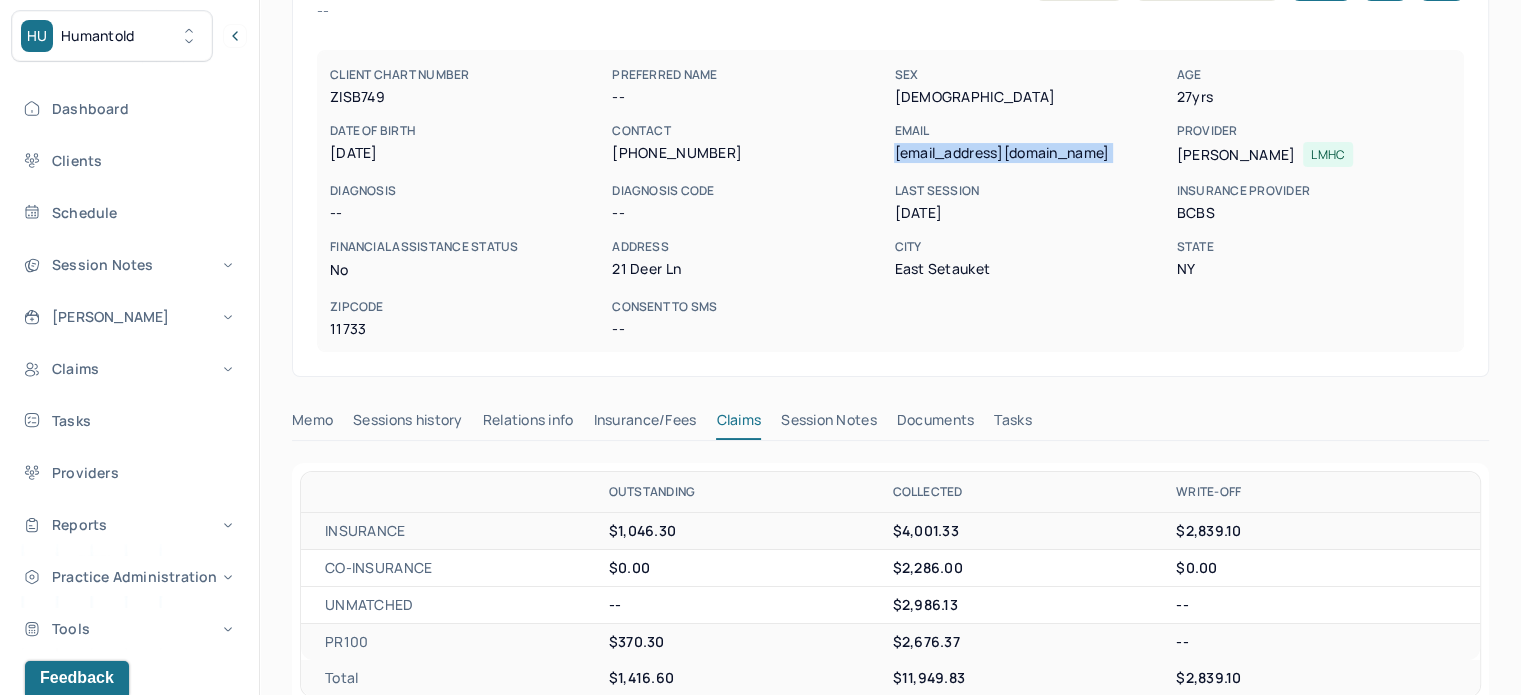 scroll, scrollTop: 400, scrollLeft: 0, axis: vertical 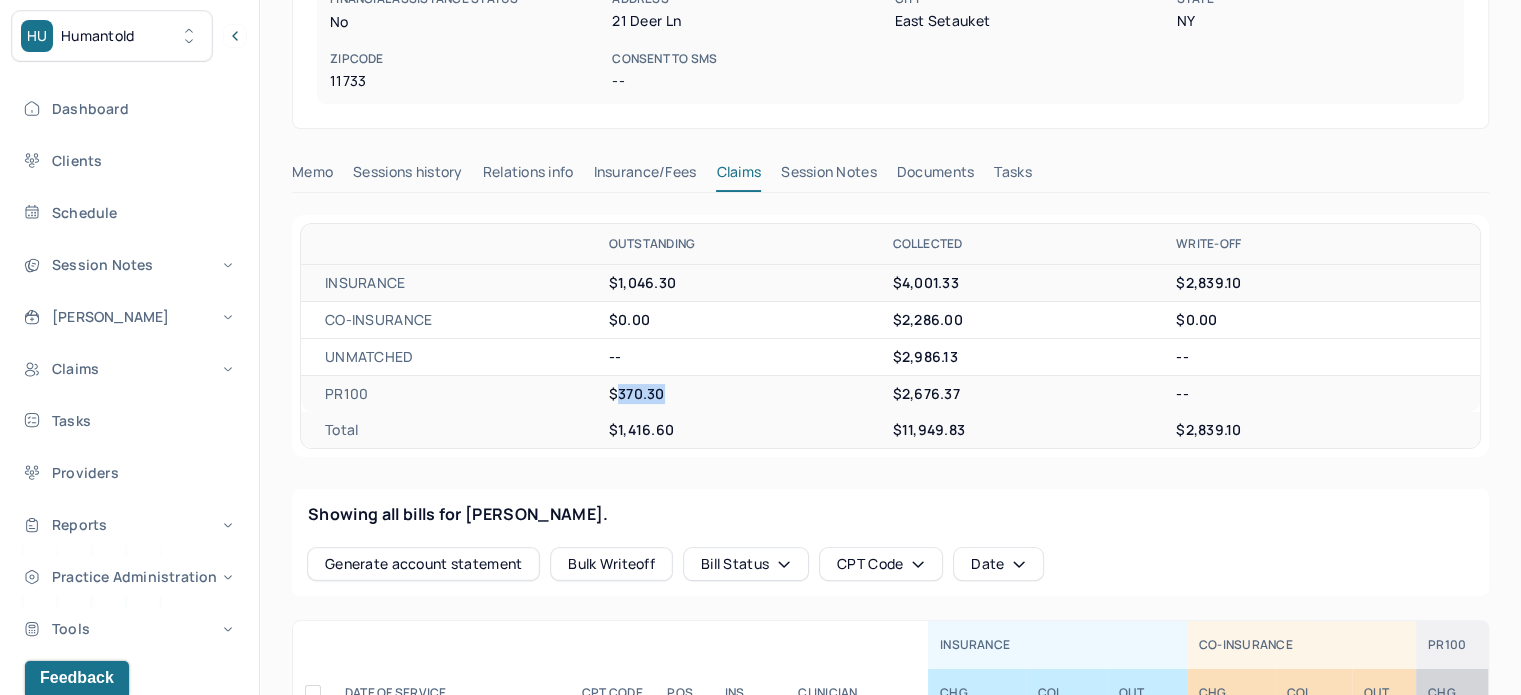 drag, startPoint x: 674, startPoint y: 387, endPoint x: 615, endPoint y: 383, distance: 59.135437 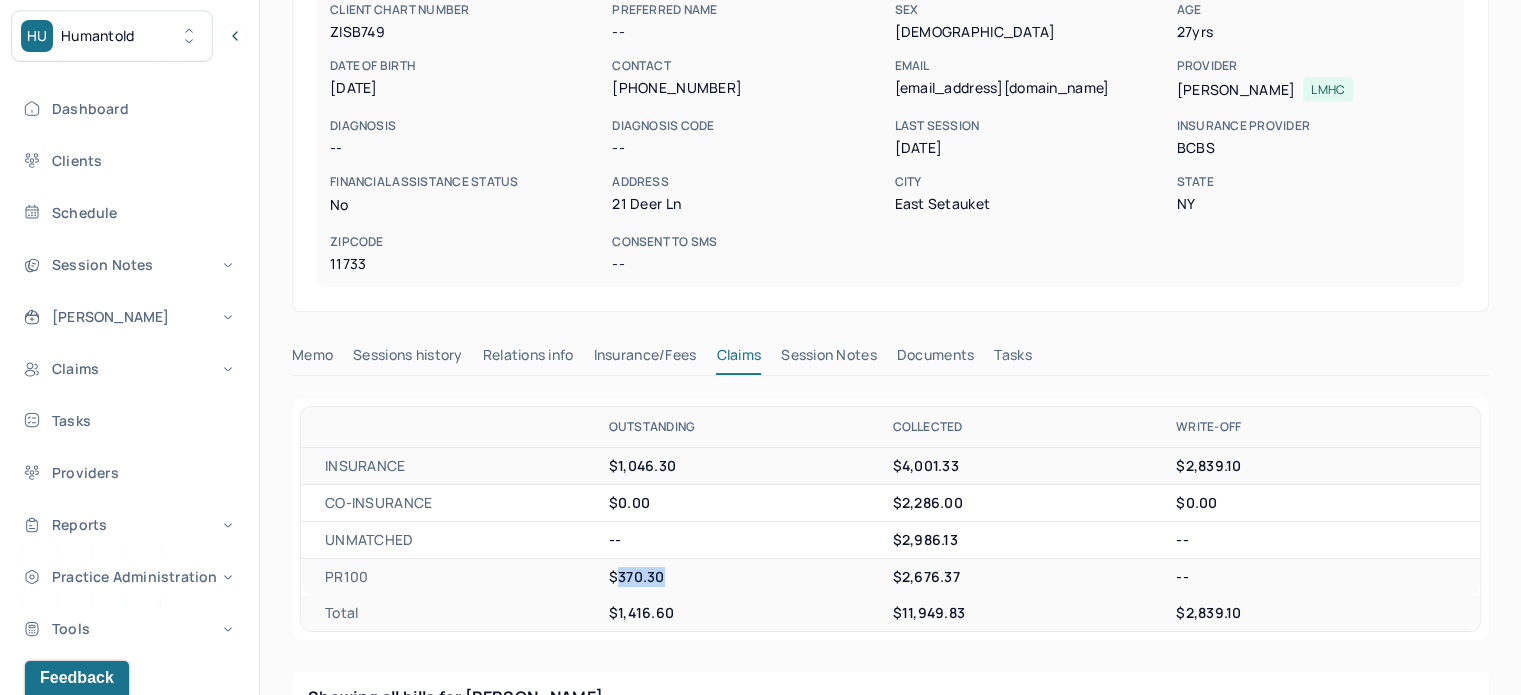 scroll, scrollTop: 100, scrollLeft: 0, axis: vertical 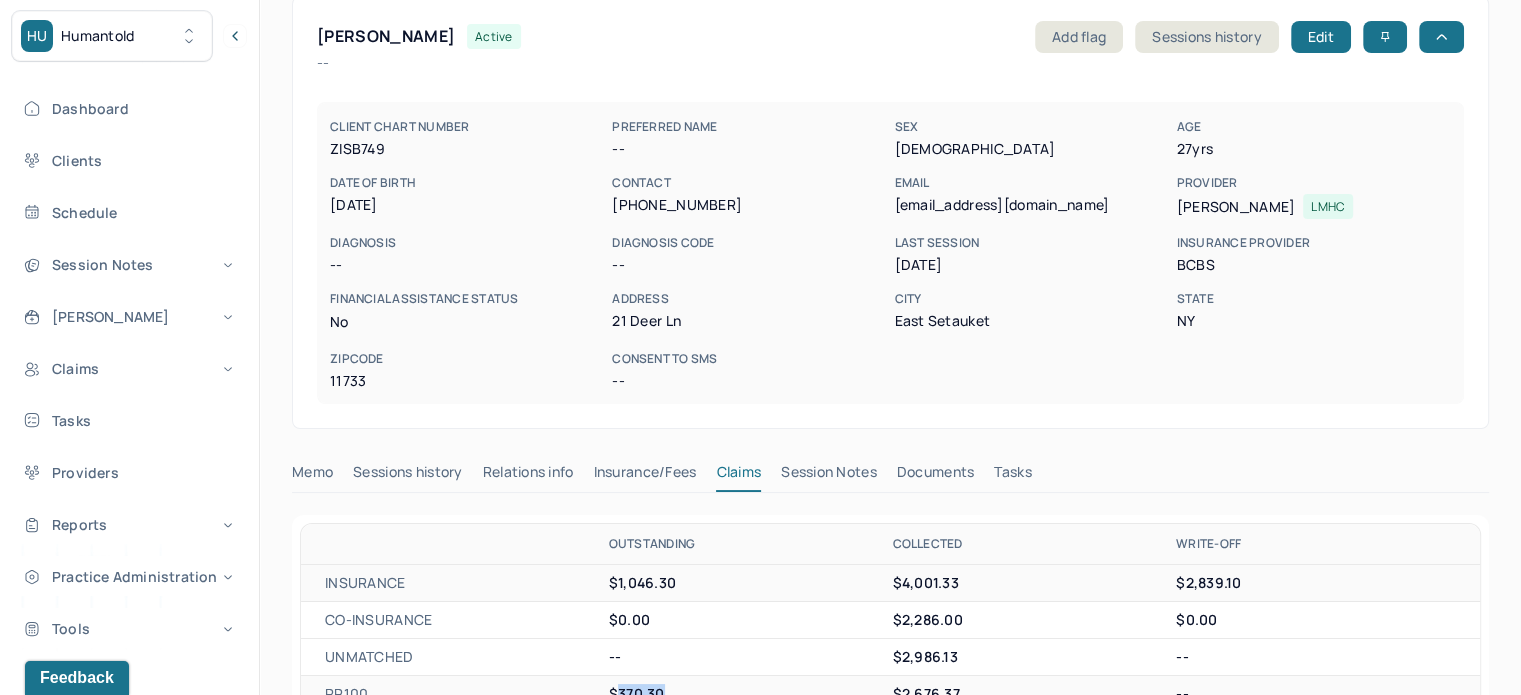 click on "Tasks" at bounding box center [1012, 476] 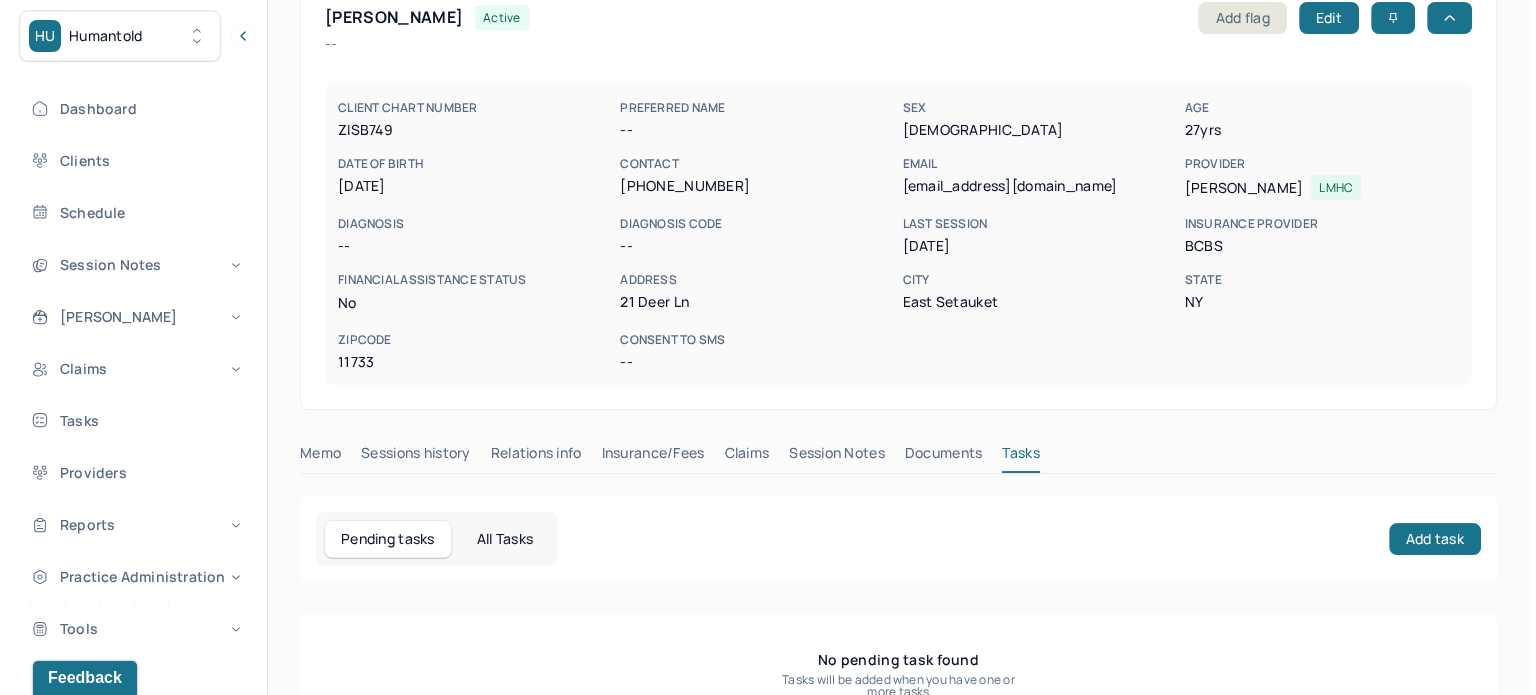 scroll, scrollTop: 180, scrollLeft: 0, axis: vertical 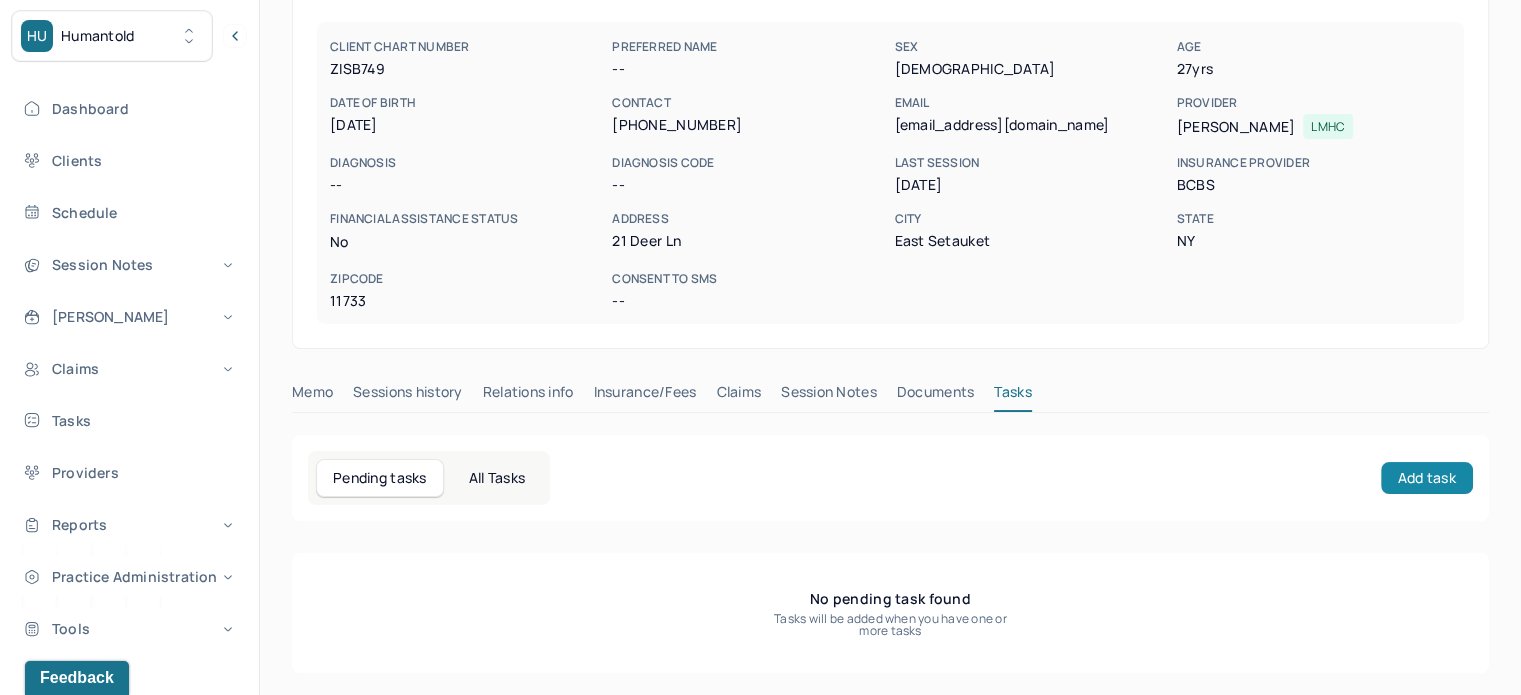 click on "Add task" at bounding box center (1427, 478) 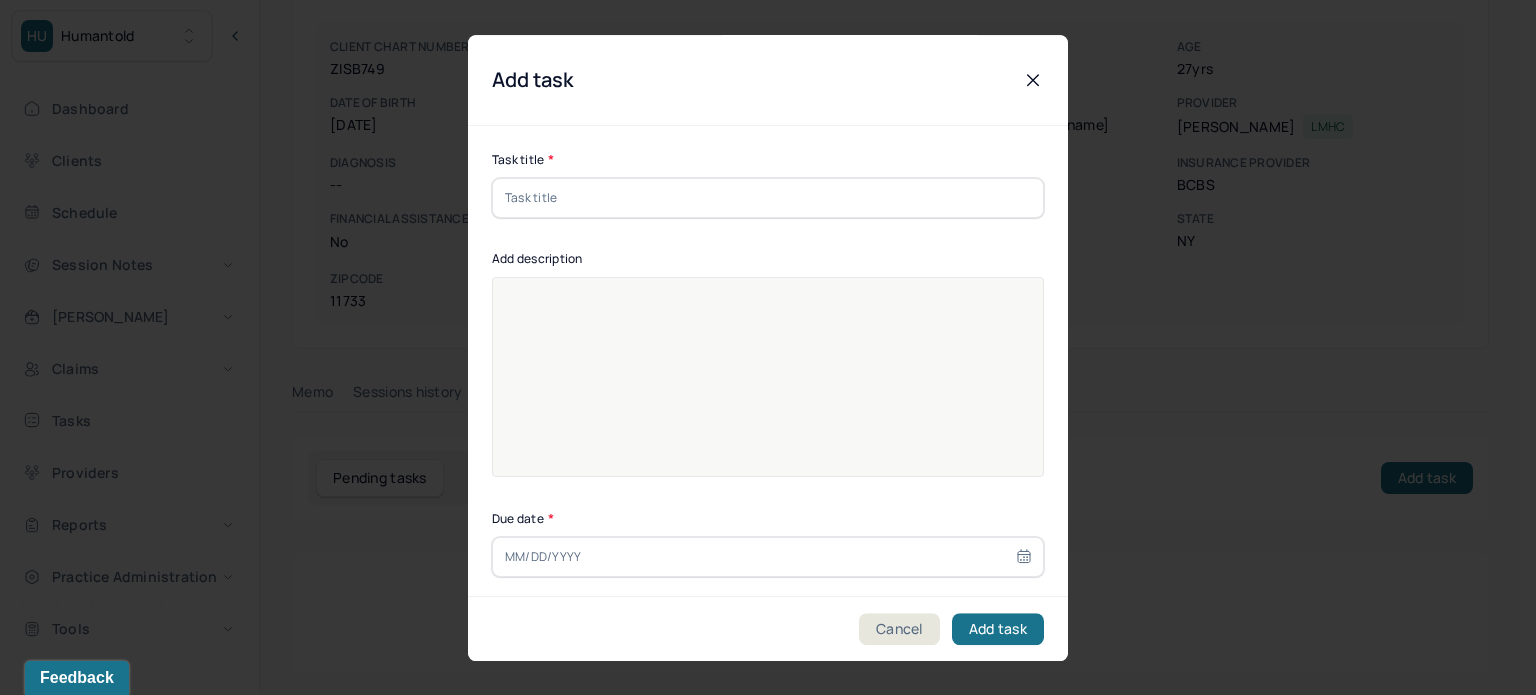 click at bounding box center (768, 198) 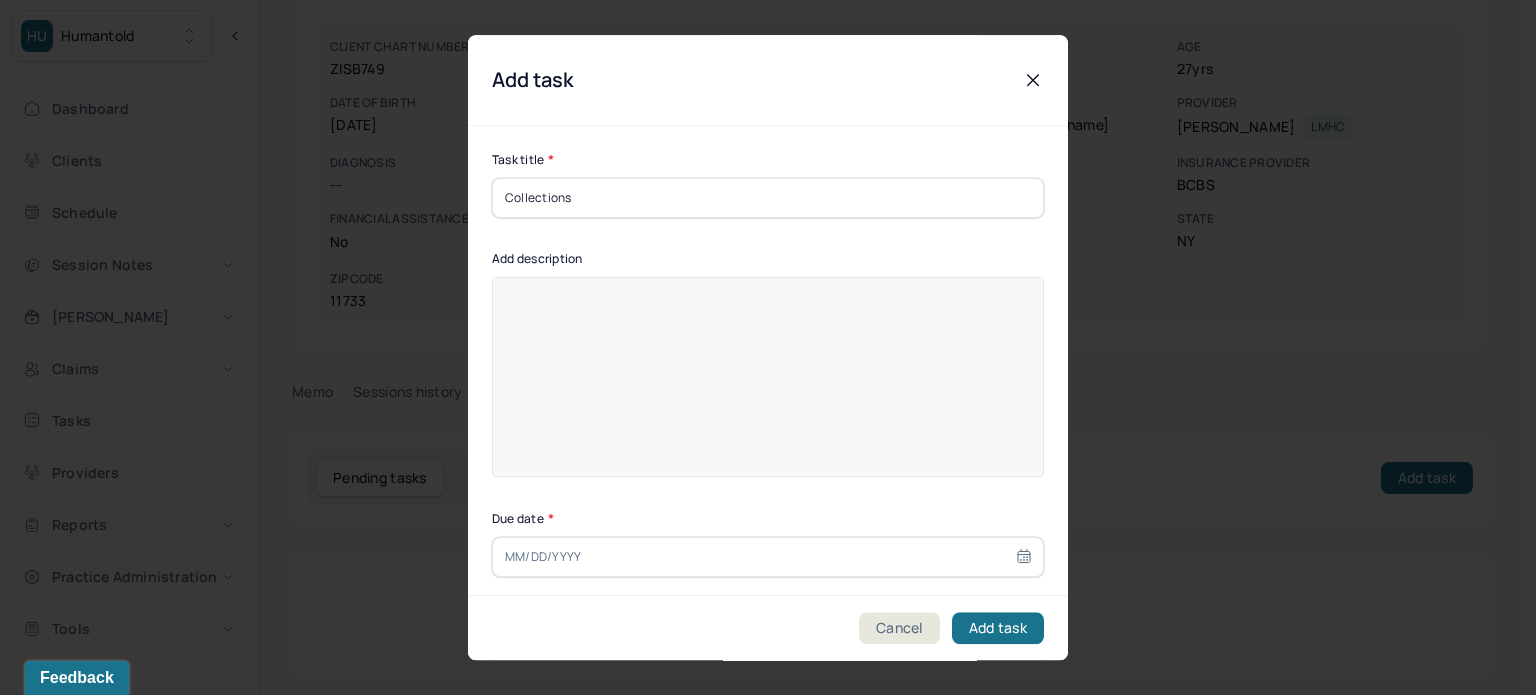 type on "Collections" 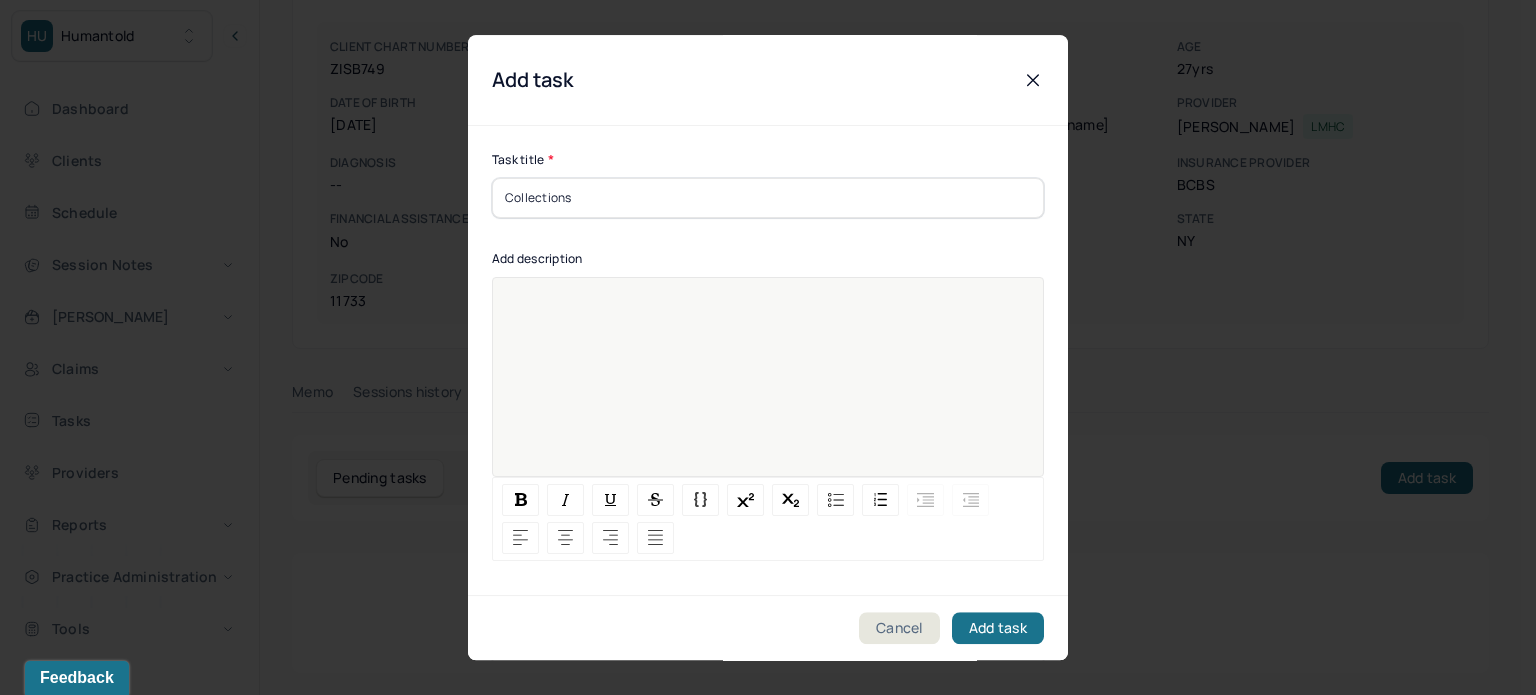 paste 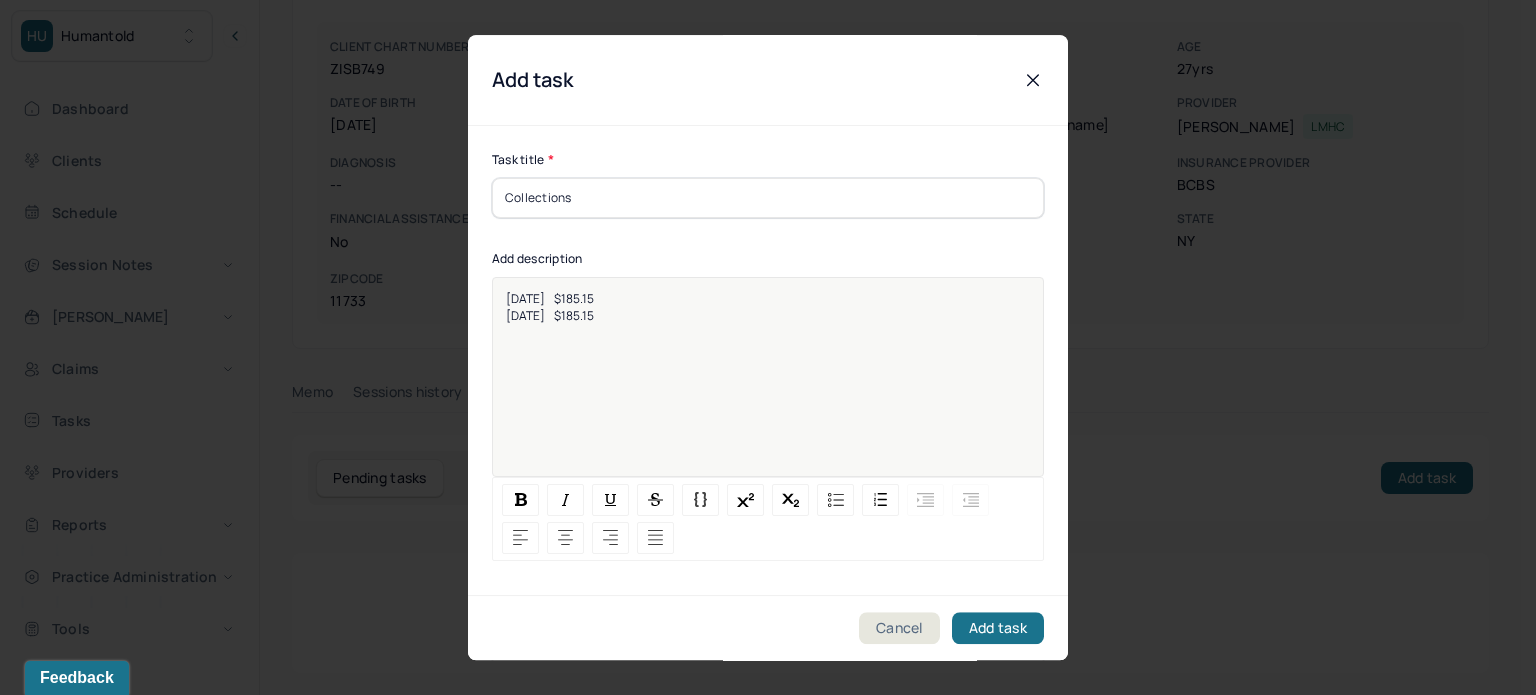 click on "6/13/2025	$185.15" at bounding box center (550, 315) 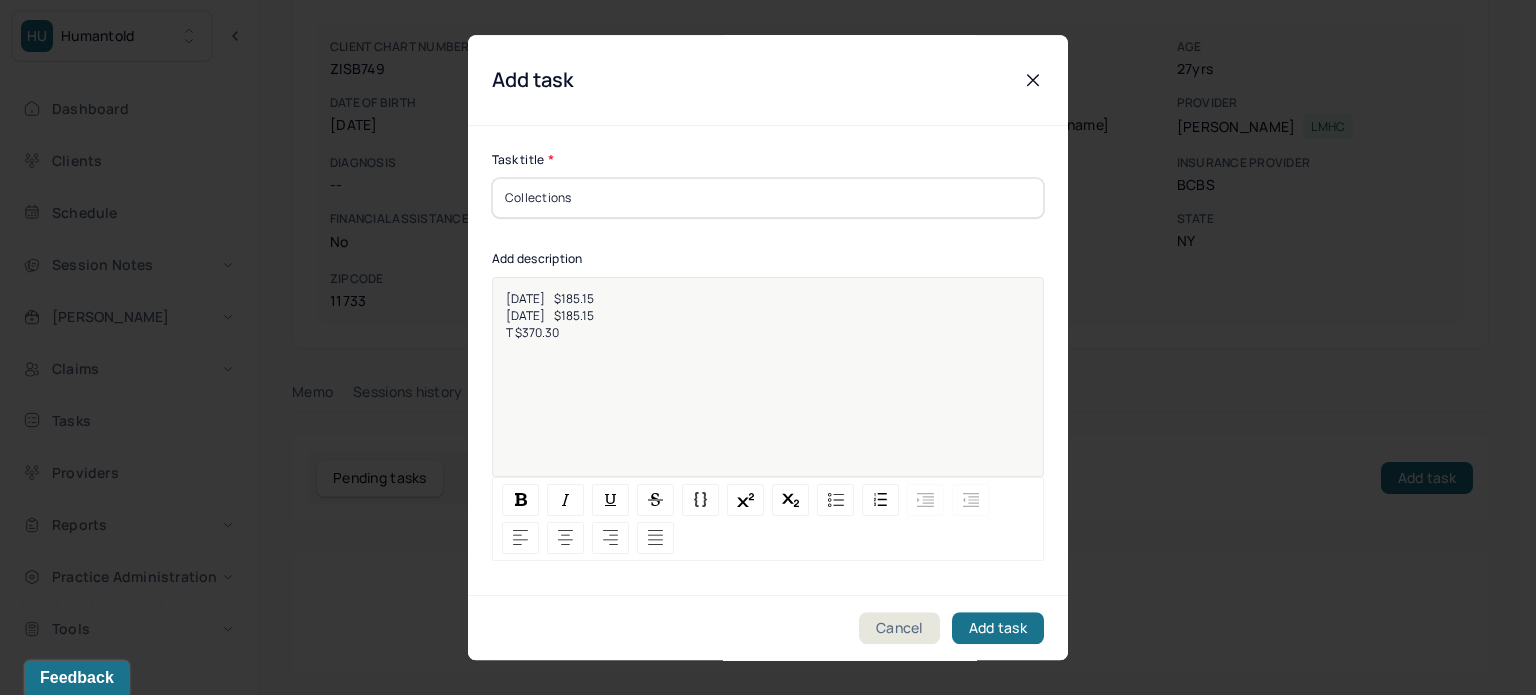 click on "5/29/2025	$185.15 6/13/2025 	$185.15 T $370.30" at bounding box center [768, 390] 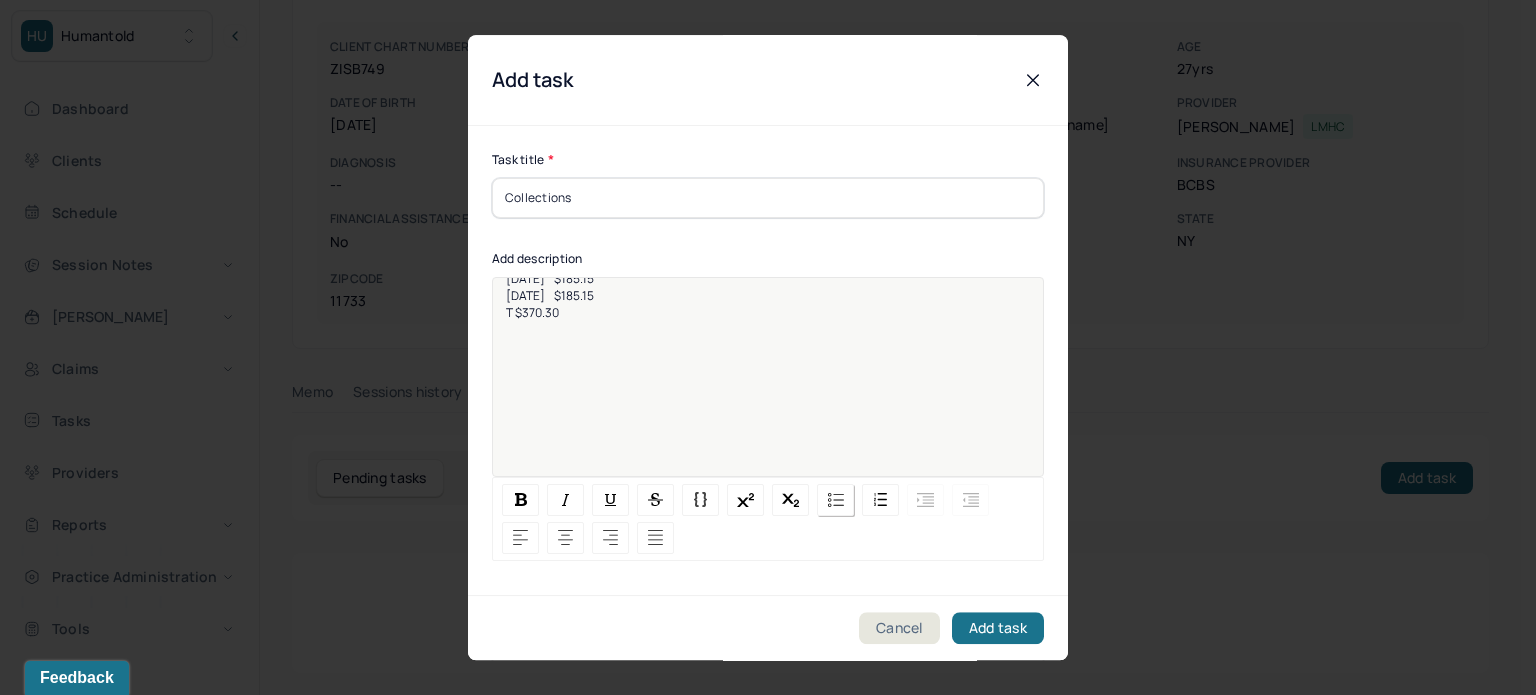 scroll, scrollTop: 25, scrollLeft: 0, axis: vertical 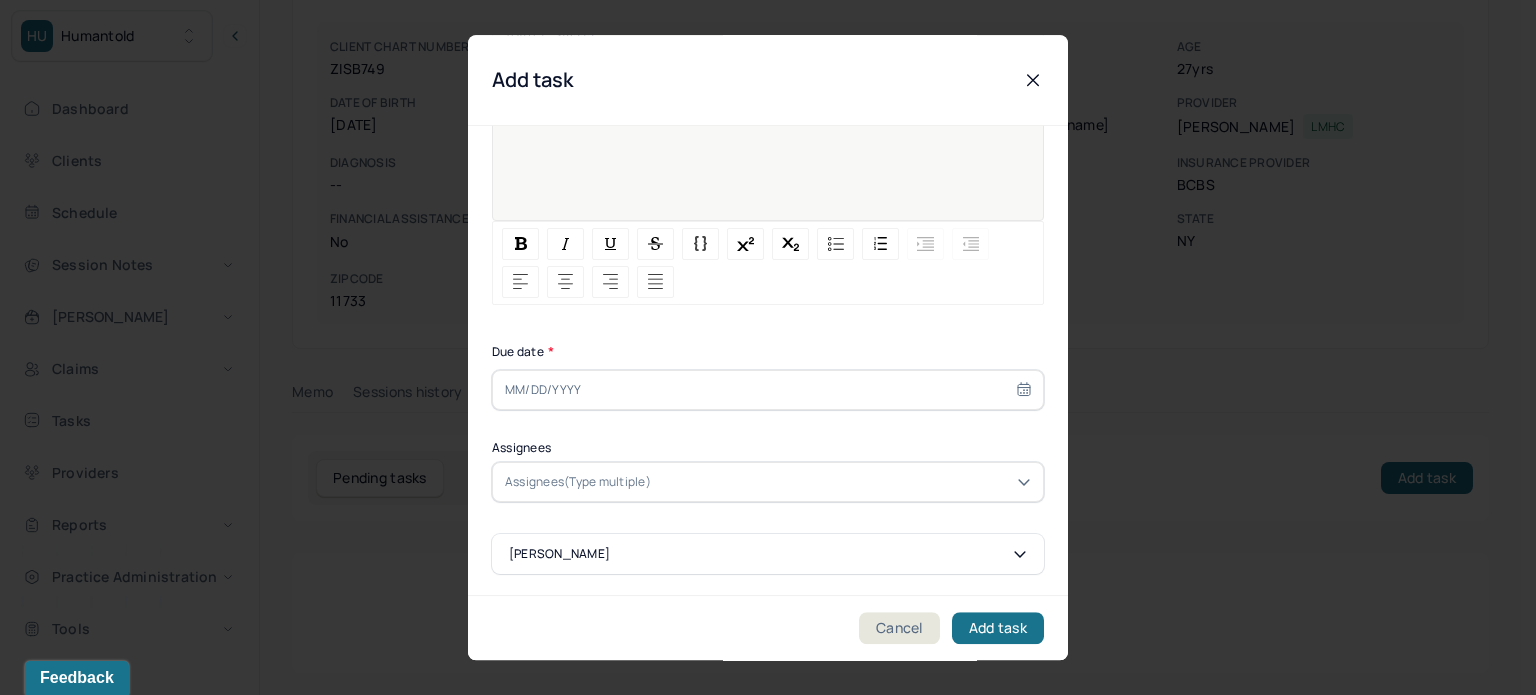 click at bounding box center [768, 390] 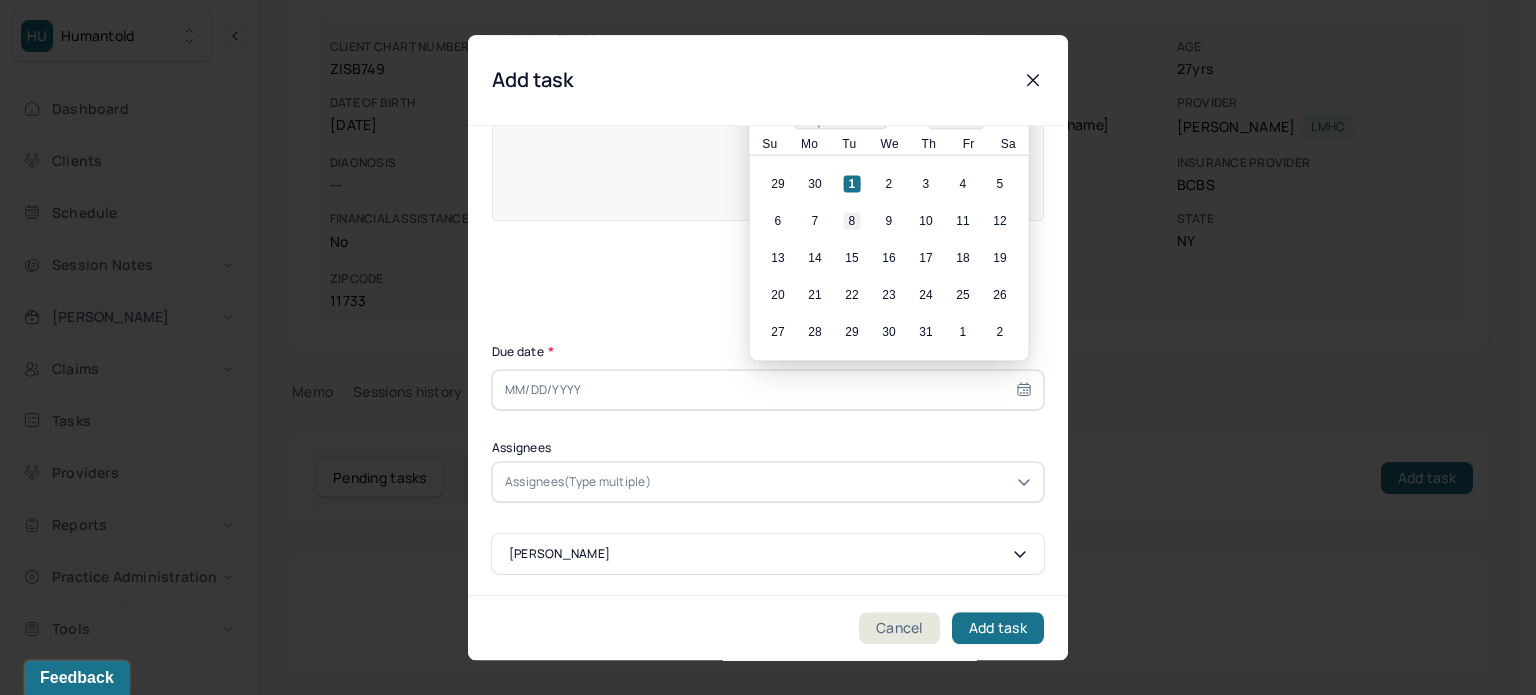 click on "8" at bounding box center [852, 221] 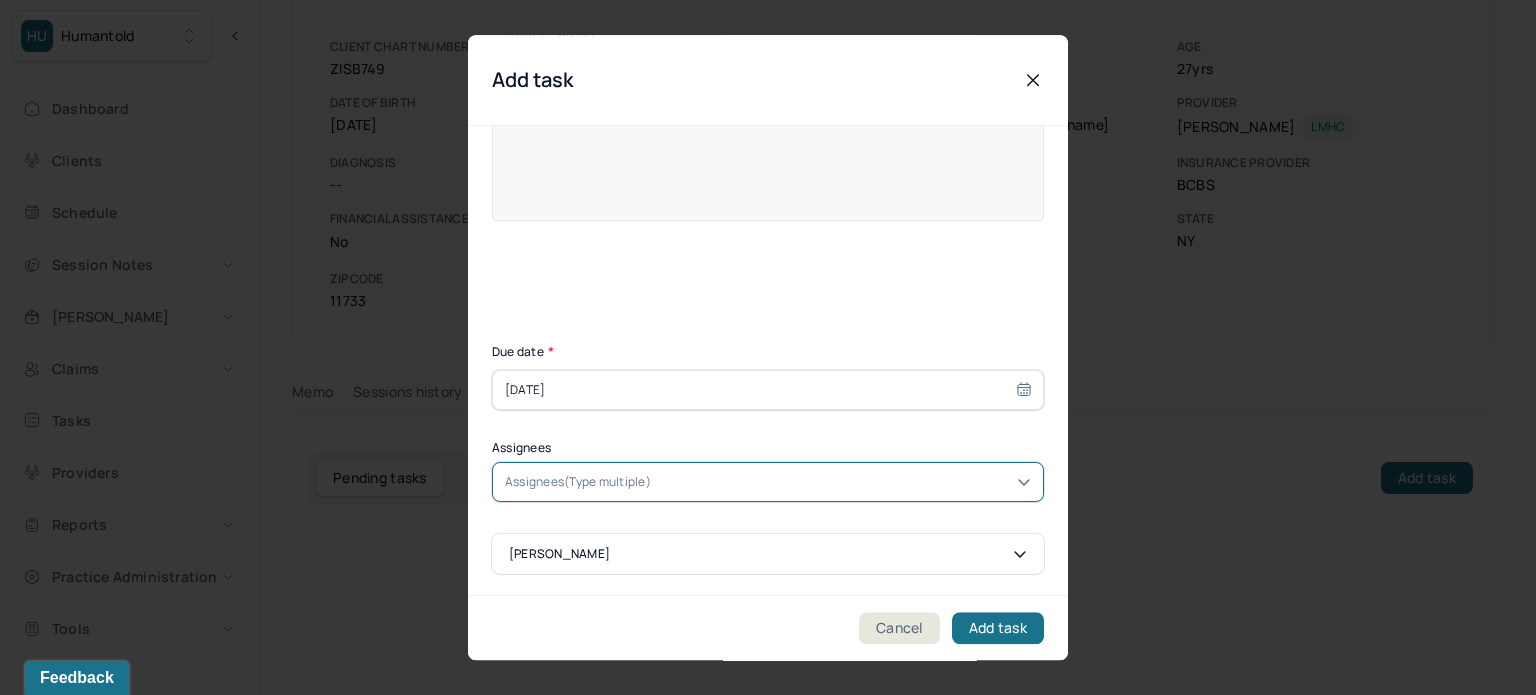 click at bounding box center (843, 482) 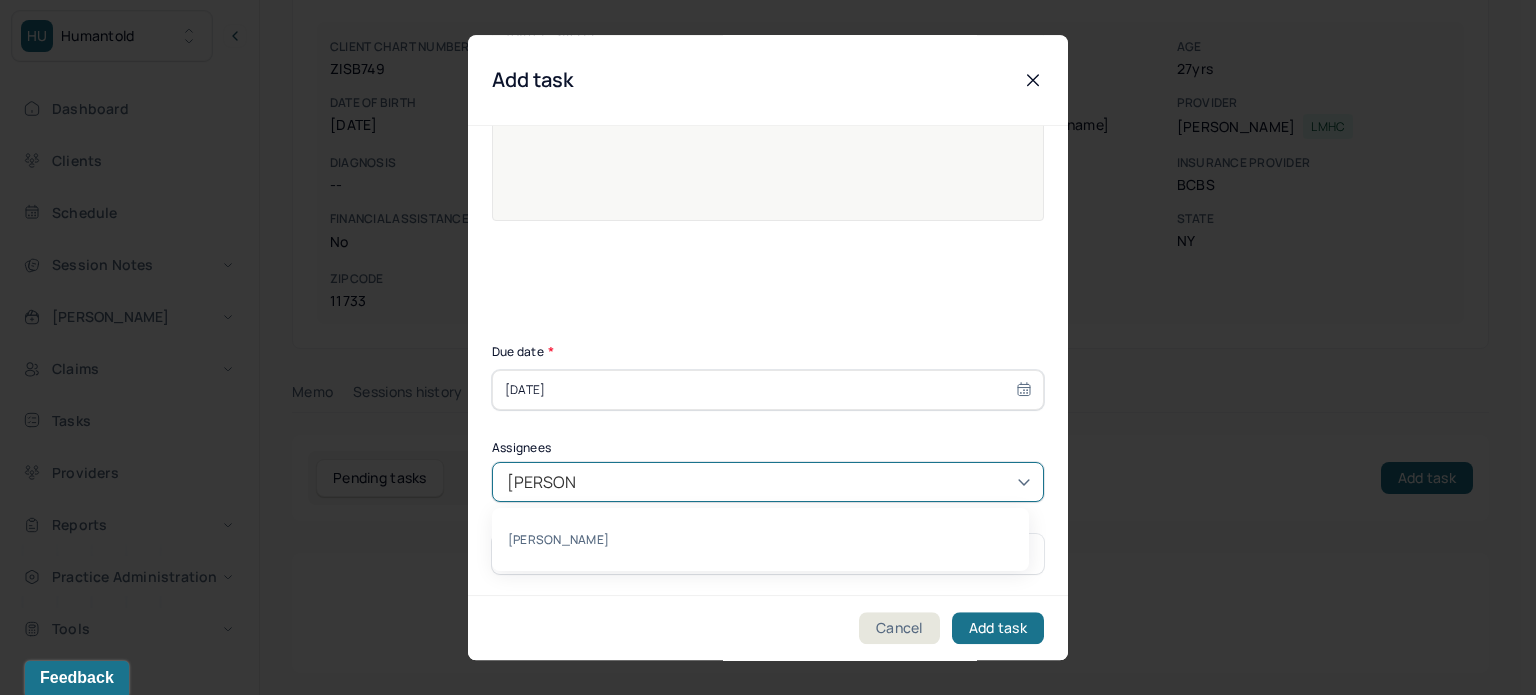 type on "katherine" 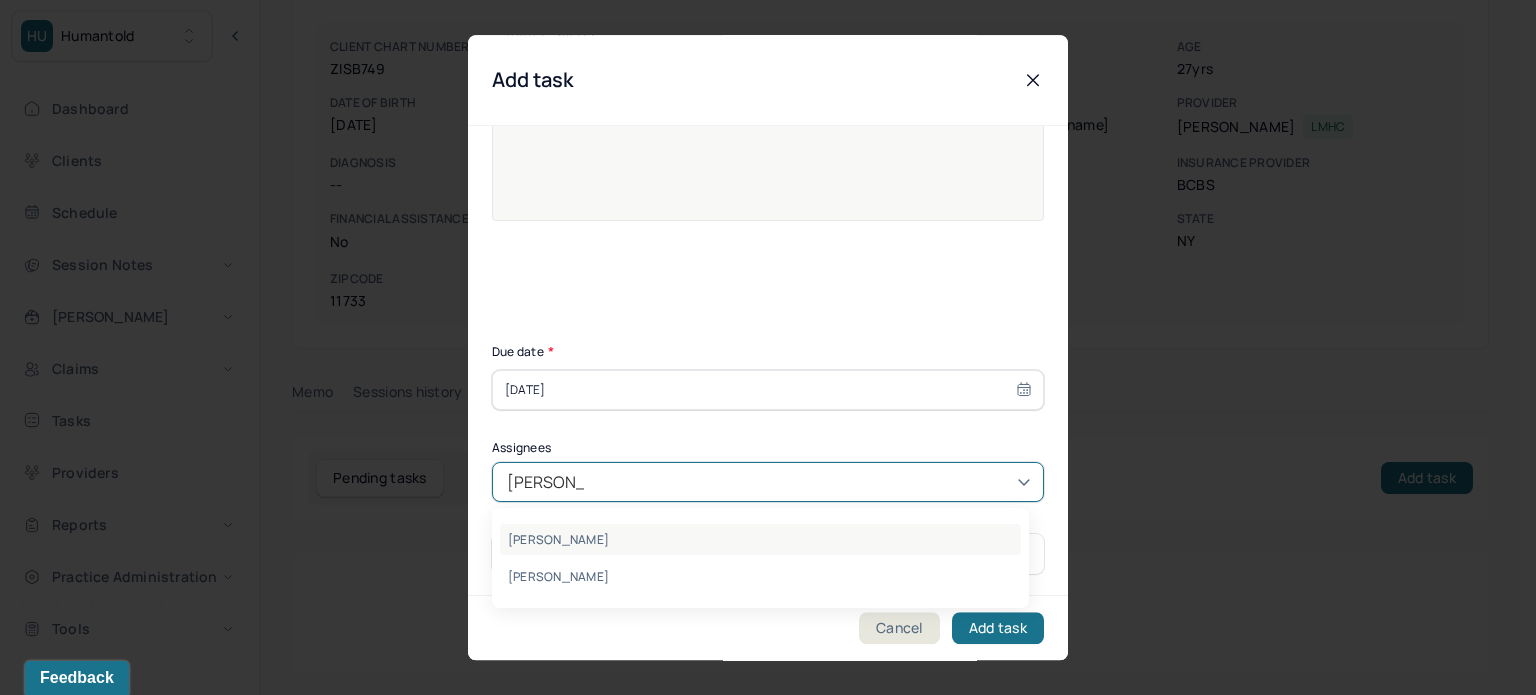 click on "Katherine Powers" at bounding box center [760, 539] 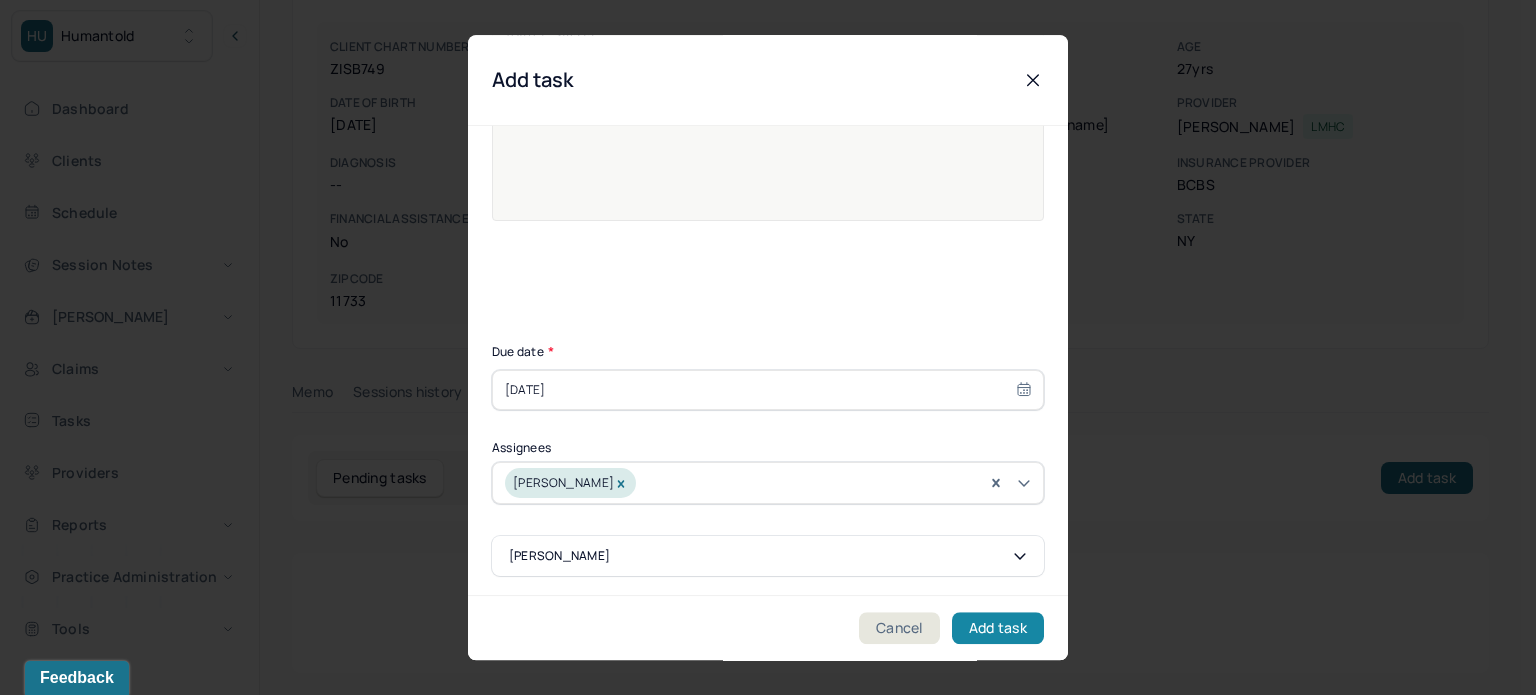 click on "Add task" at bounding box center [998, 628] 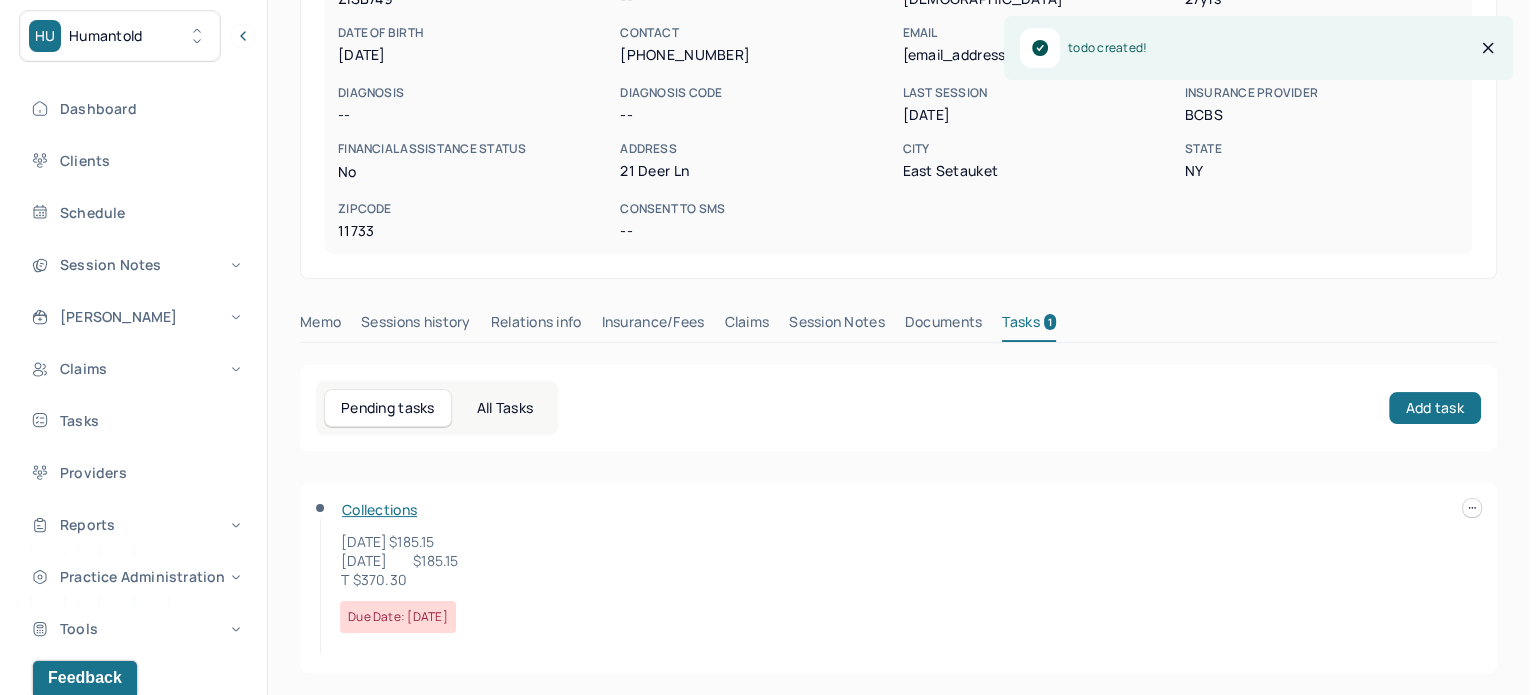 scroll, scrollTop: 0, scrollLeft: 0, axis: both 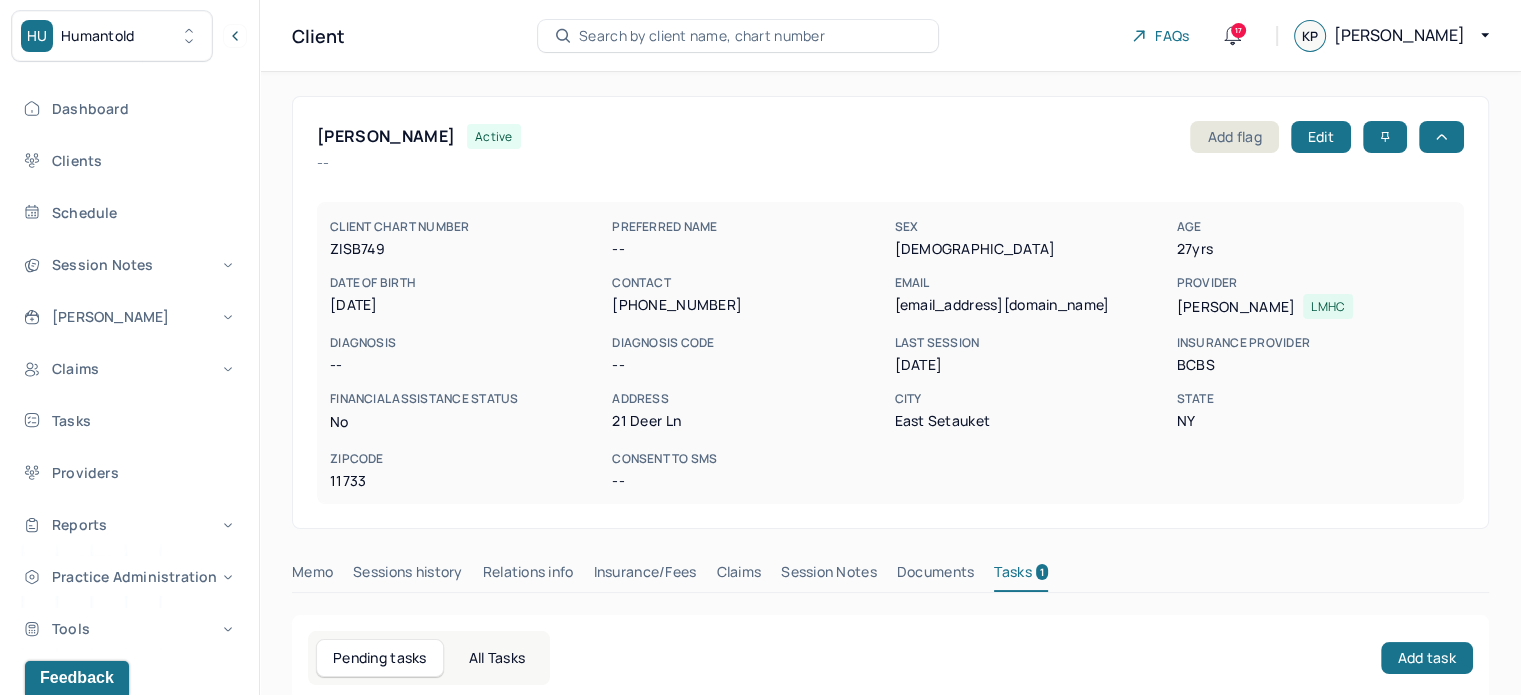 click on "Search by client name, chart number" at bounding box center (702, 36) 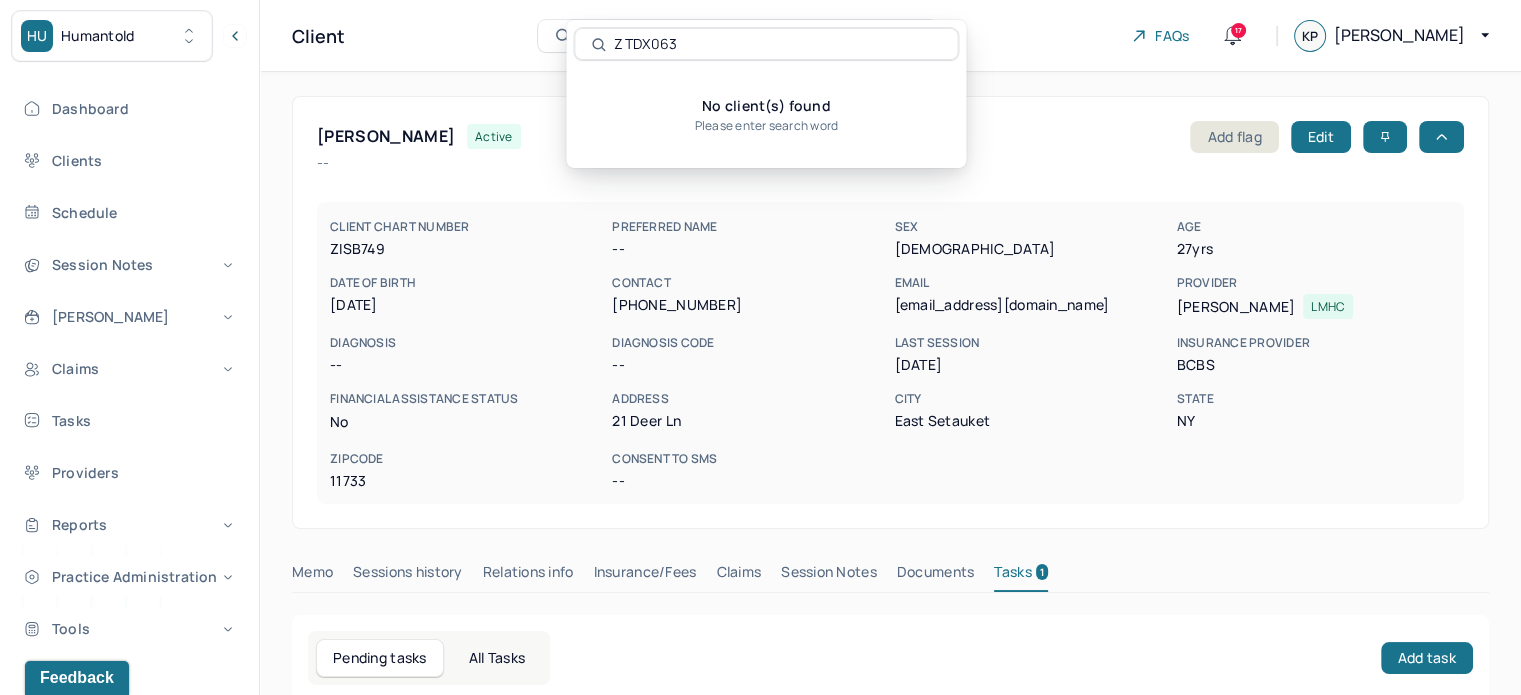 click on "HU Humantold" at bounding box center [112, 36] 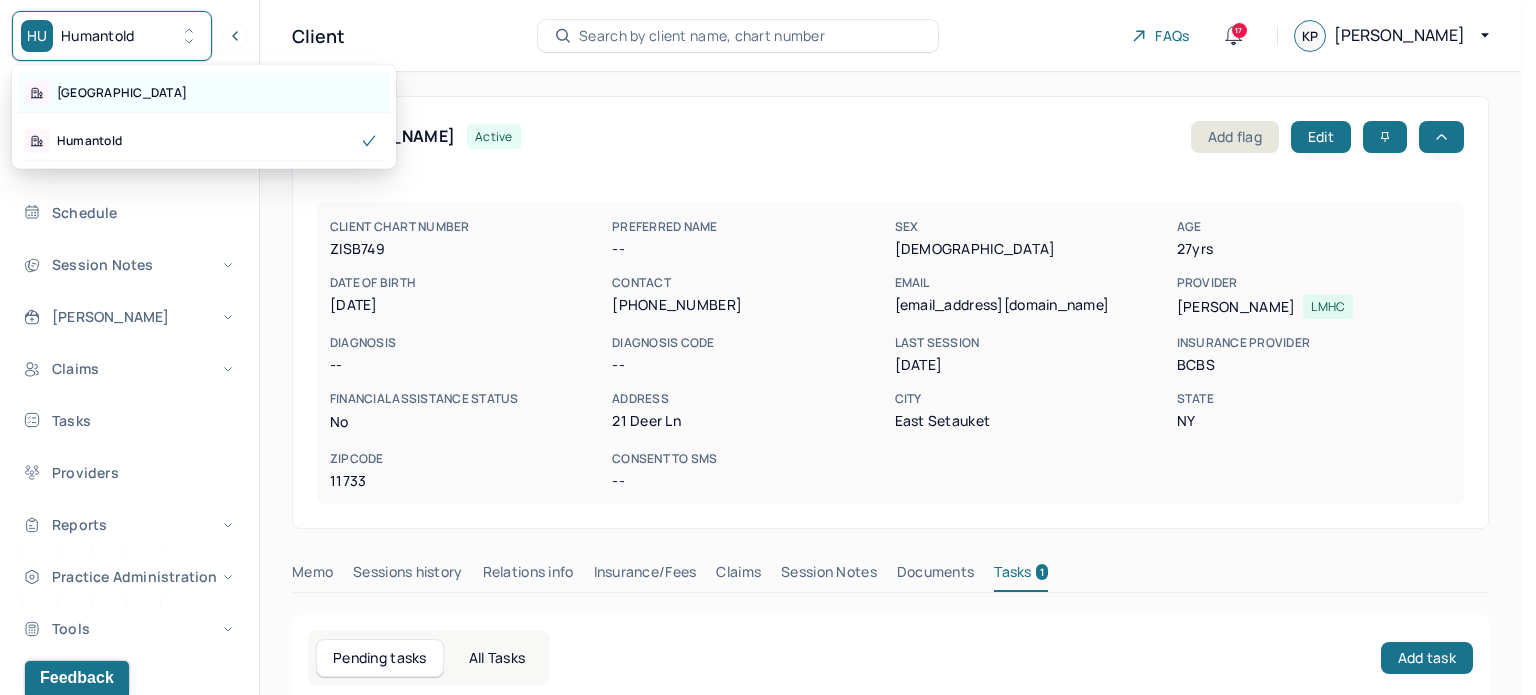 click on "Park Hill" at bounding box center (204, 93) 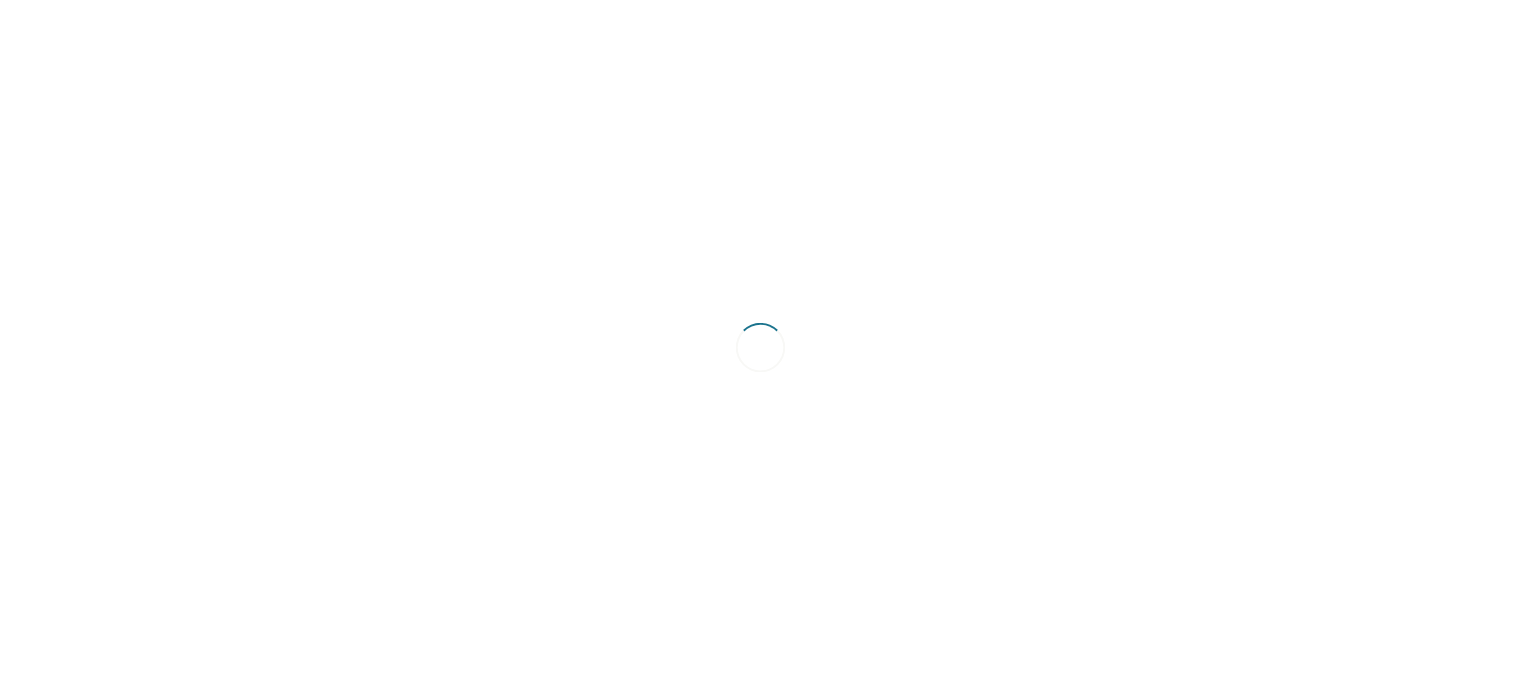 scroll, scrollTop: 0, scrollLeft: 0, axis: both 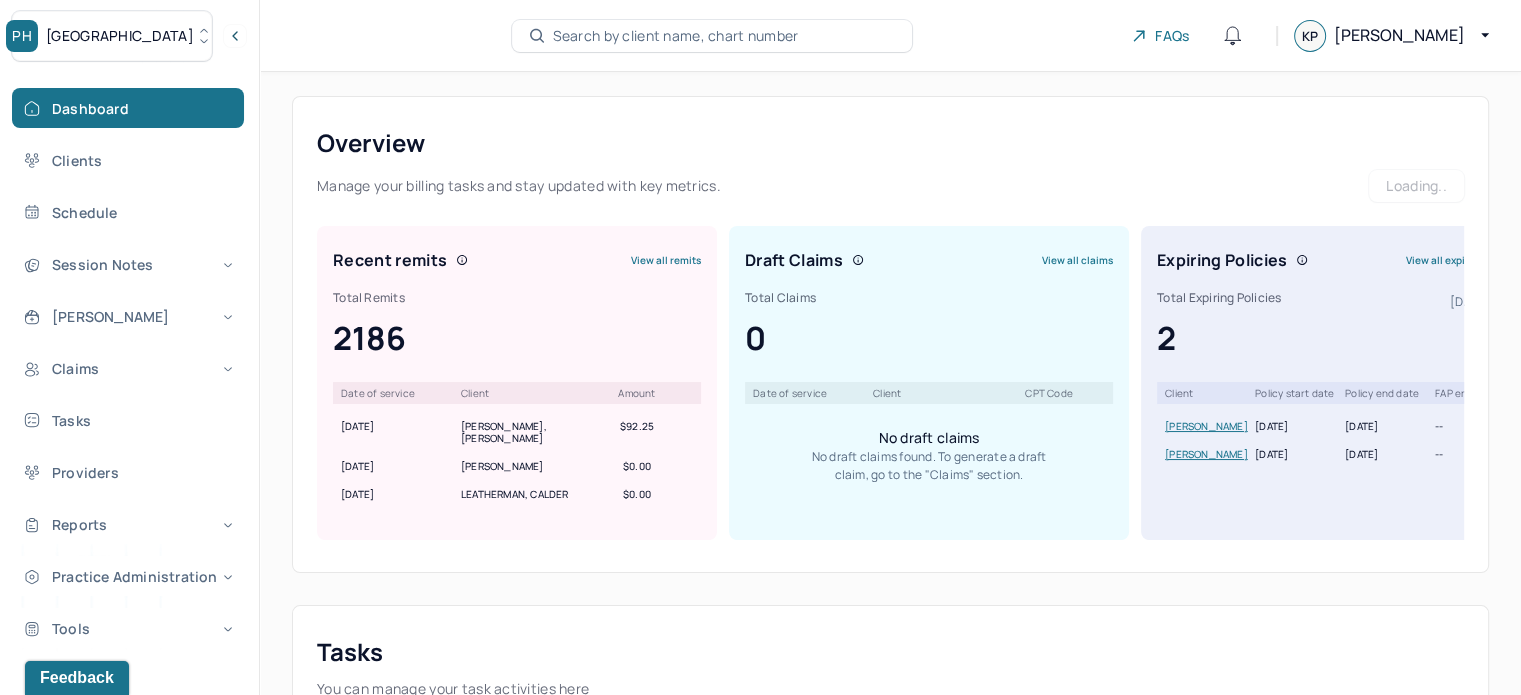 click on "Search by client name, chart number" at bounding box center (676, 36) 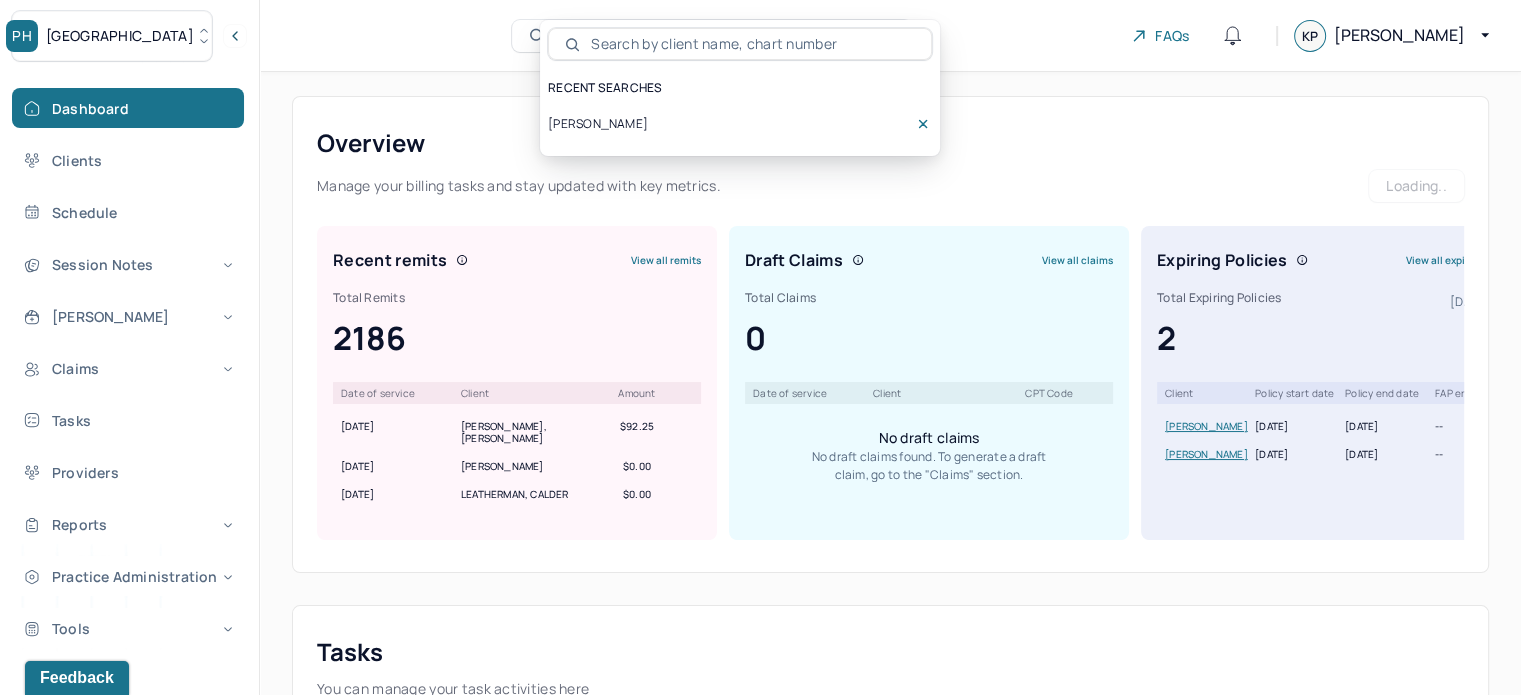 type on "ZTDX063" 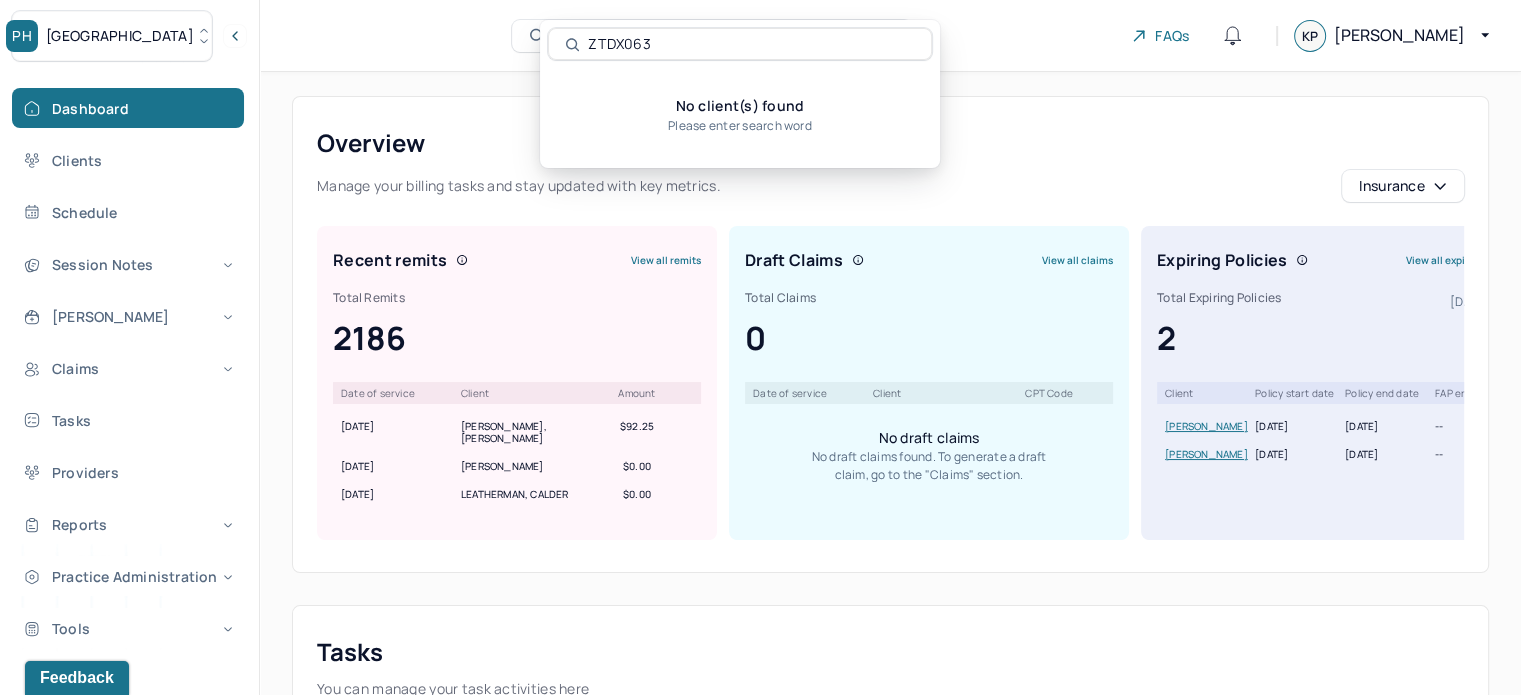 click on "PH Park Hill" at bounding box center (112, 36) 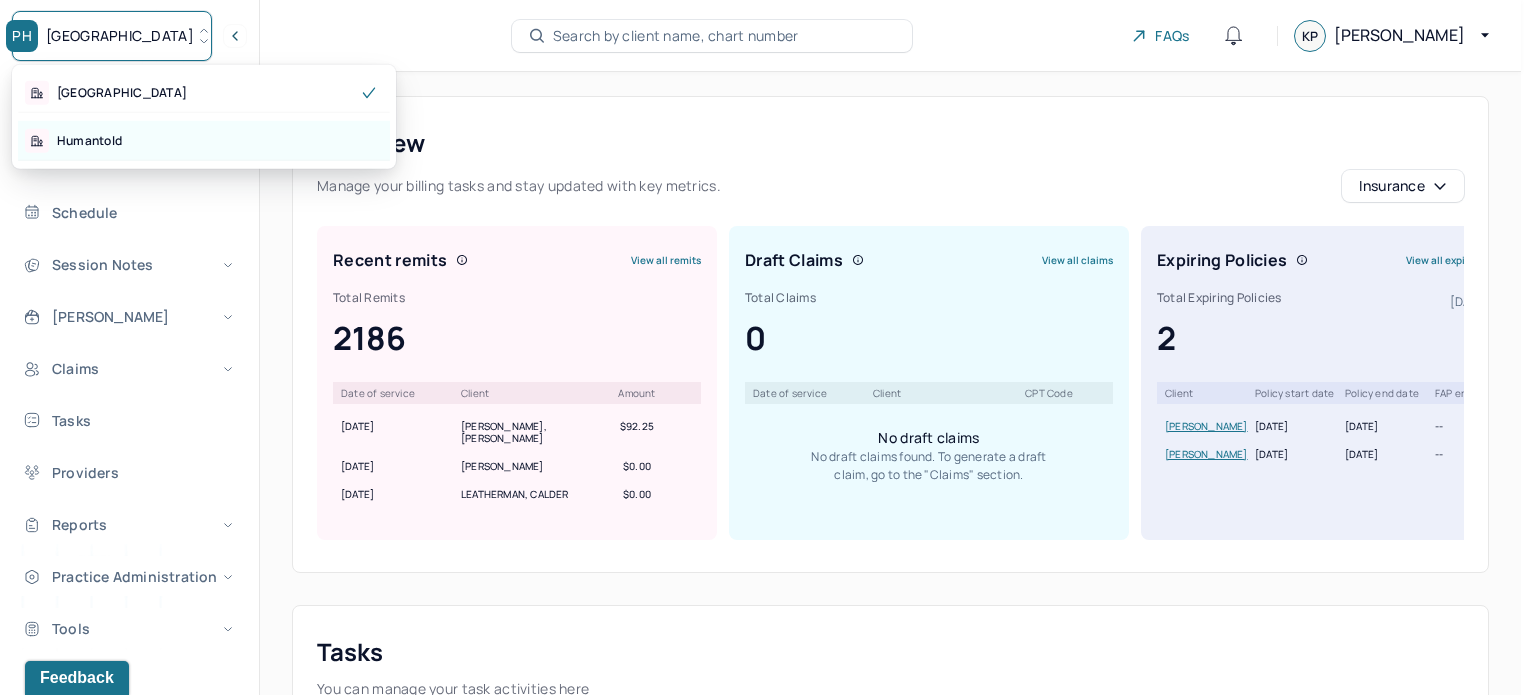 click on "Humantold" at bounding box center (204, 141) 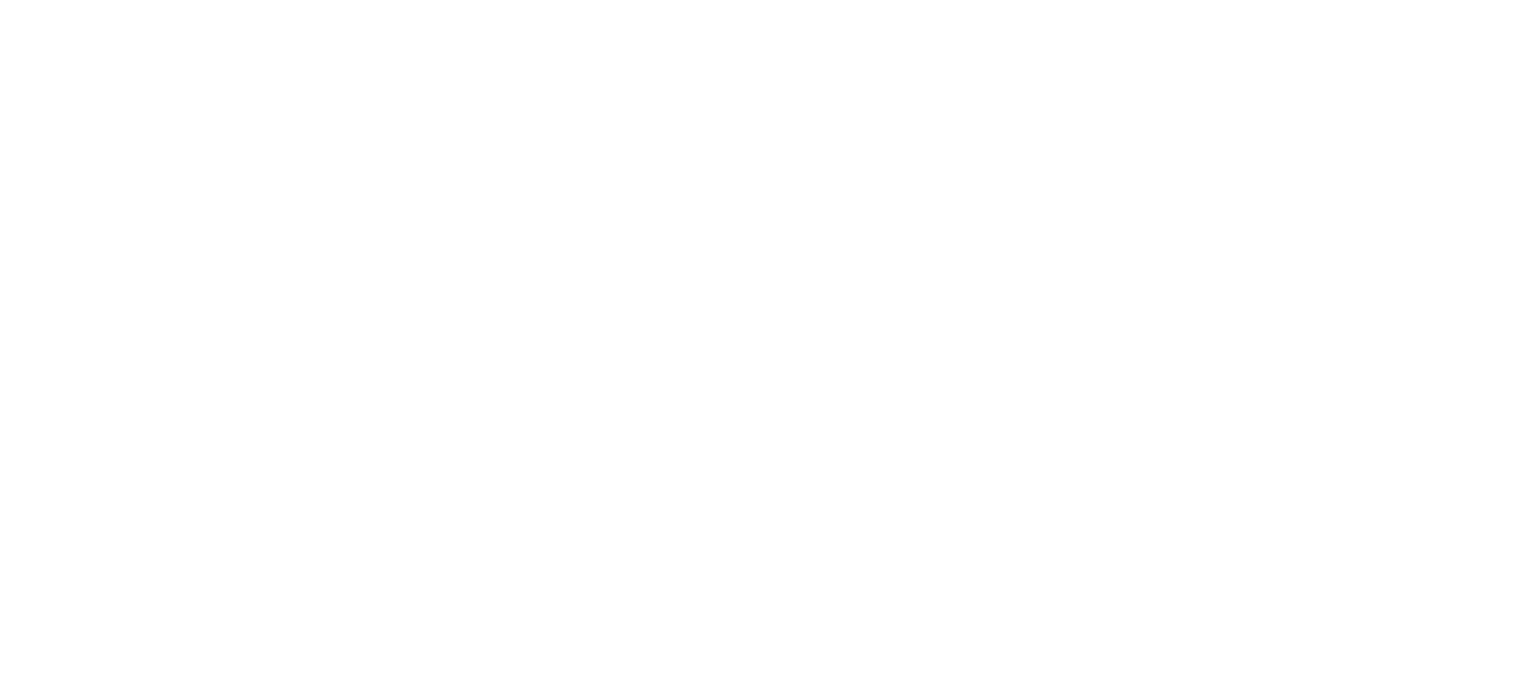 scroll, scrollTop: 0, scrollLeft: 0, axis: both 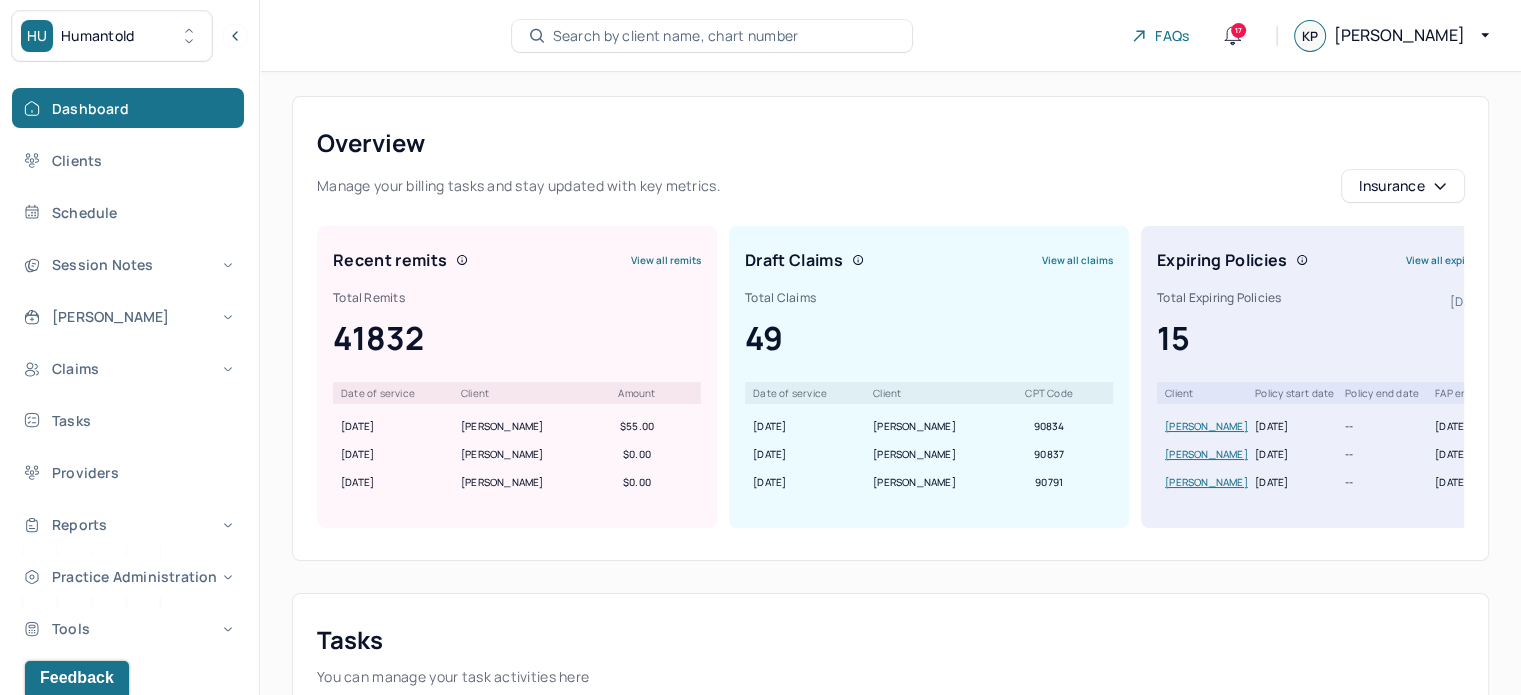 type 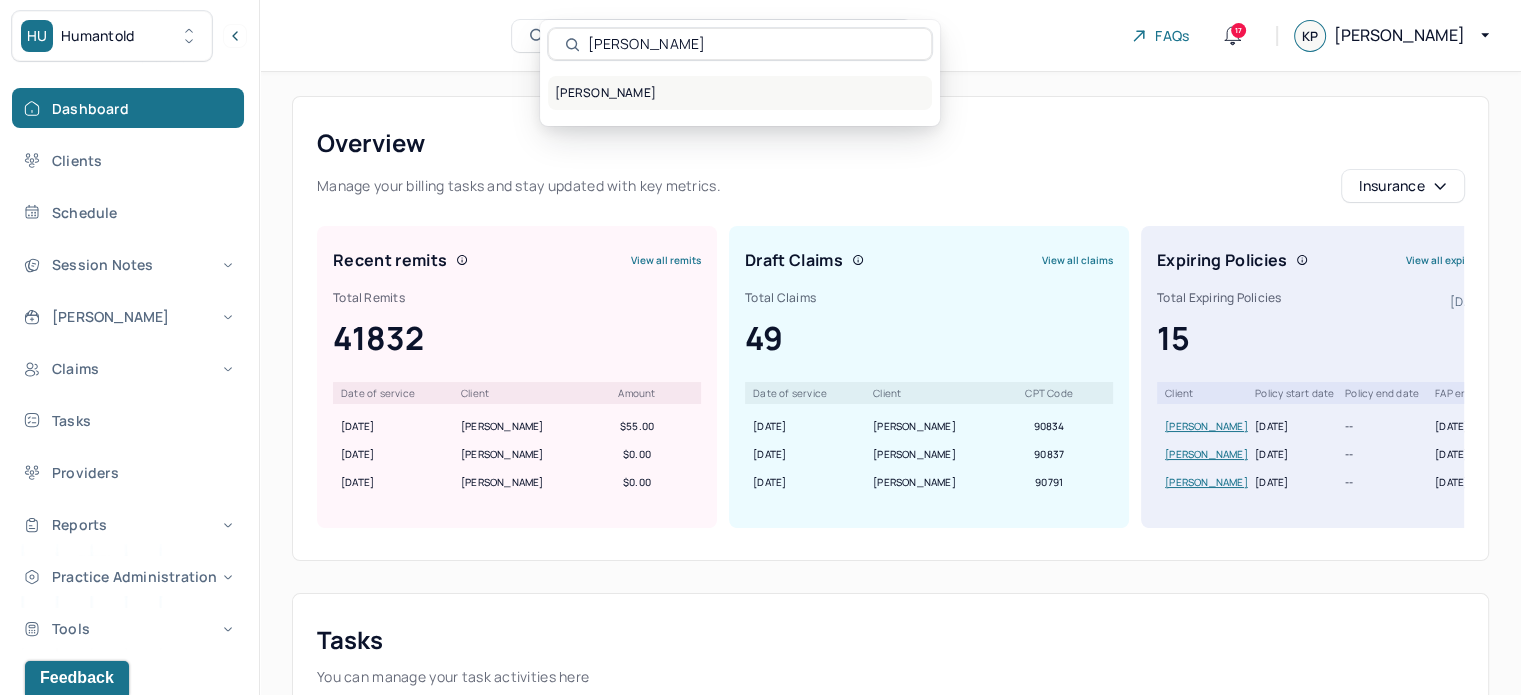 type on "[PERSON_NAME]" 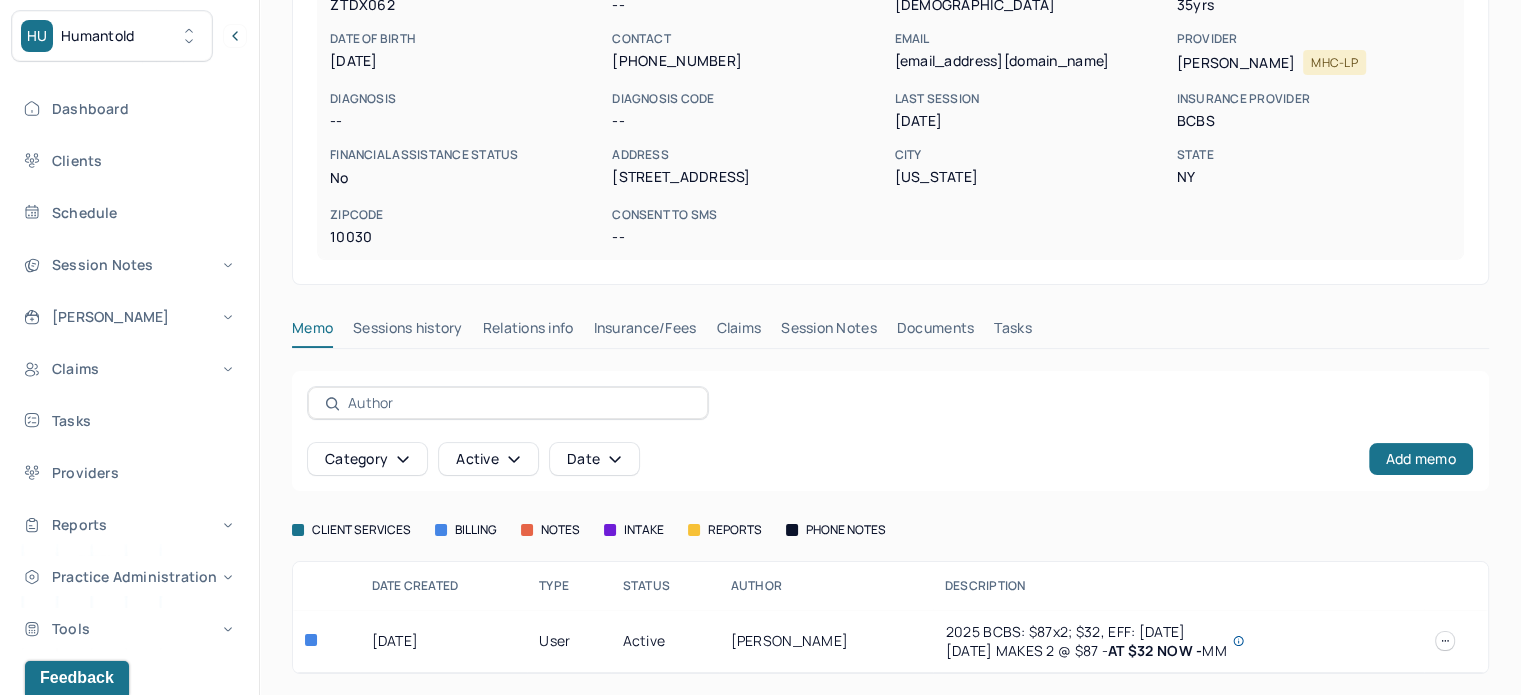 scroll, scrollTop: 245, scrollLeft: 0, axis: vertical 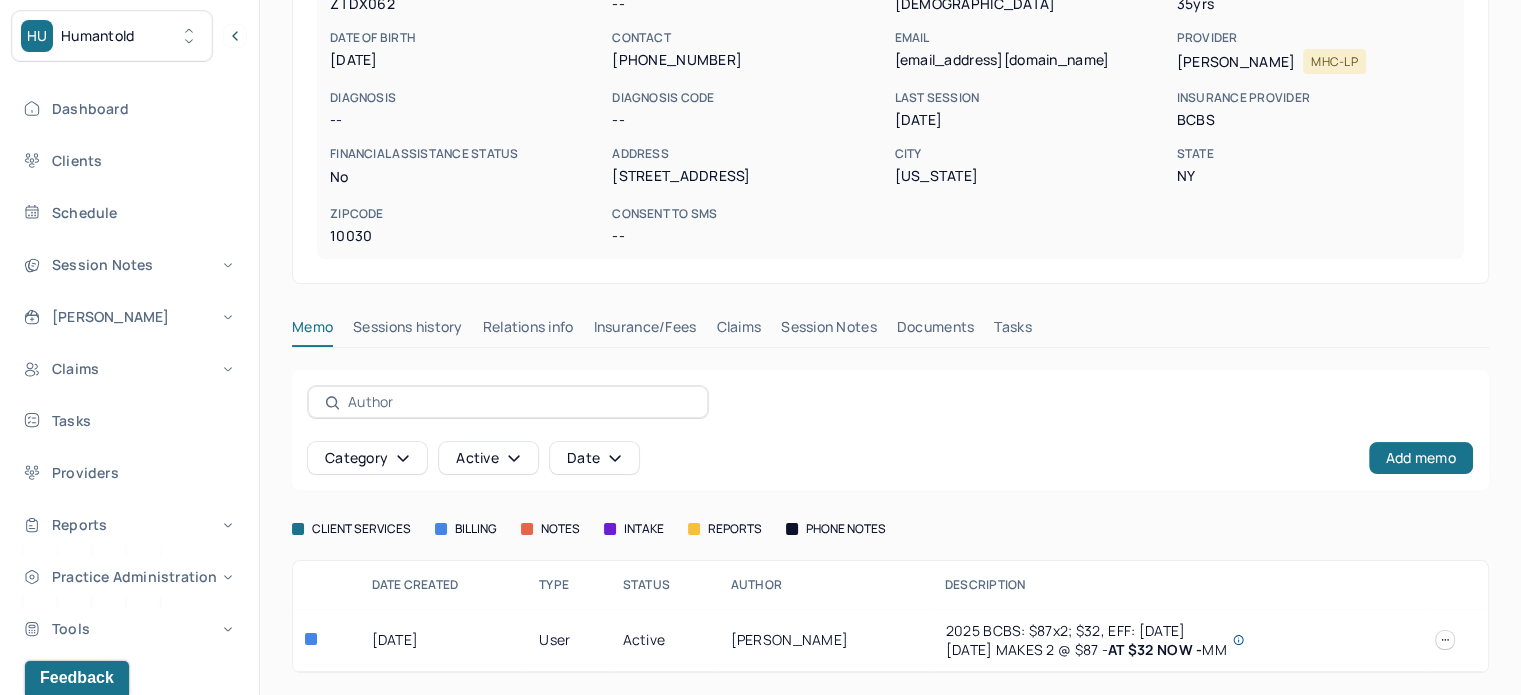 click on "Claims" at bounding box center (738, 331) 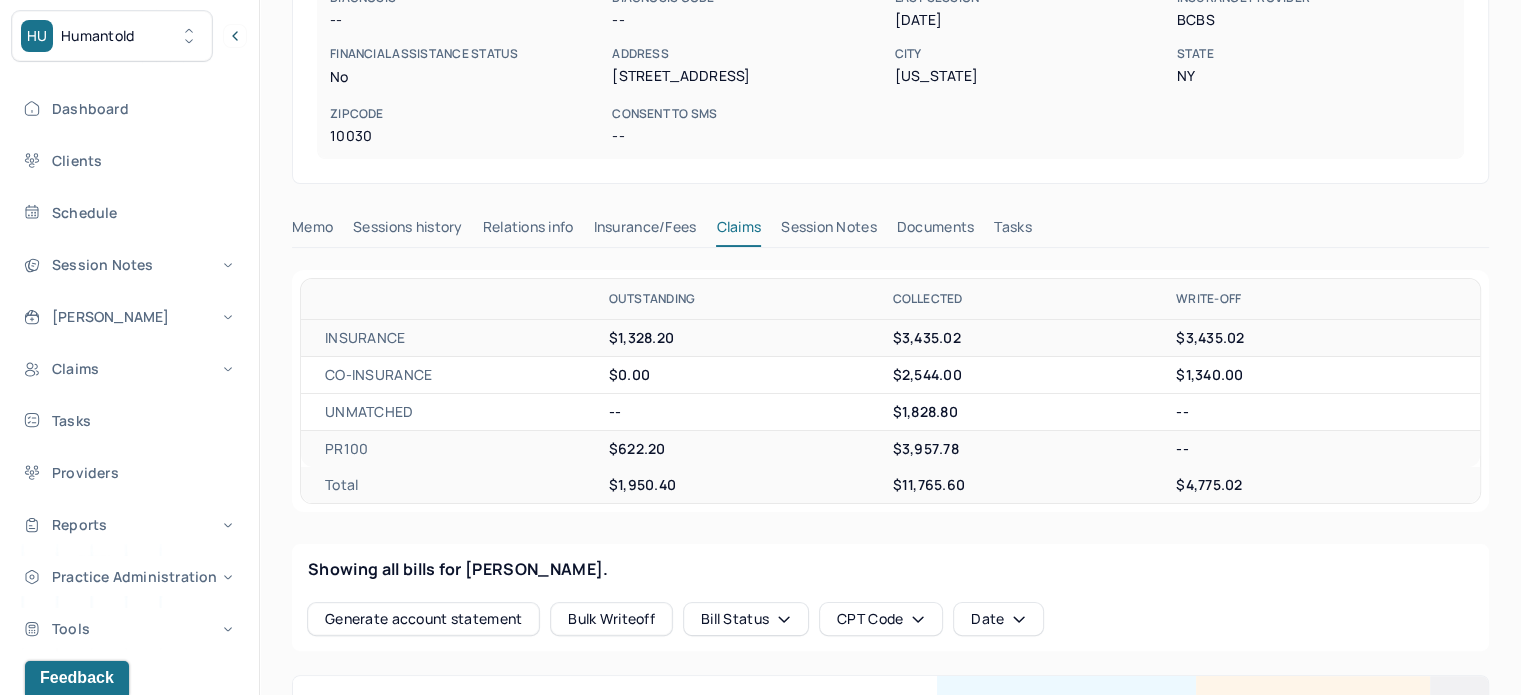 scroll, scrollTop: 0, scrollLeft: 0, axis: both 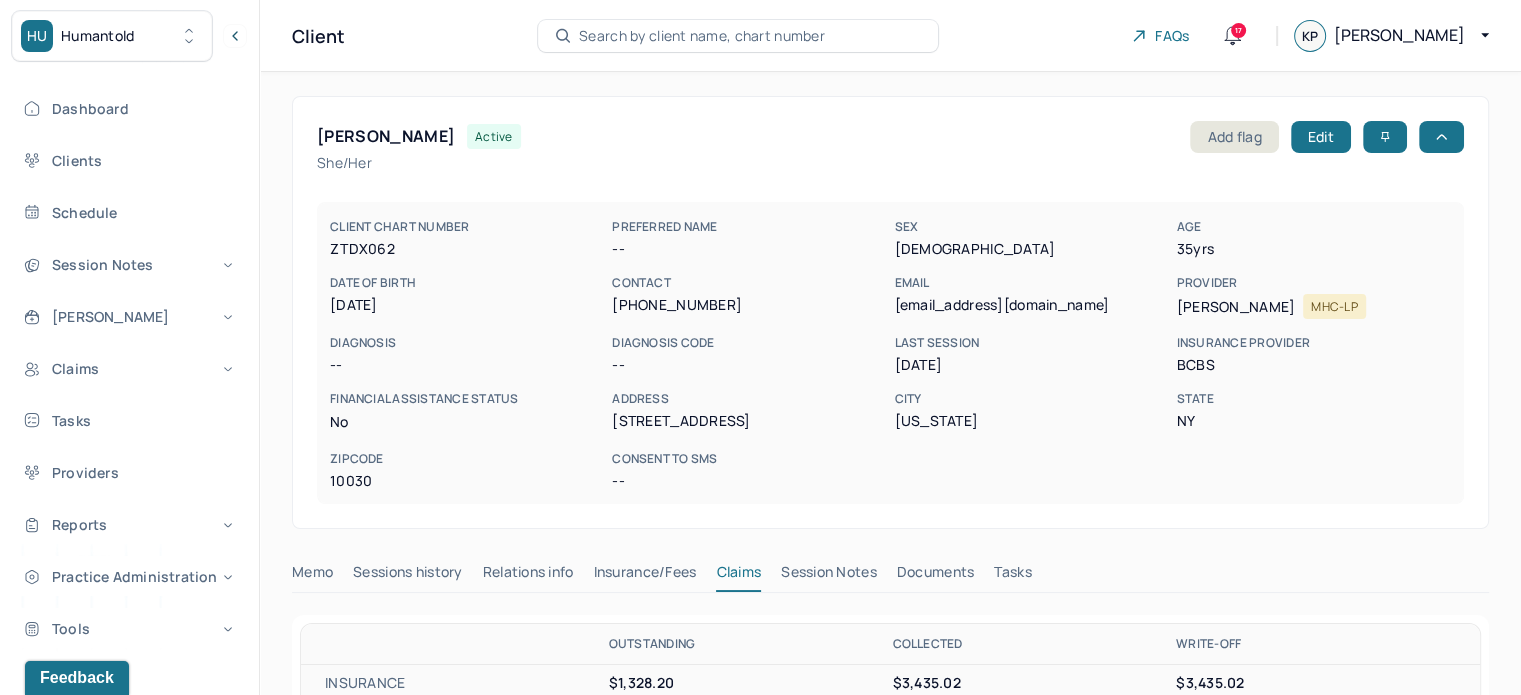 click on "mrzellars@gmail.com" at bounding box center (1031, 305) 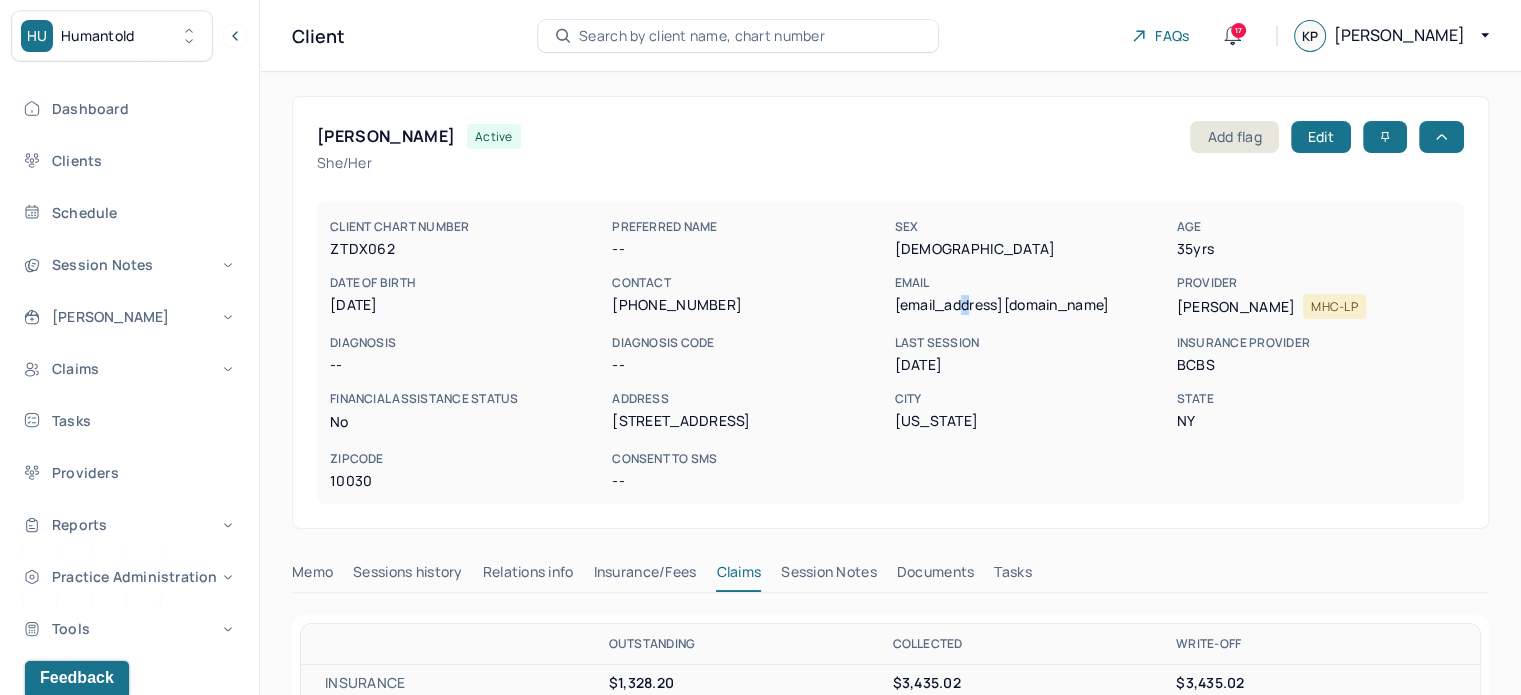 click on "mrzellars@gmail.com" at bounding box center (1031, 305) 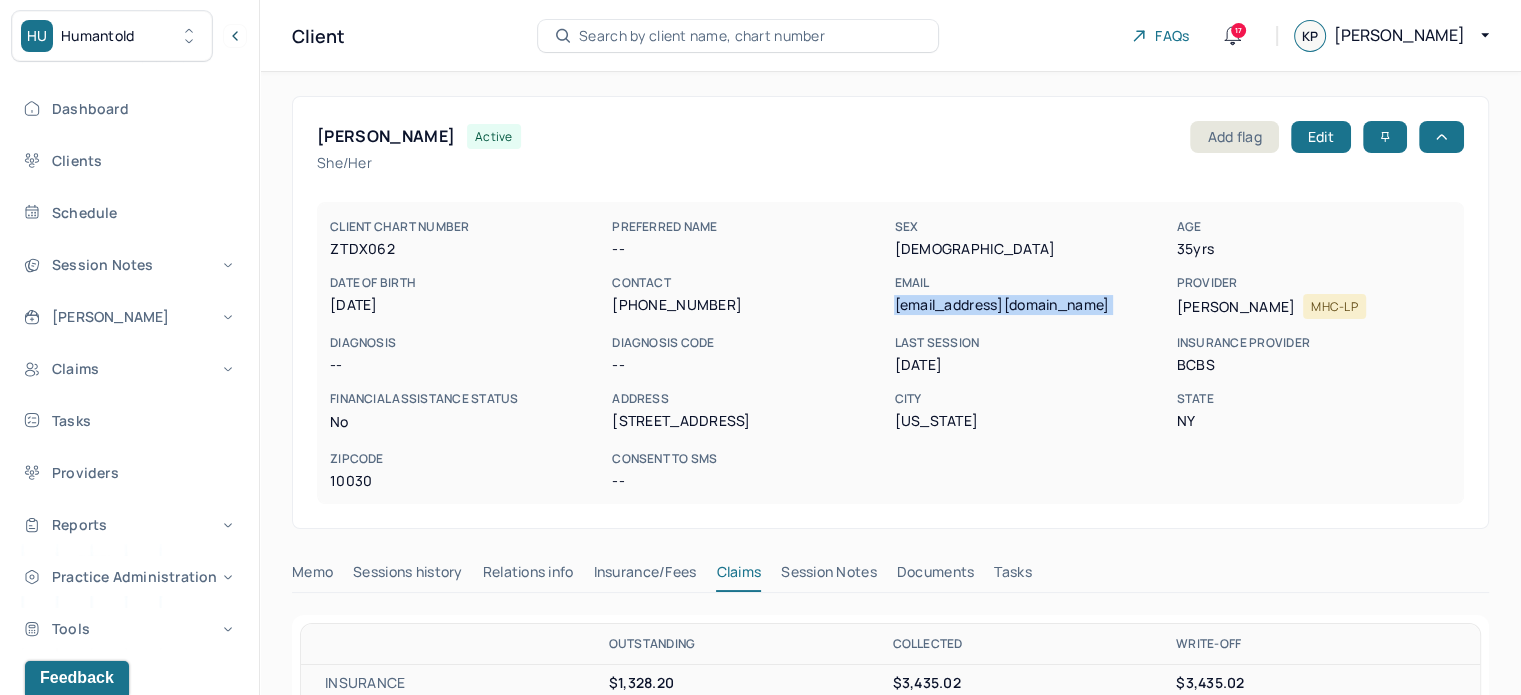 click on "mrzellars@gmail.com" at bounding box center (1031, 305) 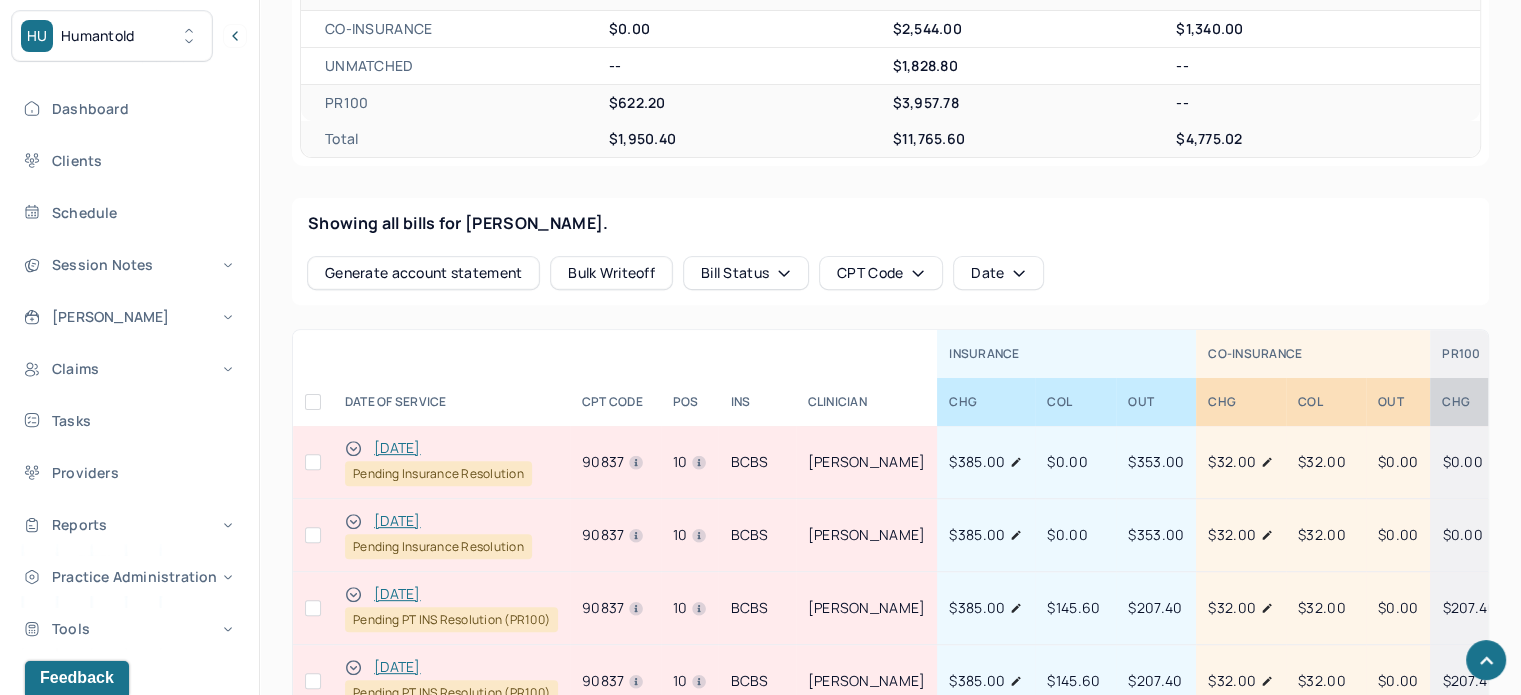 scroll, scrollTop: 900, scrollLeft: 0, axis: vertical 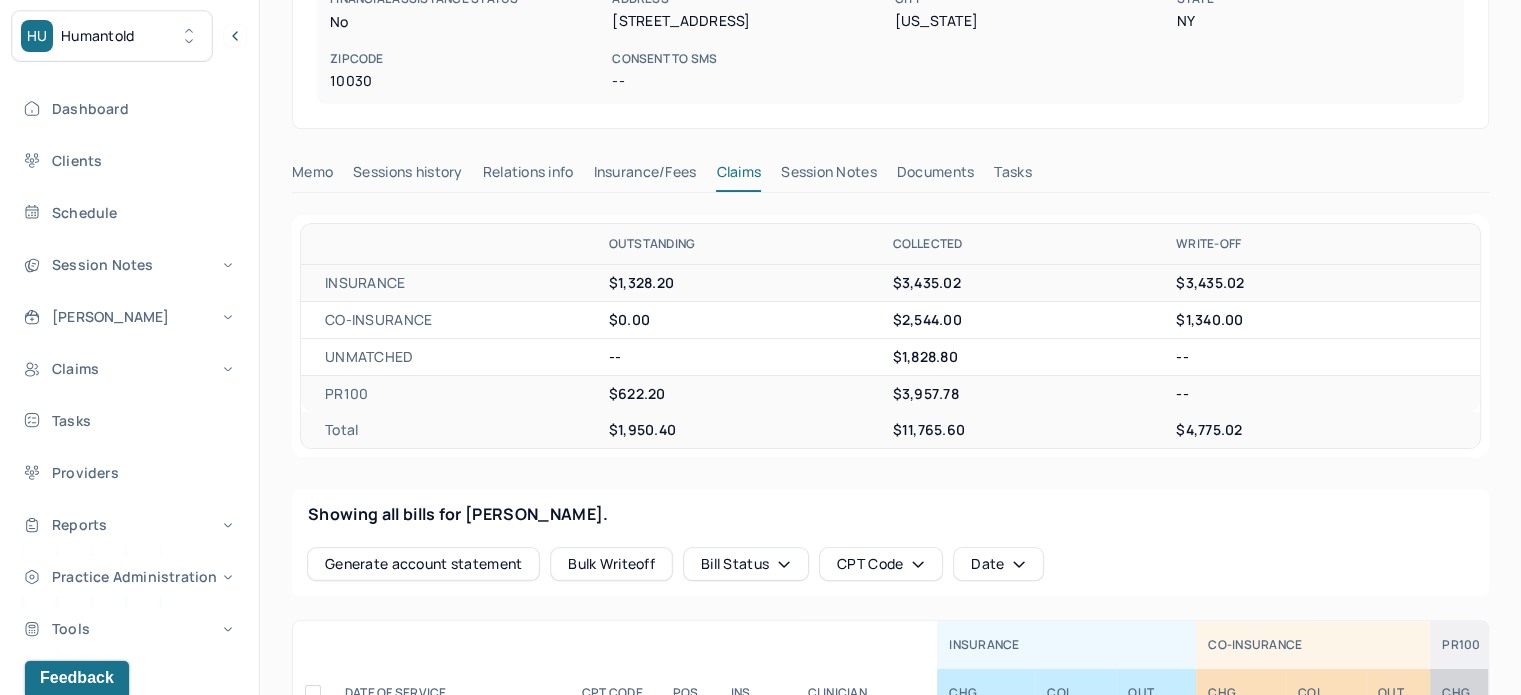 click on "Tasks" at bounding box center (1012, 176) 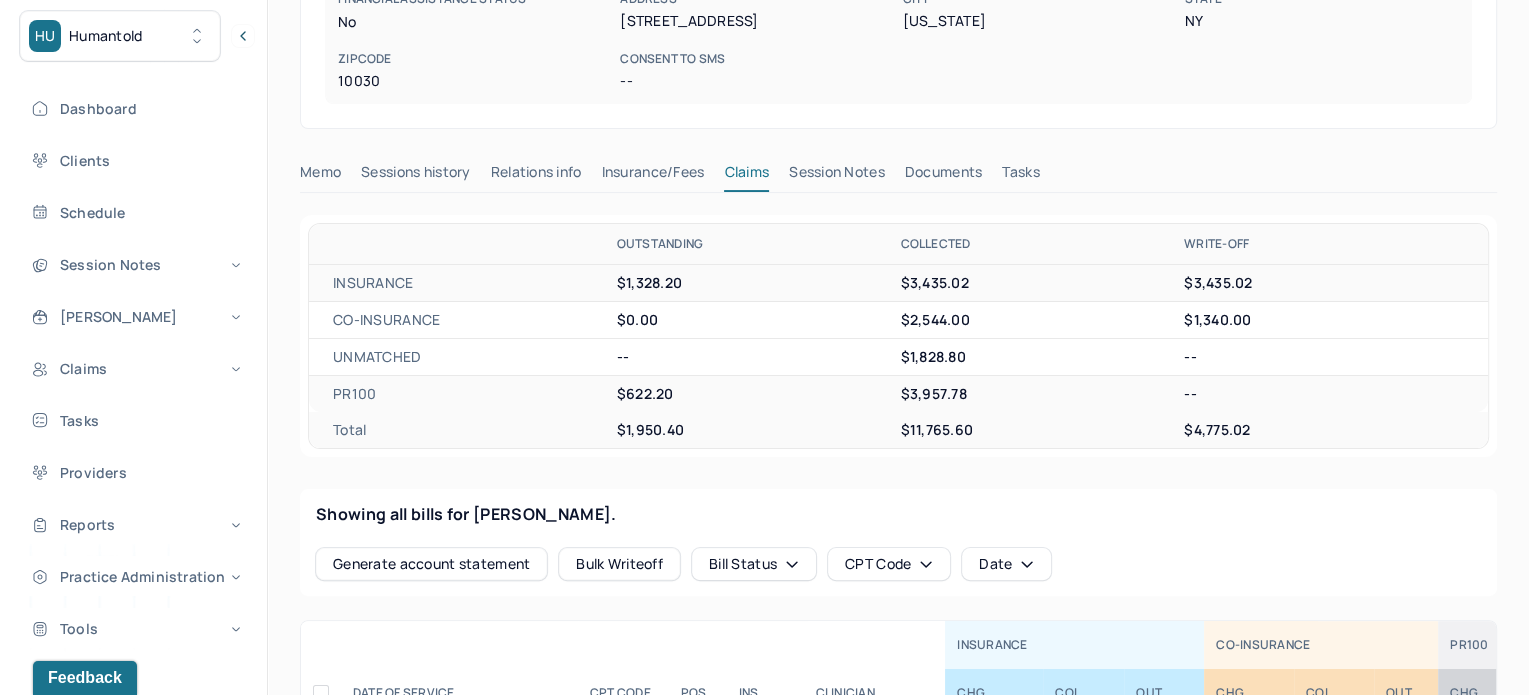 scroll, scrollTop: 180, scrollLeft: 0, axis: vertical 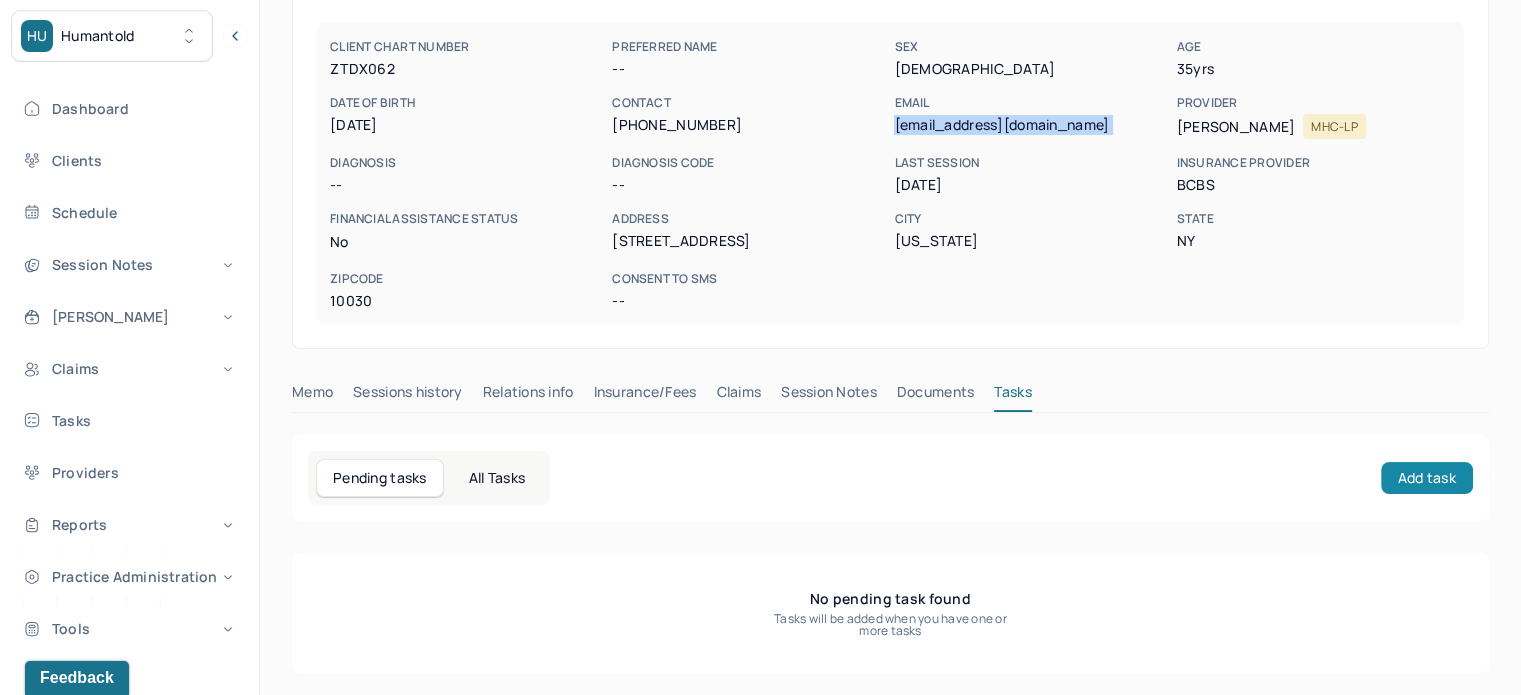 click on "Add task" at bounding box center (1427, 478) 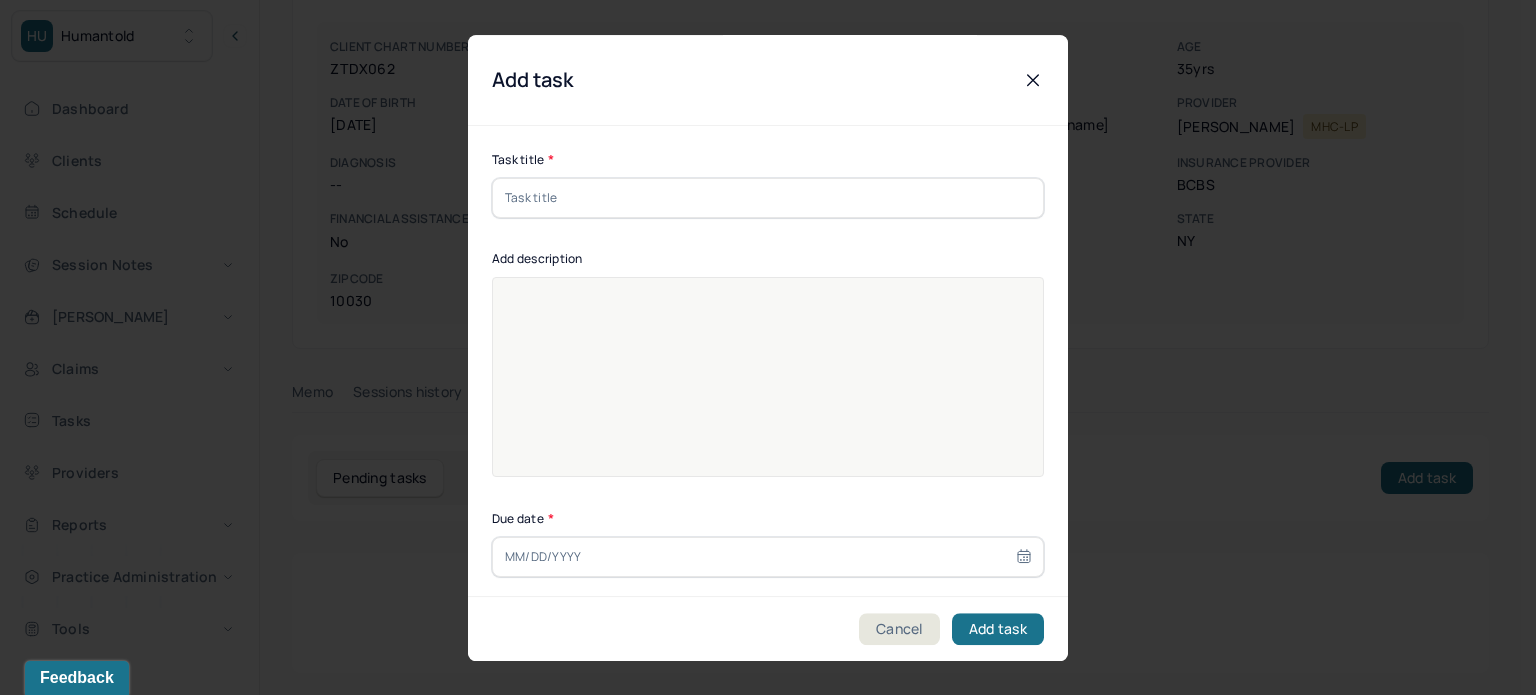 click at bounding box center [768, 198] 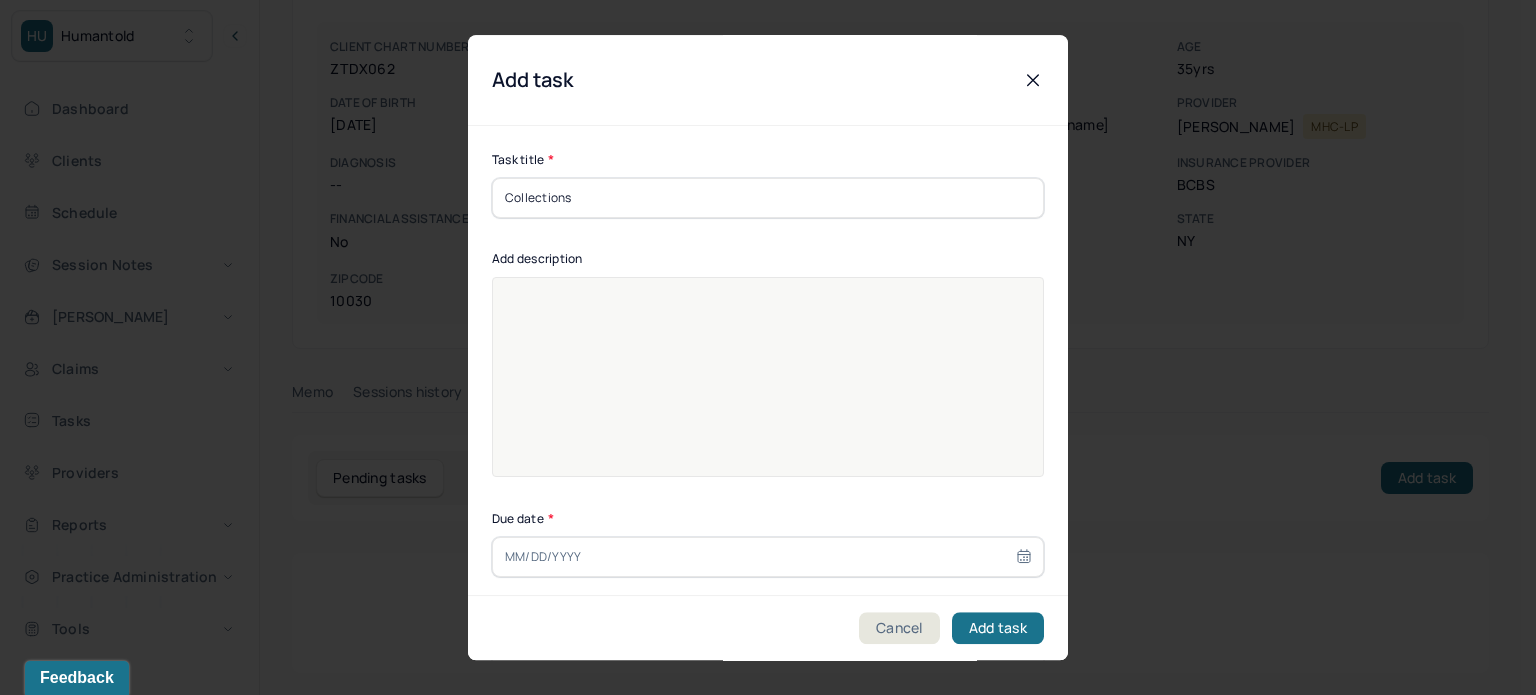 type on "Collections" 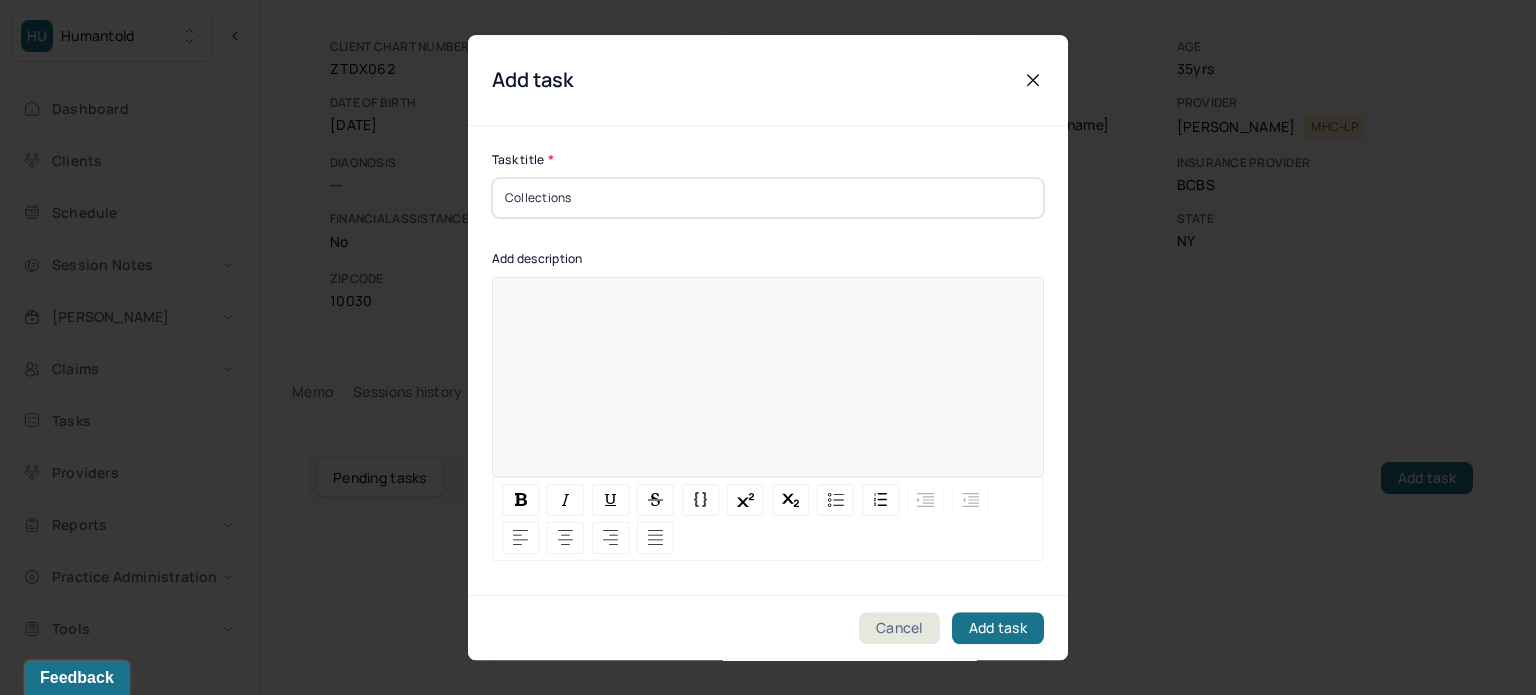 paste 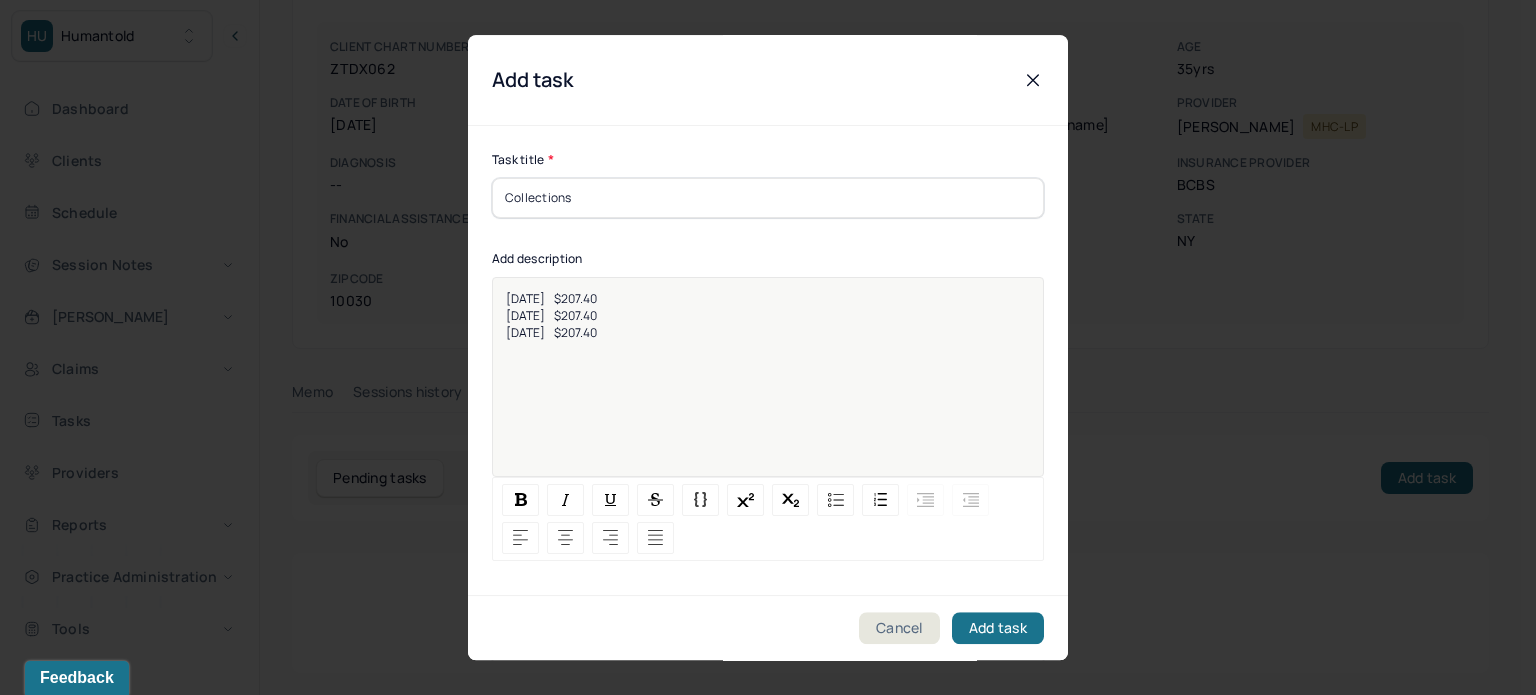 click on "6/12/2025	$207.40" at bounding box center [551, 332] 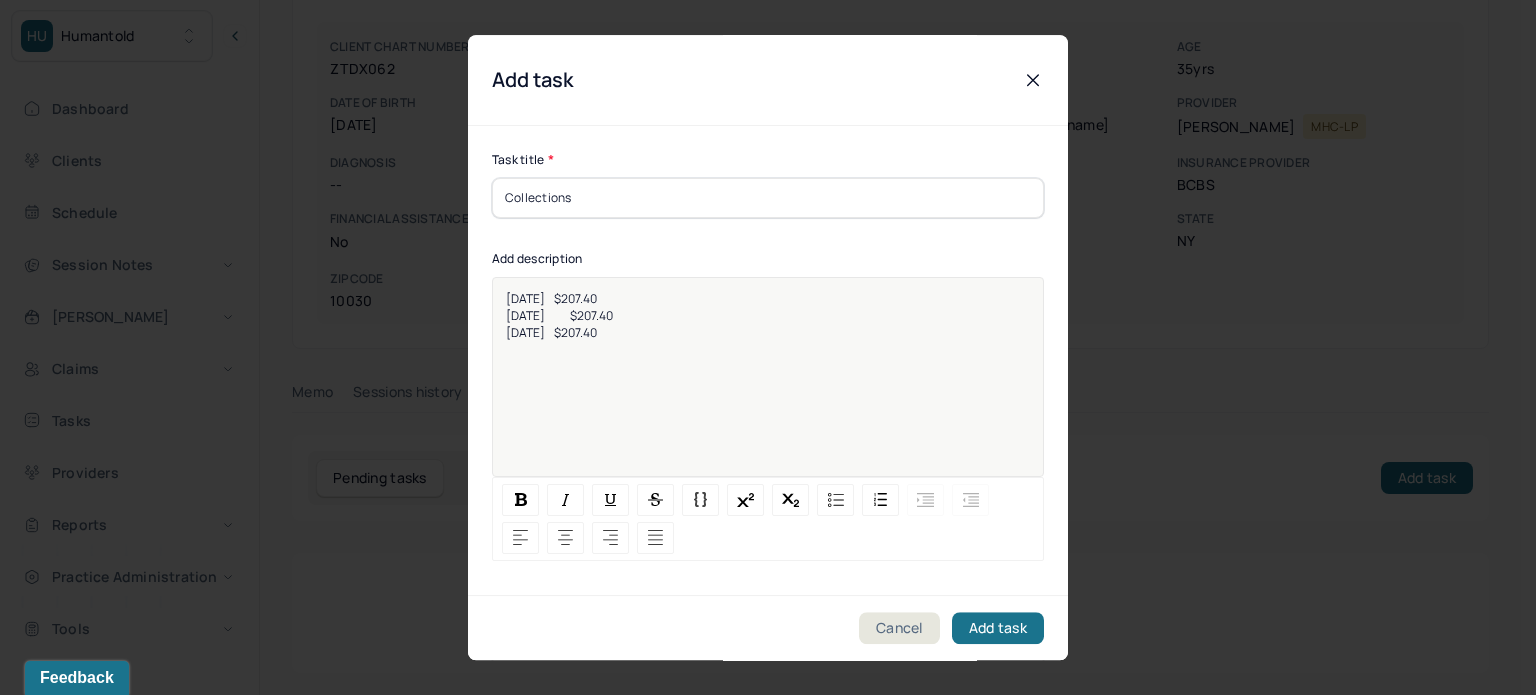 click on "[DATE] 	$207.40" at bounding box center [768, 332] 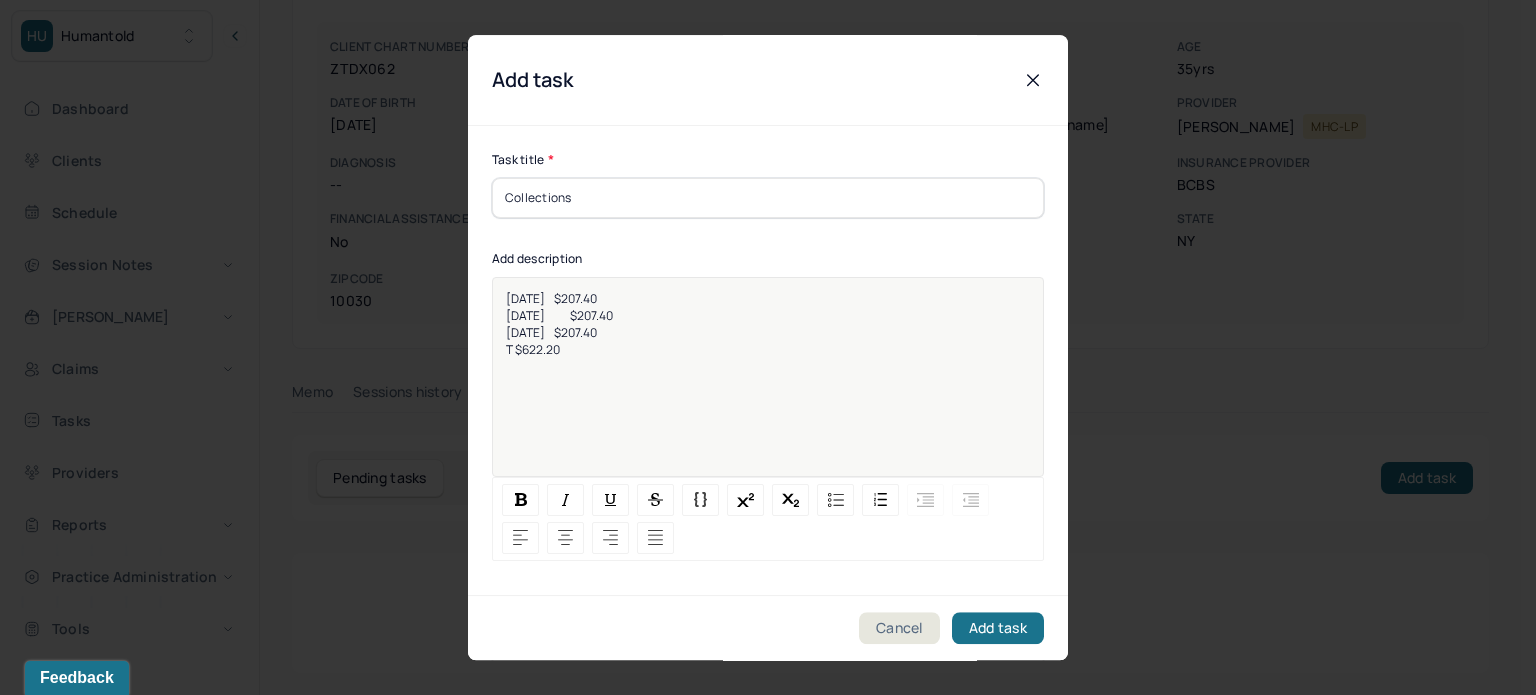 scroll, scrollTop: 25, scrollLeft: 0, axis: vertical 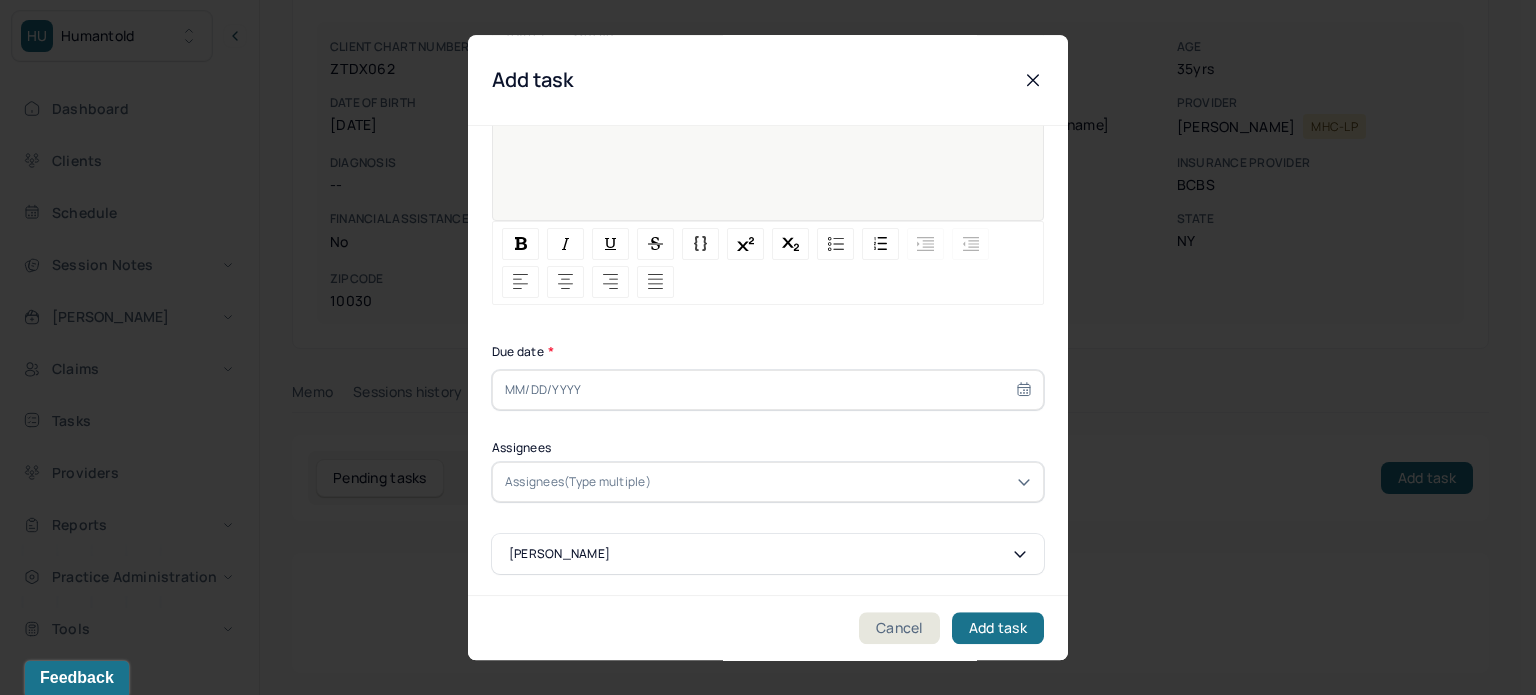 click at bounding box center [768, 390] 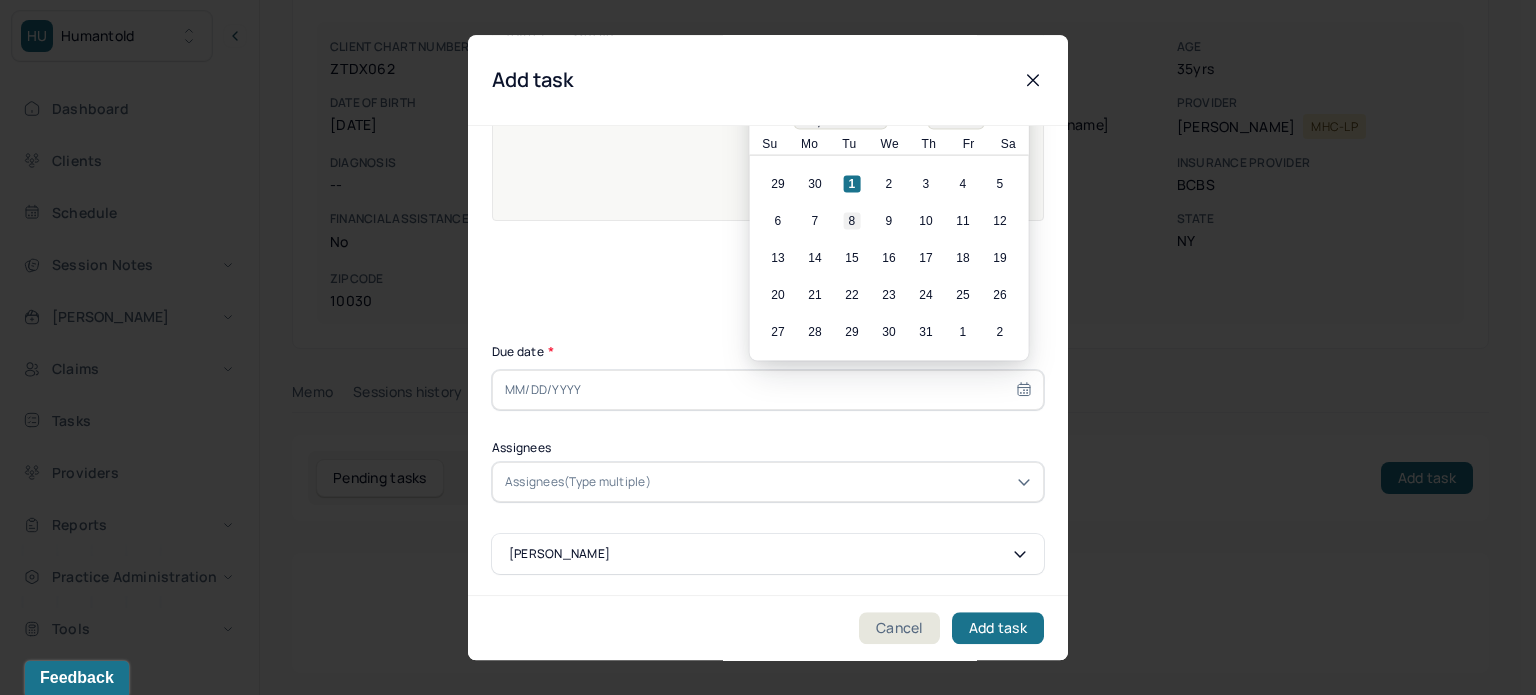 click on "8" at bounding box center [852, 221] 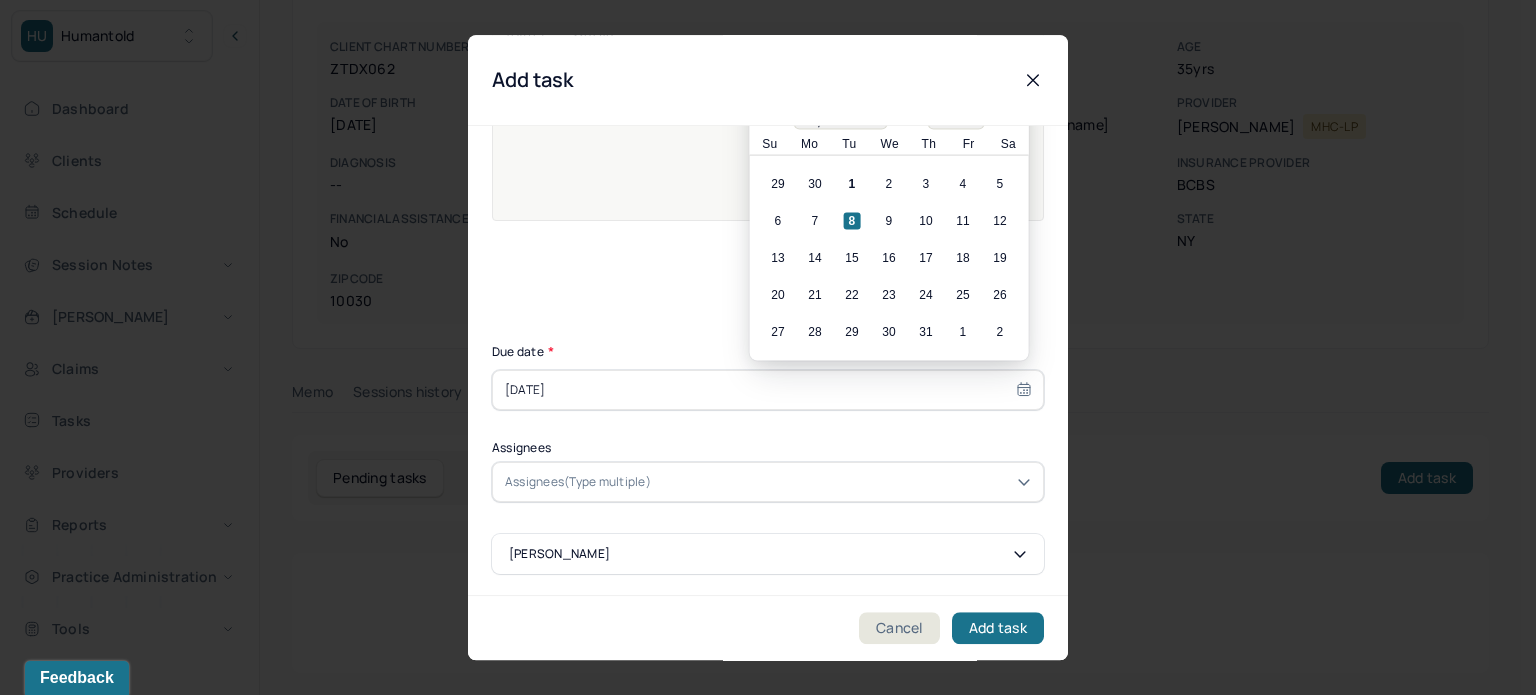 click at bounding box center (843, 482) 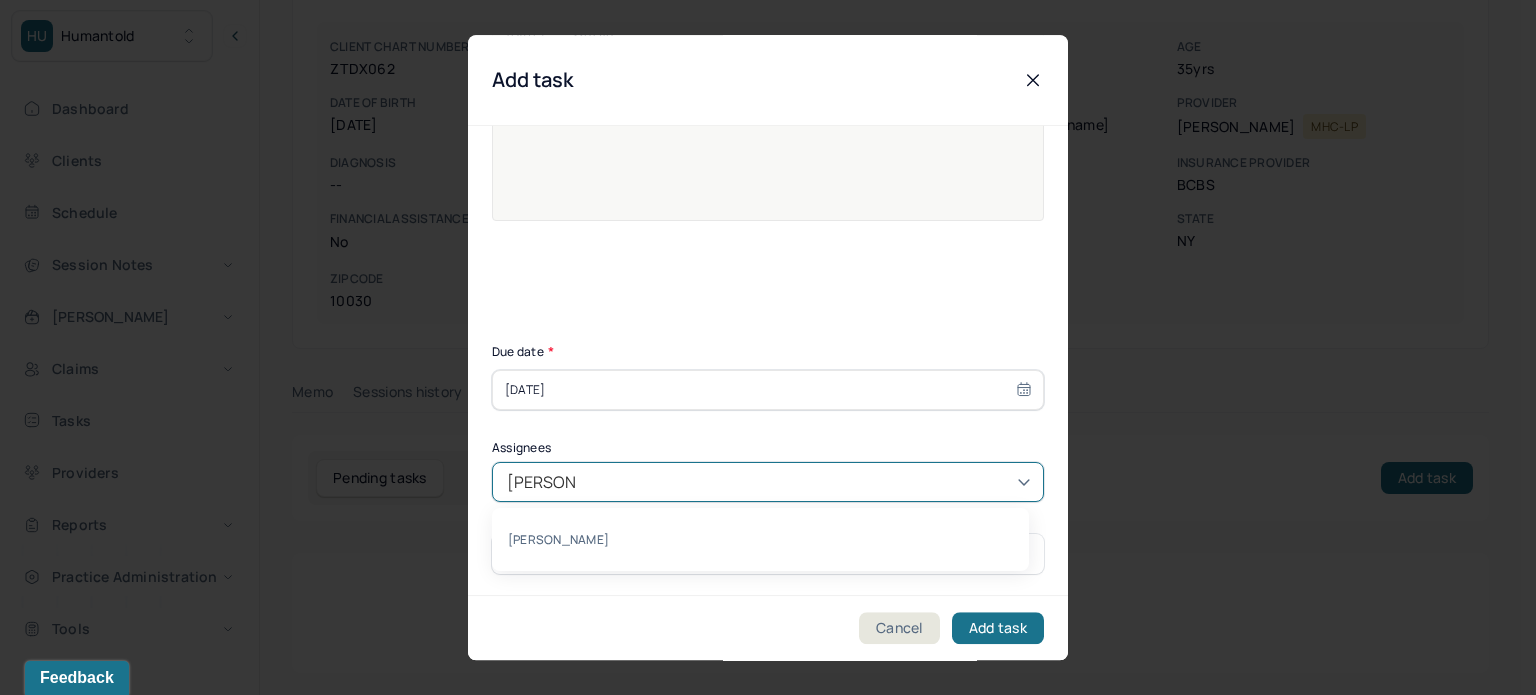 type on "katherine" 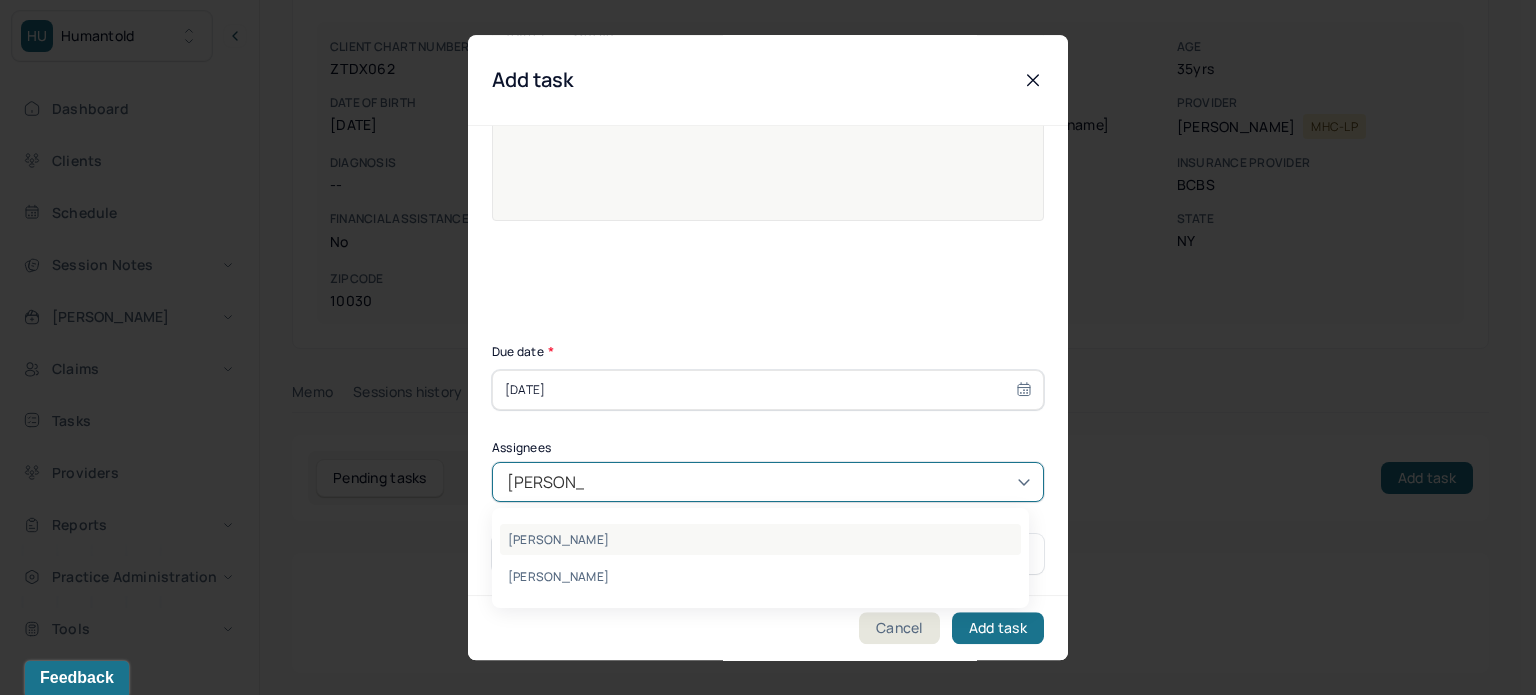 click on "Katherine Powers" at bounding box center [760, 539] 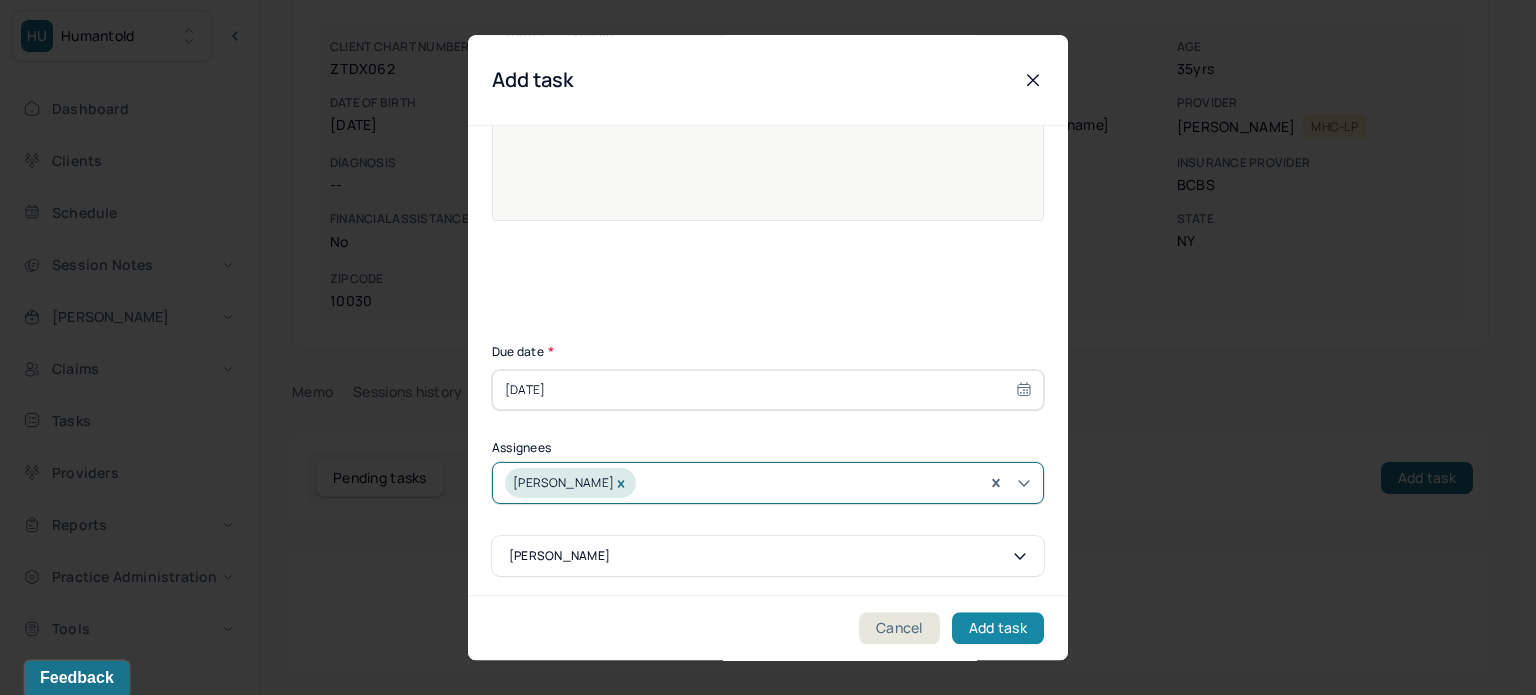 click on "Add task" at bounding box center [998, 628] 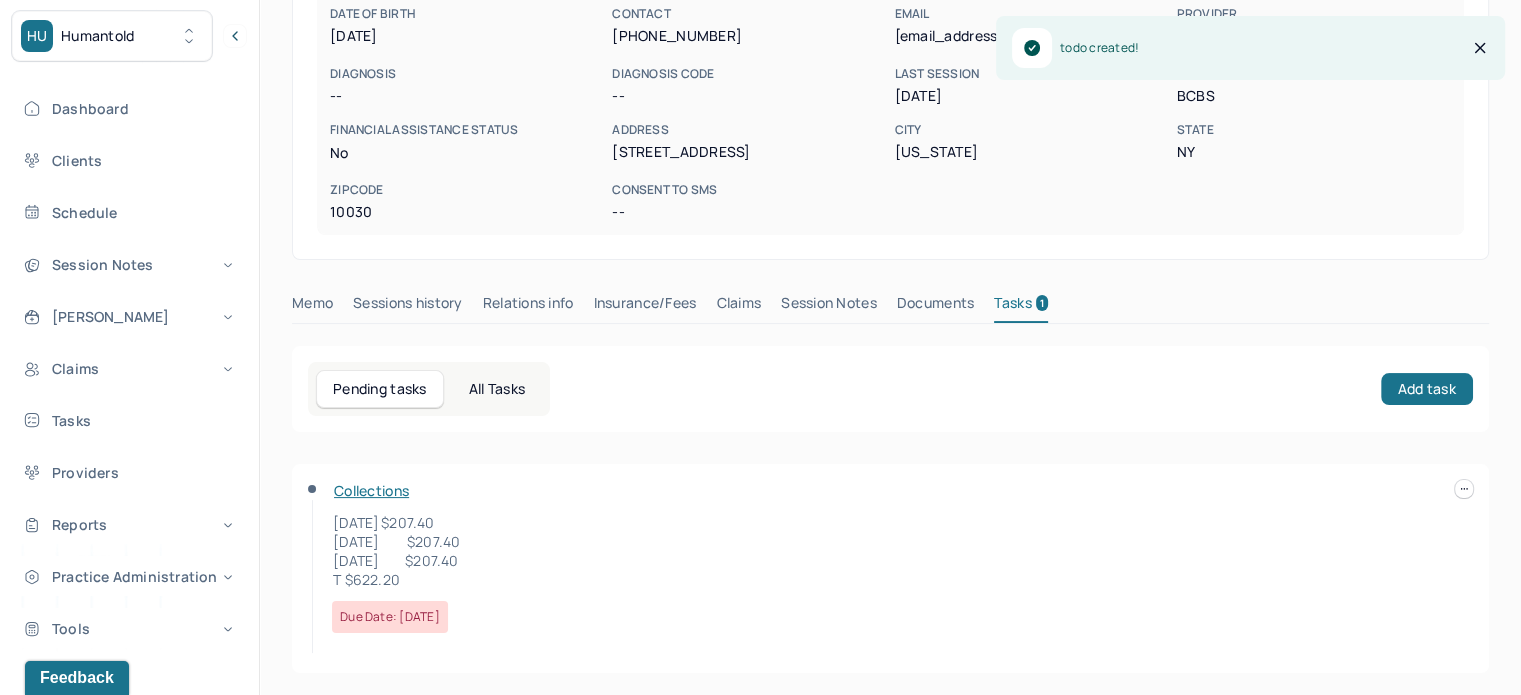 scroll, scrollTop: 0, scrollLeft: 0, axis: both 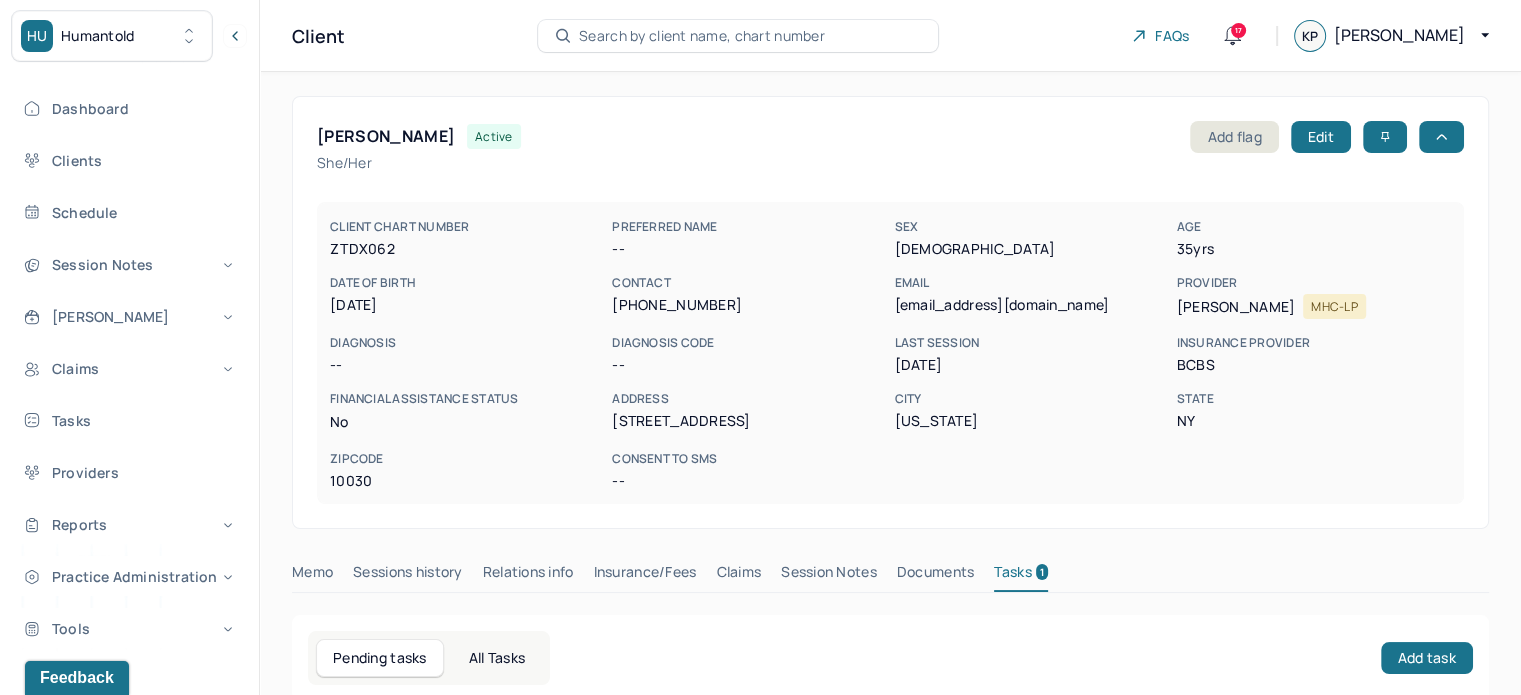 click on "Search by client name, chart number" at bounding box center (702, 36) 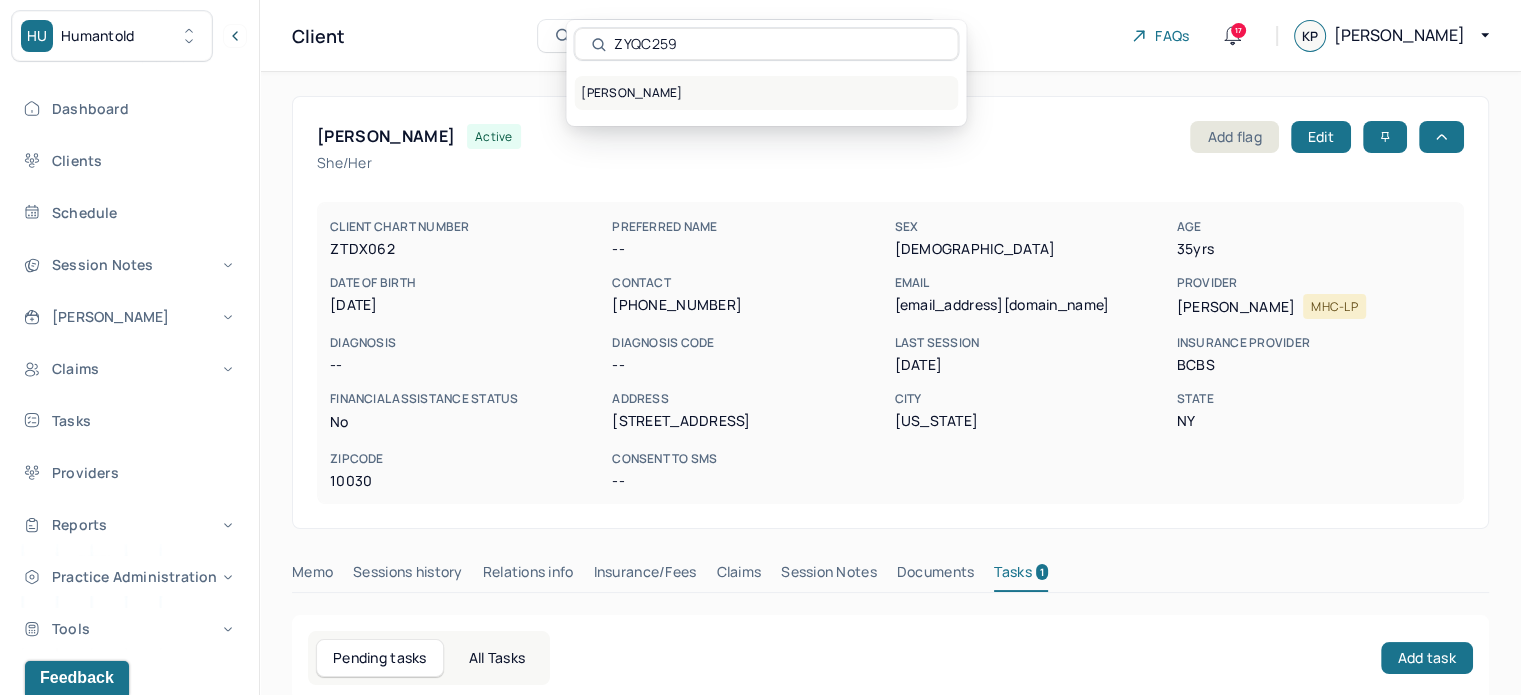 type on "ZYQC259" 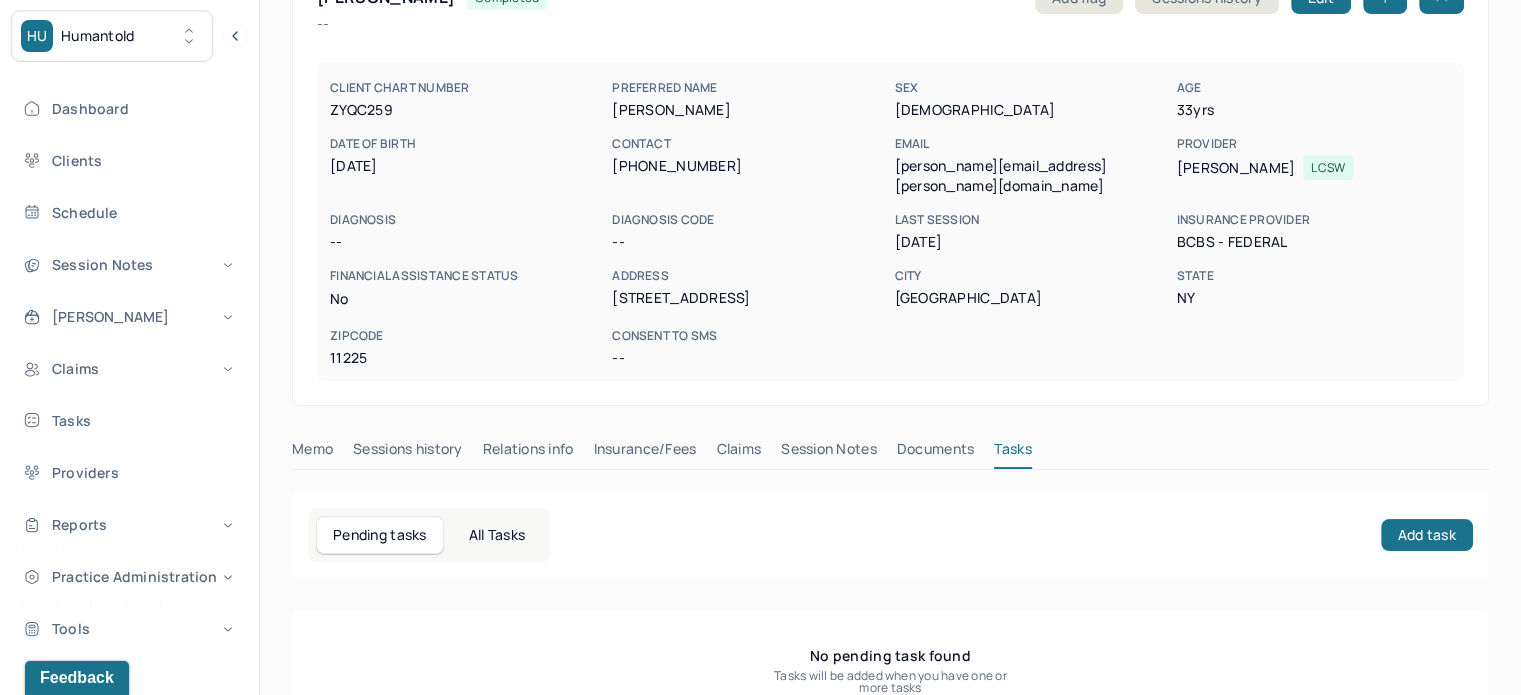 scroll, scrollTop: 180, scrollLeft: 0, axis: vertical 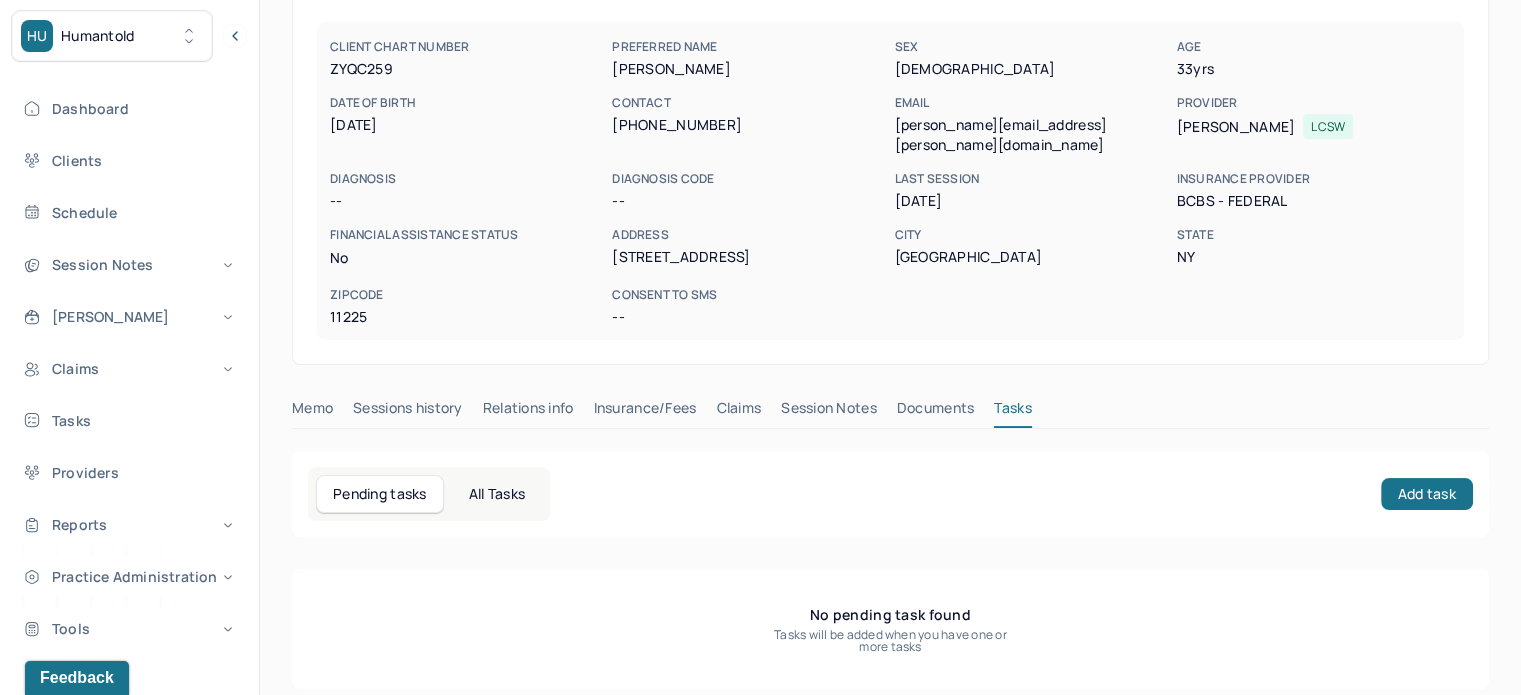click on "Claims" at bounding box center [738, 412] 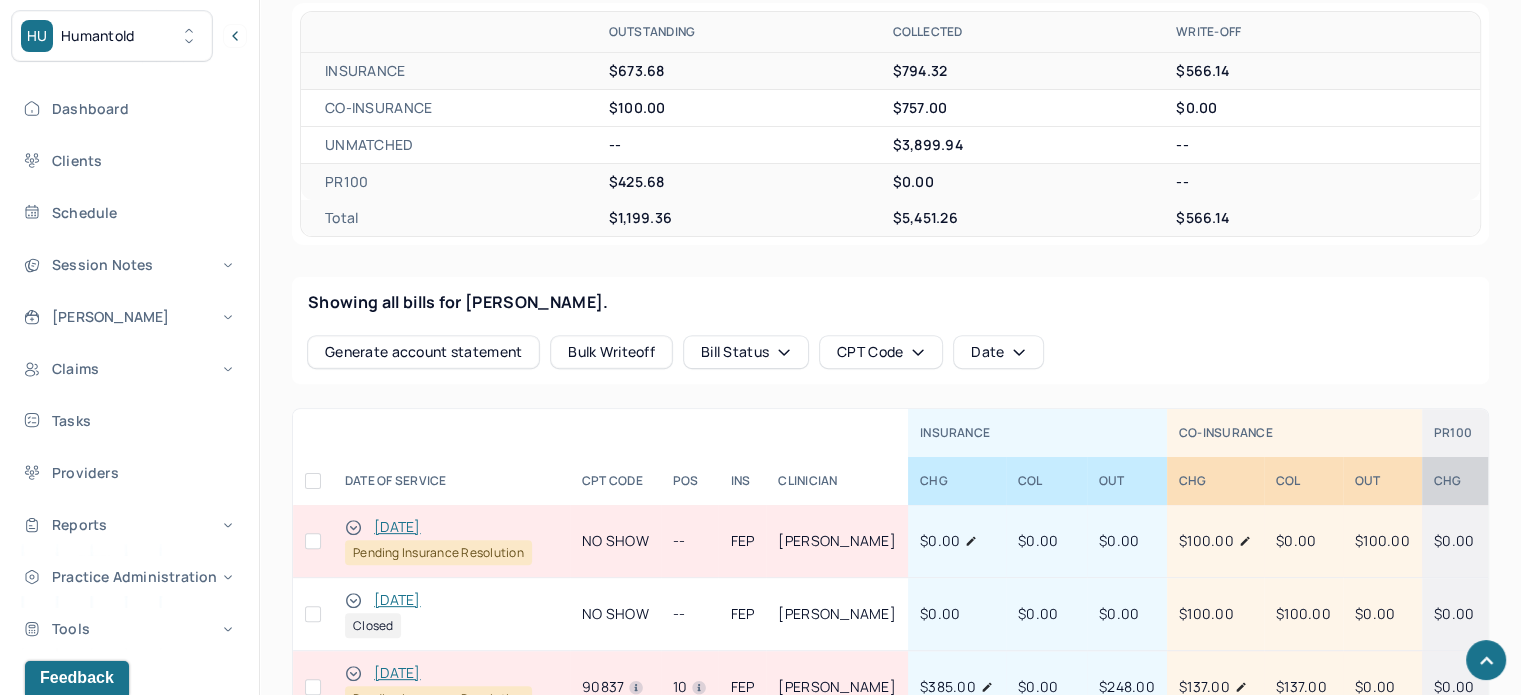 scroll, scrollTop: 900, scrollLeft: 0, axis: vertical 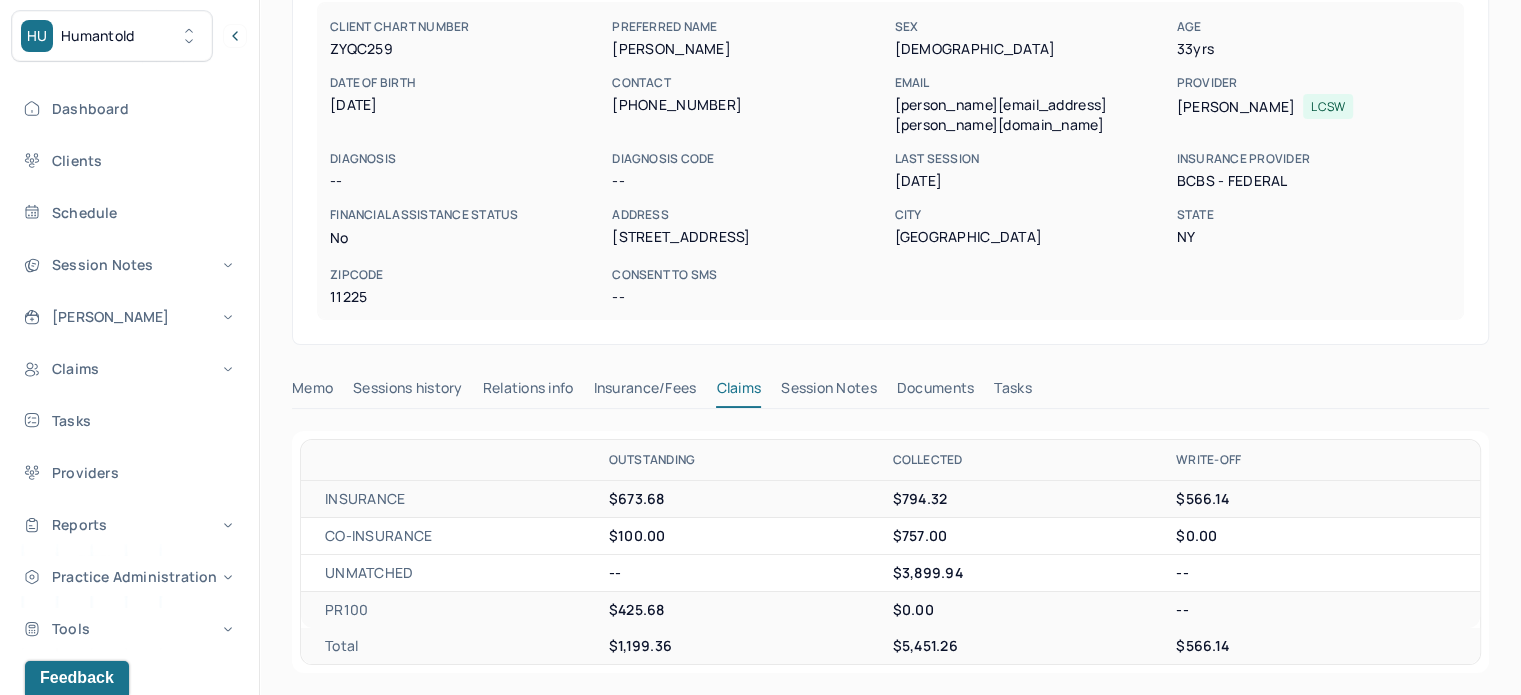 click on "kate.zajic@gmail.com" at bounding box center (1031, 115) 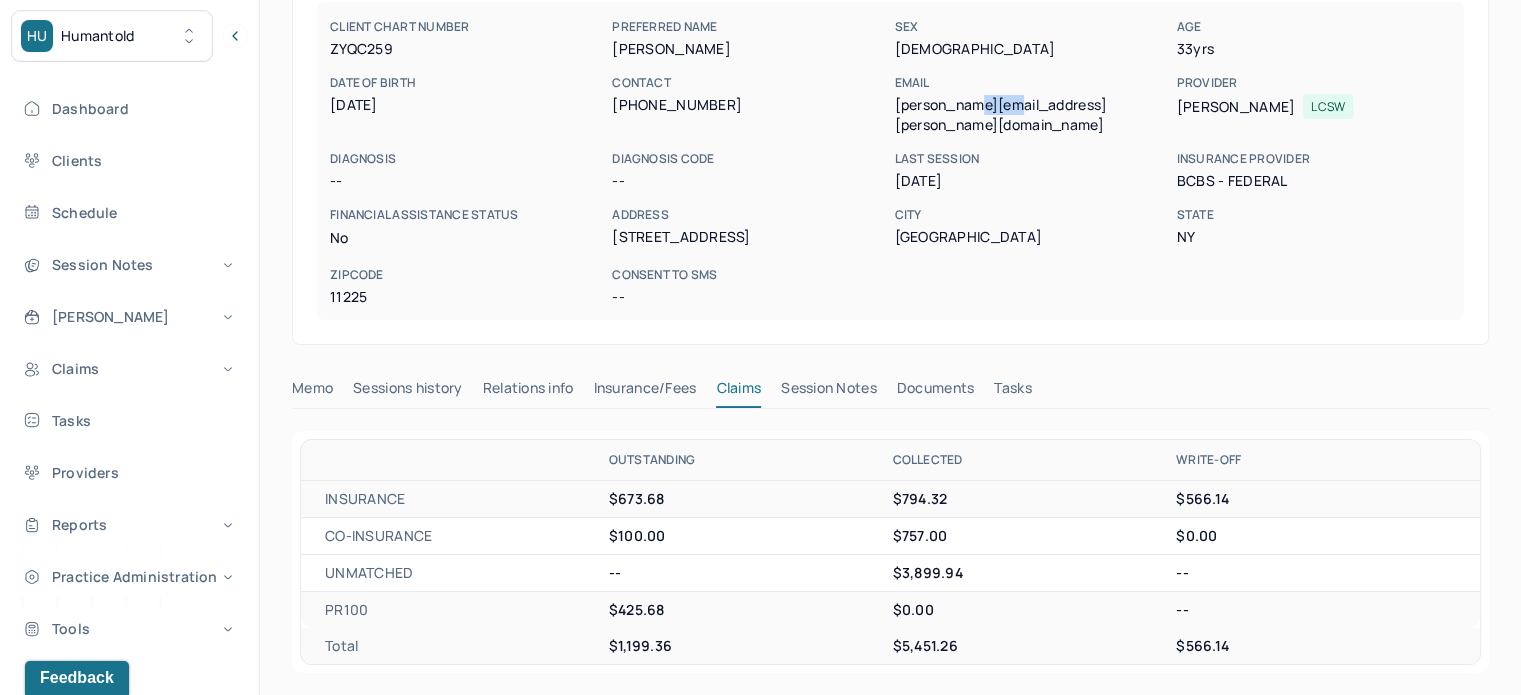 click on "kate.zajic@gmail.com" at bounding box center [1031, 115] 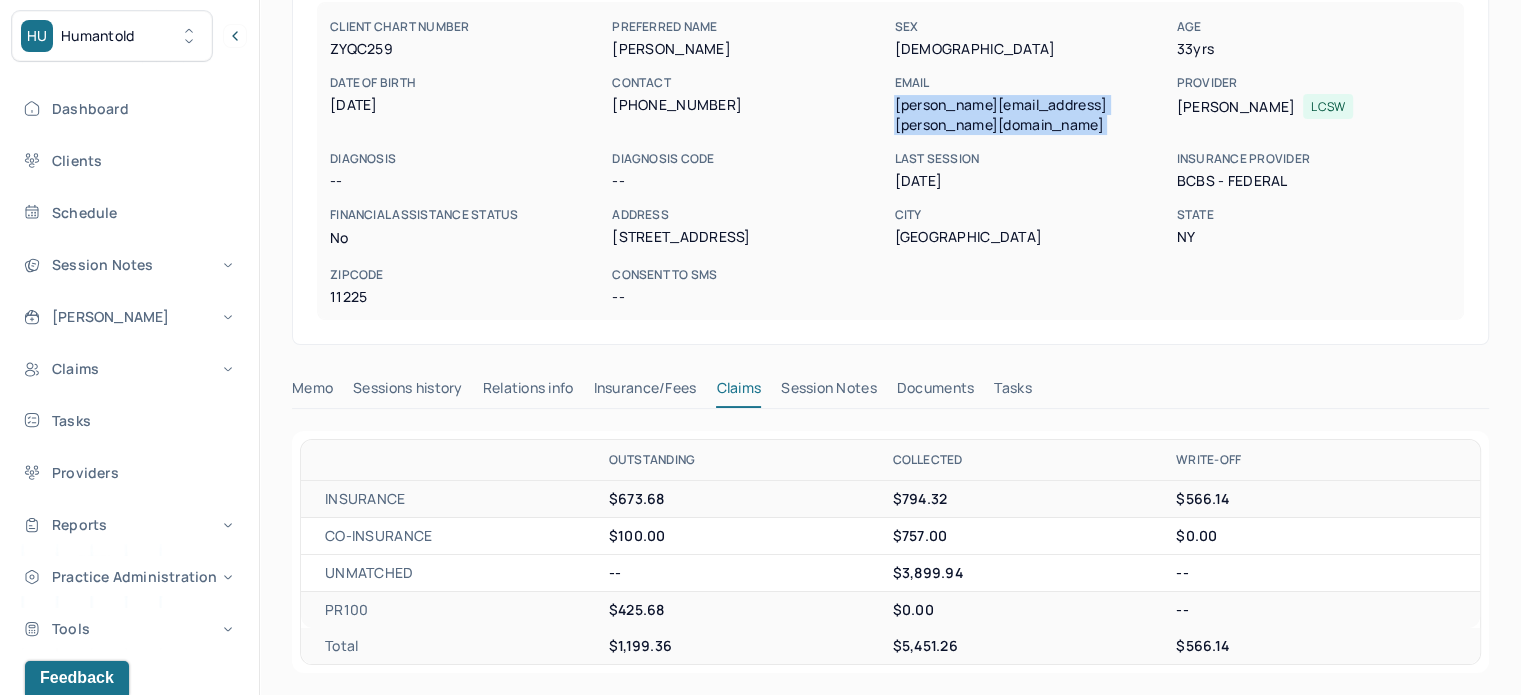 click on "kate.zajic@gmail.com" at bounding box center (1031, 115) 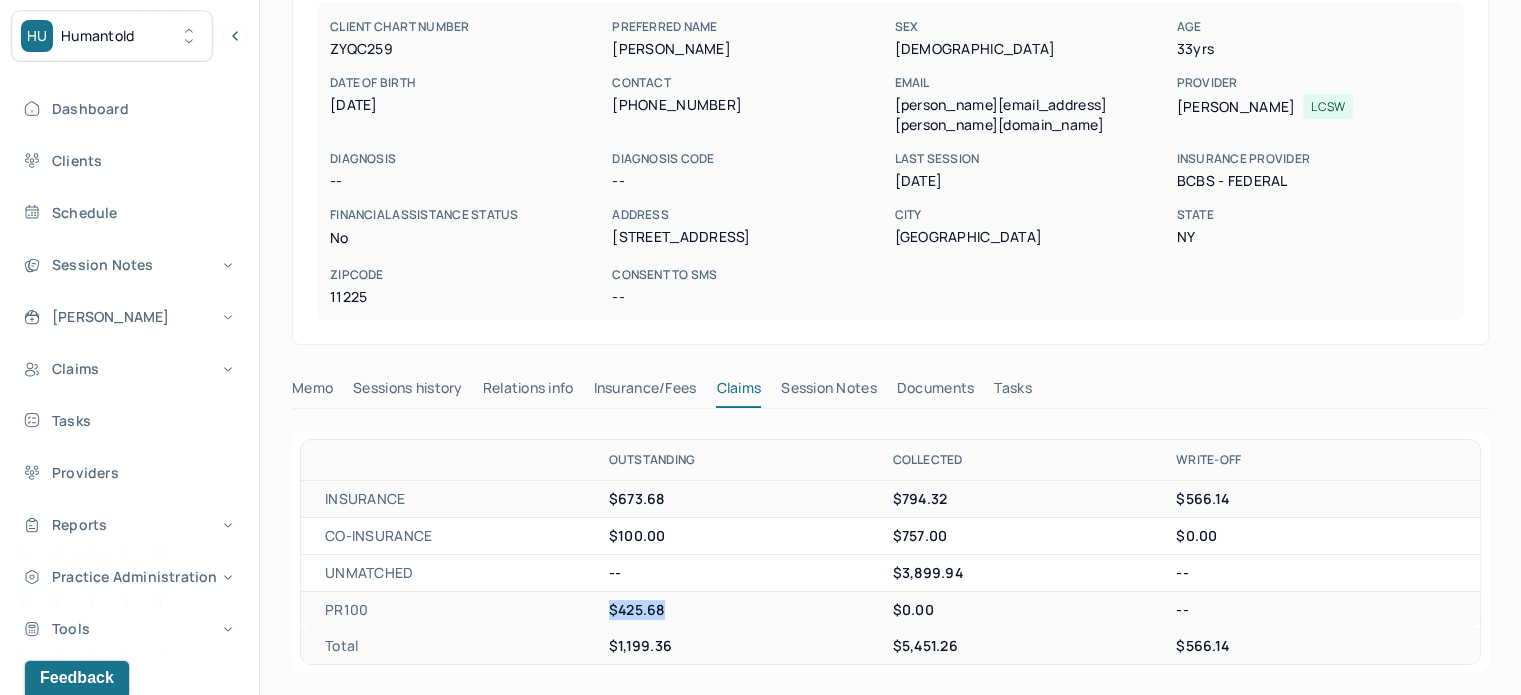 drag, startPoint x: 673, startPoint y: 594, endPoint x: 606, endPoint y: 592, distance: 67.02985 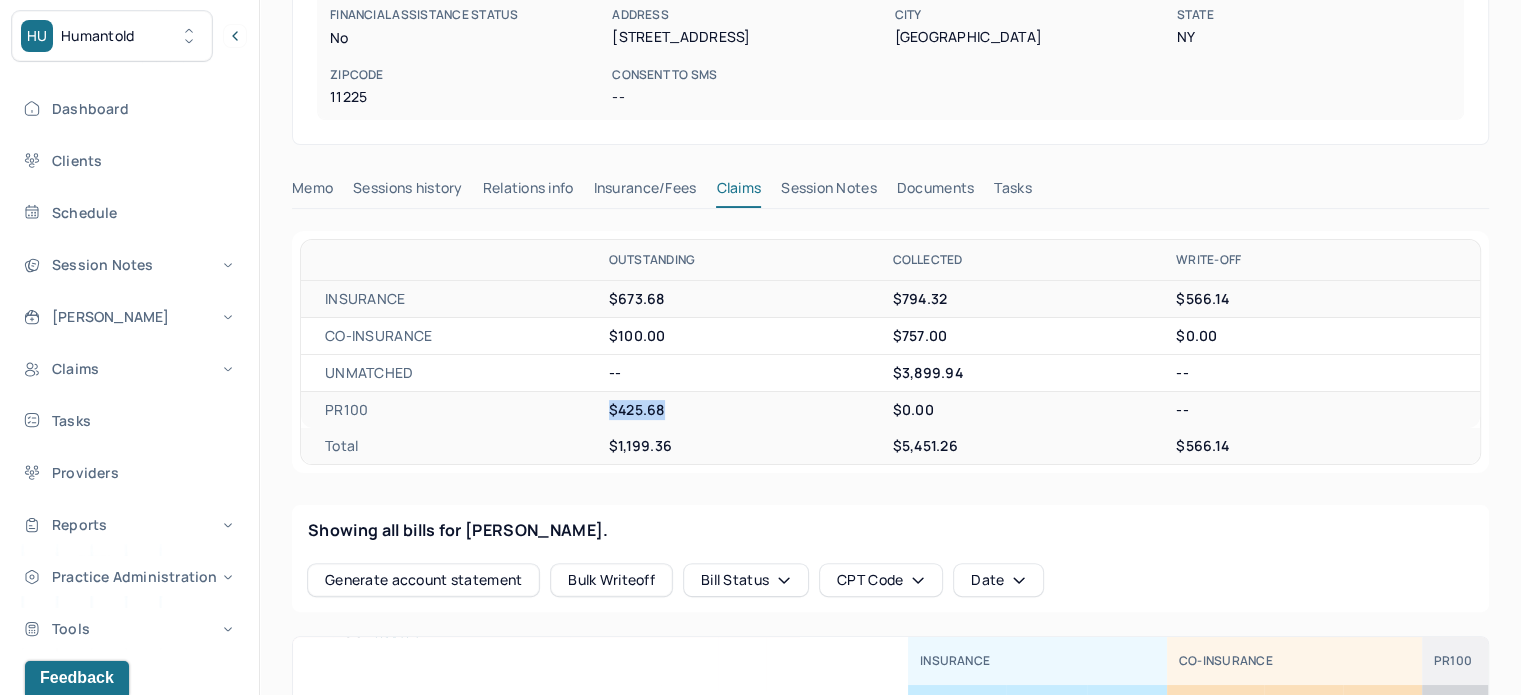 click on "Tasks" at bounding box center (1012, 192) 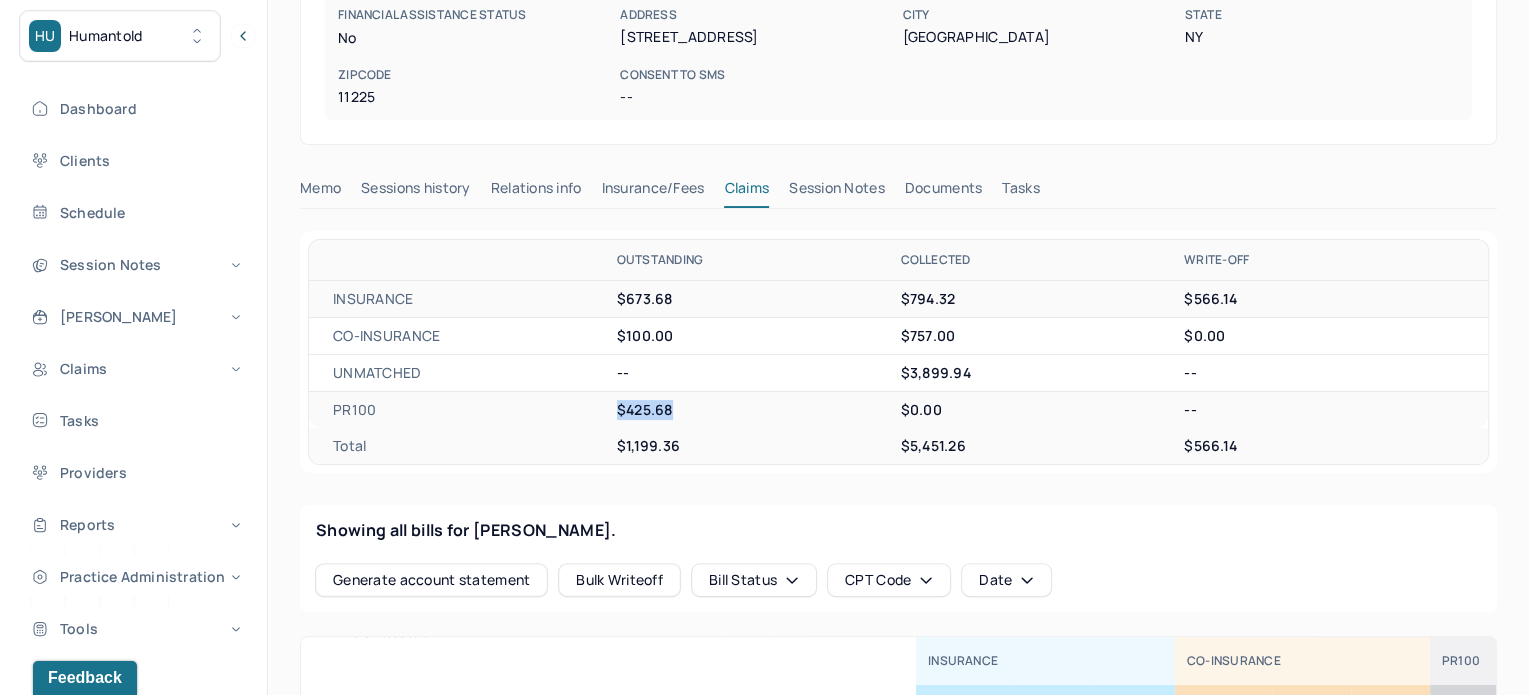 scroll, scrollTop: 180, scrollLeft: 0, axis: vertical 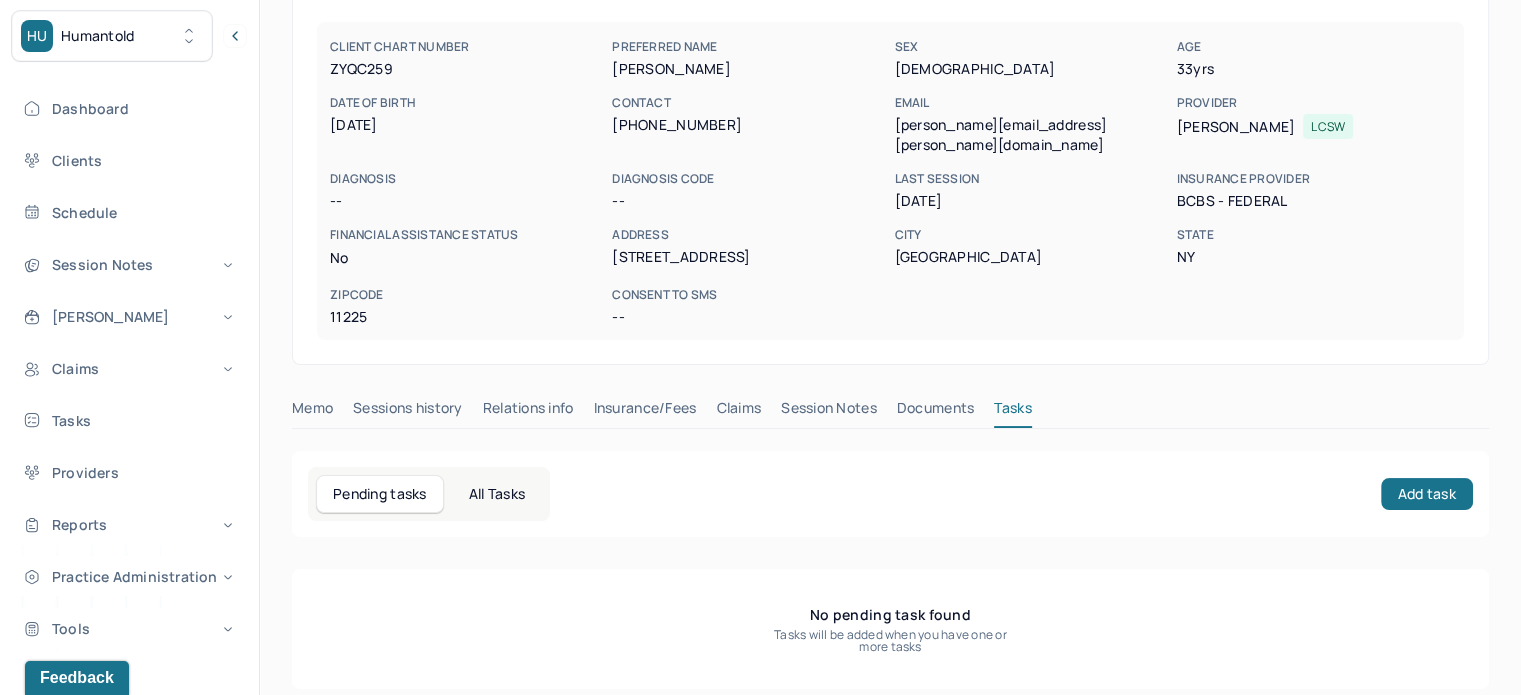 click on "Pending tasks     All Tasks     Add task" at bounding box center [890, 494] 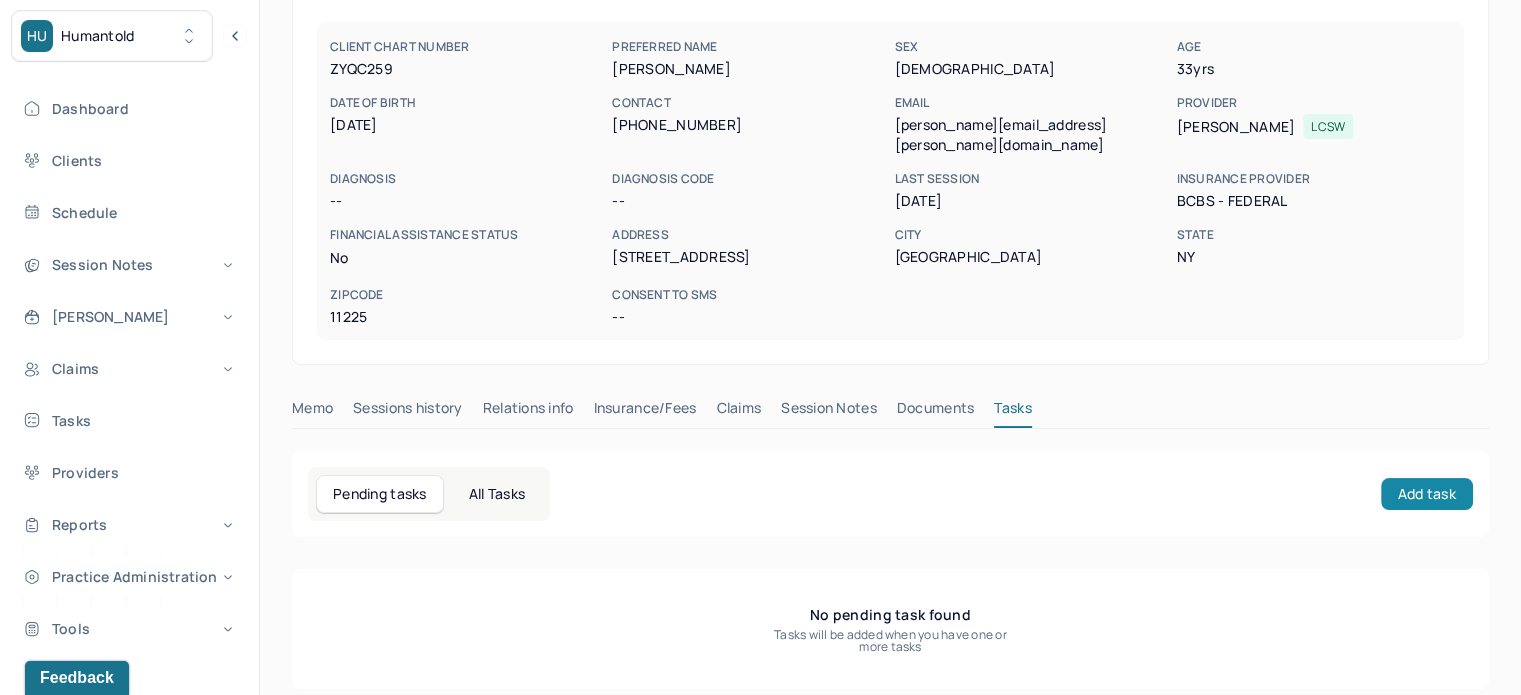 click on "Add task" at bounding box center [1427, 494] 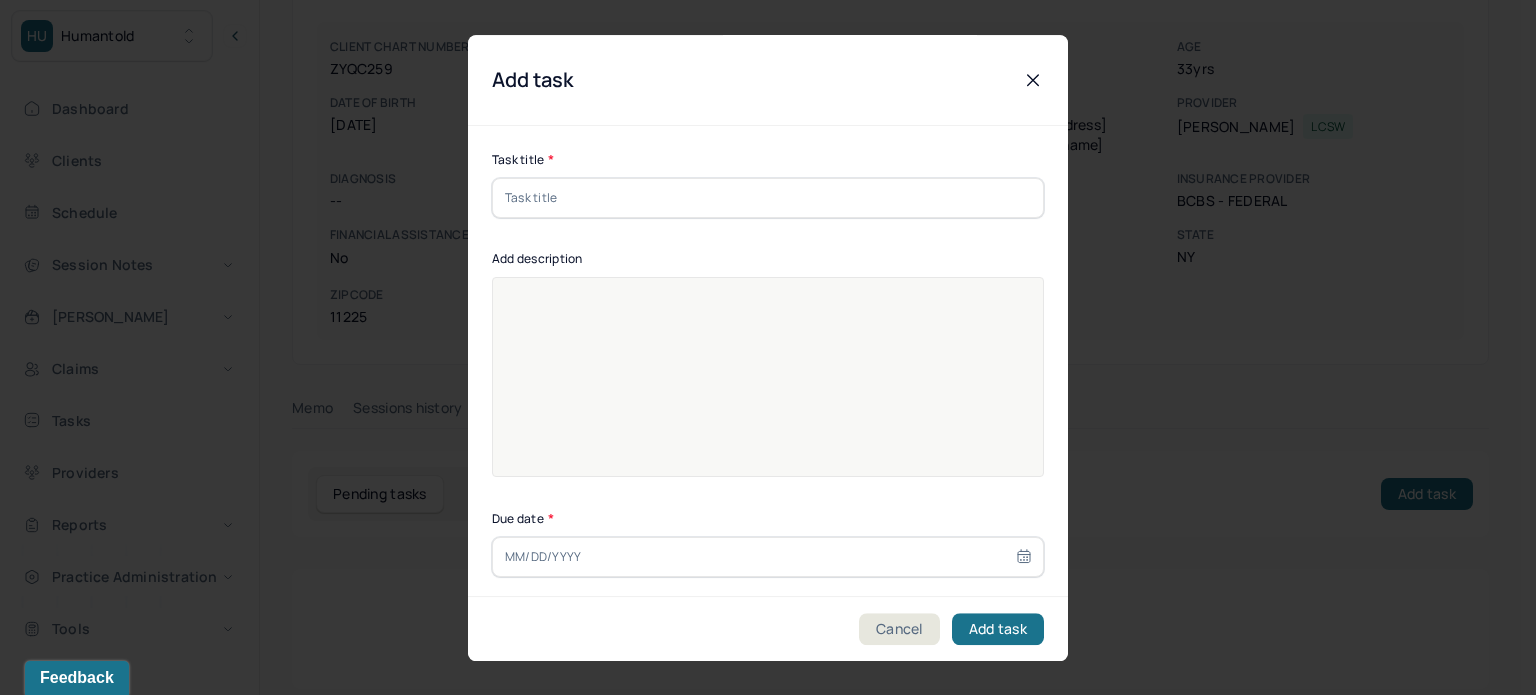 click at bounding box center (768, 198) 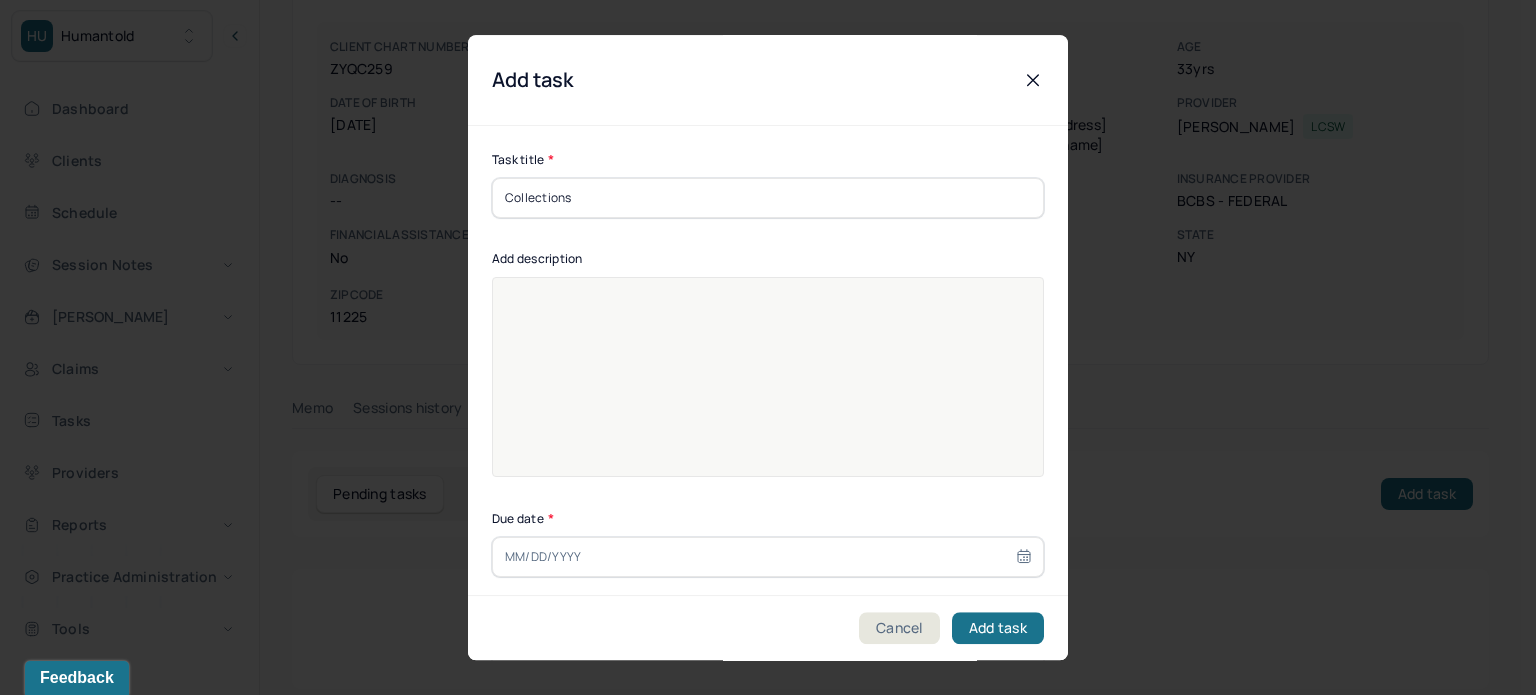type on "Collections" 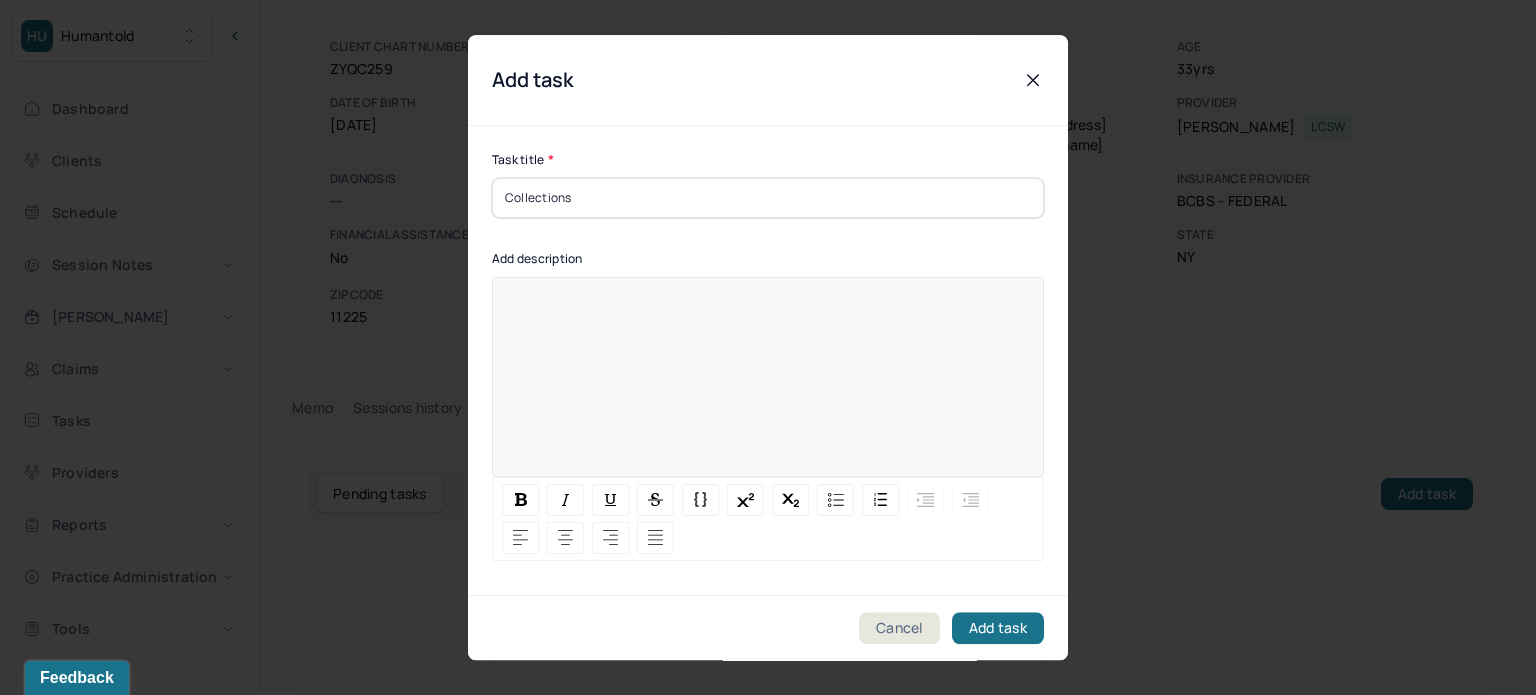 paste 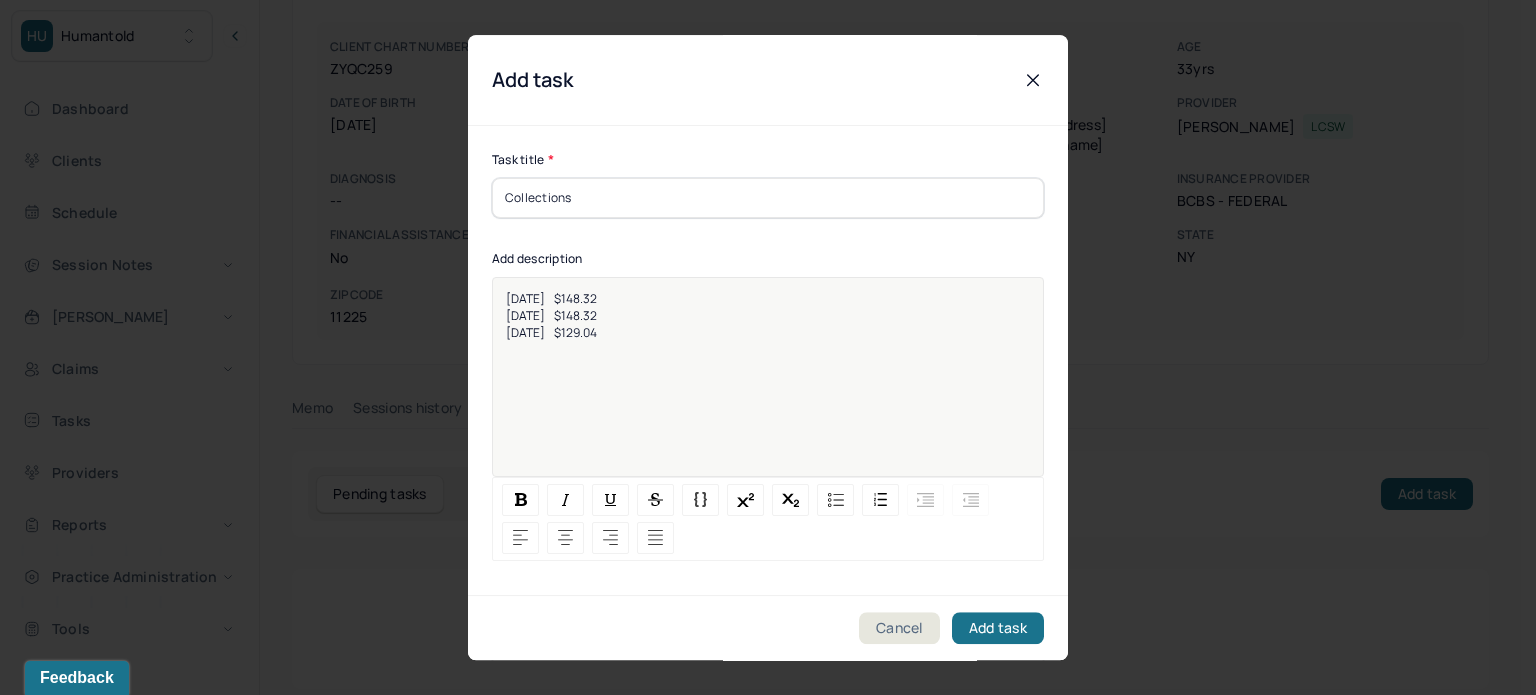 click on "1/6/2025	$129.04" at bounding box center [551, 332] 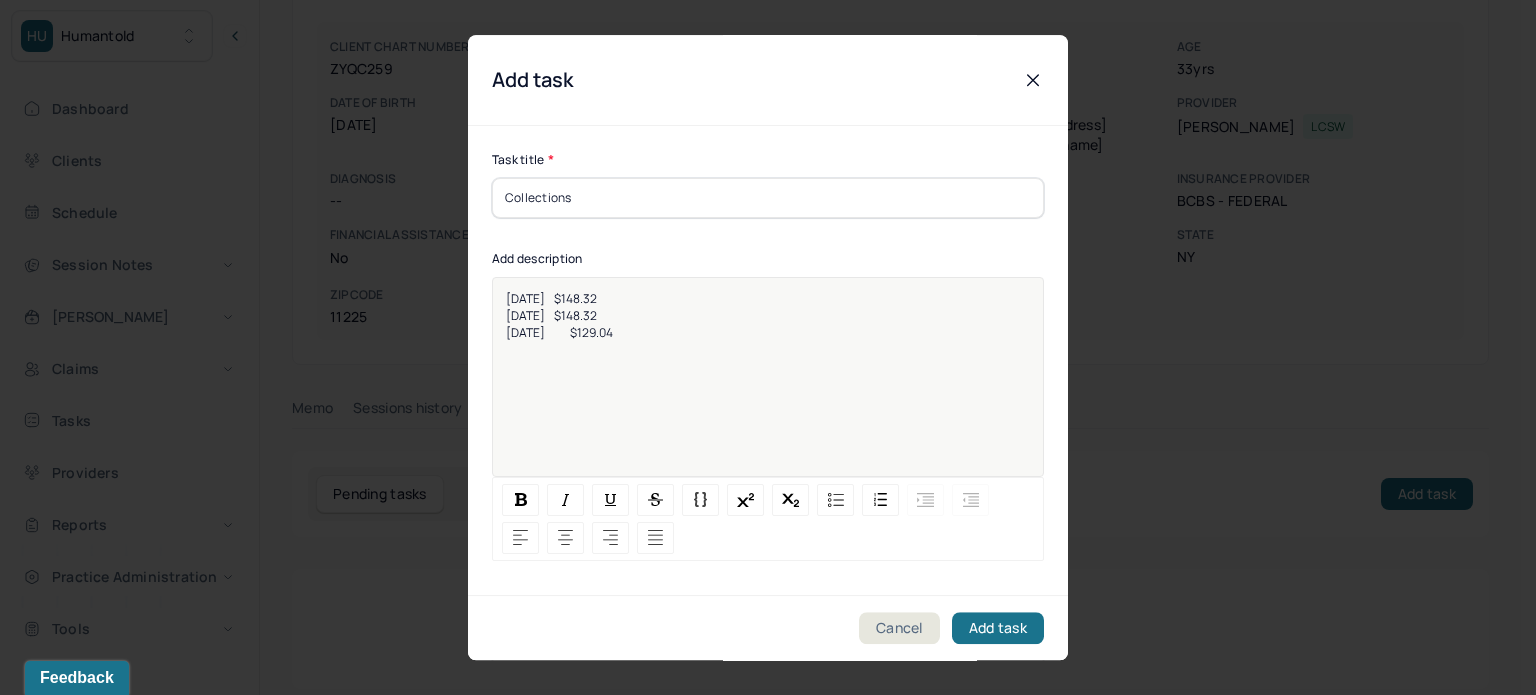 click on "[DATE]	        $129.04" at bounding box center (768, 332) 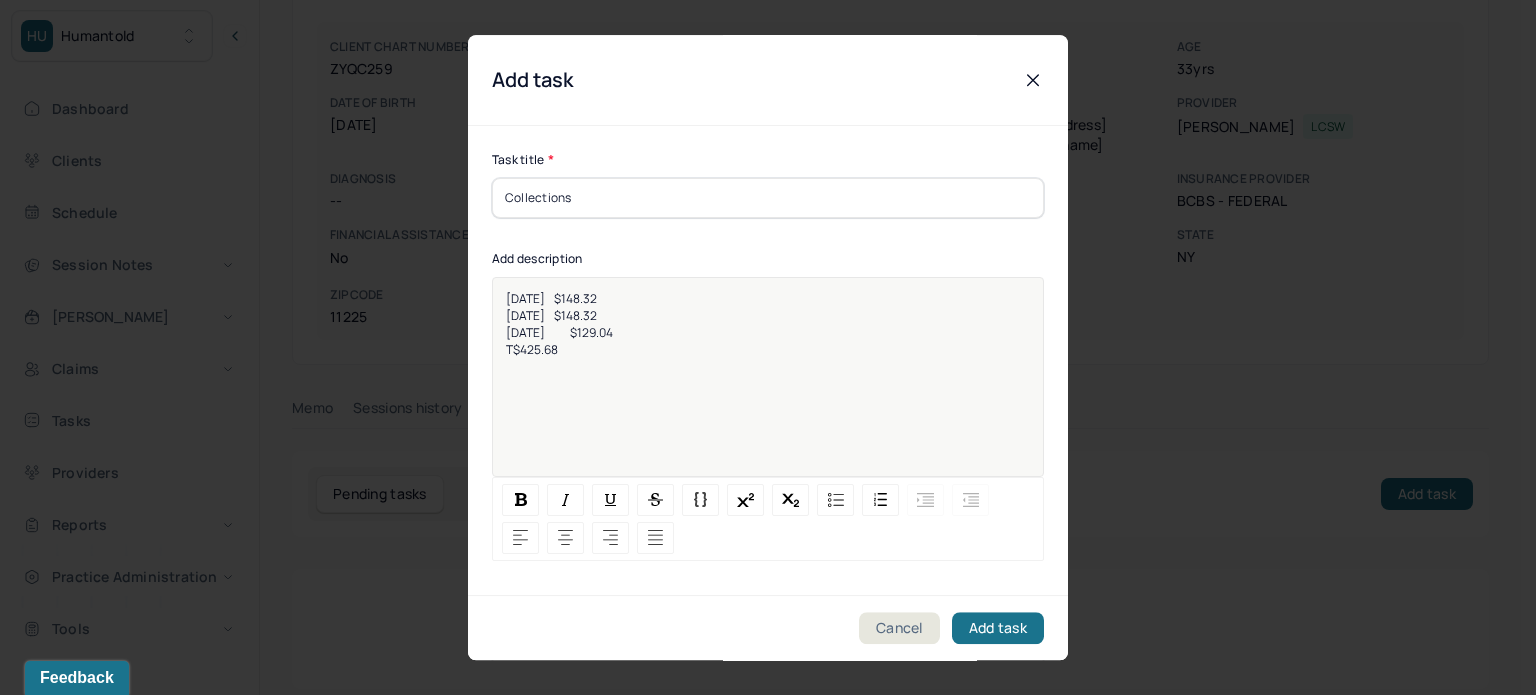 click on "T$425.68" at bounding box center [532, 349] 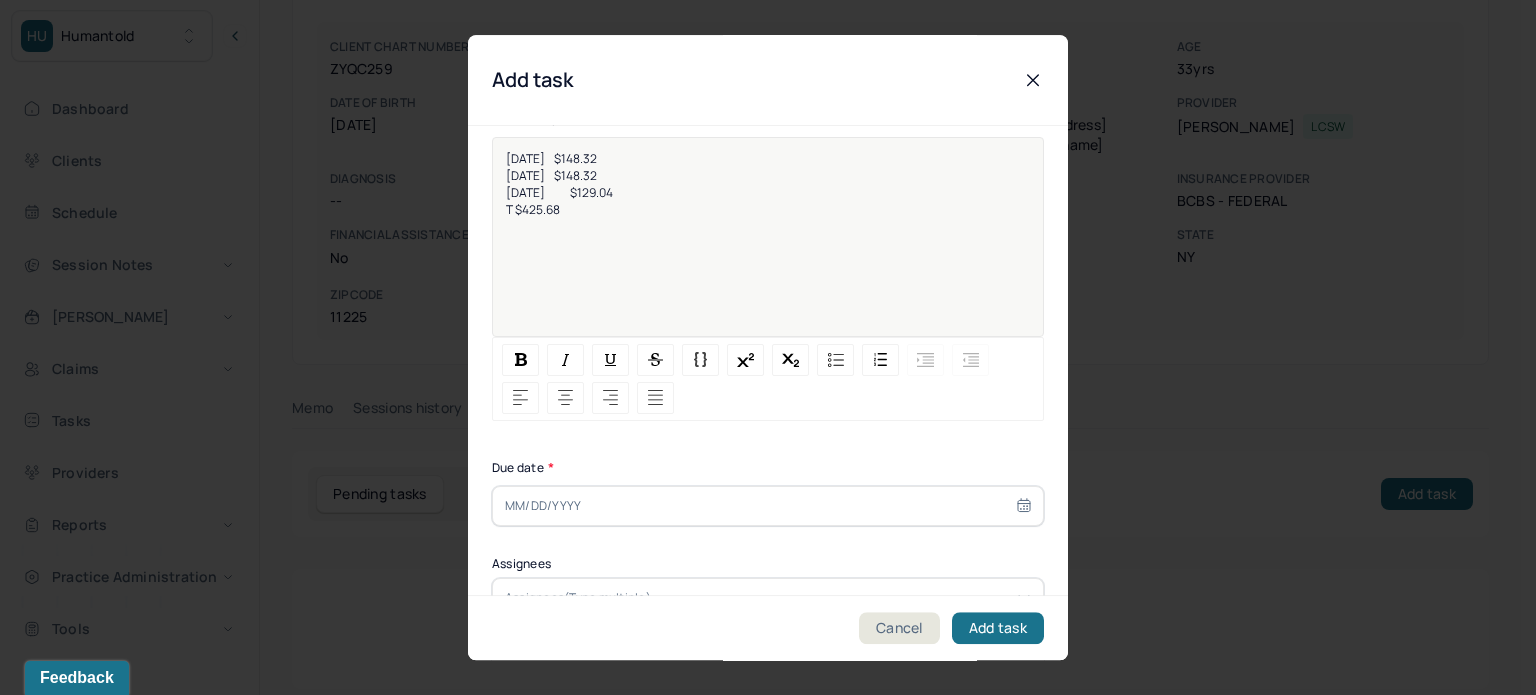 scroll, scrollTop: 256, scrollLeft: 0, axis: vertical 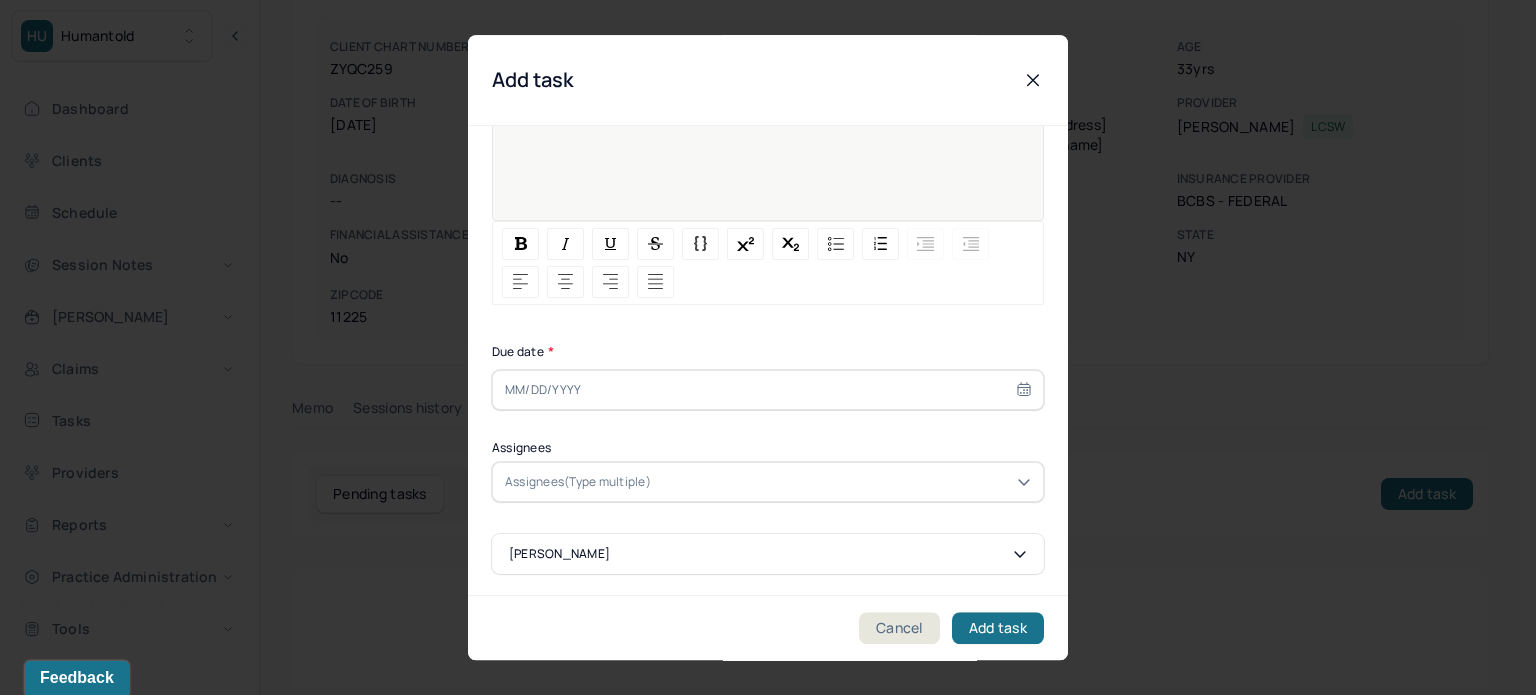 click at bounding box center (768, 390) 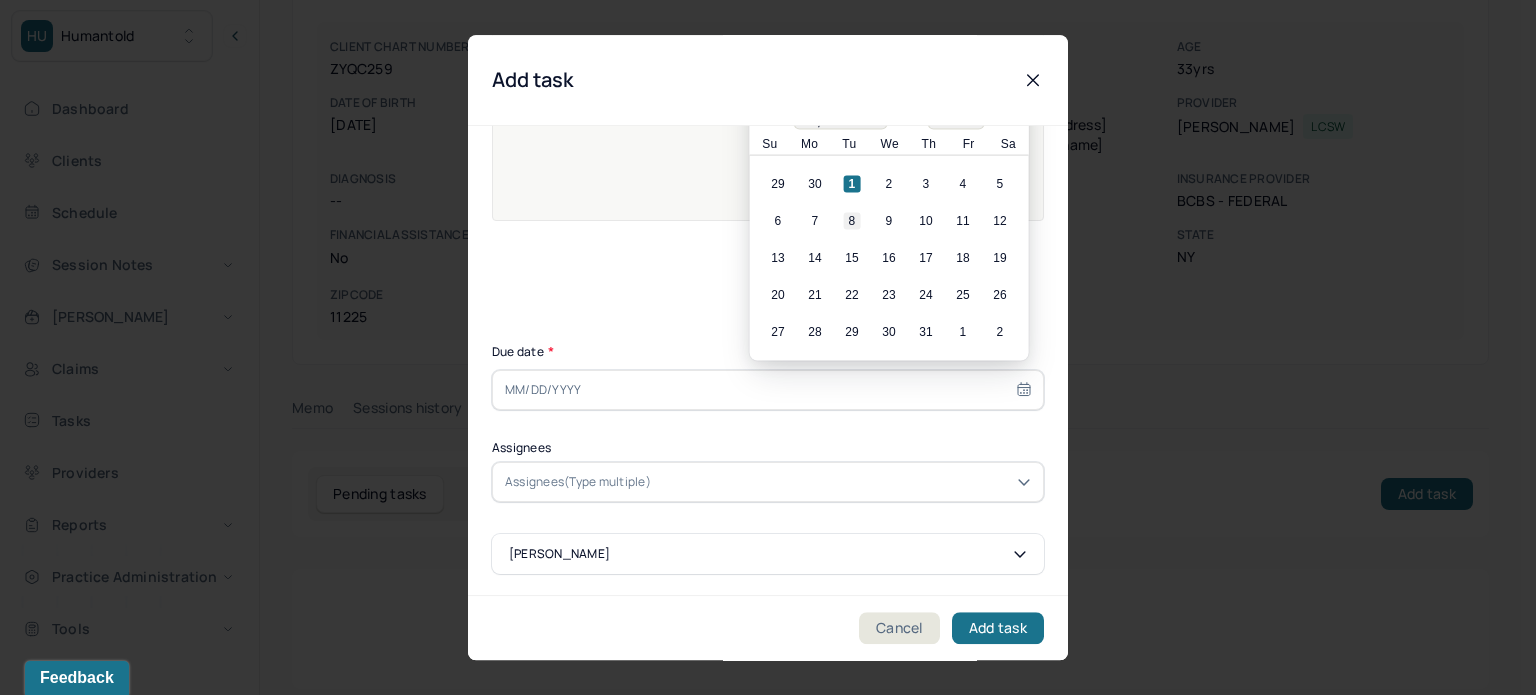 click on "8" at bounding box center [852, 221] 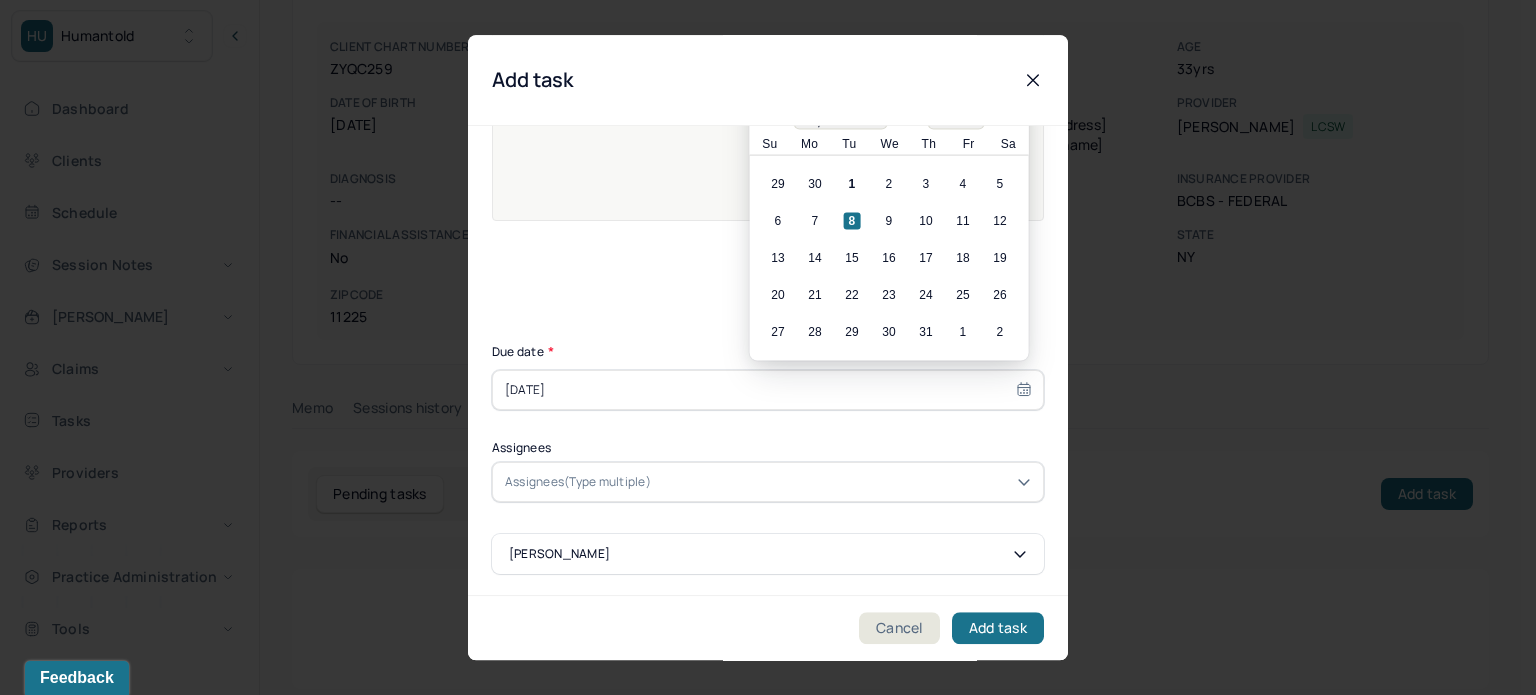 click on "Assignees(Type multiple)" at bounding box center [578, 482] 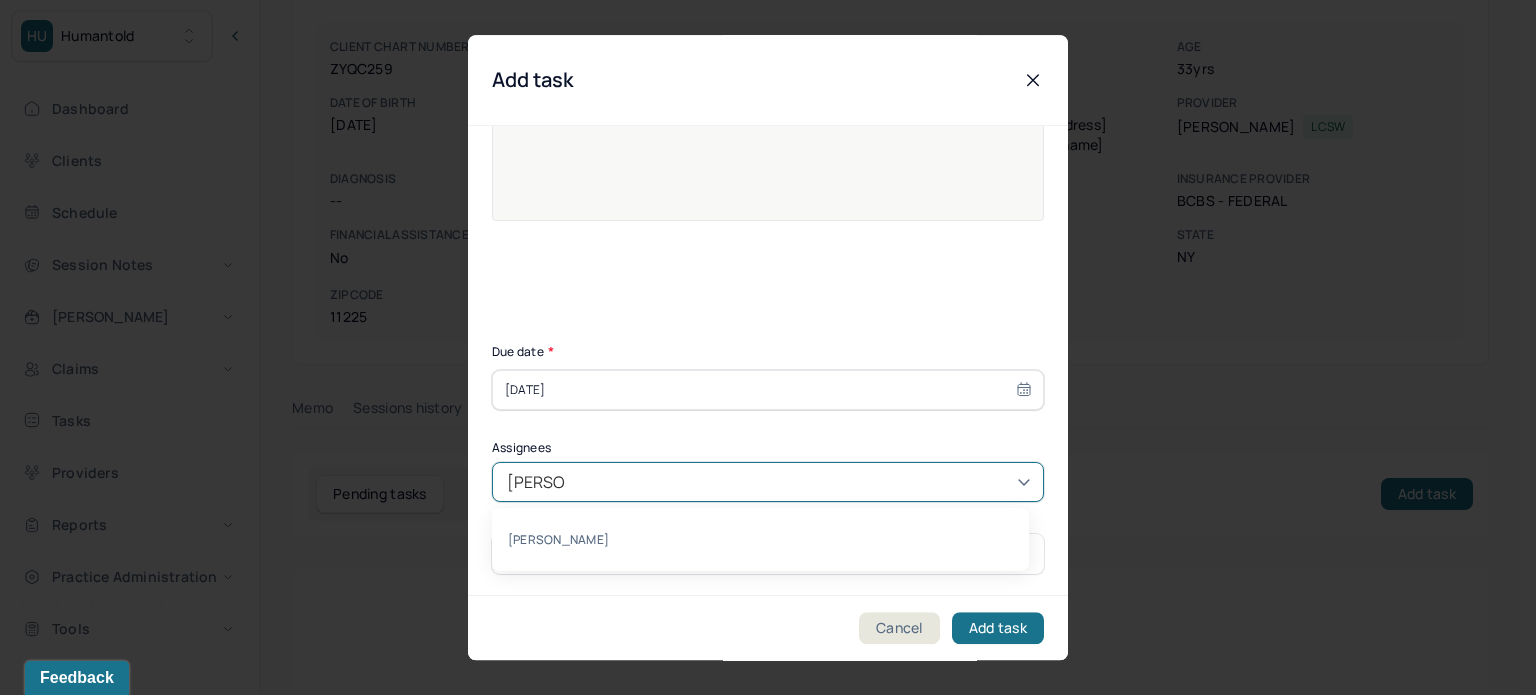 type on "katherine" 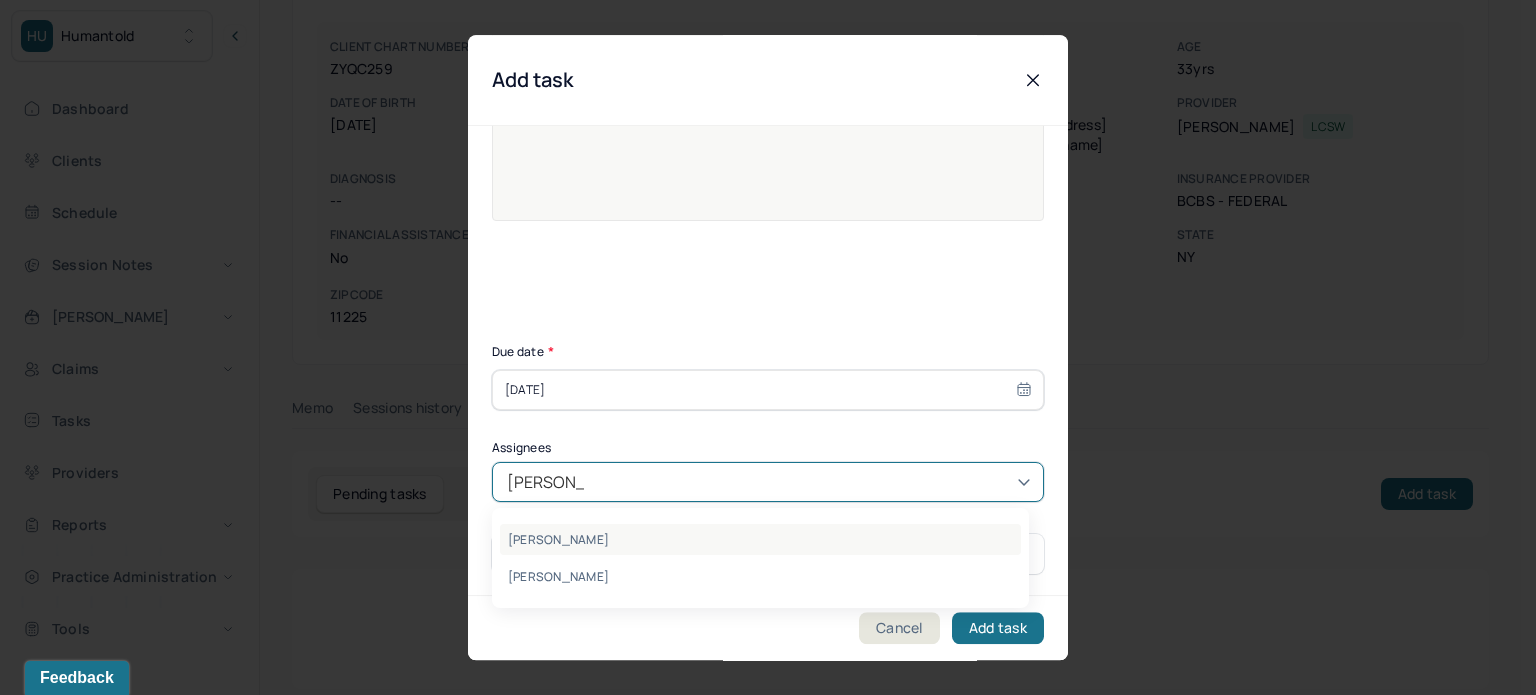 click on "Katherine Powers" at bounding box center [760, 539] 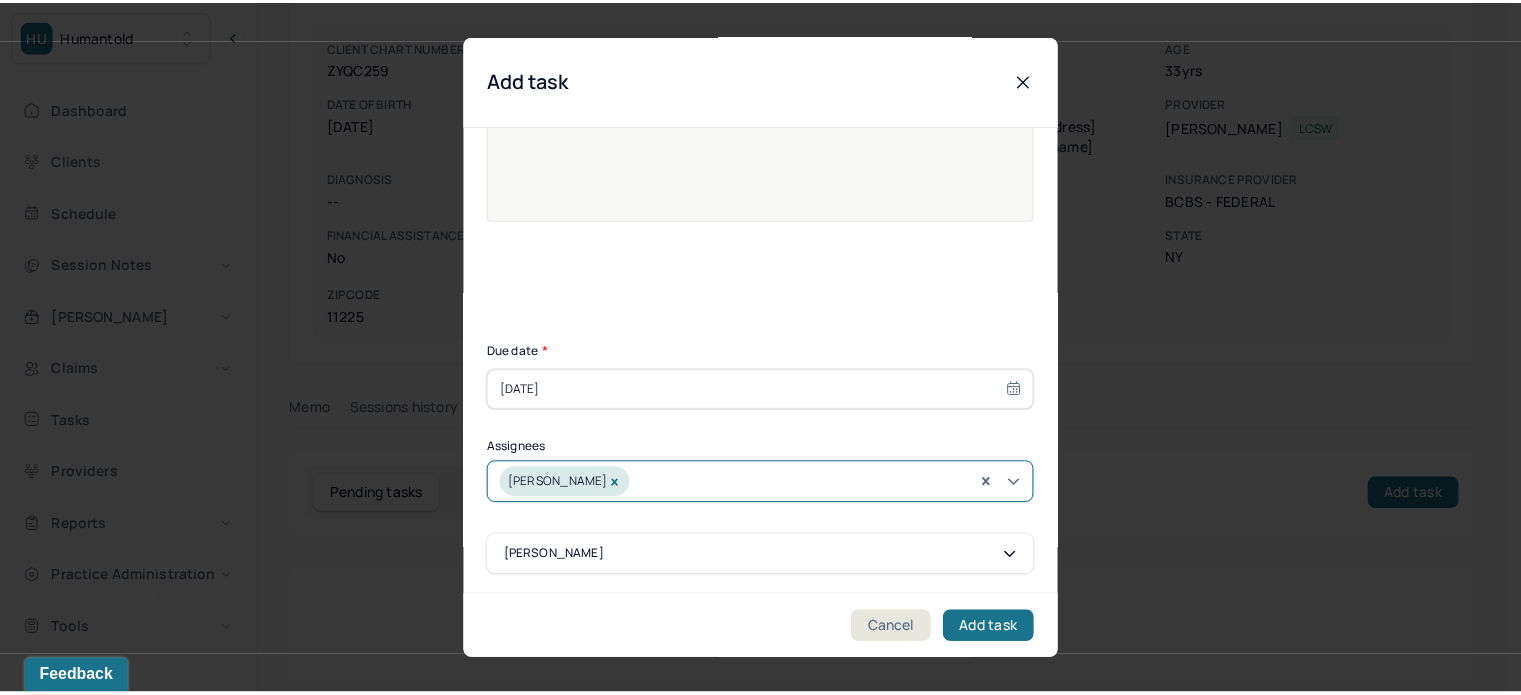 scroll, scrollTop: 0, scrollLeft: 0, axis: both 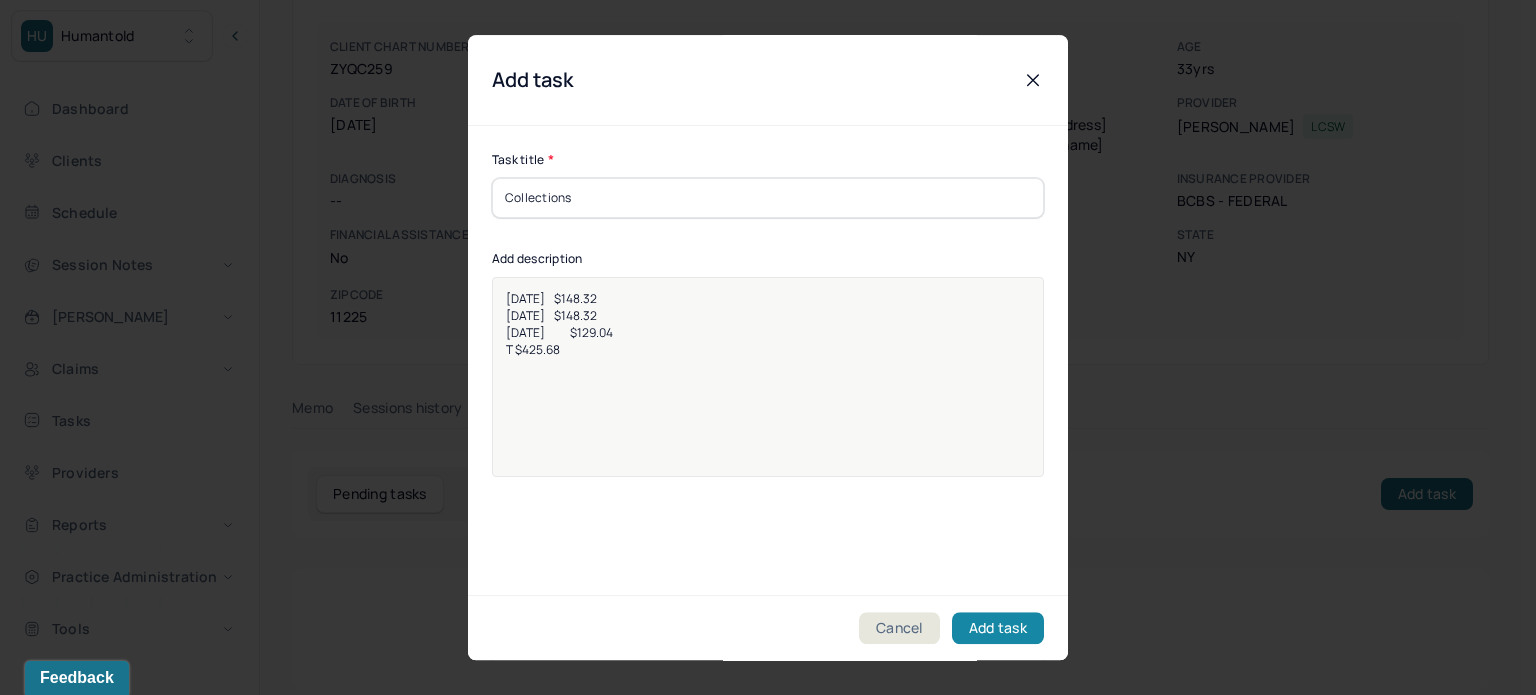 click on "Add task" at bounding box center [998, 628] 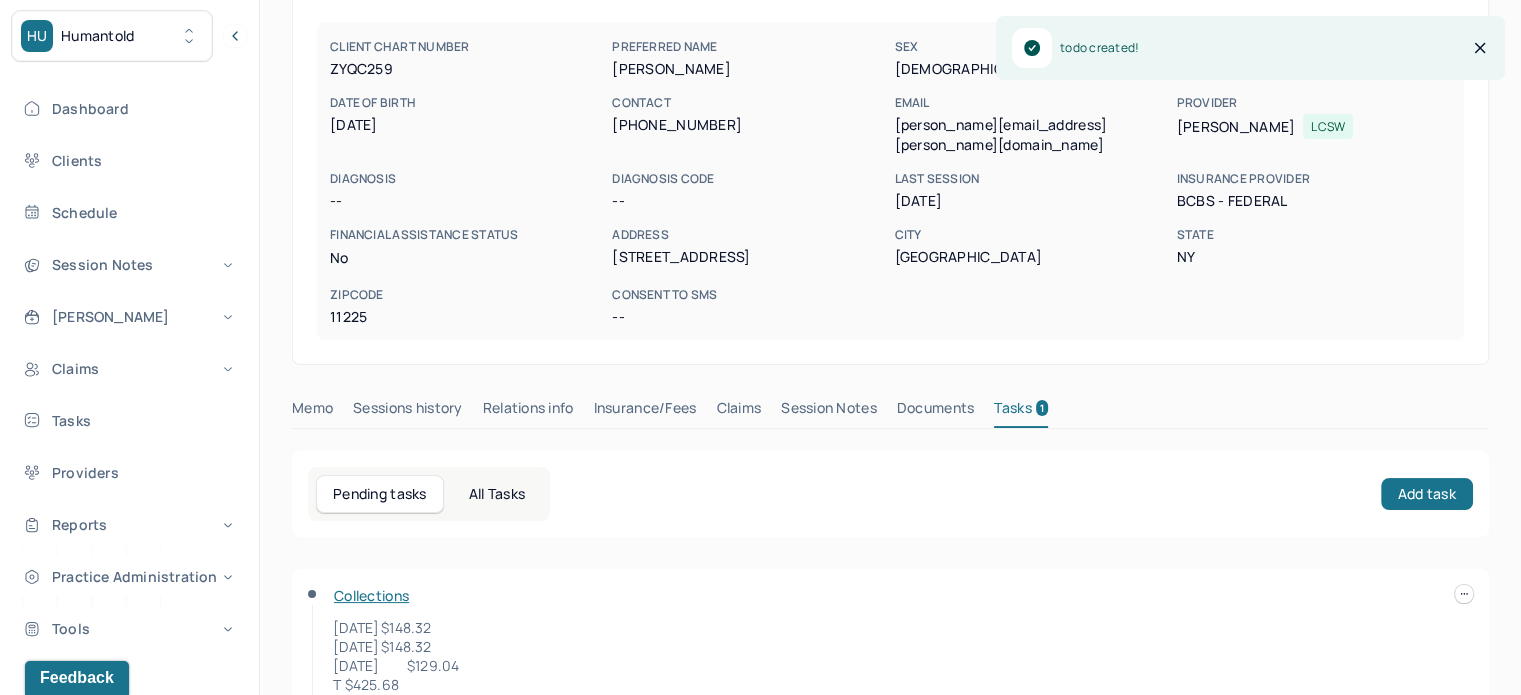 scroll, scrollTop: 0, scrollLeft: 0, axis: both 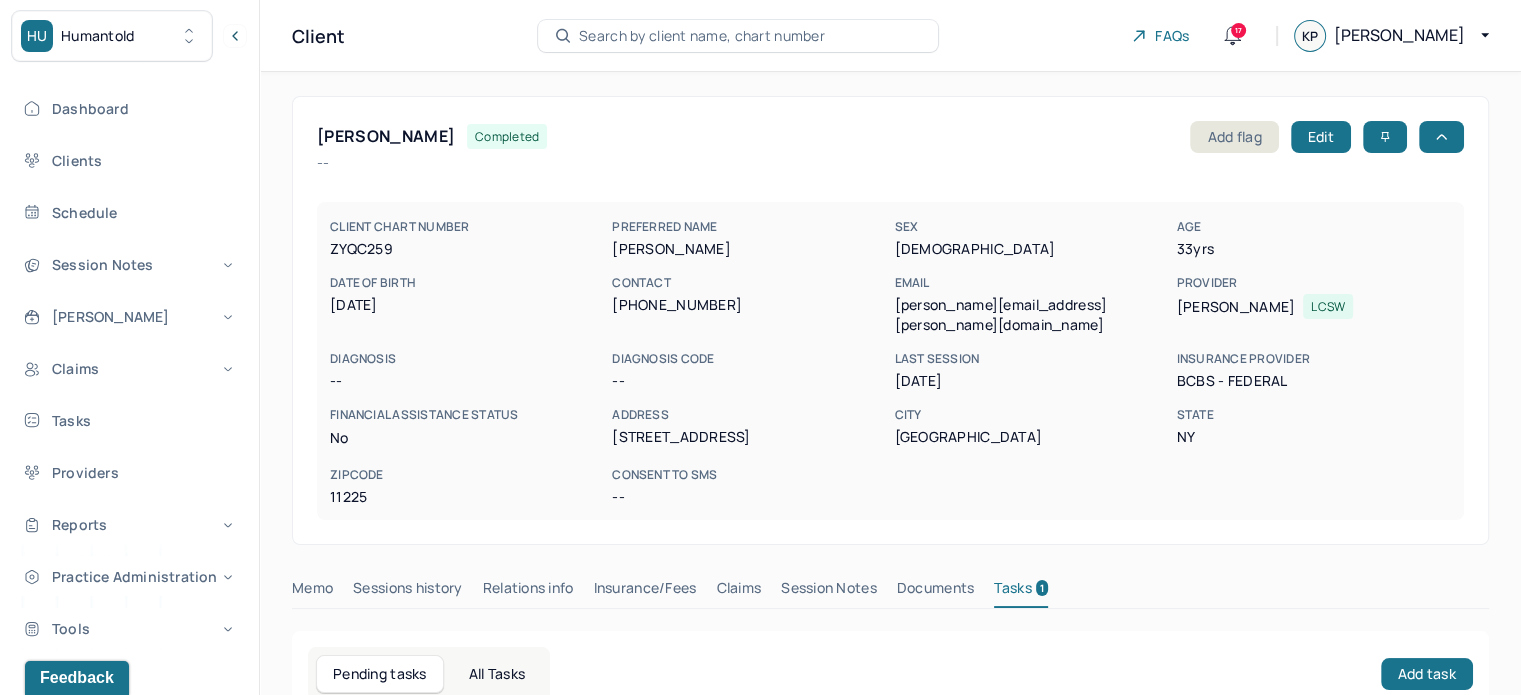 click on "Search by client name, chart number" at bounding box center (702, 36) 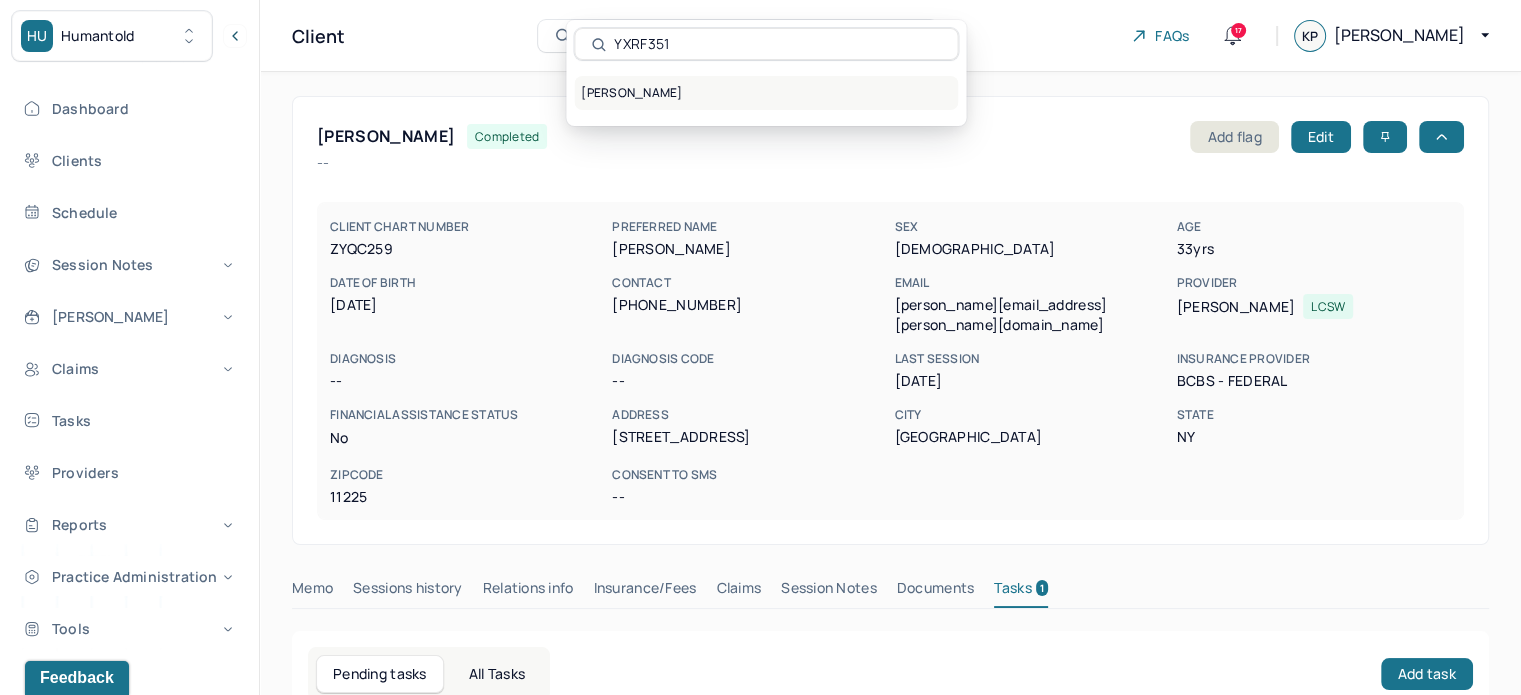 type on "YXRF351" 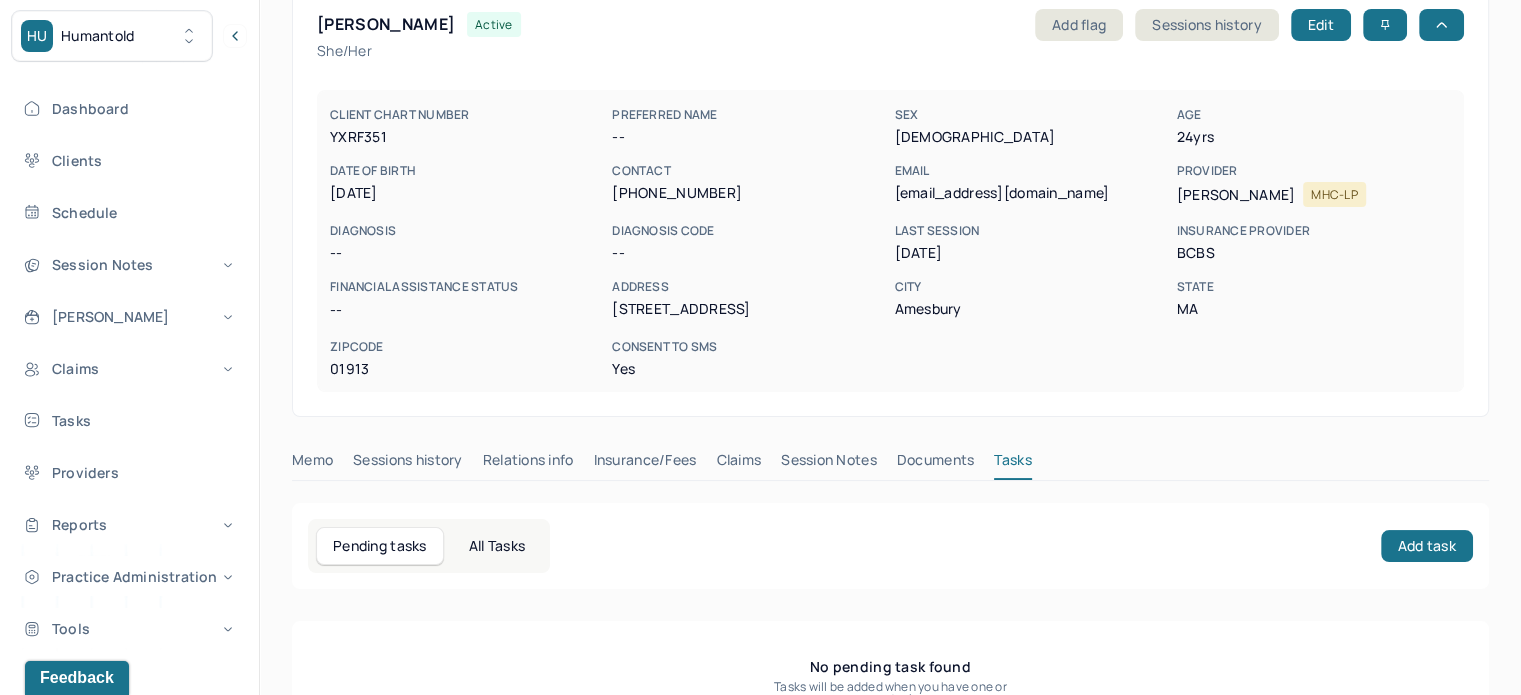 scroll, scrollTop: 180, scrollLeft: 0, axis: vertical 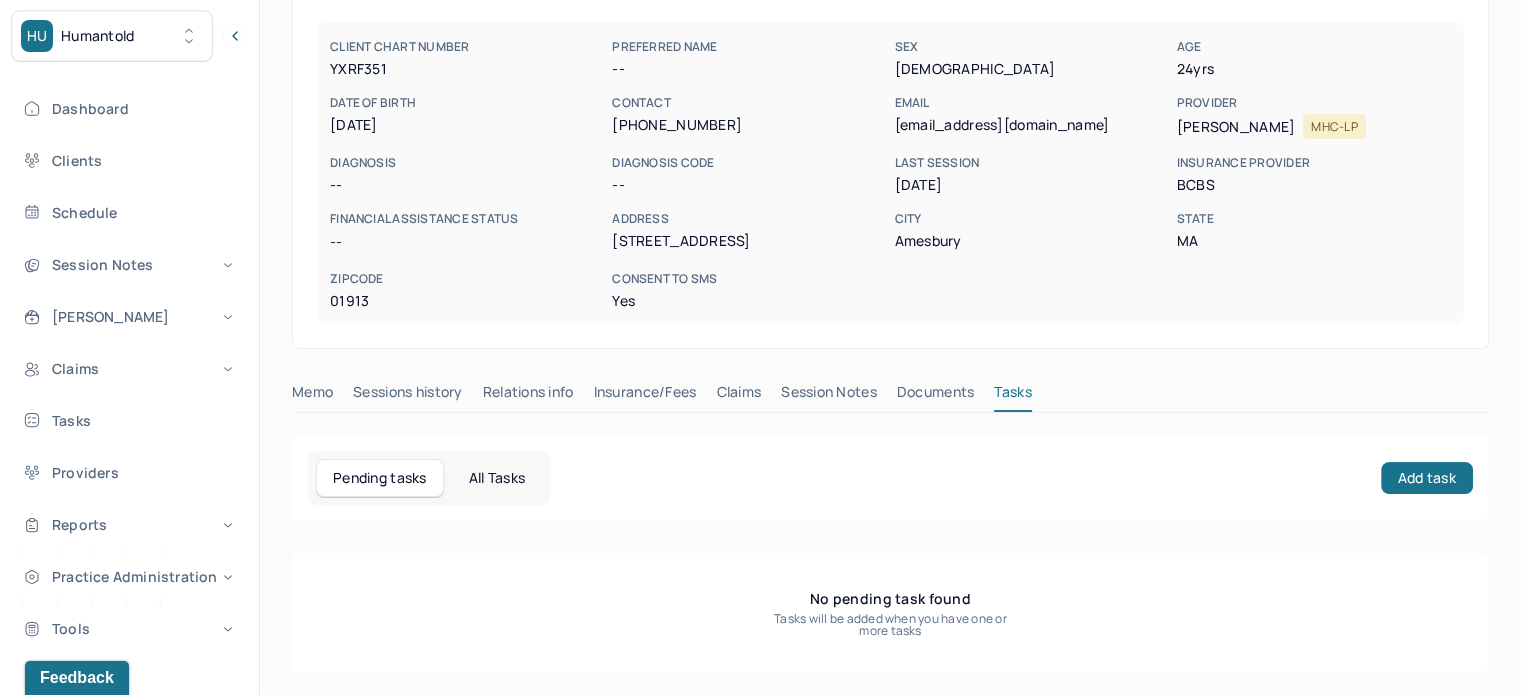click on "Claims" at bounding box center [738, 396] 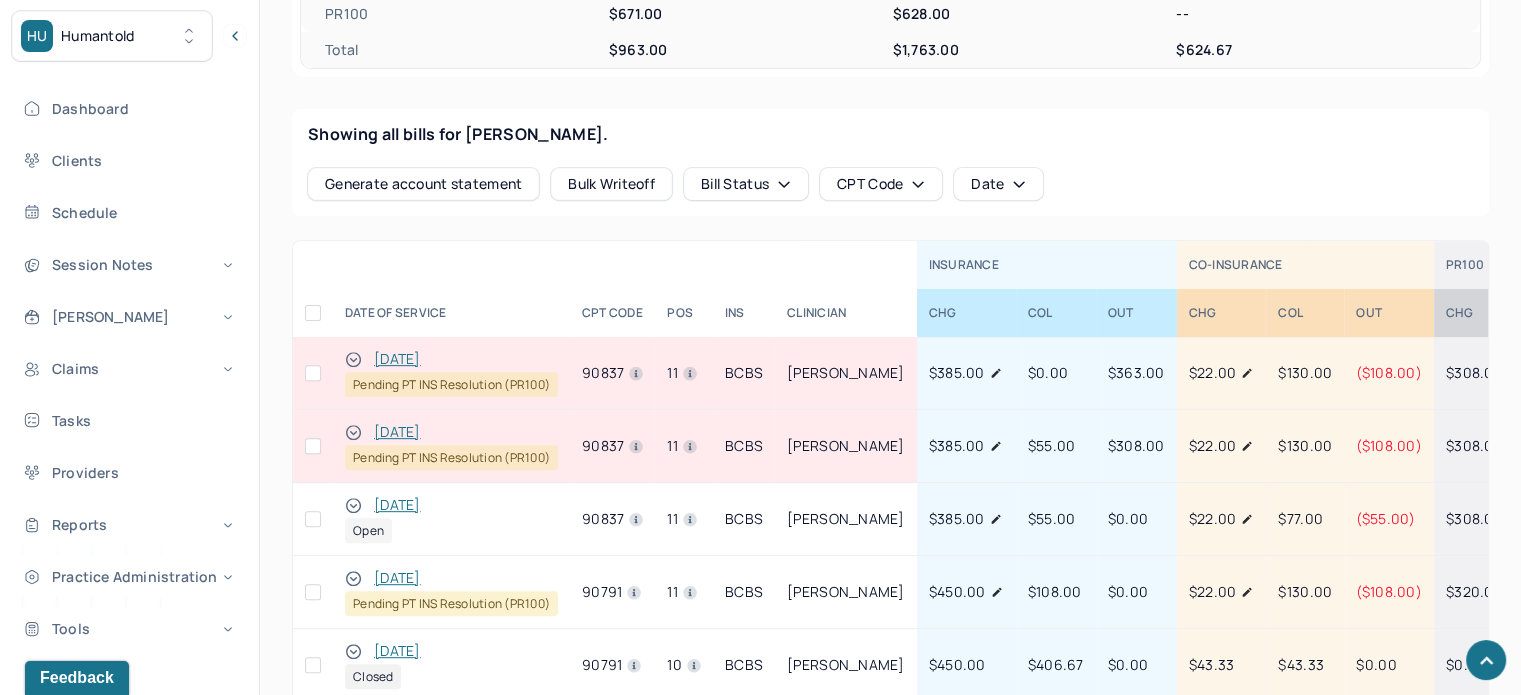 scroll, scrollTop: 880, scrollLeft: 0, axis: vertical 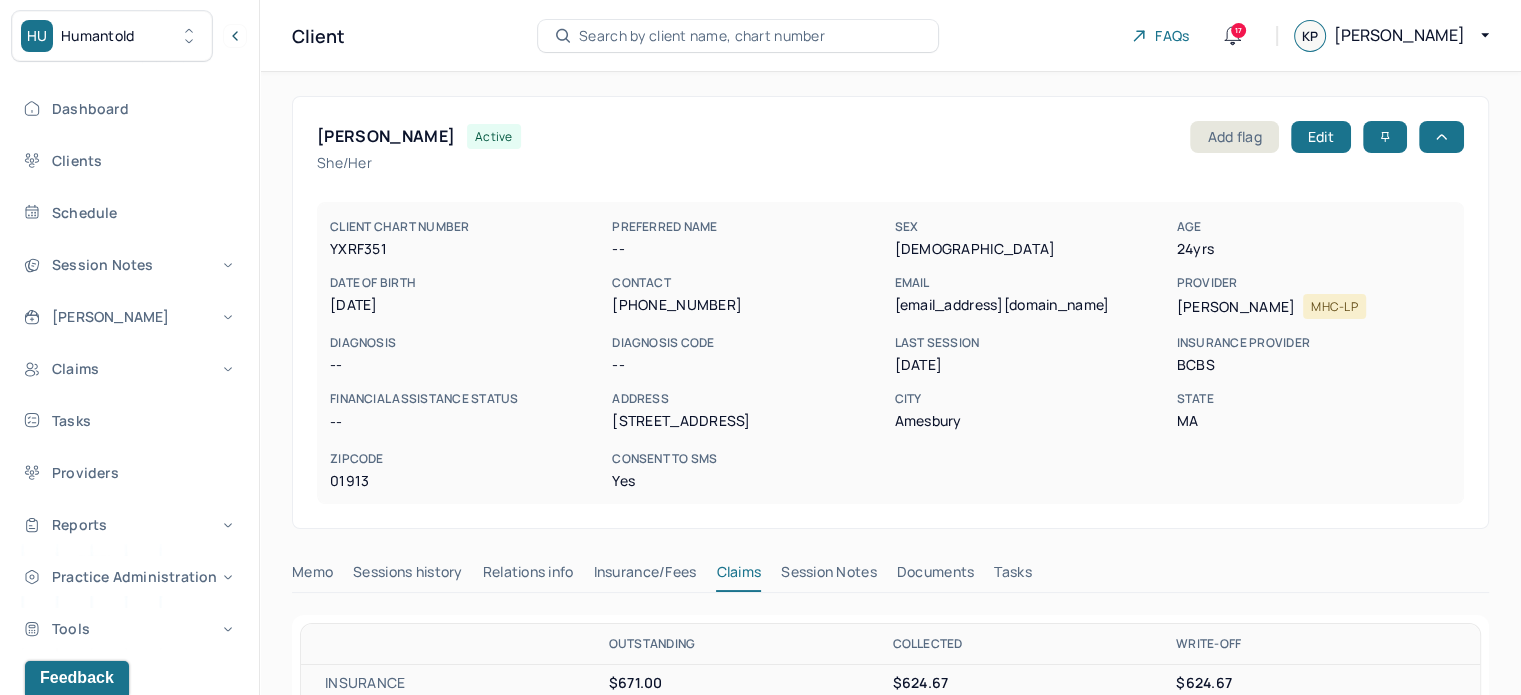 click on "YXRF351" at bounding box center (467, 249) 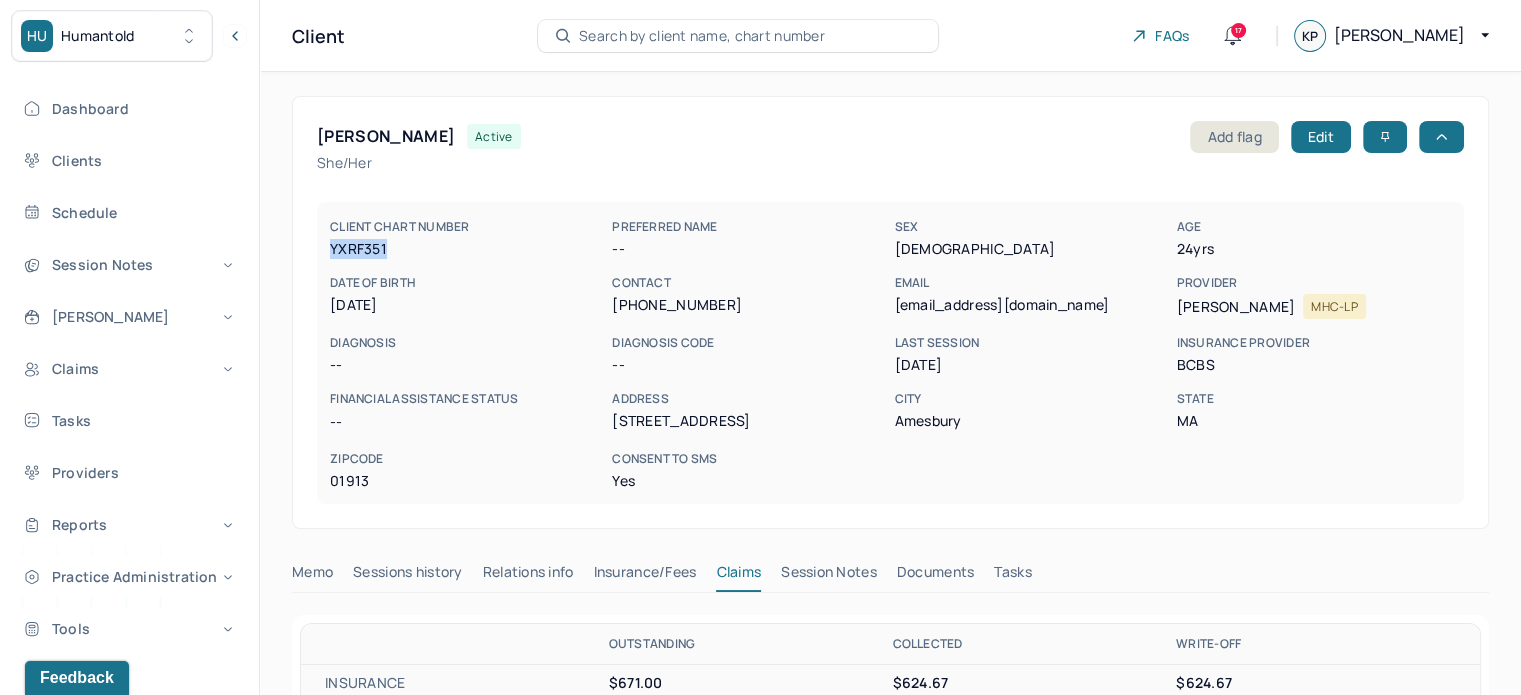 click on "YXRF351" at bounding box center [467, 249] 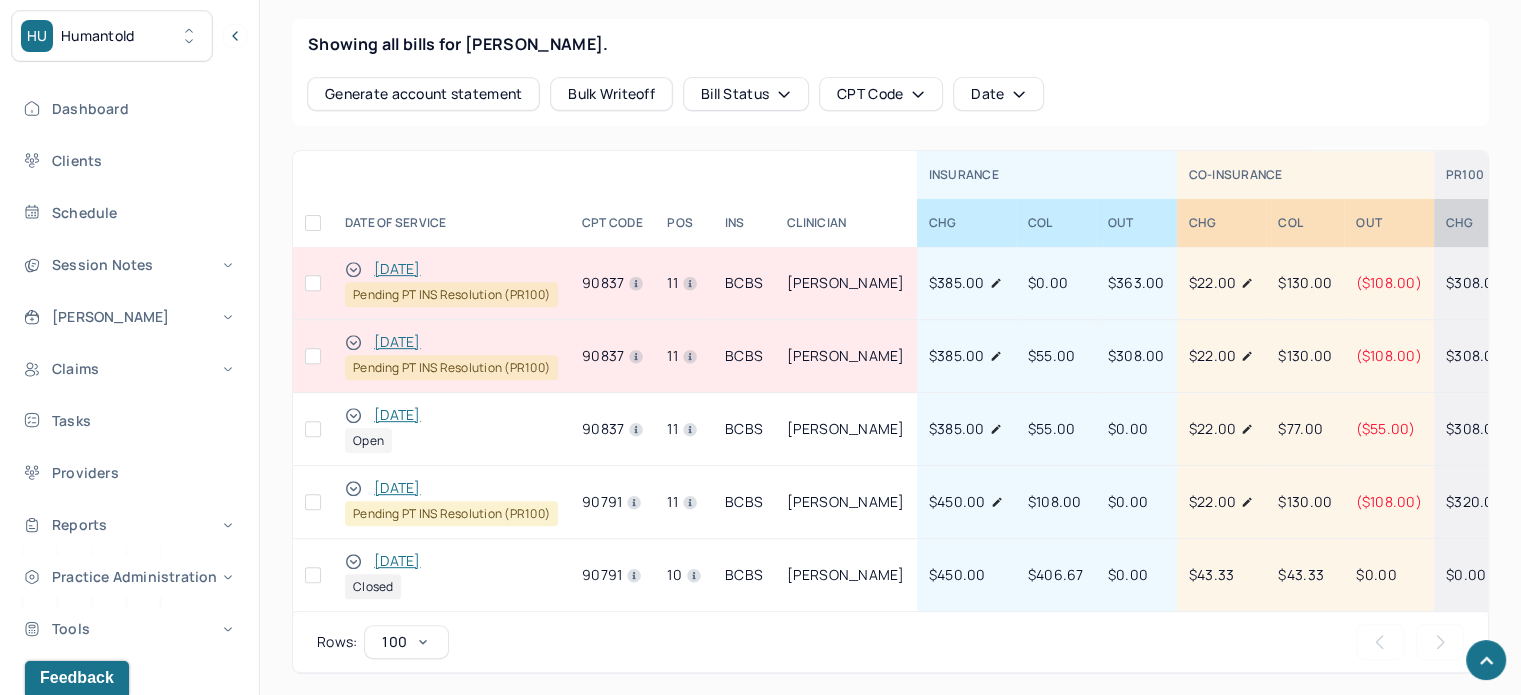 scroll, scrollTop: 900, scrollLeft: 0, axis: vertical 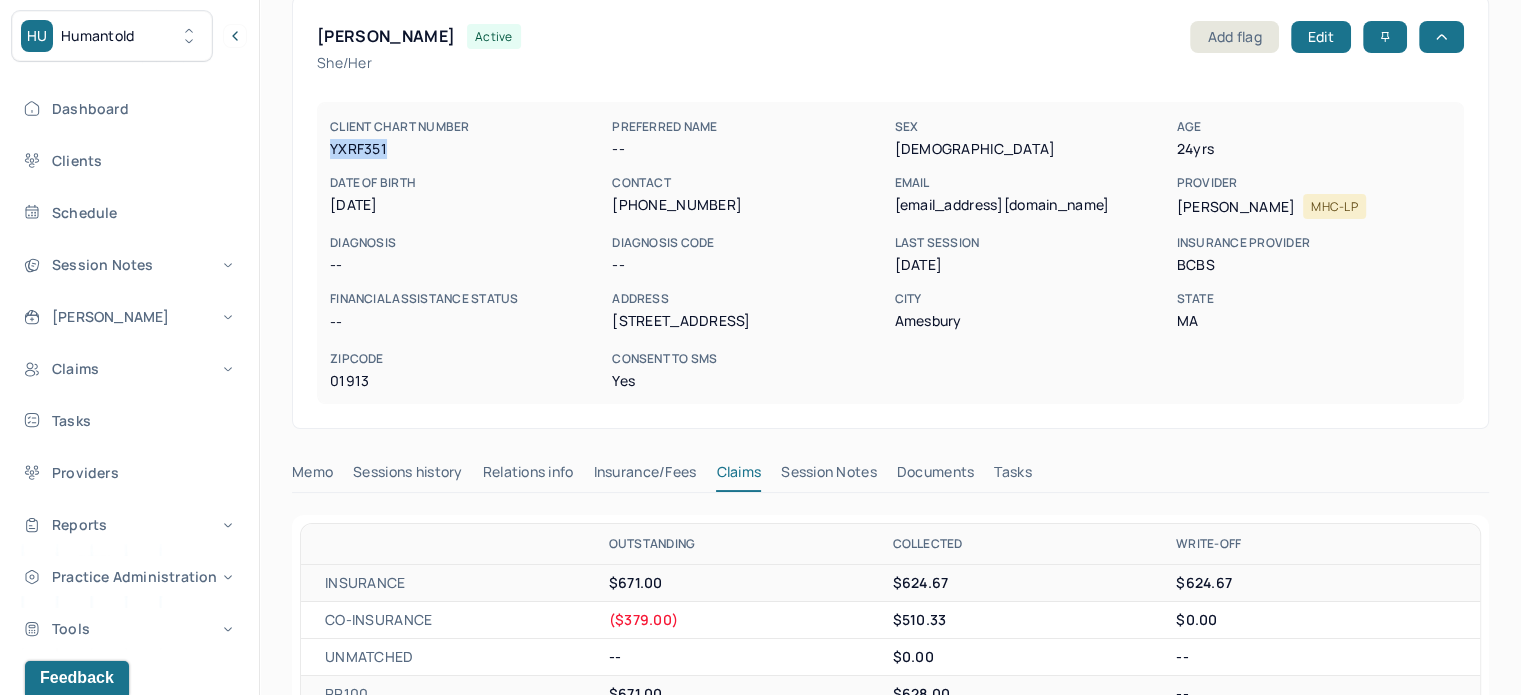 click on "jyameen11@gmail.com" at bounding box center [1031, 205] 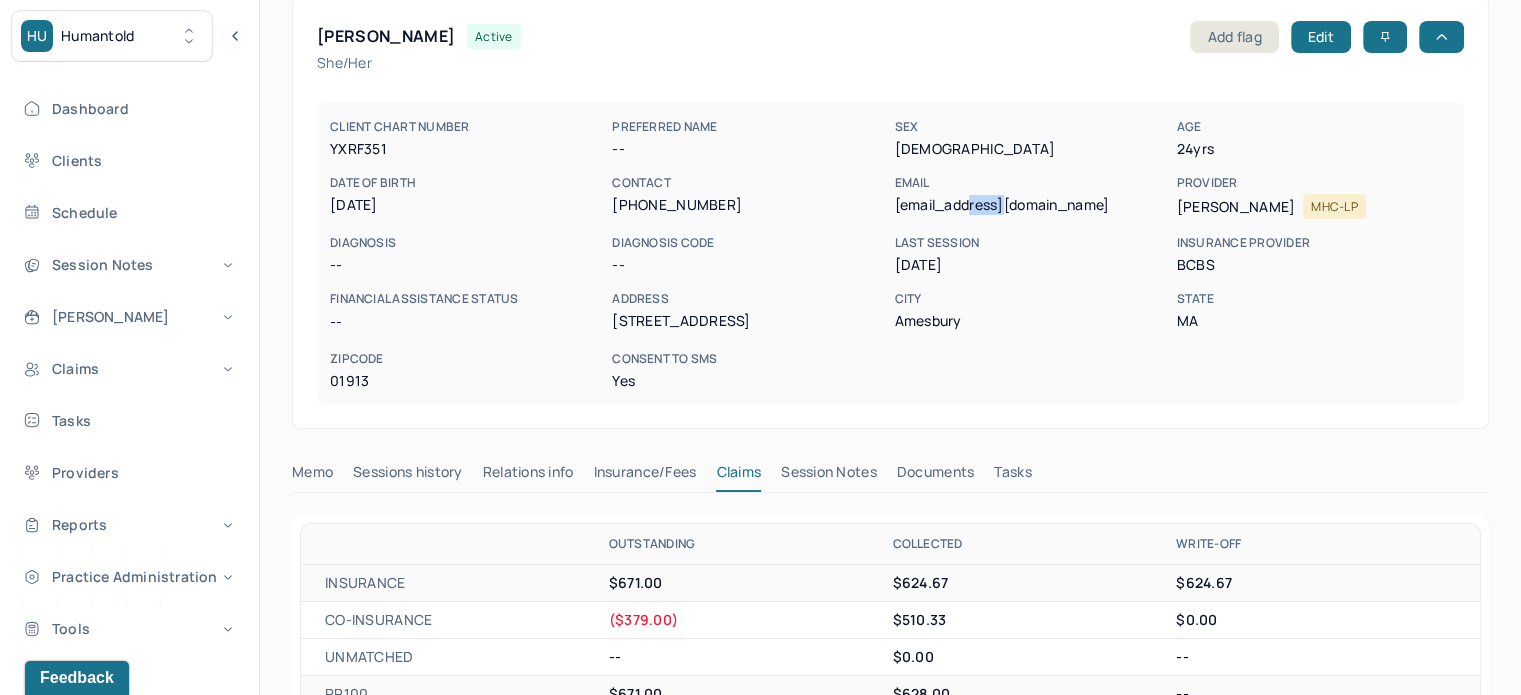 click on "jyameen11@gmail.com" at bounding box center (1031, 205) 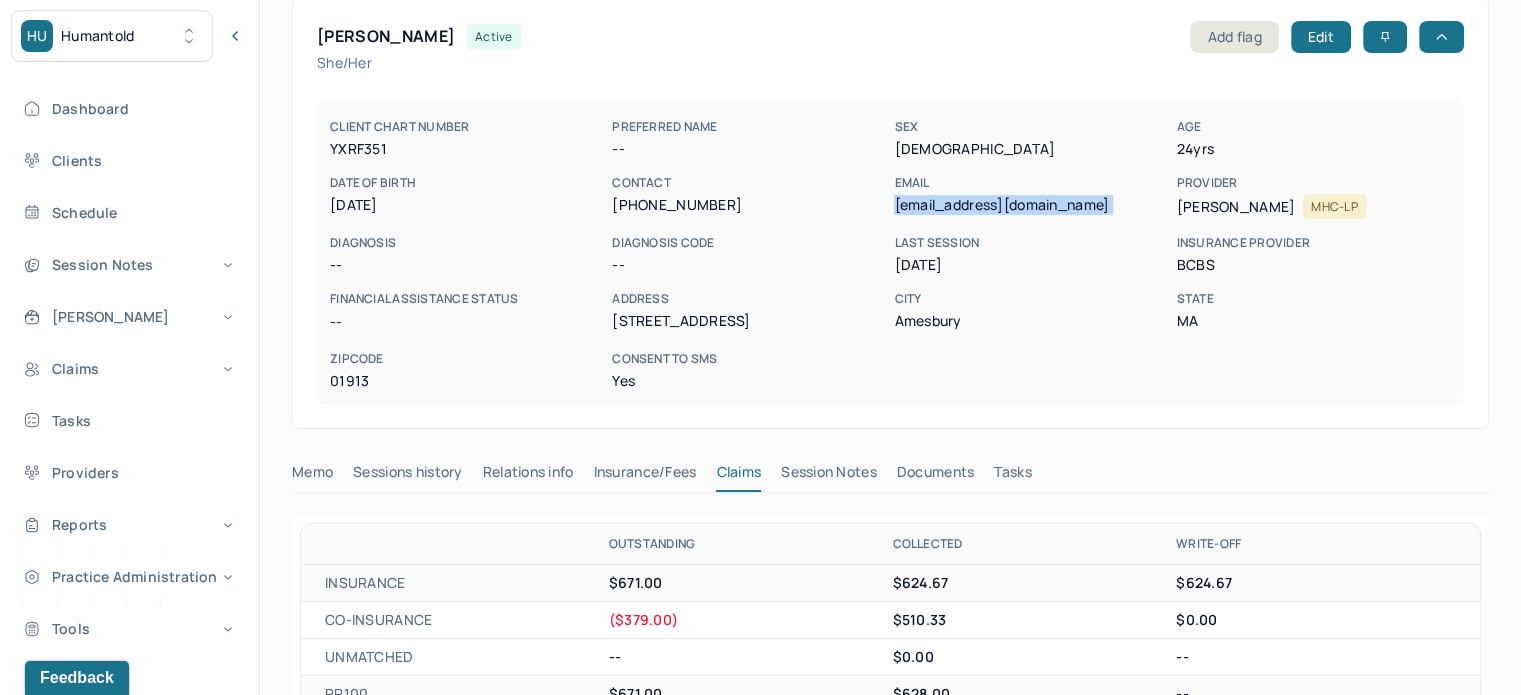 click on "jyameen11@gmail.com" at bounding box center [1031, 205] 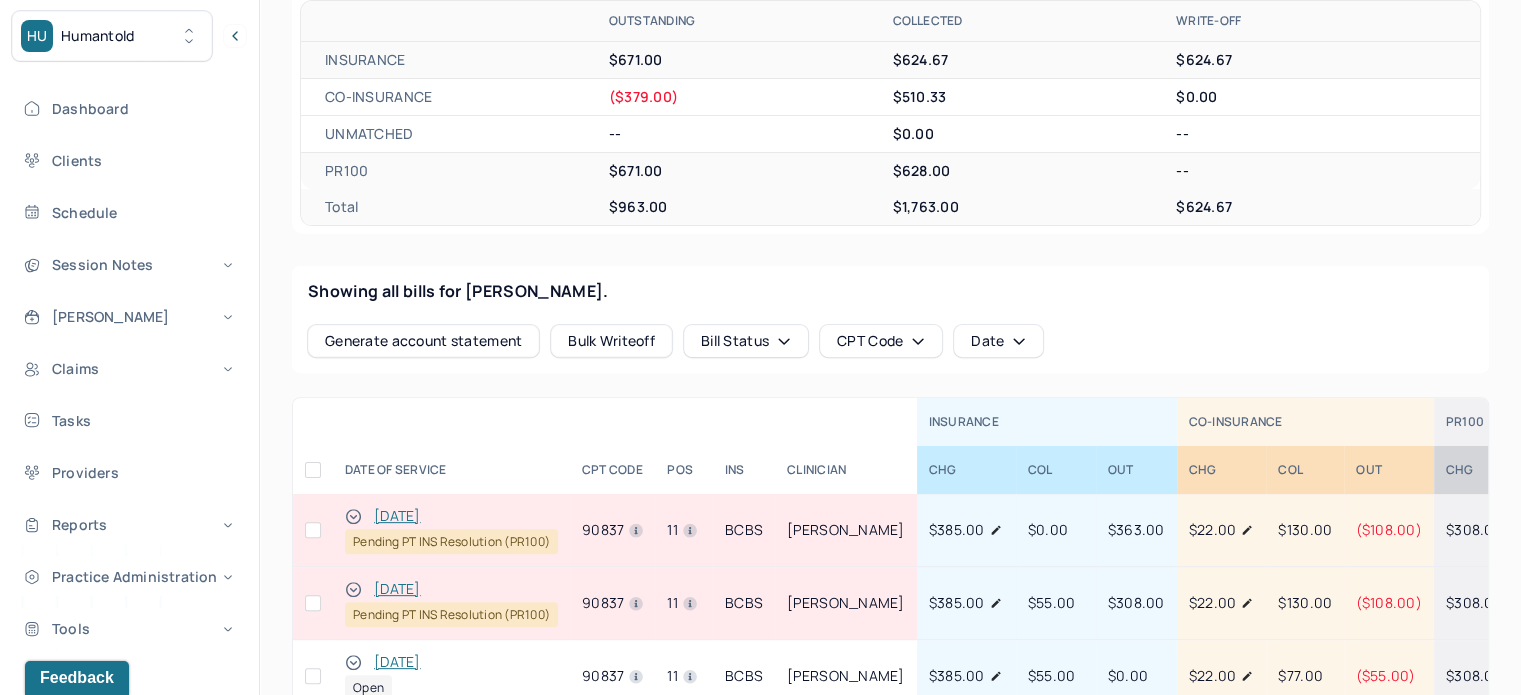 scroll, scrollTop: 600, scrollLeft: 0, axis: vertical 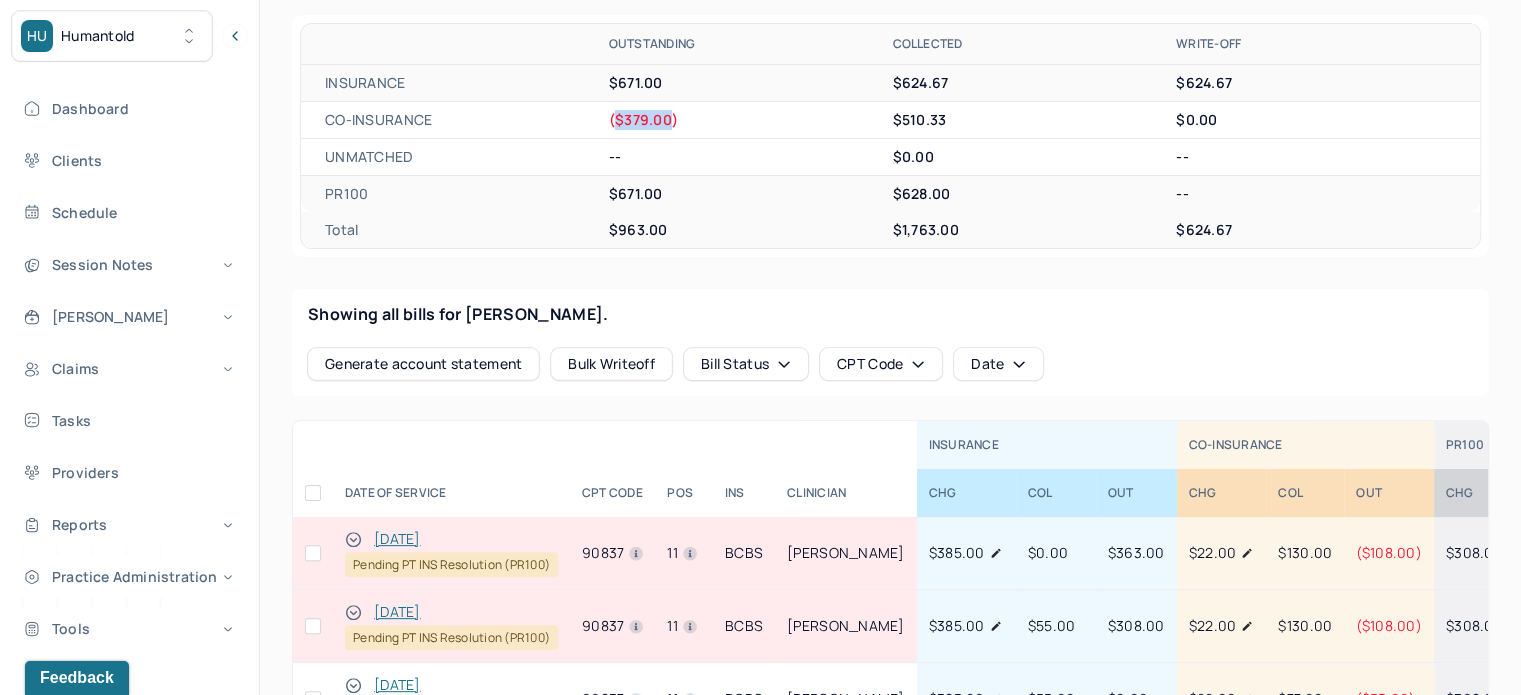 drag, startPoint x: 670, startPoint y: 118, endPoint x: 617, endPoint y: 114, distance: 53.15073 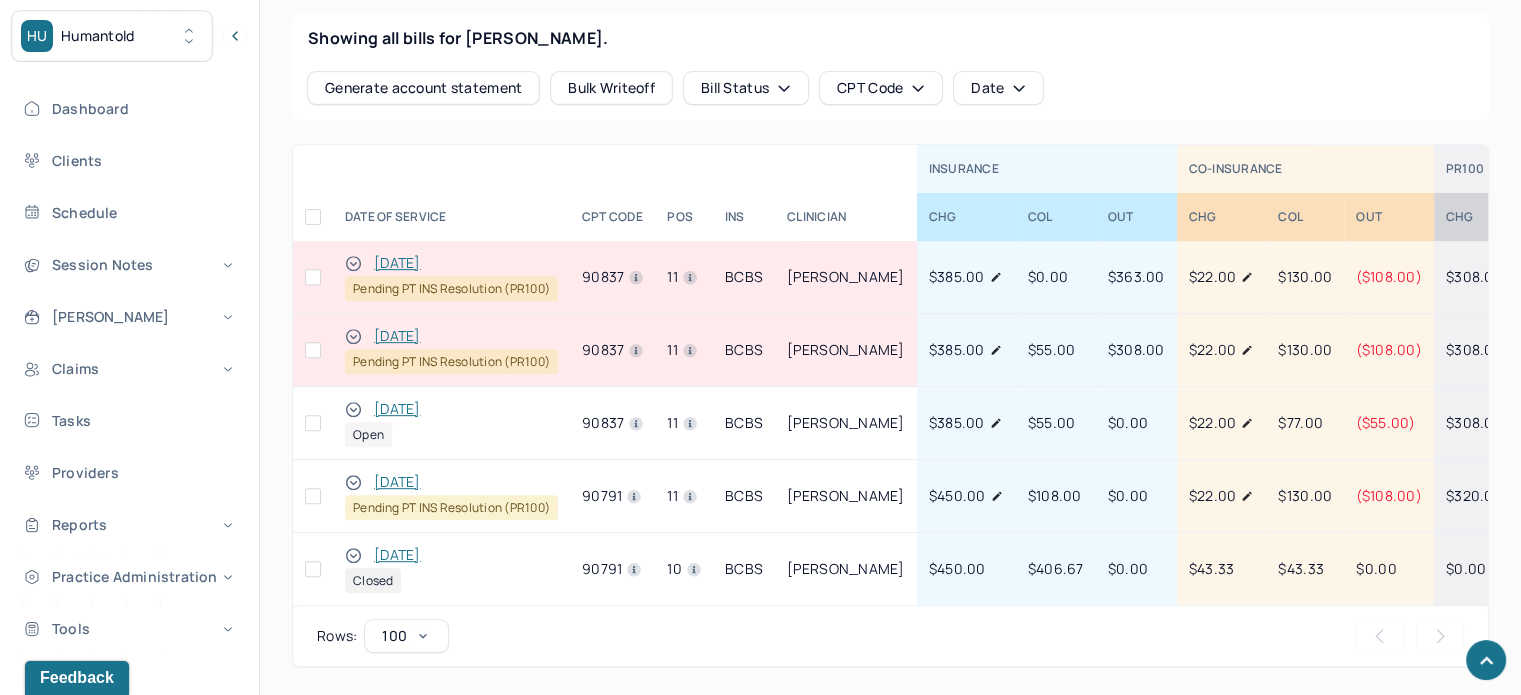 scroll, scrollTop: 900, scrollLeft: 0, axis: vertical 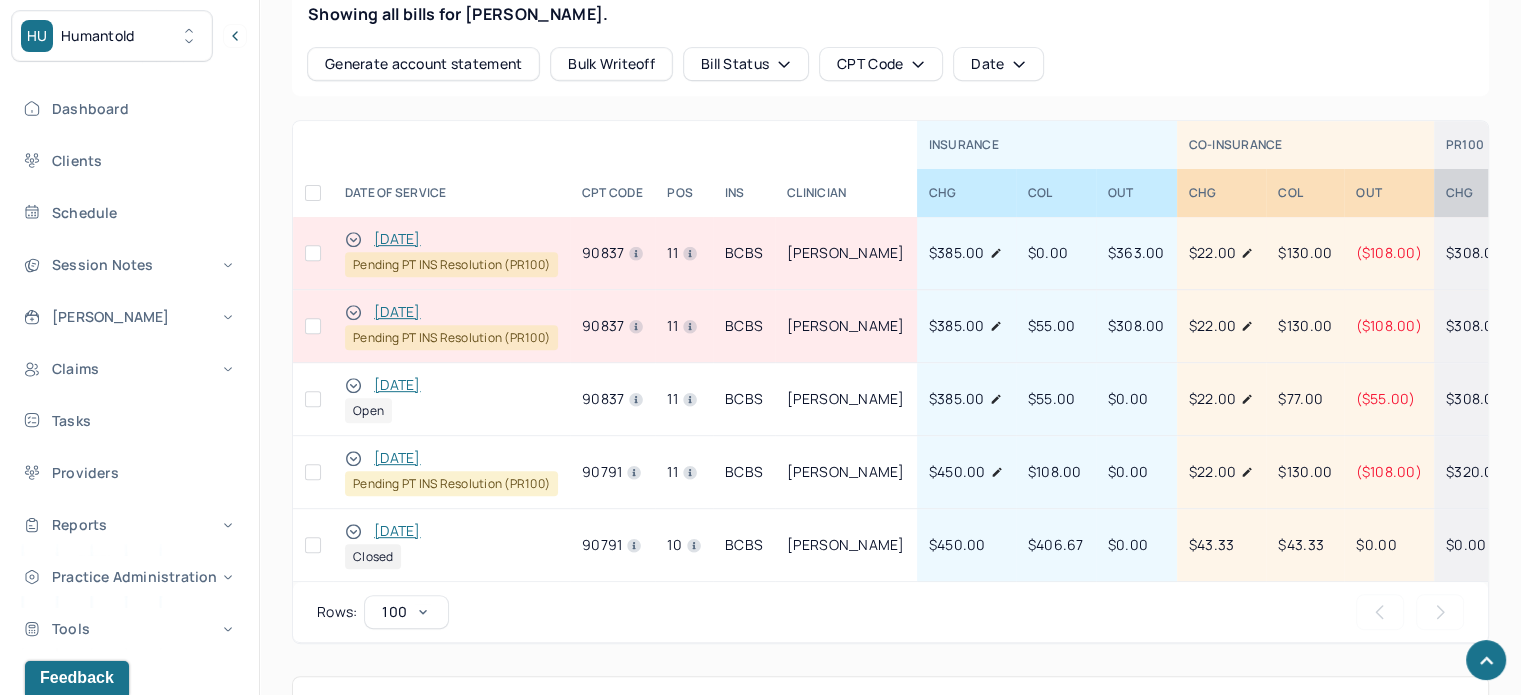click on "Generate account statement     Bulk Writeoff     Bill Status     CPT Code     Date" at bounding box center [890, 64] 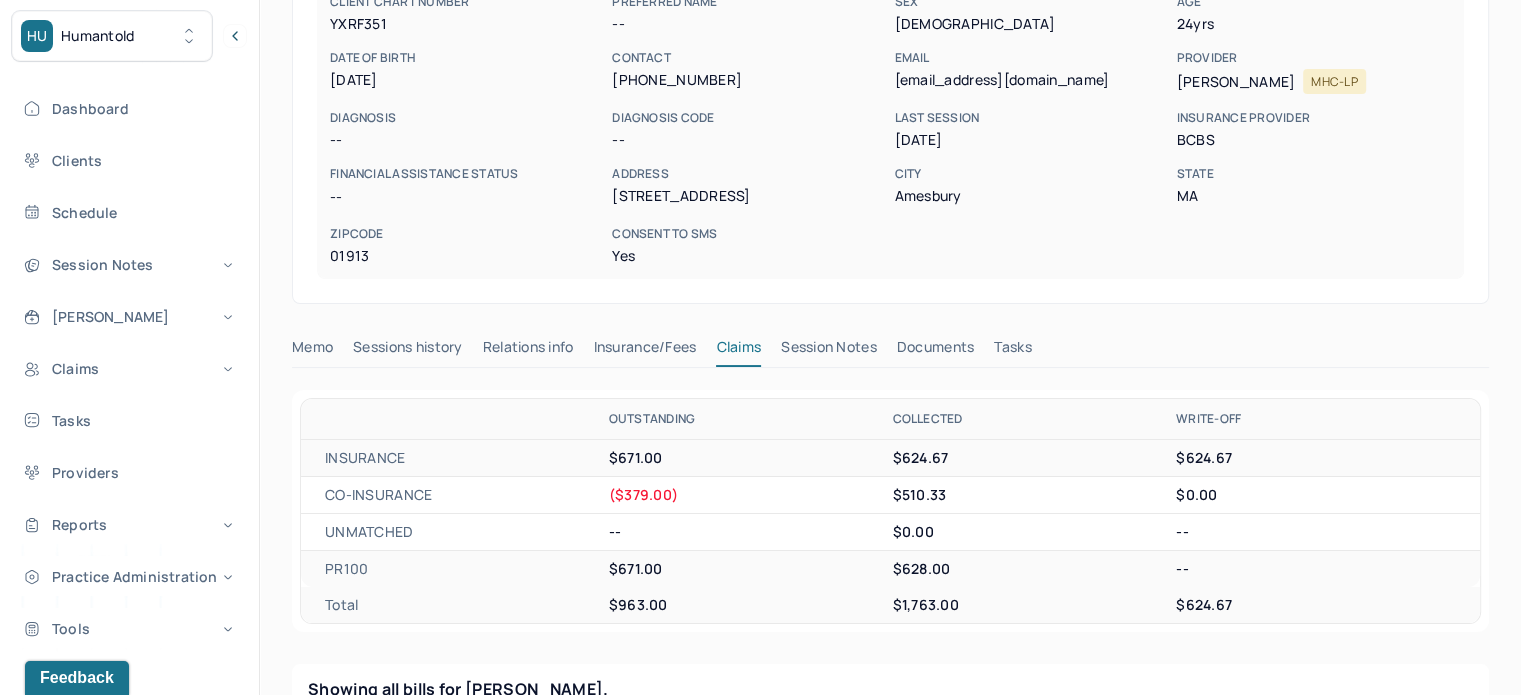 scroll, scrollTop: 0, scrollLeft: 0, axis: both 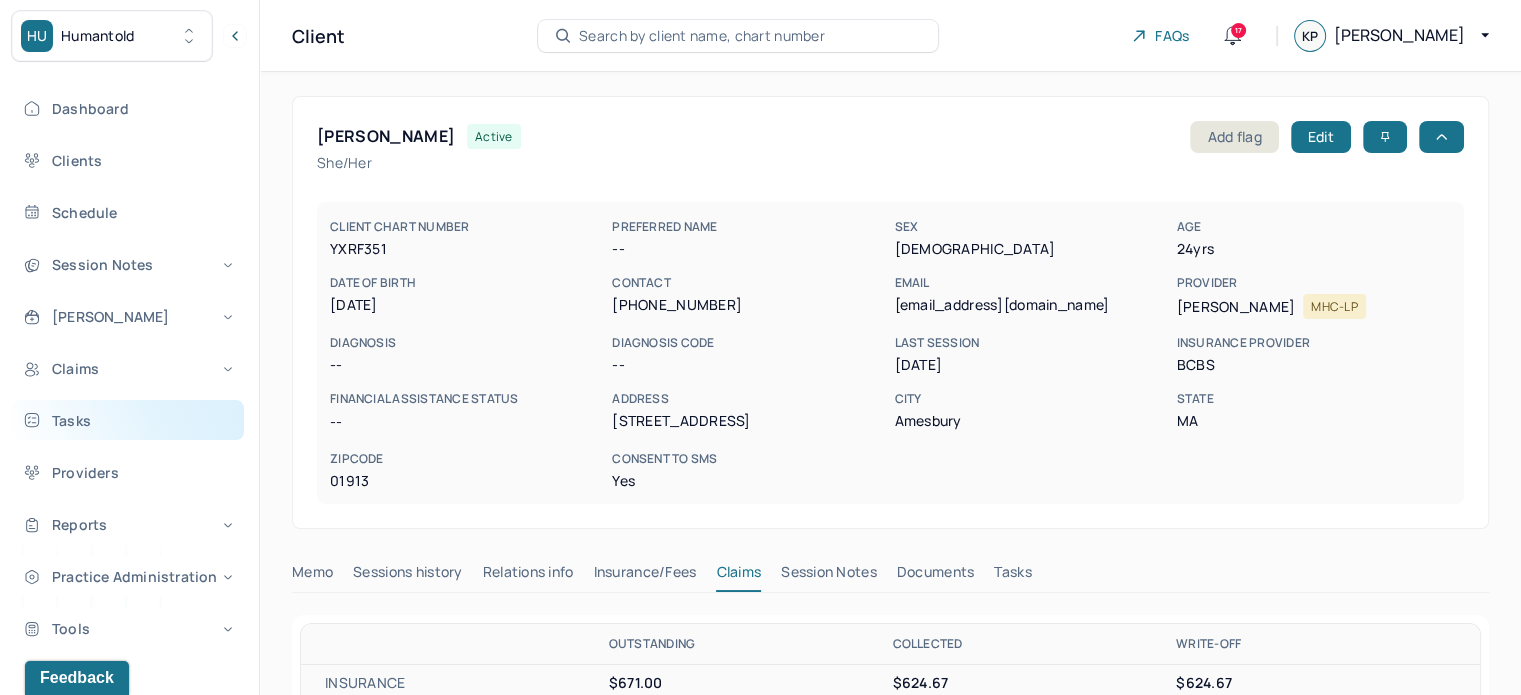 click on "Tasks" at bounding box center [128, 420] 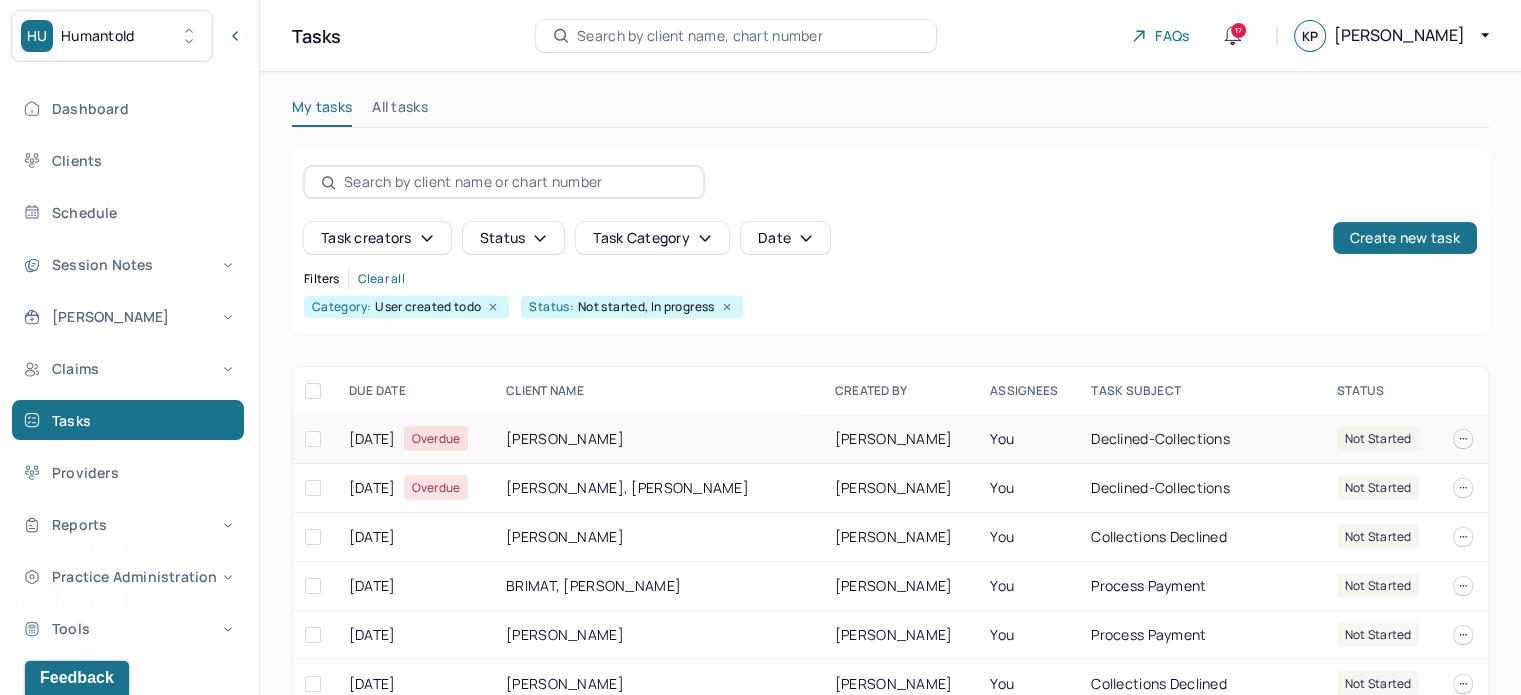 click on "07/01/2025 Overdue" at bounding box center (415, 439) 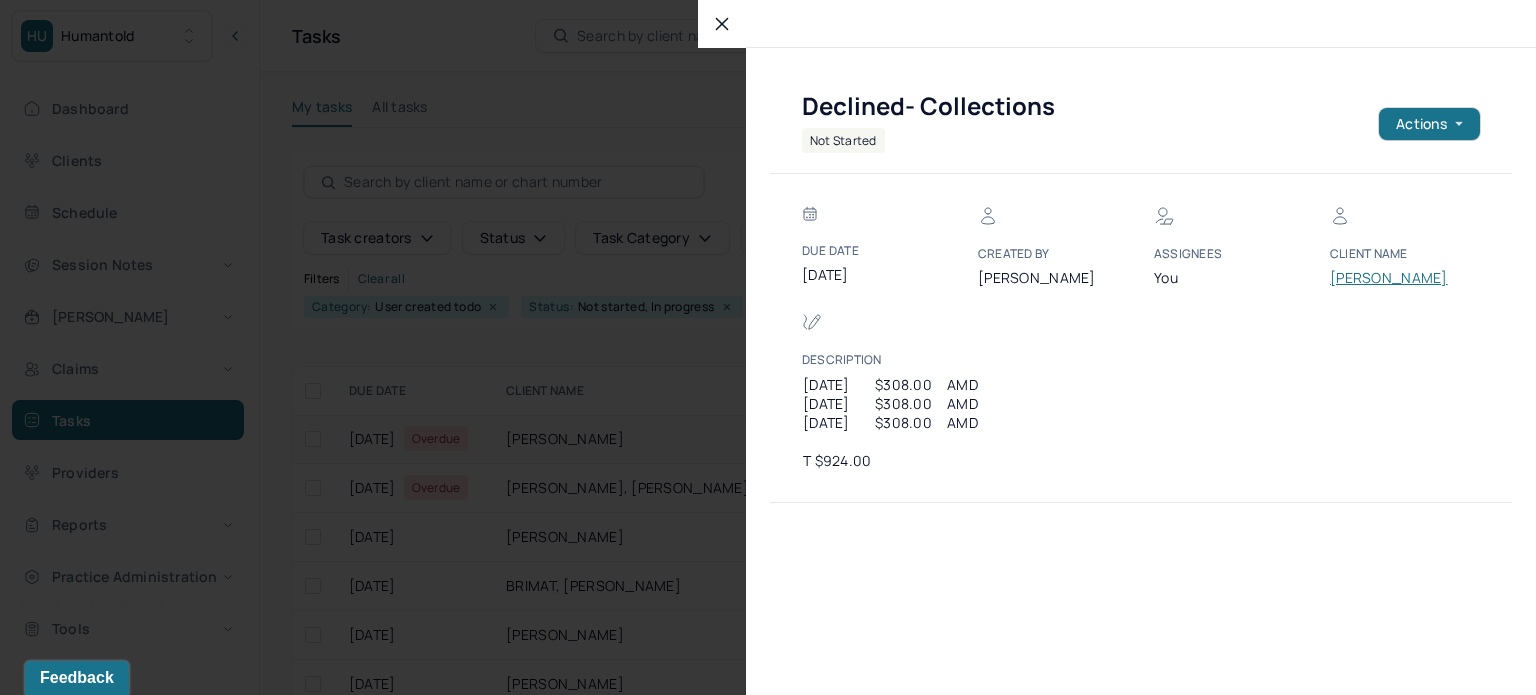 click on "LAURENCE, MATIJA" at bounding box center (1390, 278) 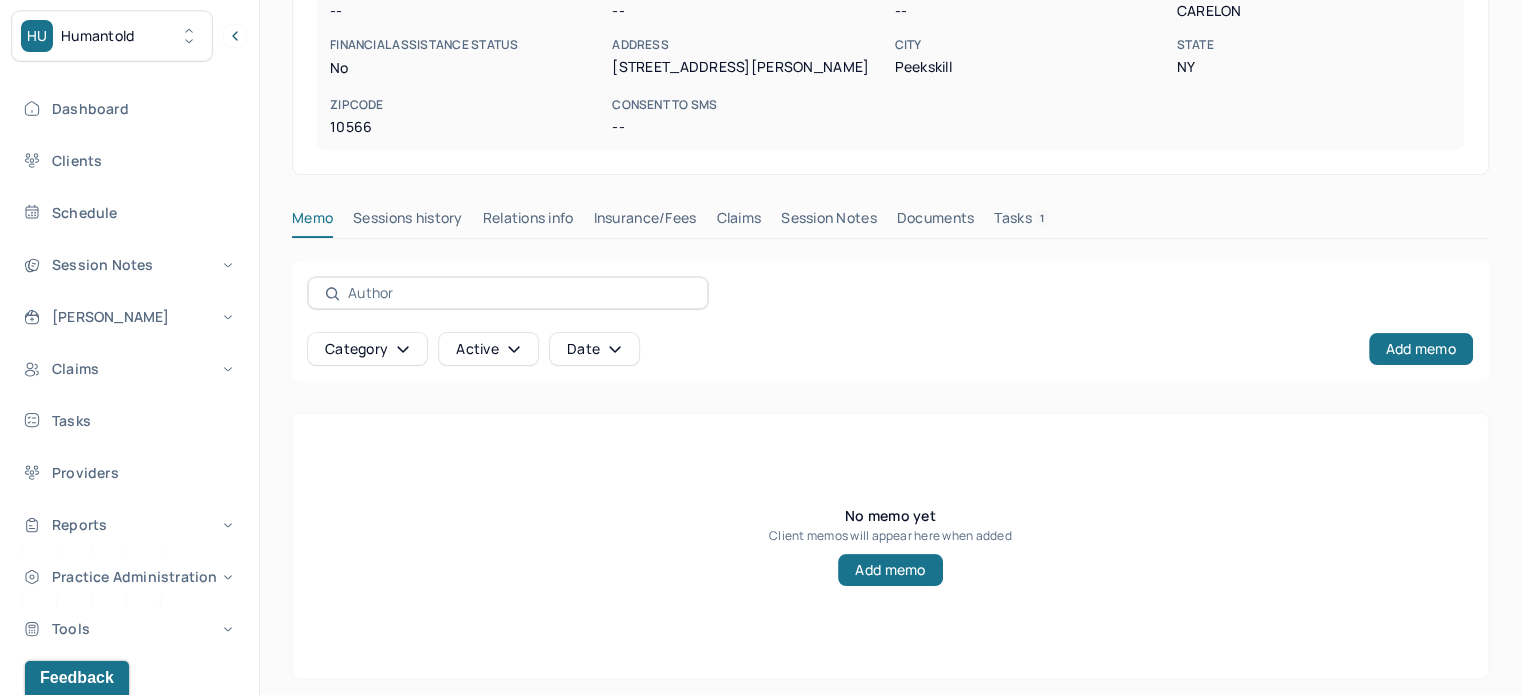 scroll, scrollTop: 356, scrollLeft: 0, axis: vertical 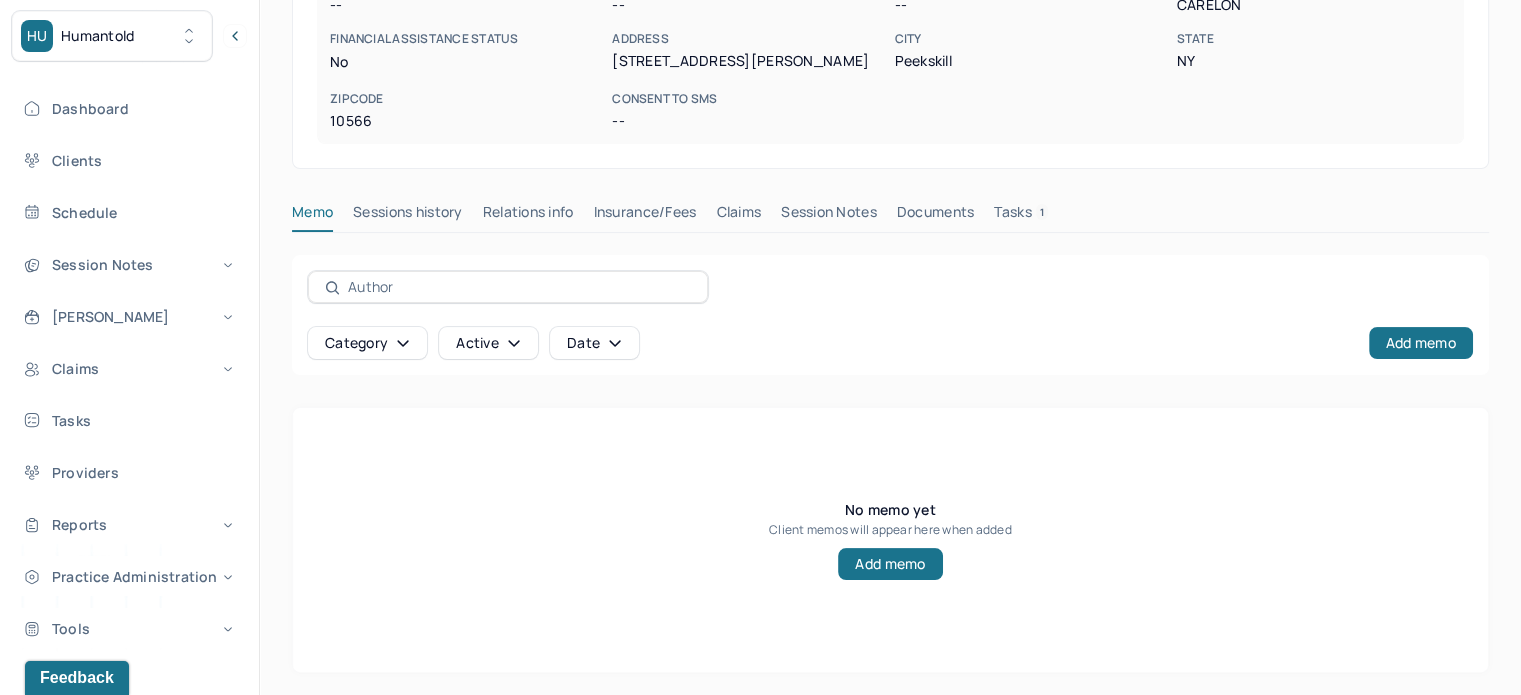 click on "Claims" at bounding box center (738, 216) 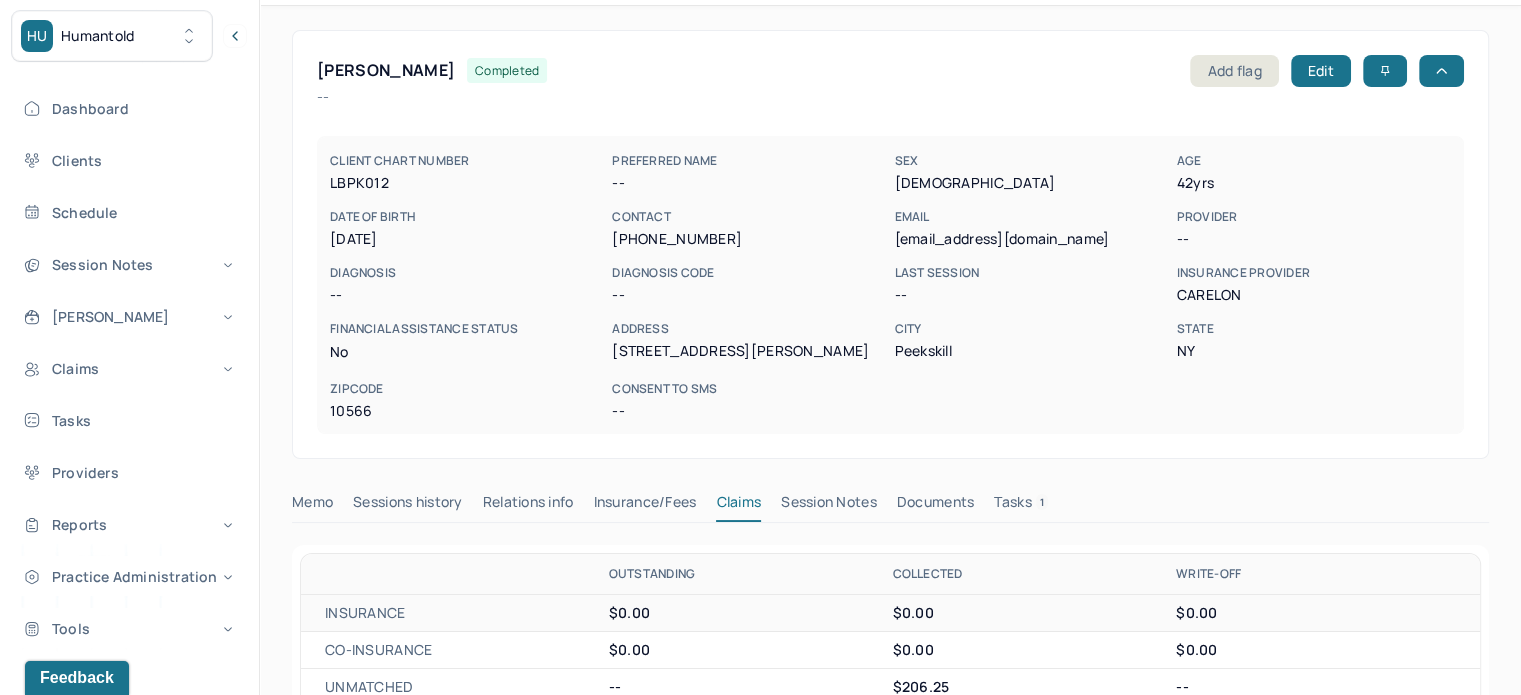 scroll, scrollTop: 100, scrollLeft: 0, axis: vertical 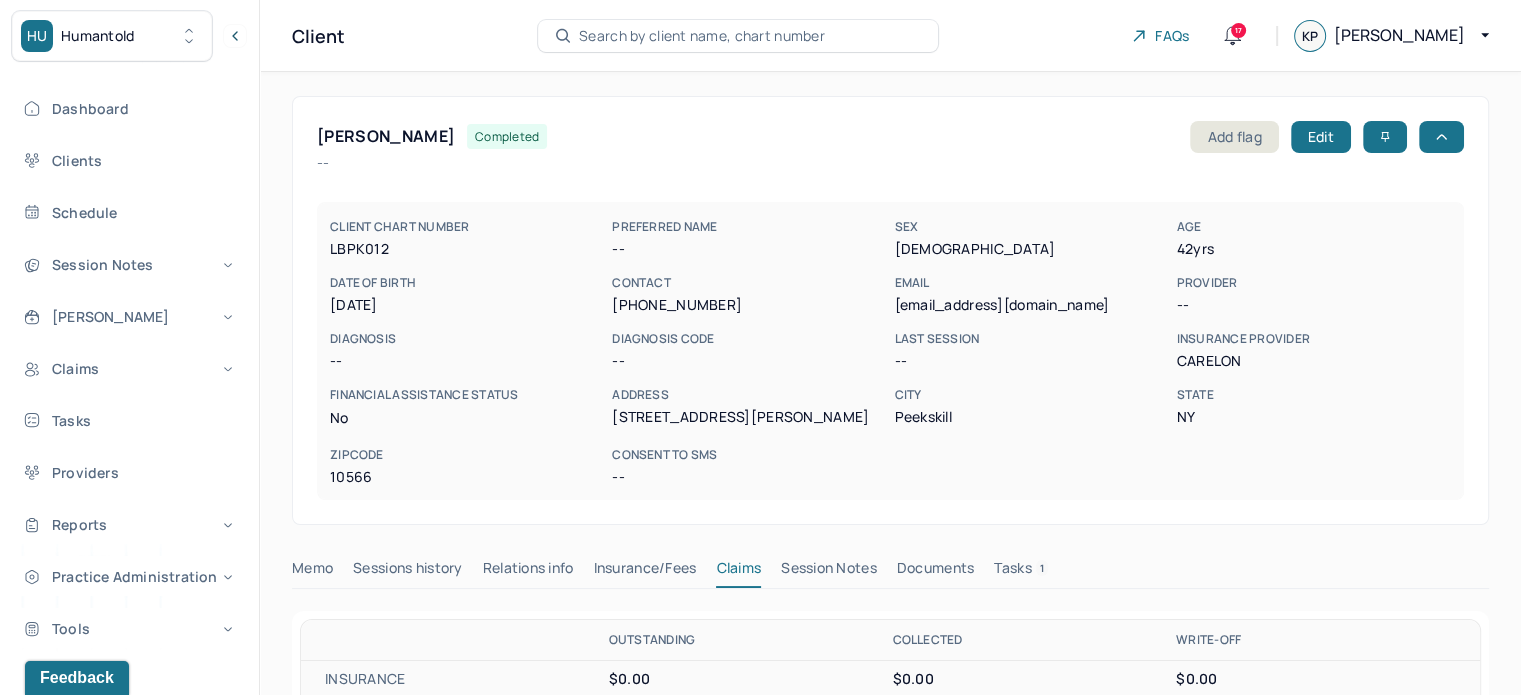 drag, startPoint x: 469, startPoint y: 132, endPoint x: 318, endPoint y: 142, distance: 151.33076 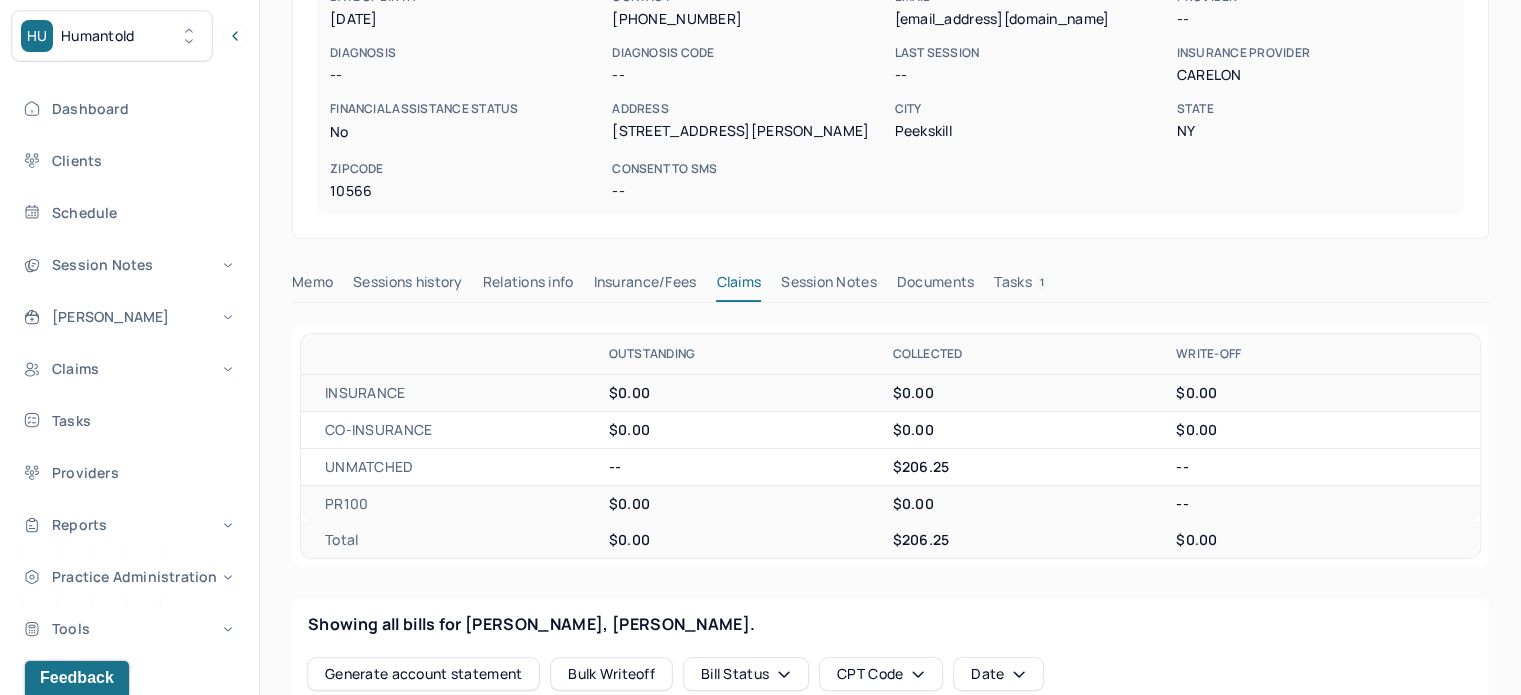 scroll, scrollTop: 300, scrollLeft: 0, axis: vertical 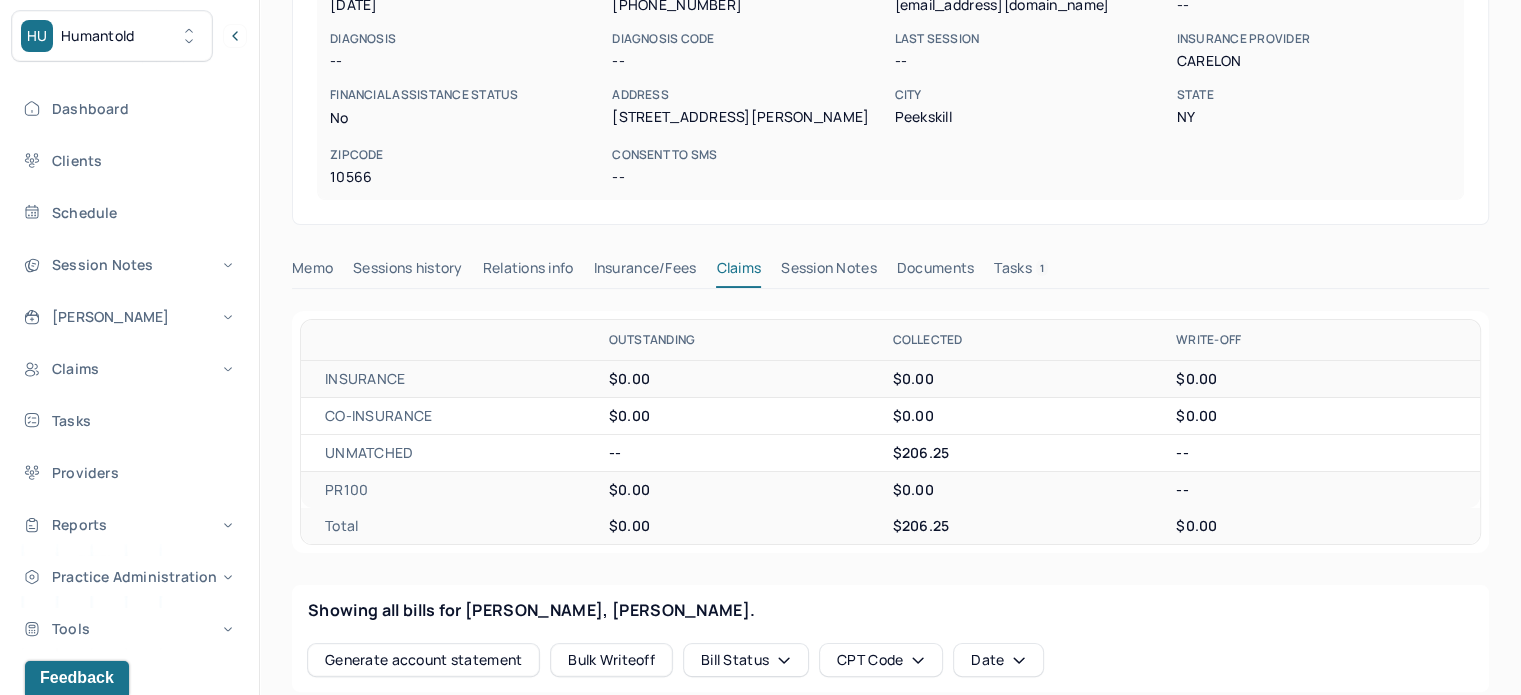 click on "Tasks 1" at bounding box center [1021, 272] 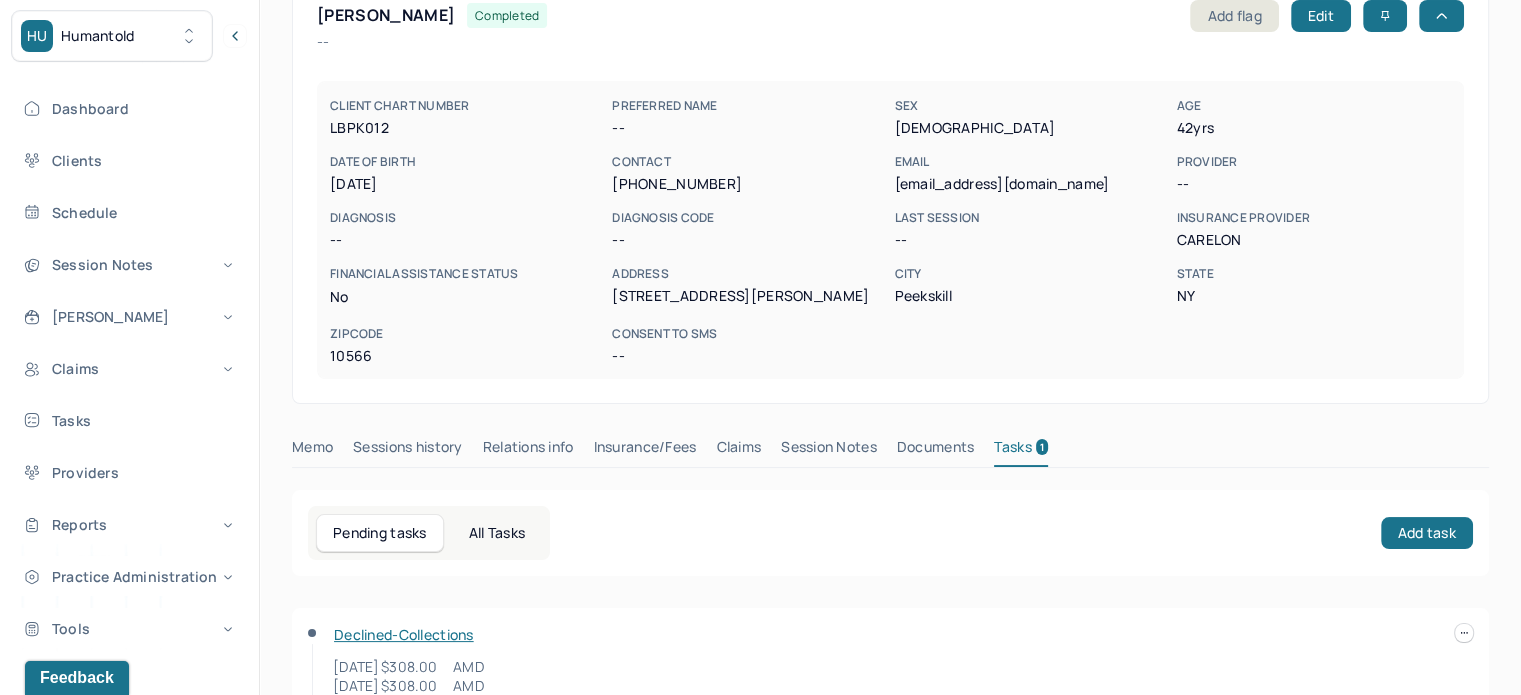 scroll, scrollTop: 0, scrollLeft: 0, axis: both 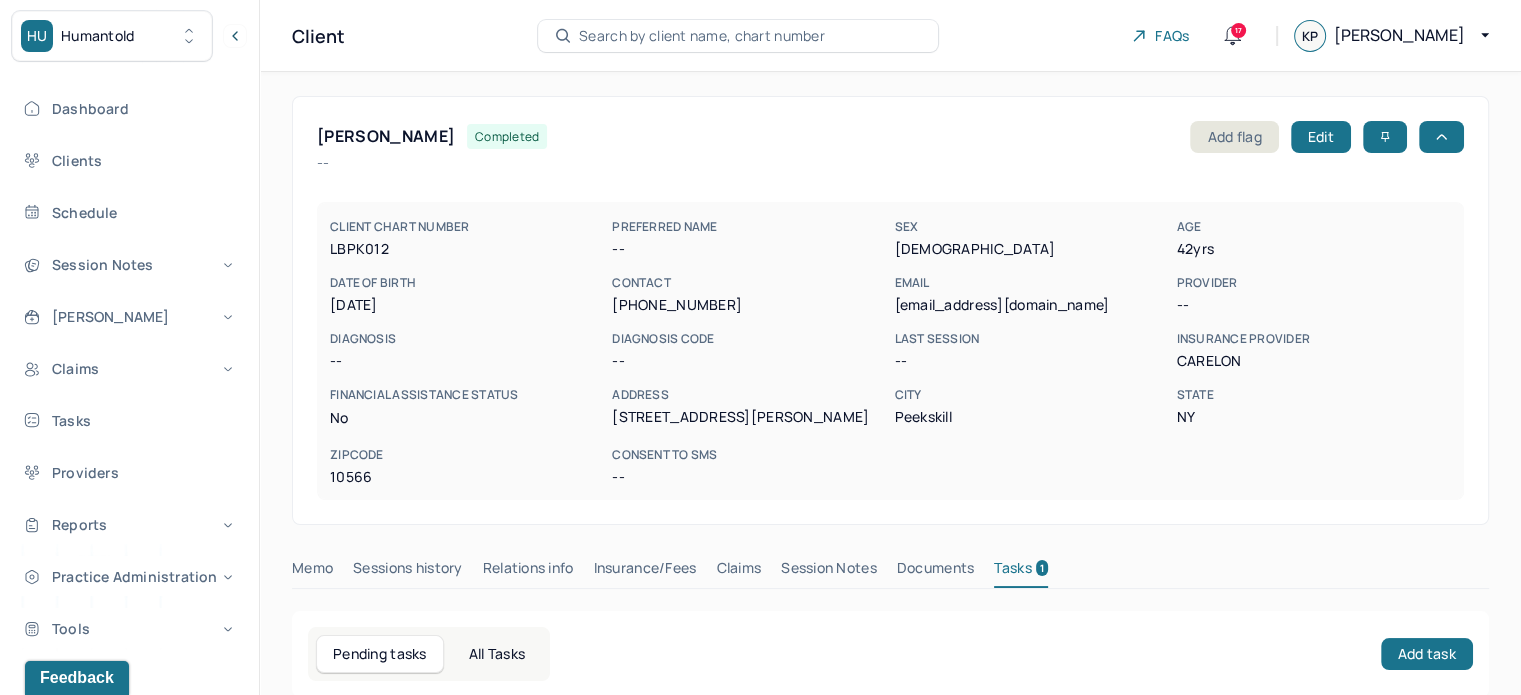 click on "matija713@yahoo.com" at bounding box center (1031, 305) 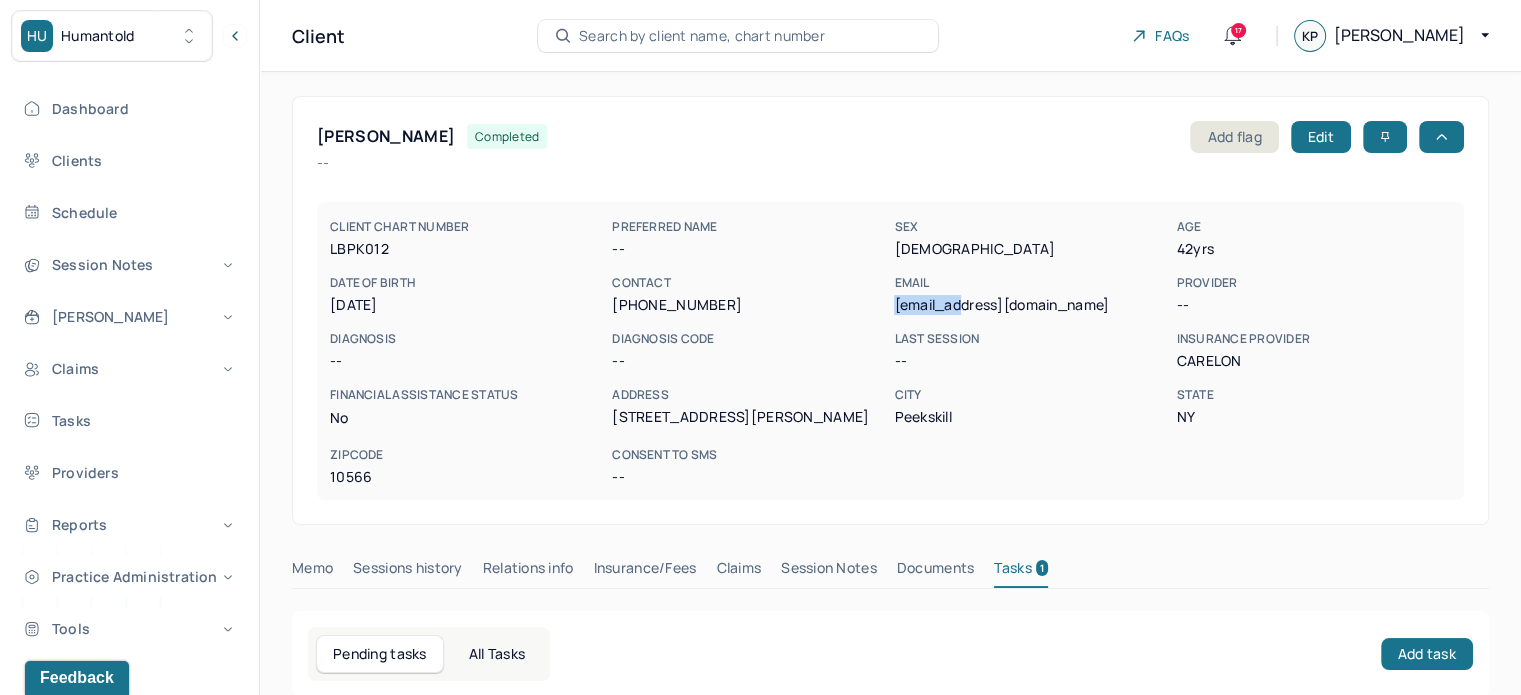 click on "matija713@yahoo.com" at bounding box center [1031, 305] 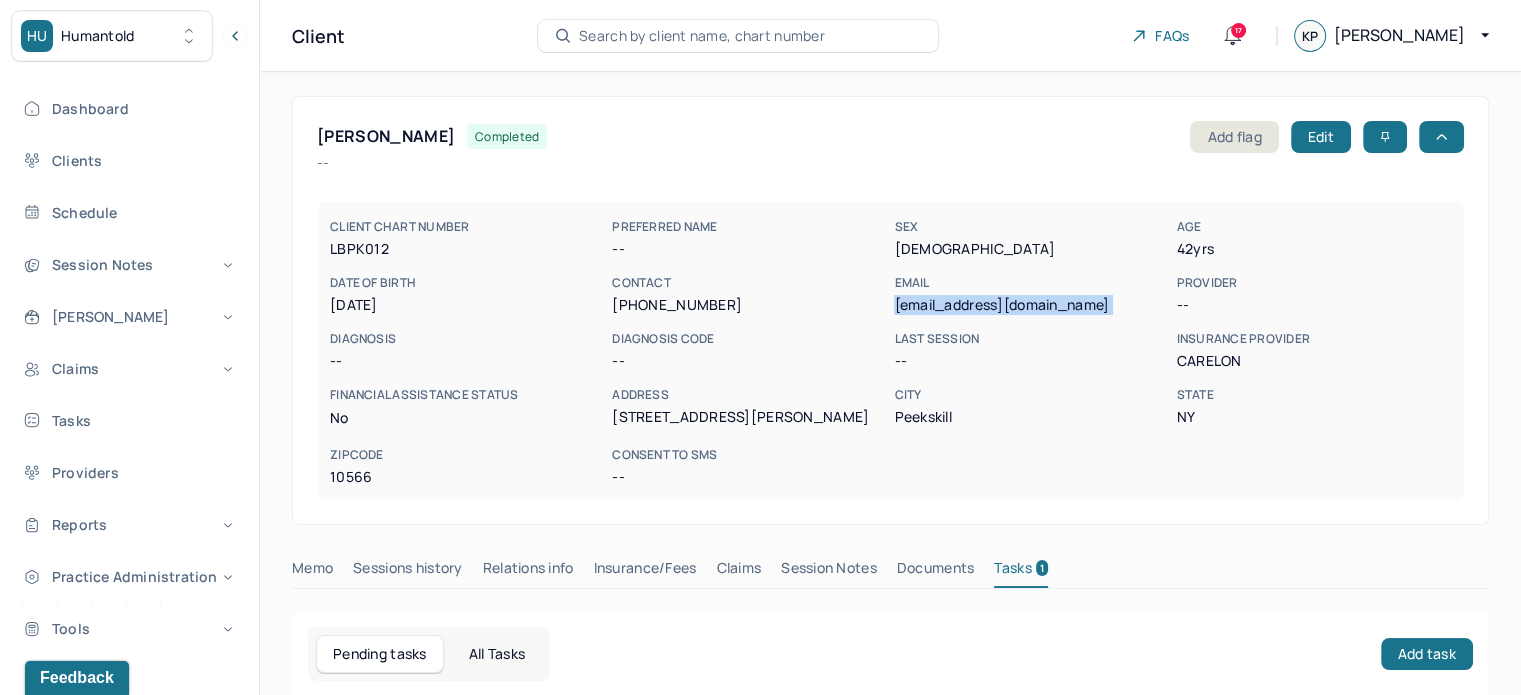 click on "matija713@yahoo.com" at bounding box center [1031, 305] 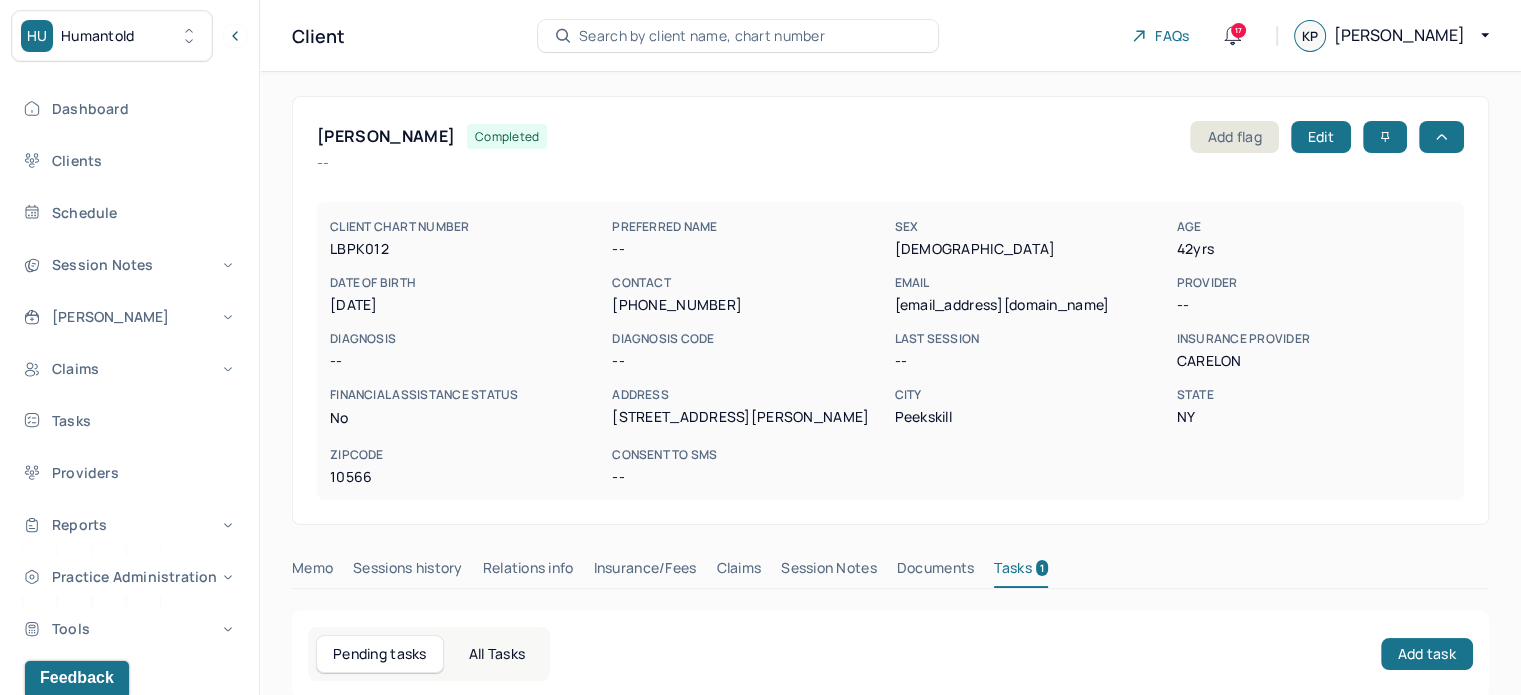 click on "LAURENCE, MATIJA" at bounding box center [386, 136] 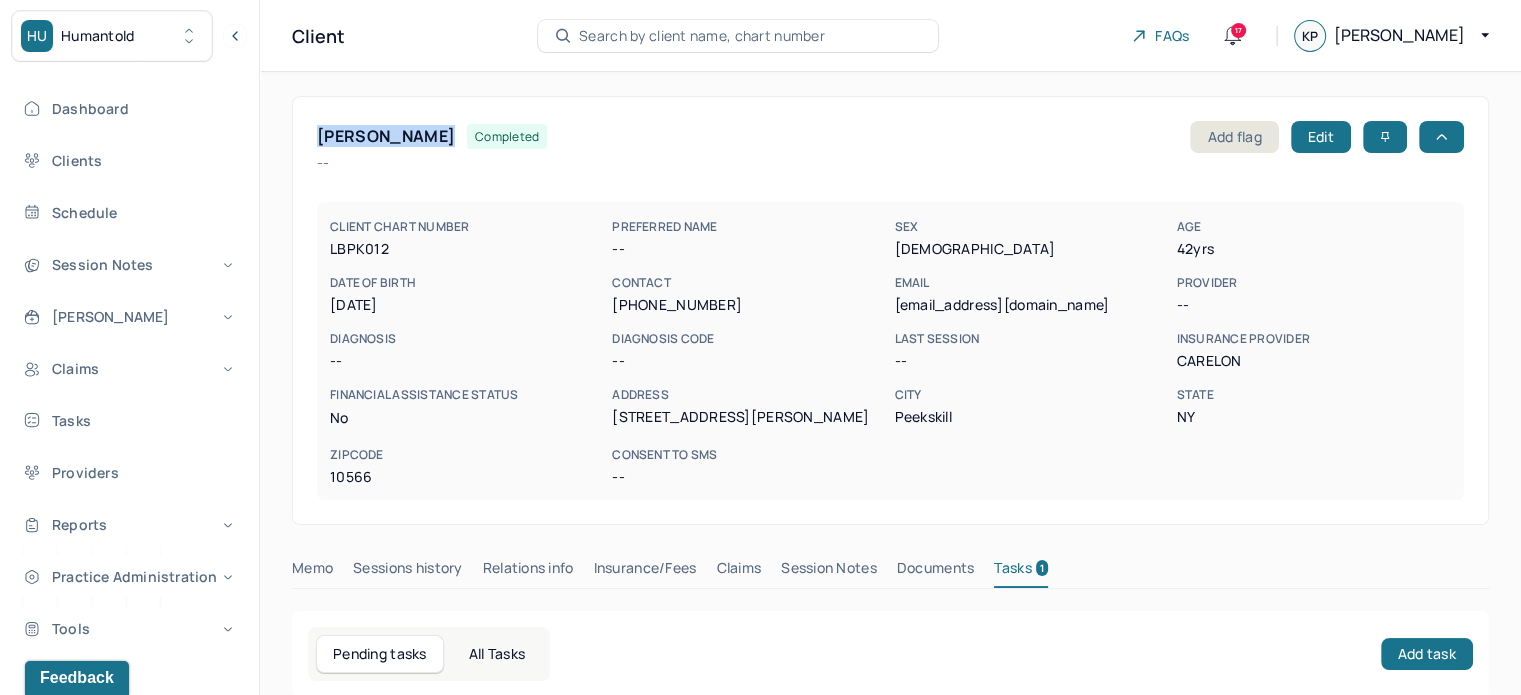 click on "LAURENCE, MATIJA" at bounding box center [386, 136] 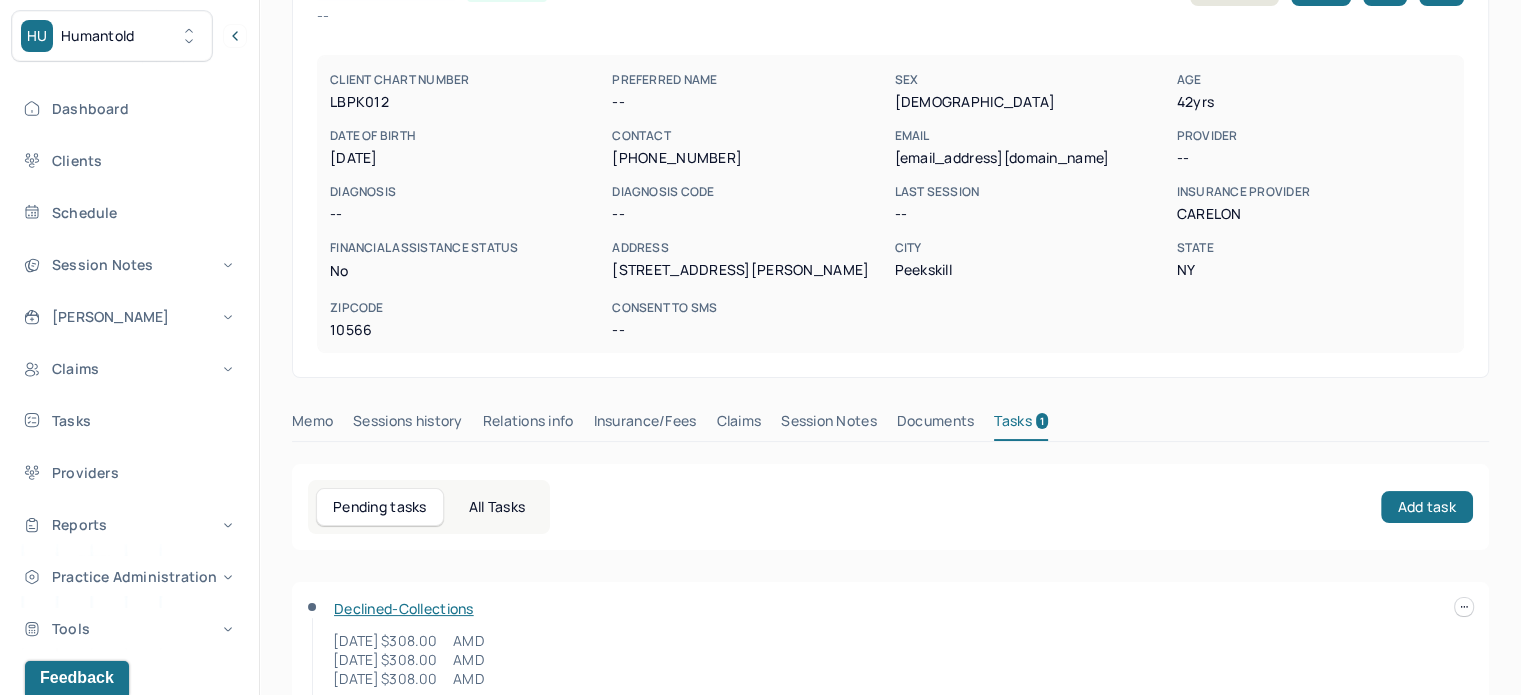 scroll, scrollTop: 0, scrollLeft: 0, axis: both 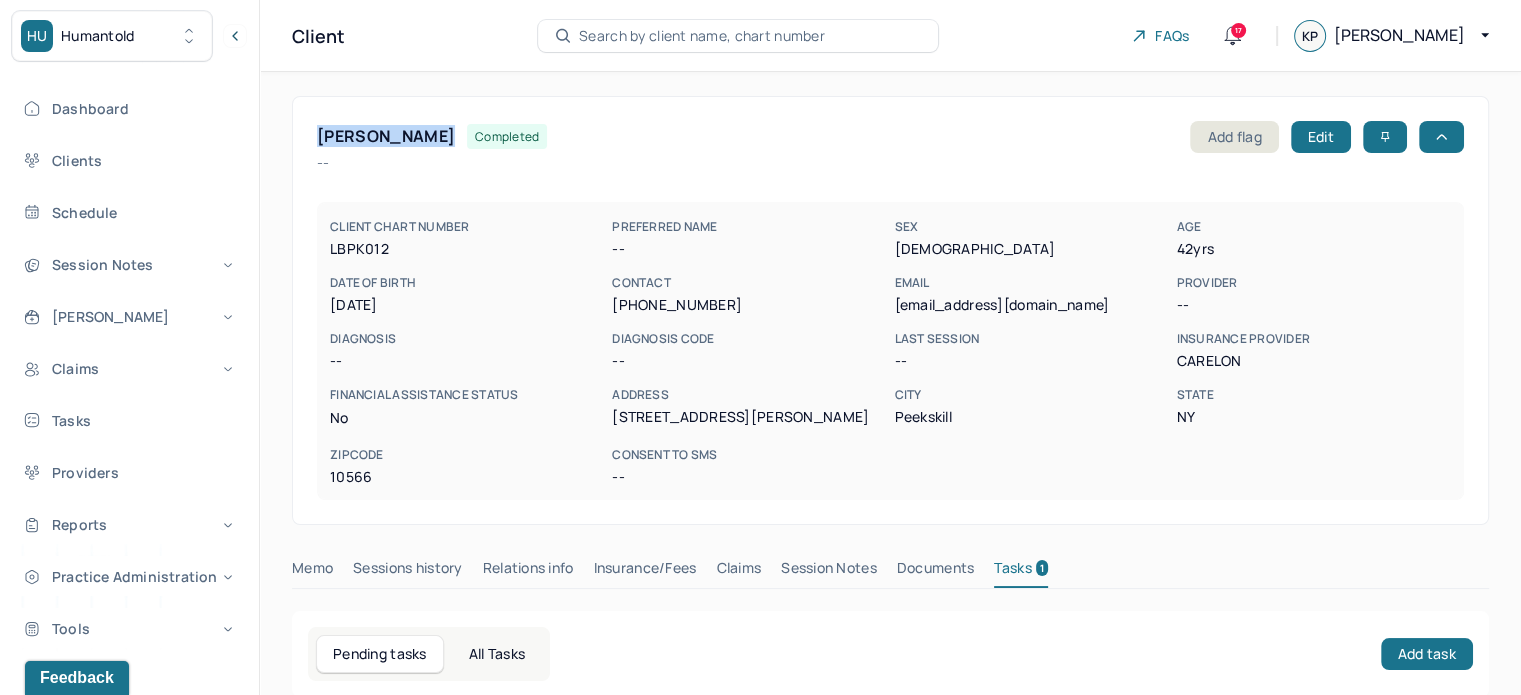 click on "Search by client name, chart number" at bounding box center (702, 36) 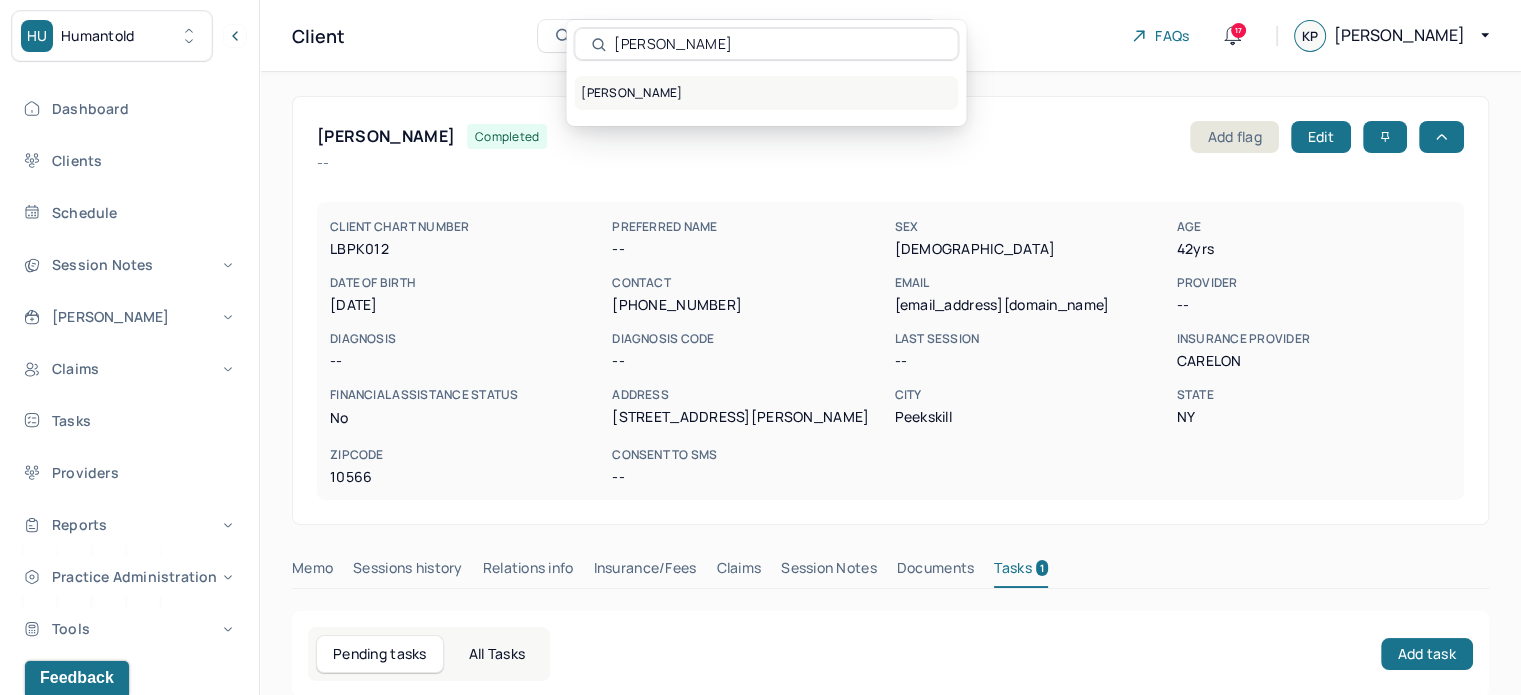 type on "LOPEZ, NATHALIE" 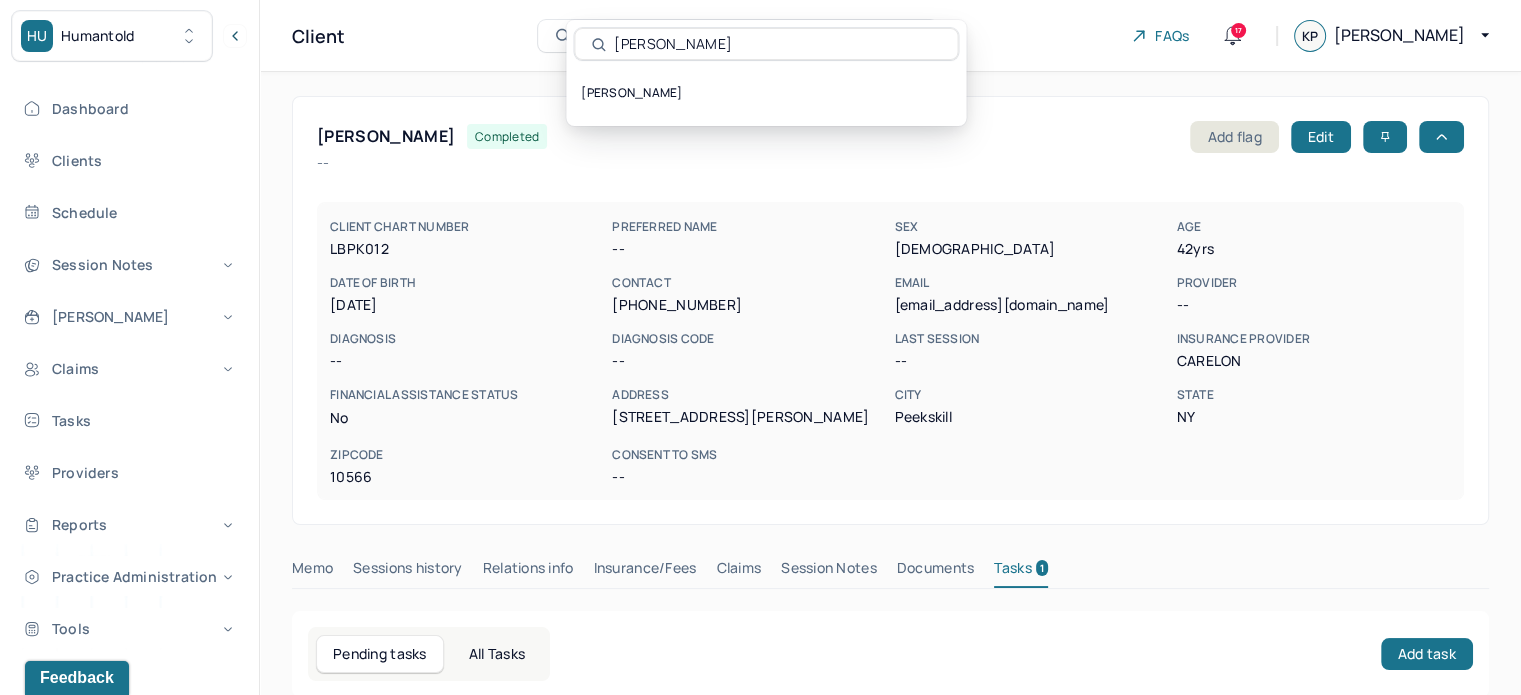 drag, startPoint x: 687, startPoint y: 97, endPoint x: 589, endPoint y: 84, distance: 98.85848 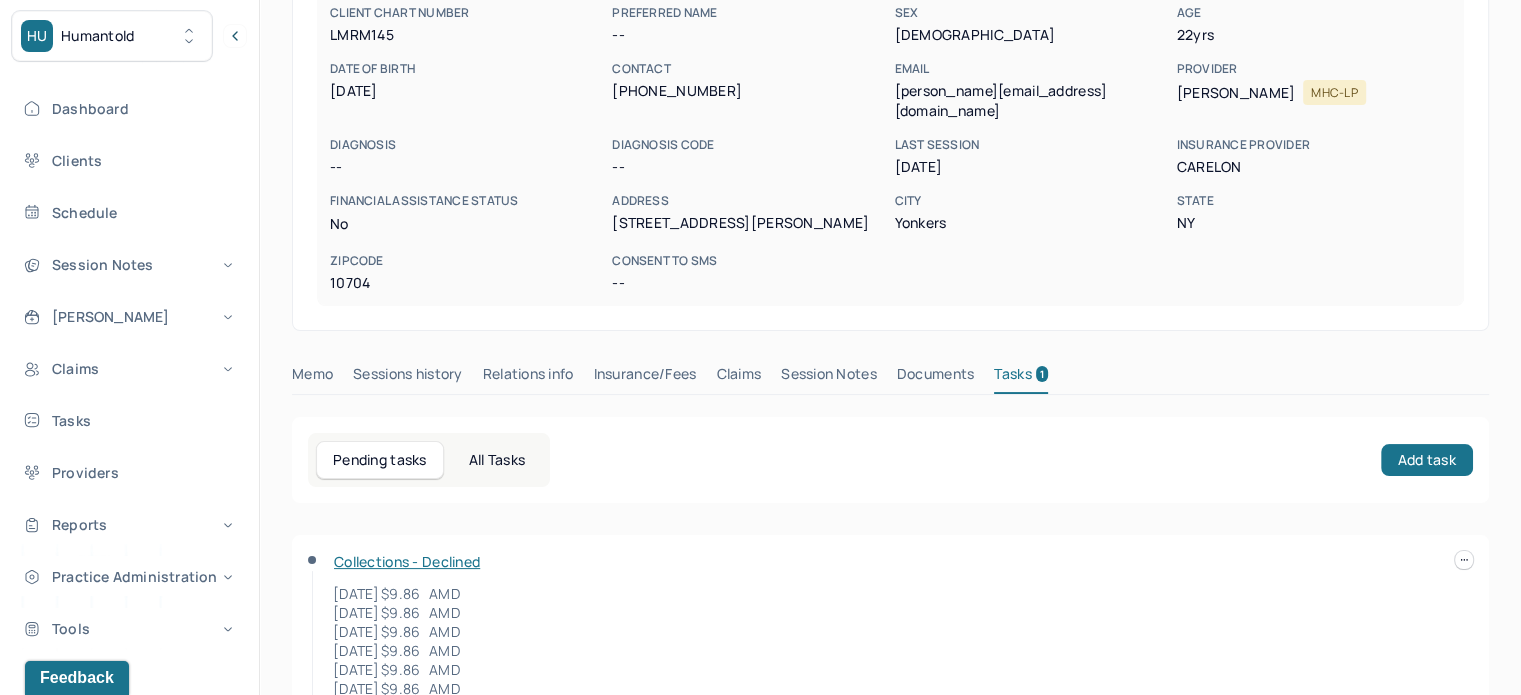 scroll, scrollTop: 0, scrollLeft: 0, axis: both 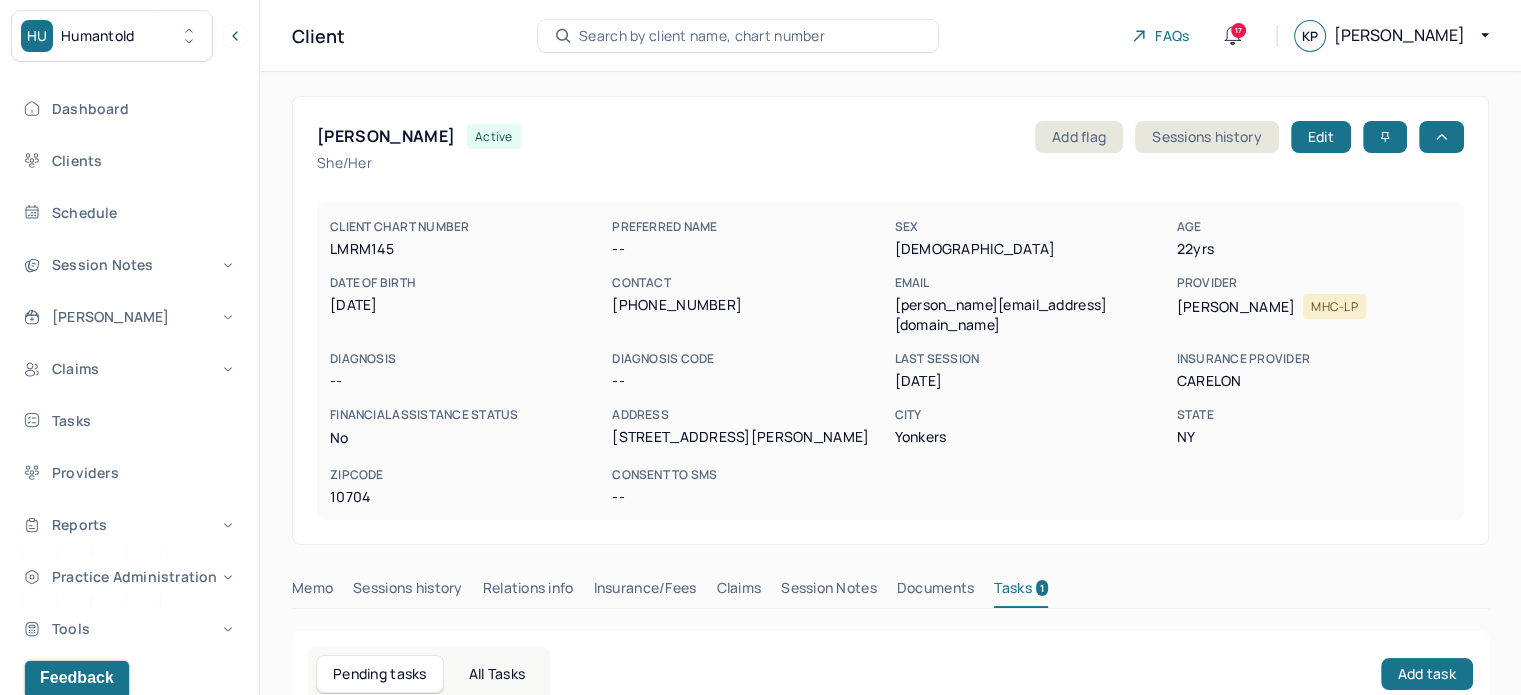 click on "nathalie.elianaa@gmail.com" at bounding box center [1031, 315] 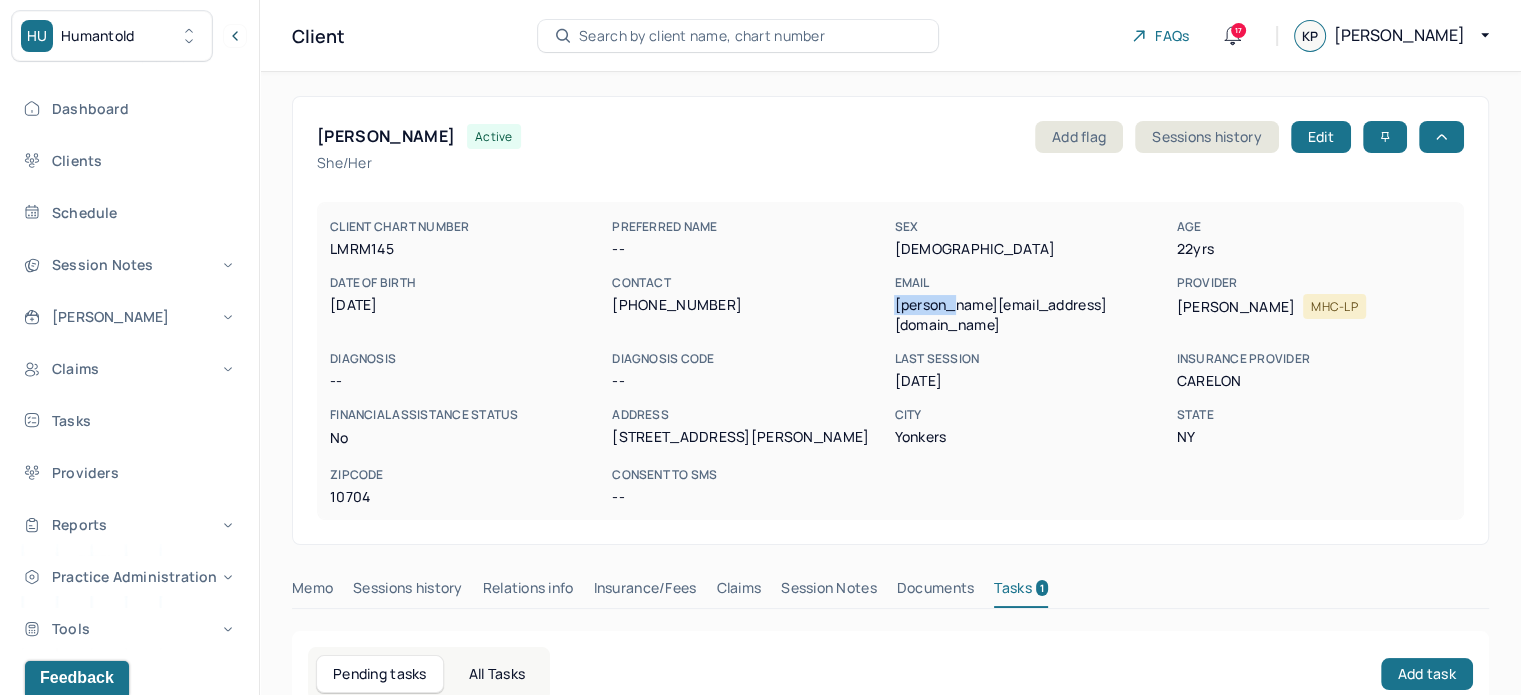 click on "nathalie.elianaa@gmail.com" at bounding box center (1031, 315) 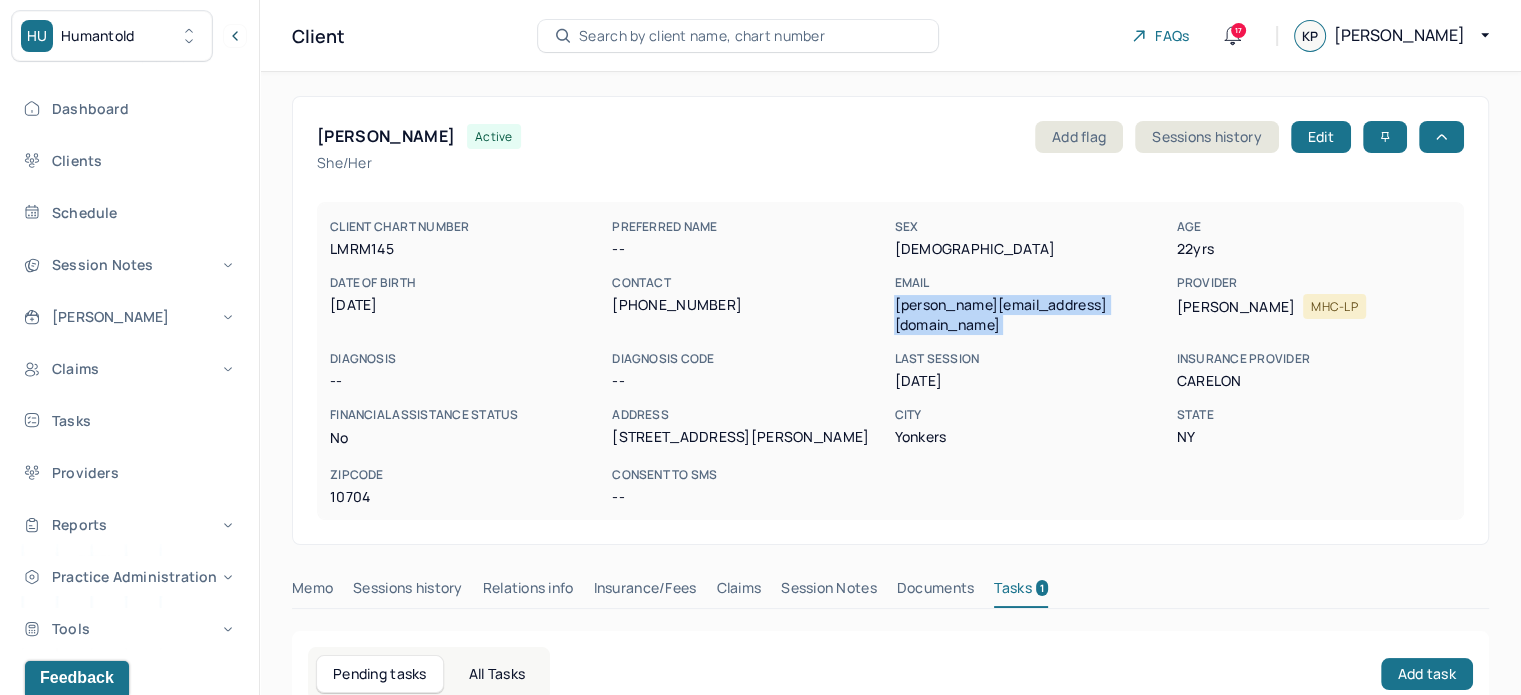 click on "nathalie.elianaa@gmail.com" at bounding box center [1031, 315] 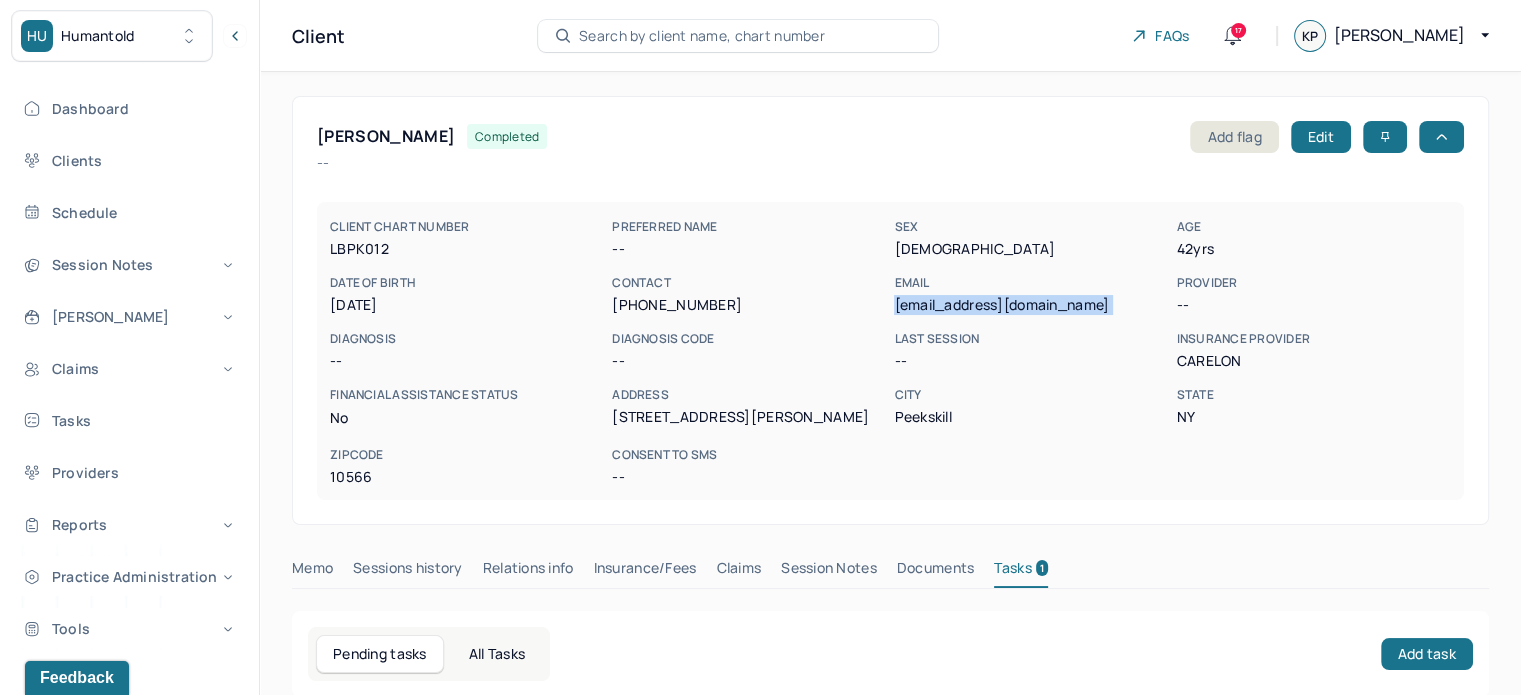 click on "matija713@yahoo.com" at bounding box center [1031, 305] 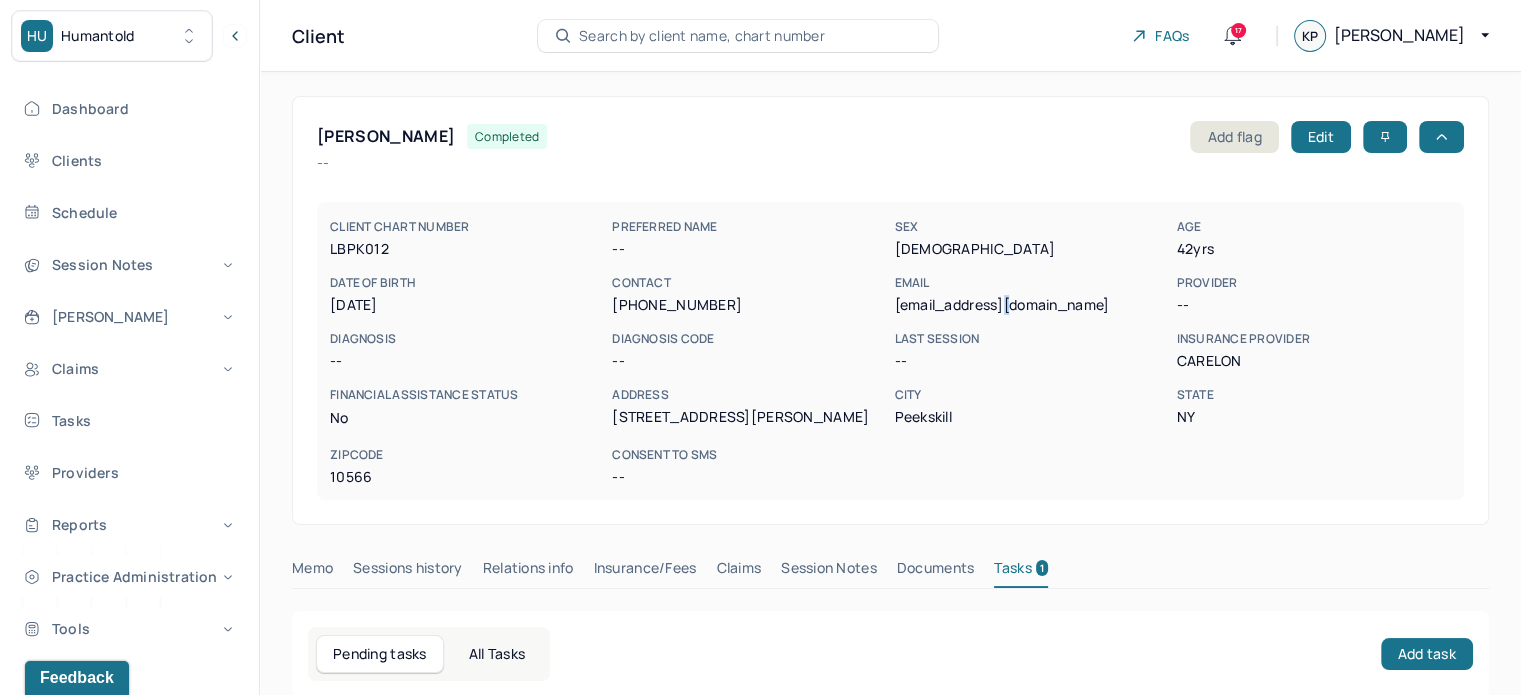 click on "matija713@yahoo.com" at bounding box center (1031, 305) 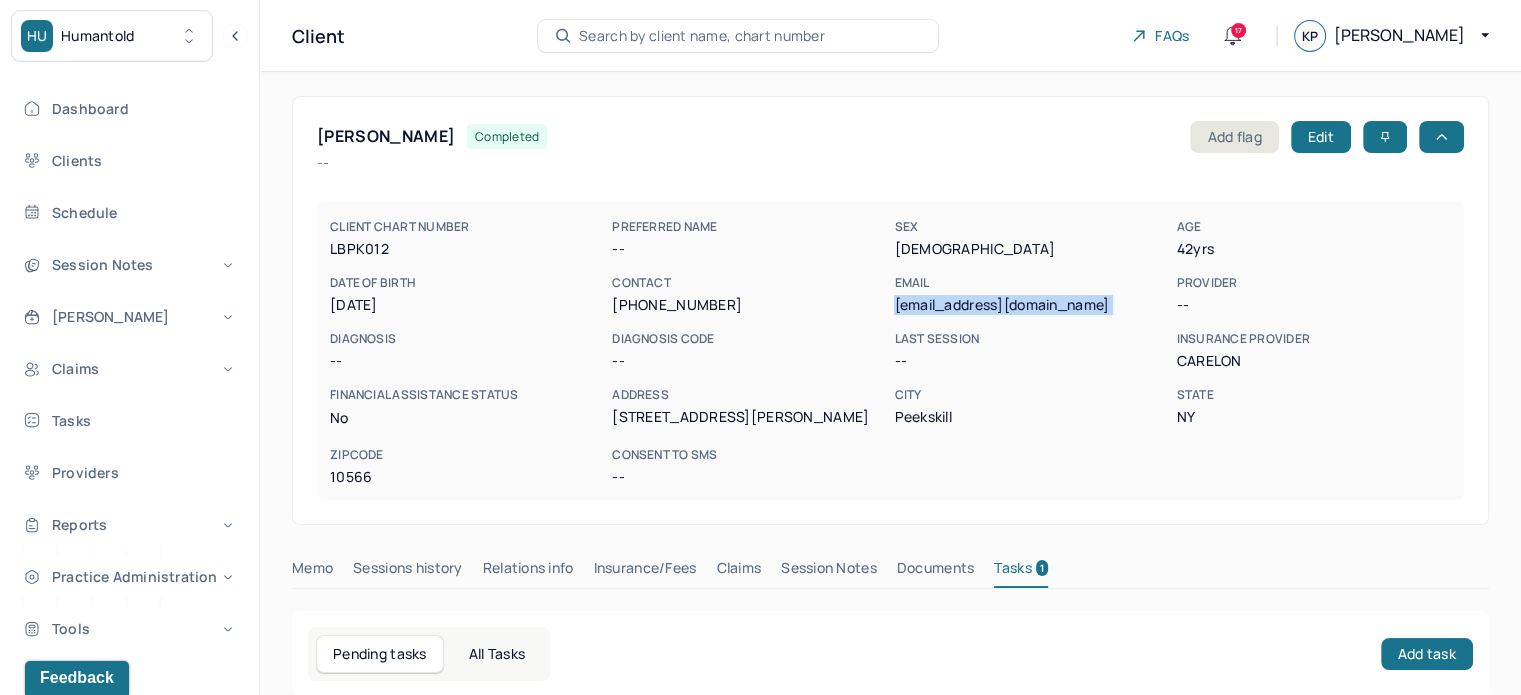 click on "matija713@yahoo.com" at bounding box center (1031, 305) 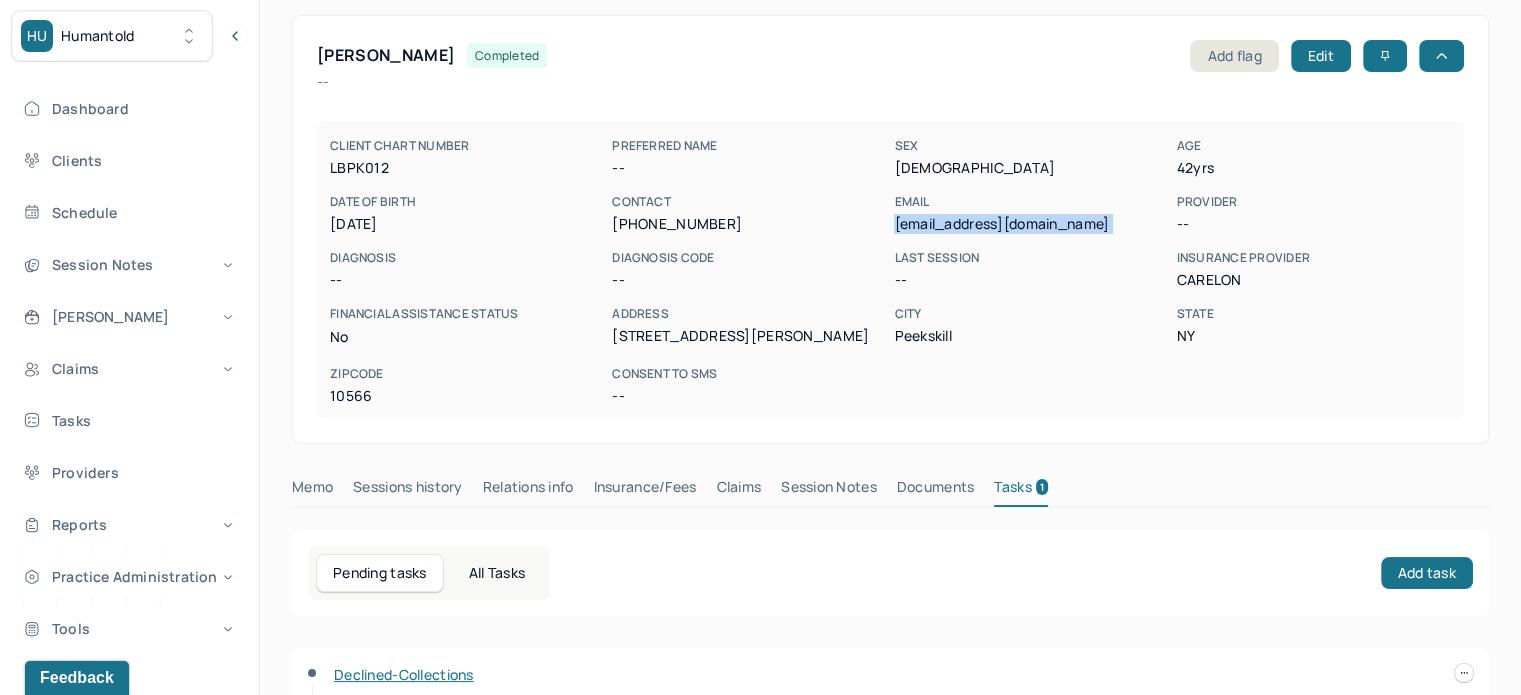 scroll, scrollTop: 200, scrollLeft: 0, axis: vertical 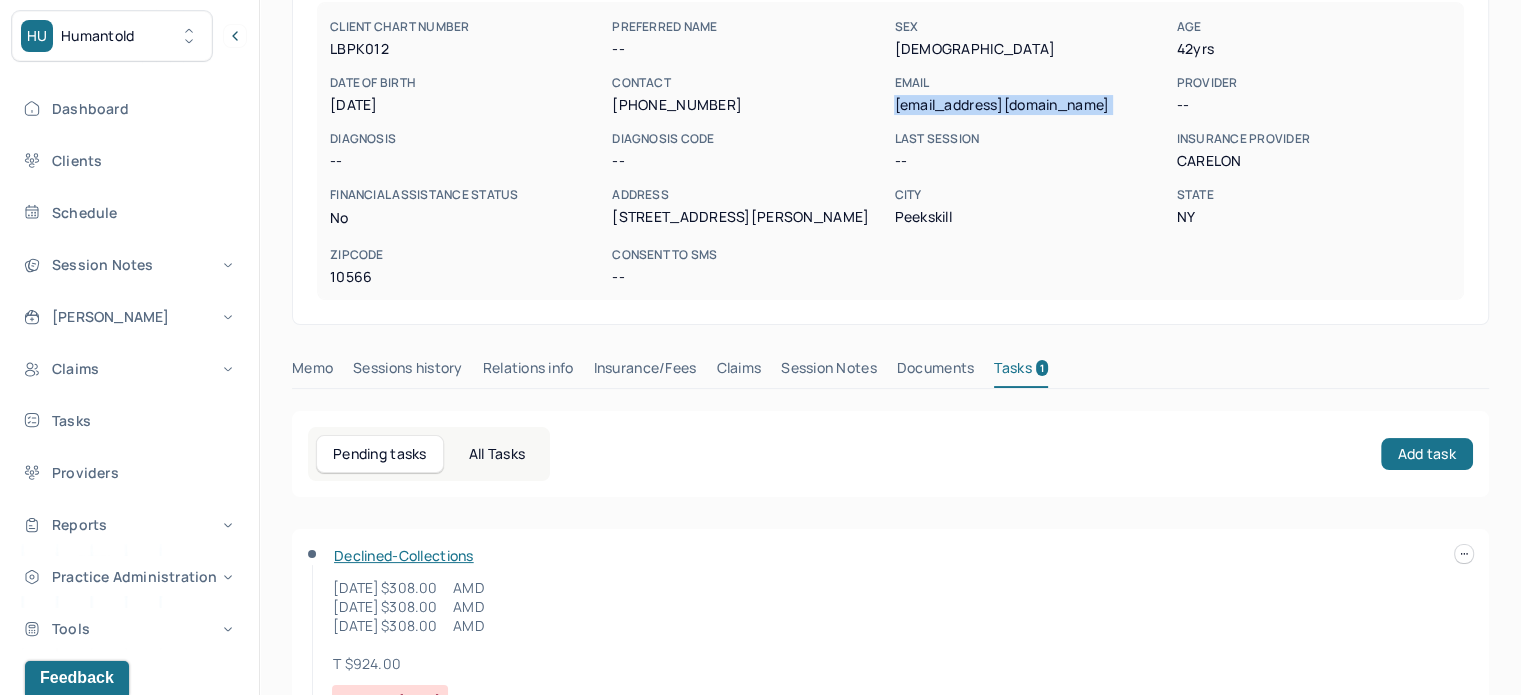 click on "Claims" at bounding box center [738, 372] 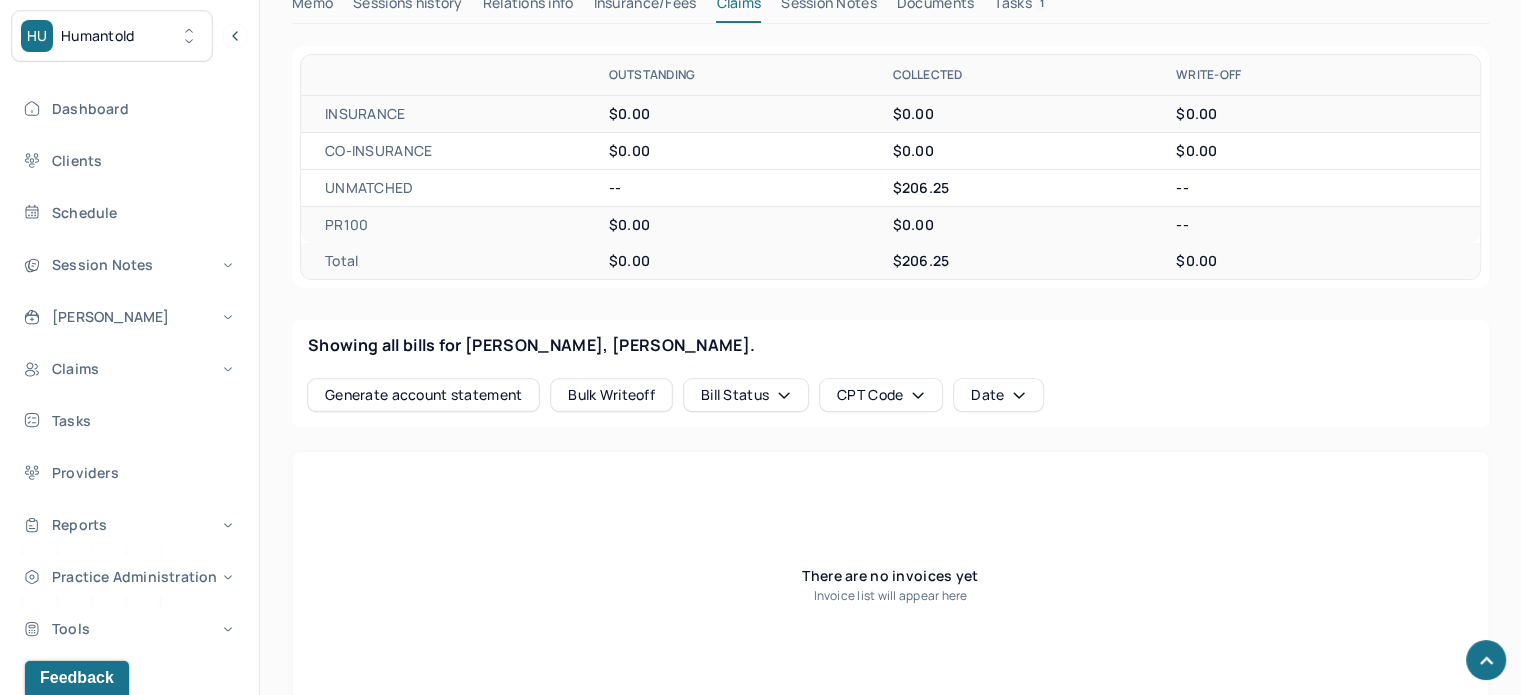 scroll, scrollTop: 300, scrollLeft: 0, axis: vertical 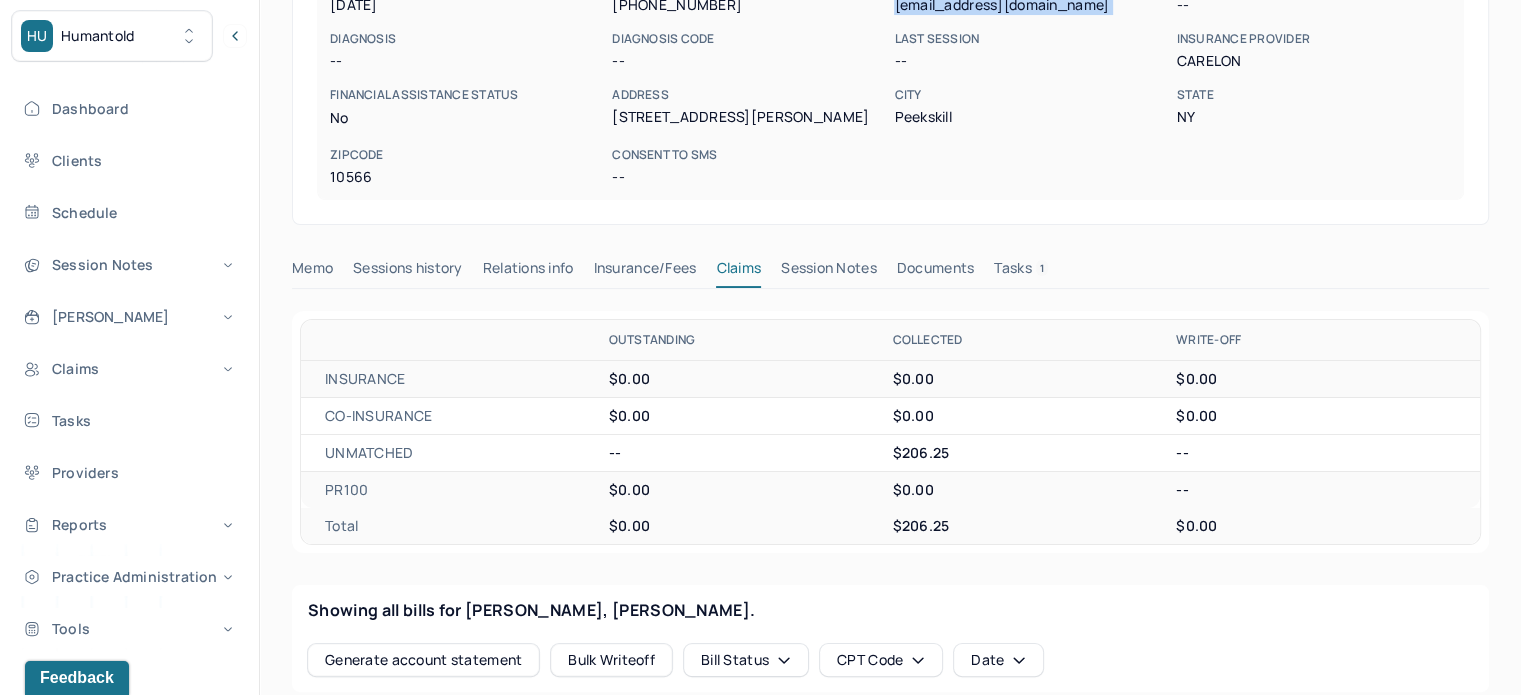 click on "Tasks 1" at bounding box center (1021, 272) 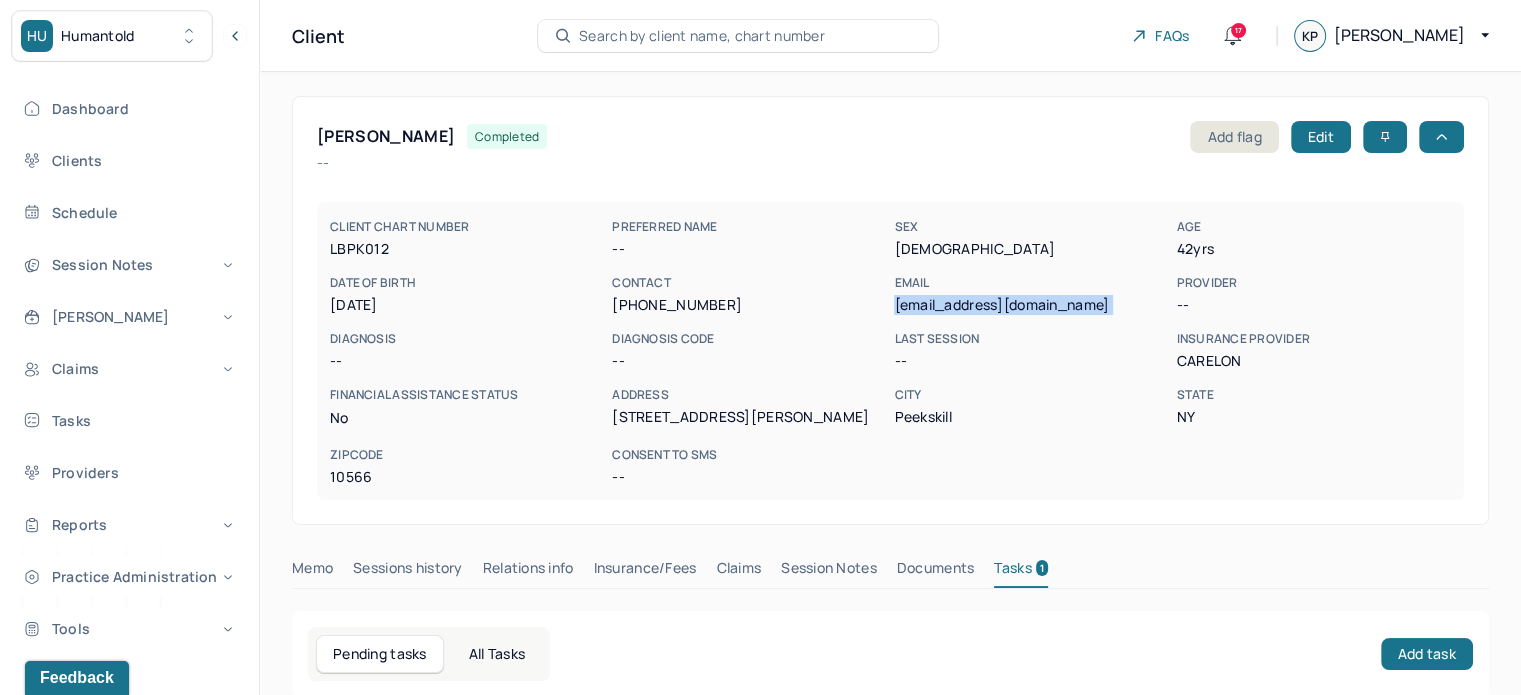 scroll, scrollTop: 0, scrollLeft: 0, axis: both 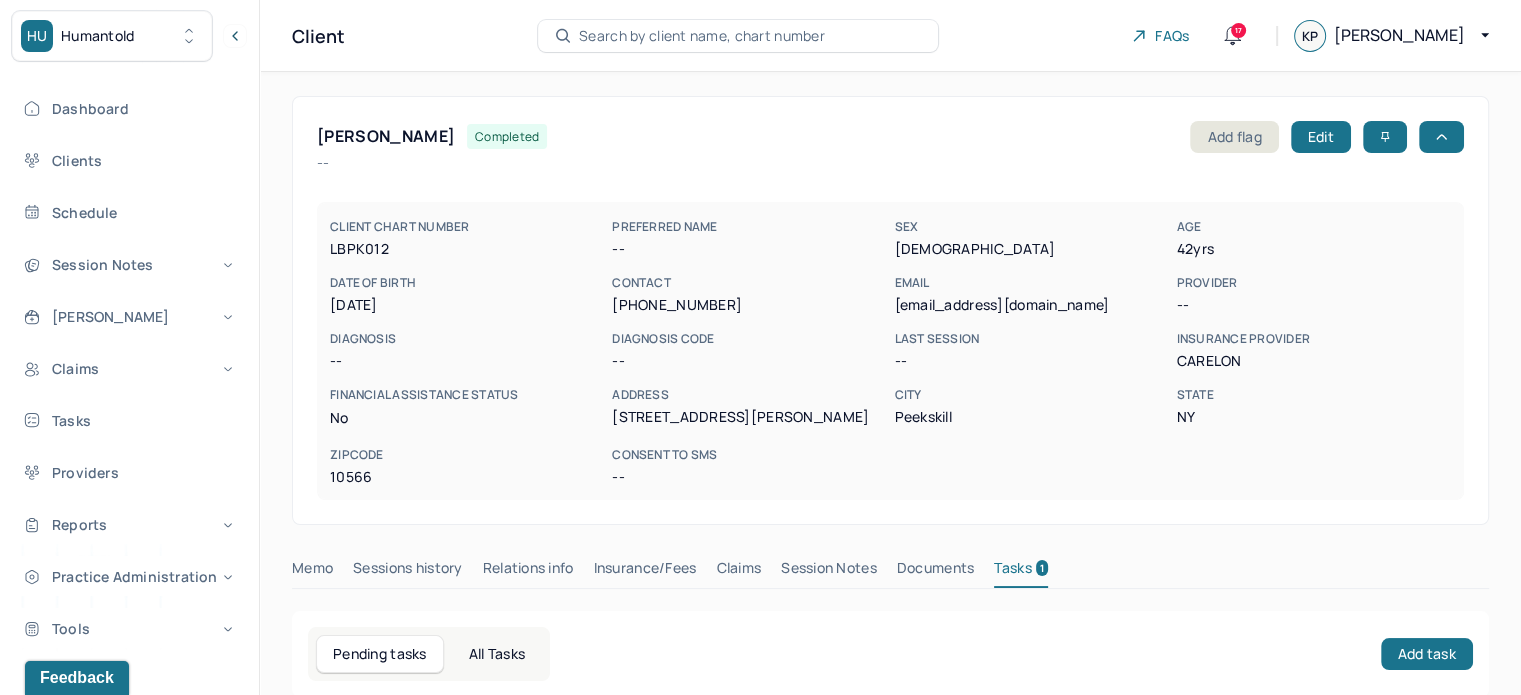 click on "Address" at bounding box center [749, 395] 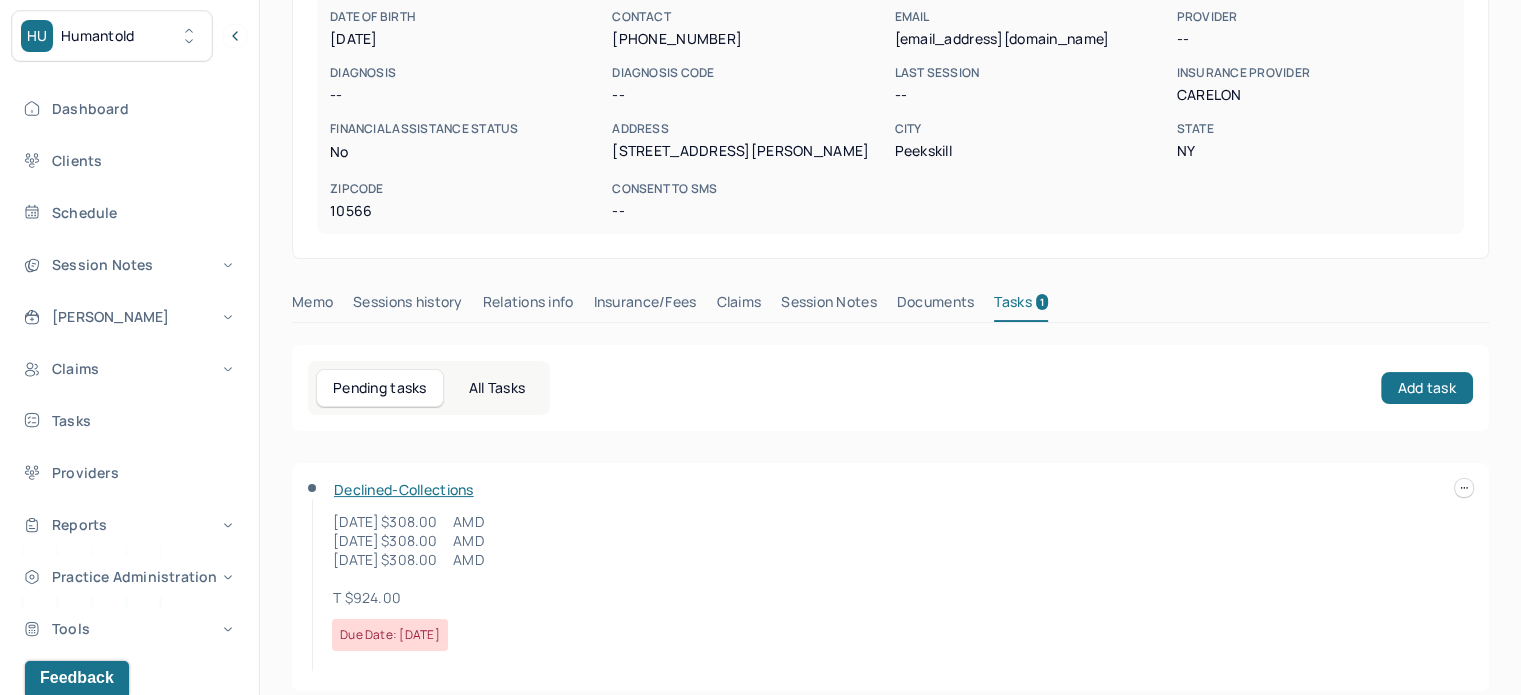 scroll, scrollTop: 284, scrollLeft: 0, axis: vertical 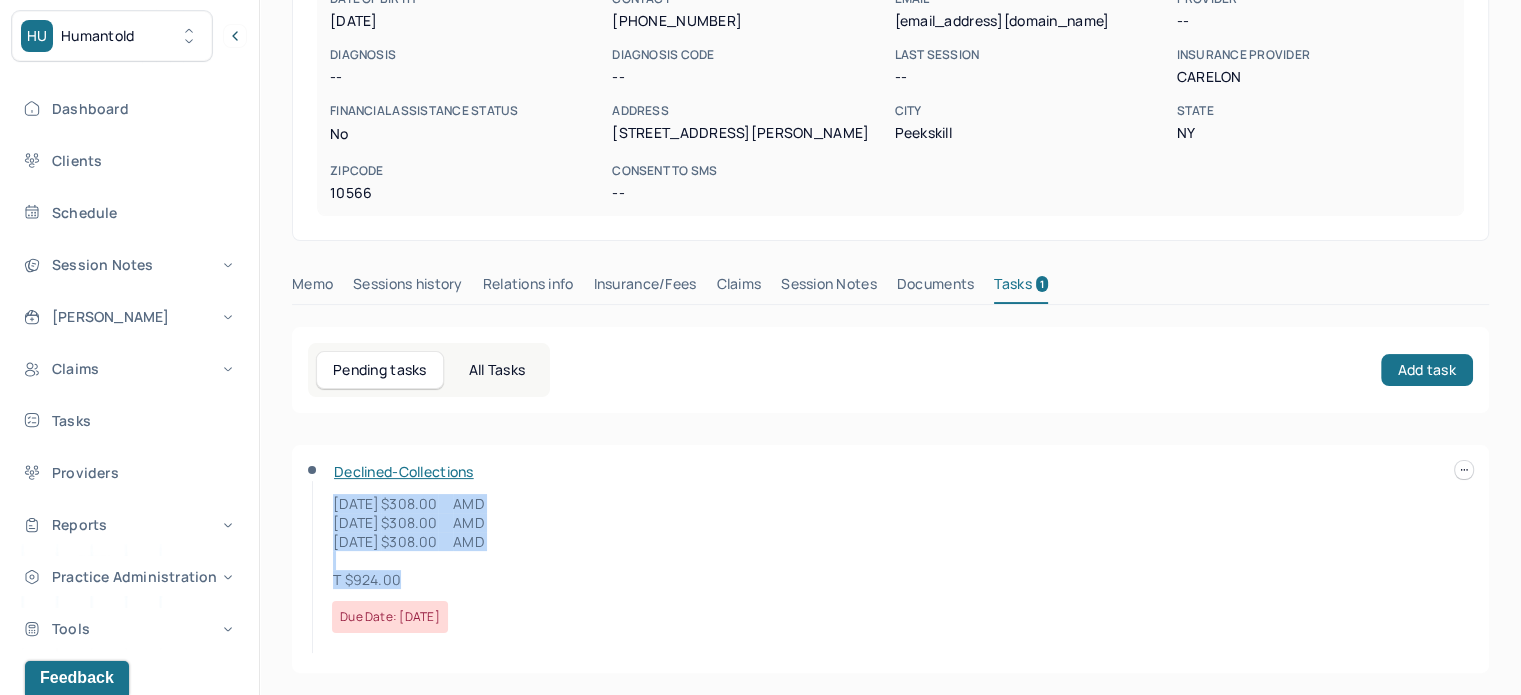 drag, startPoint x: 424, startPoint y: 585, endPoint x: 328, endPoint y: 503, distance: 126.253716 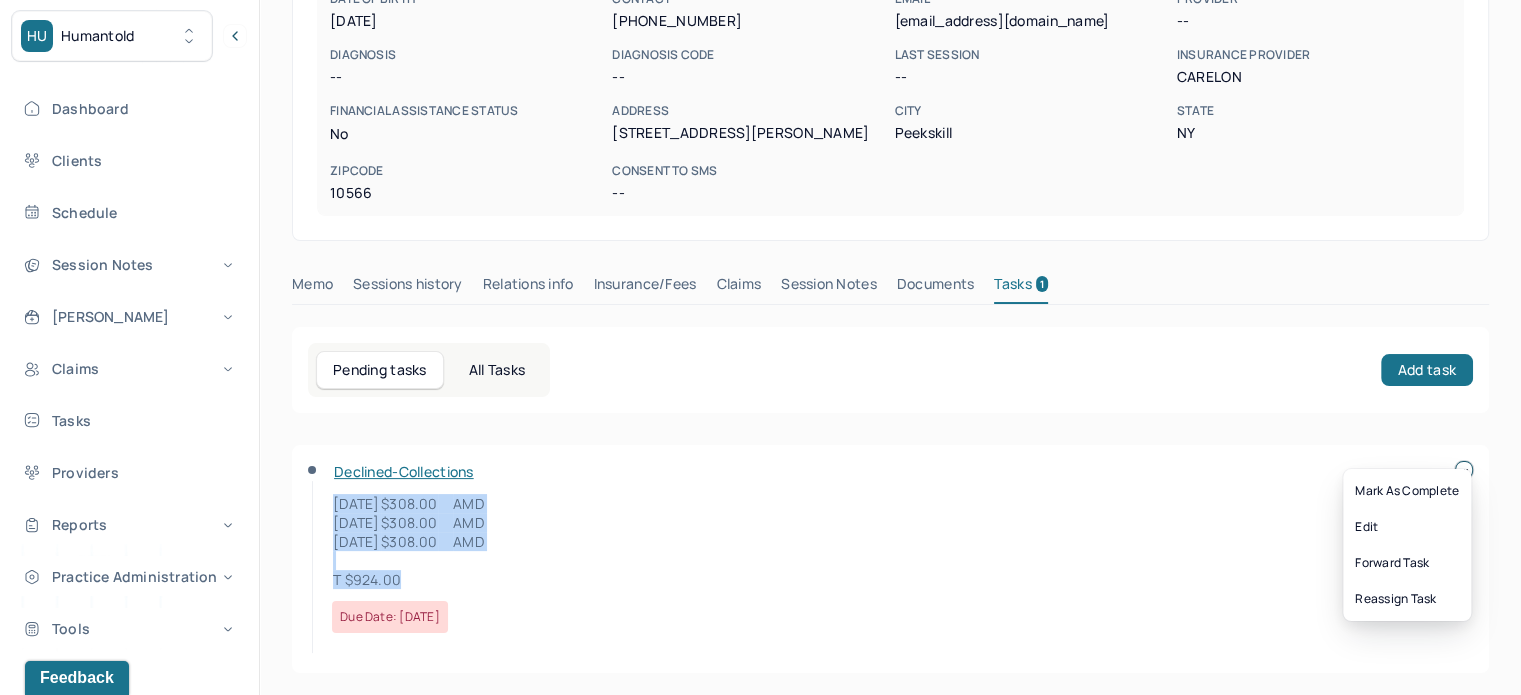 click at bounding box center (1464, 470) 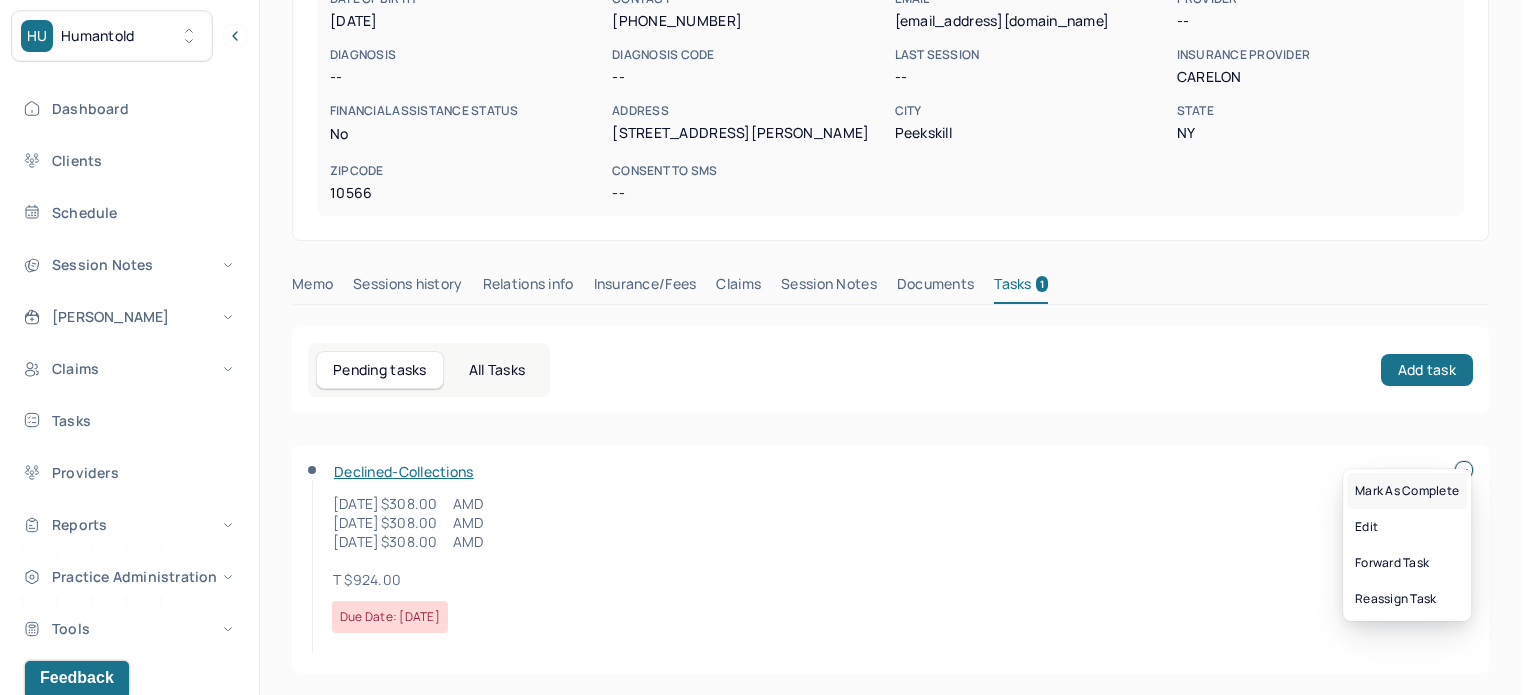 click on "Mark as complete" at bounding box center [1407, 491] 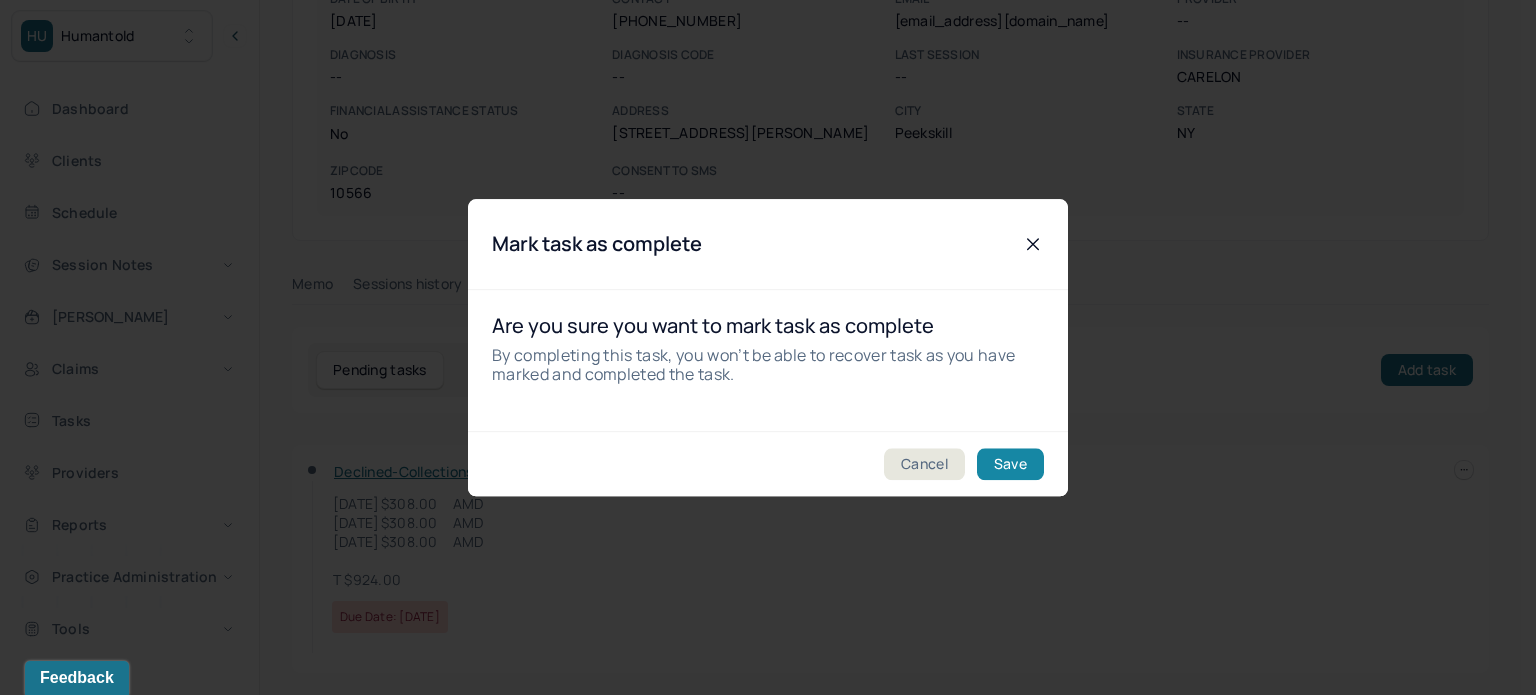click on "Save" at bounding box center (1010, 464) 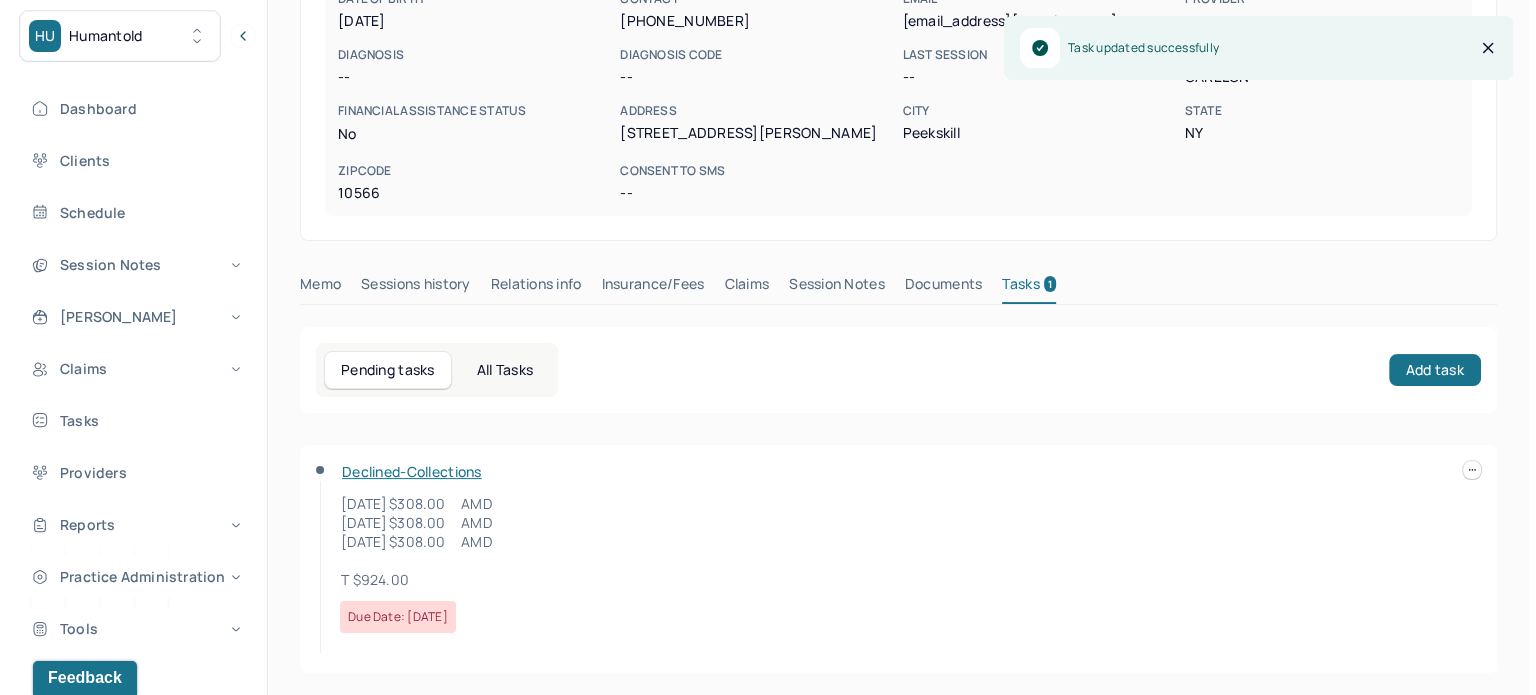scroll, scrollTop: 176, scrollLeft: 0, axis: vertical 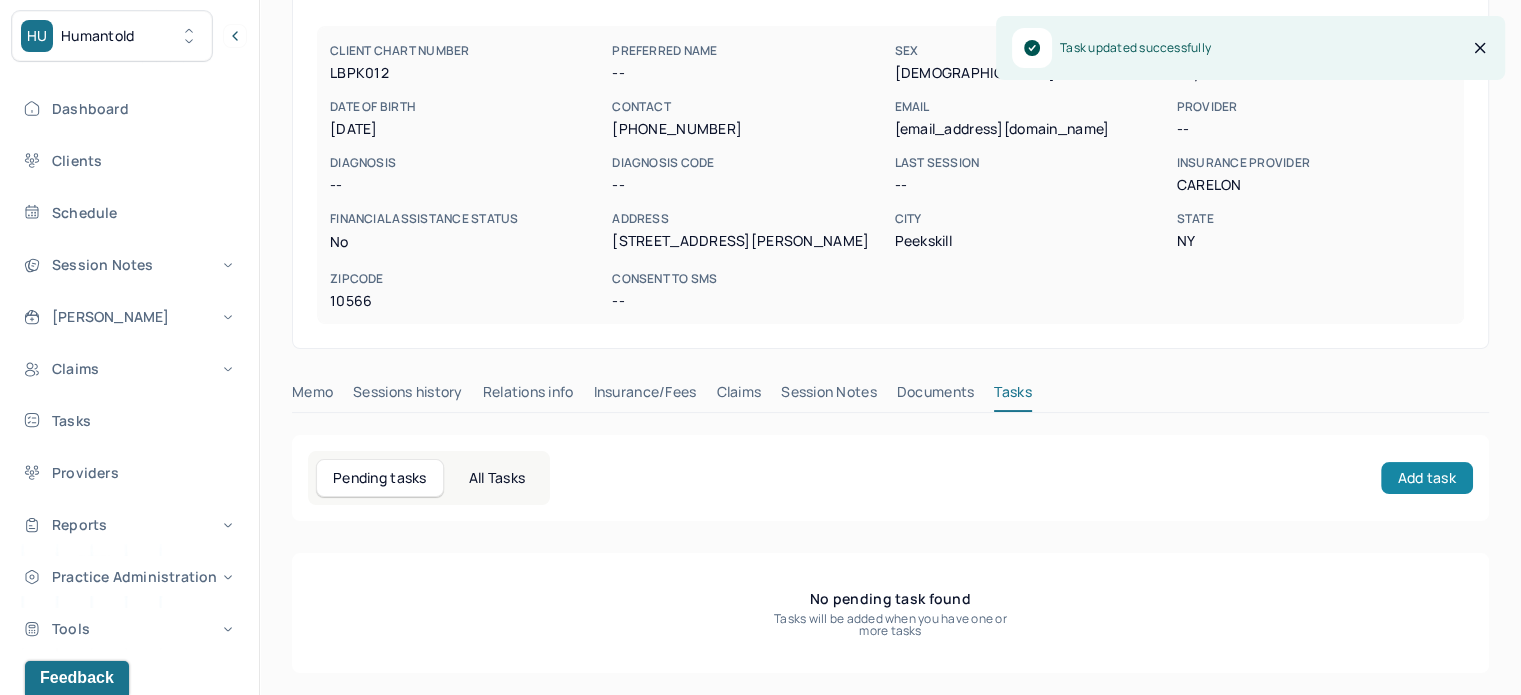click on "Add task" at bounding box center (1427, 478) 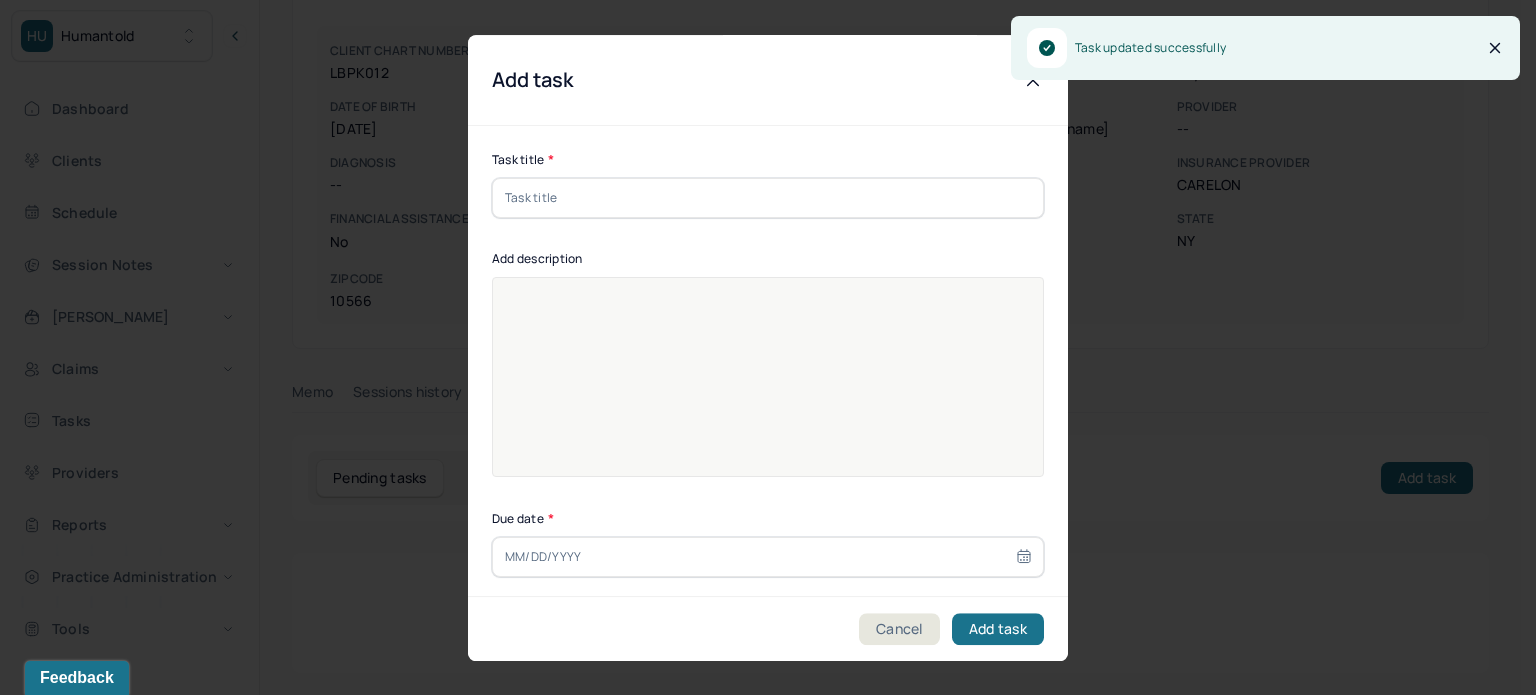 click at bounding box center (768, 198) 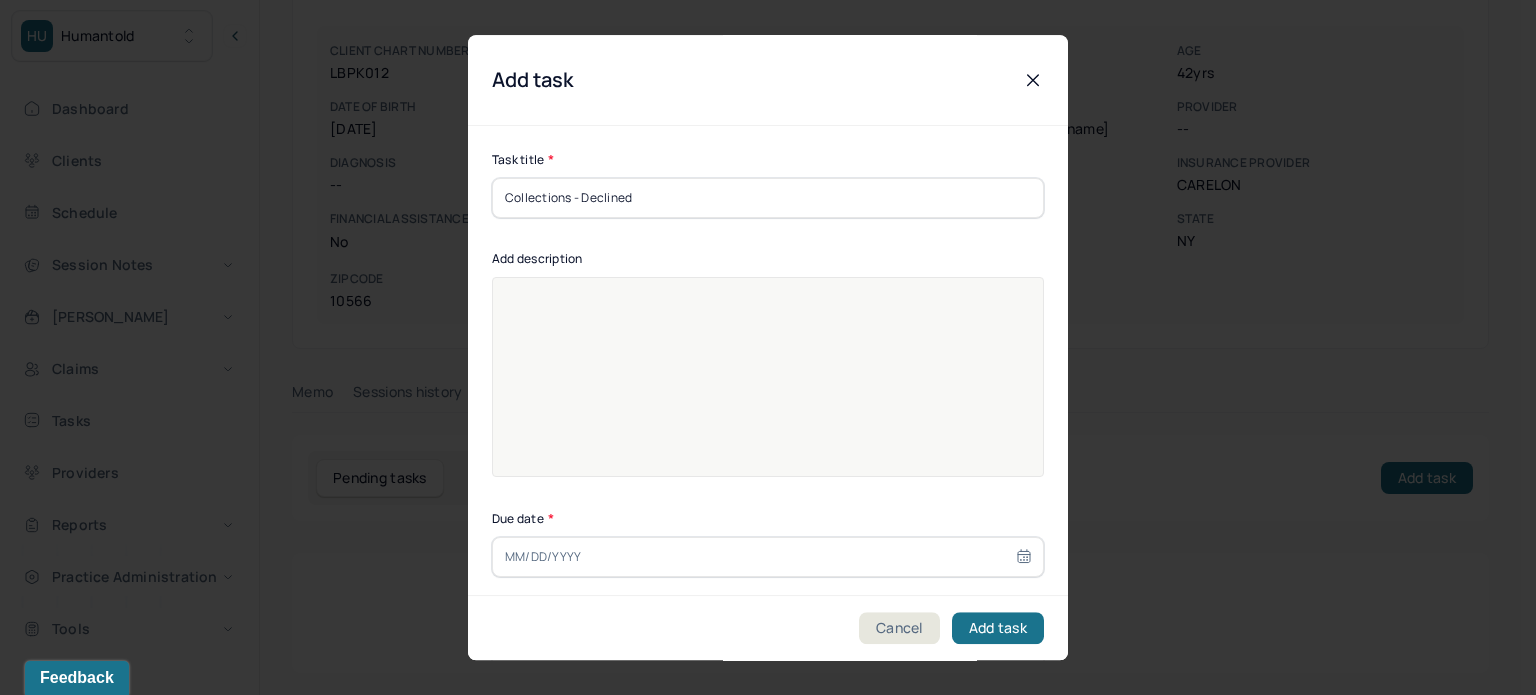 type on "Collections - Declined" 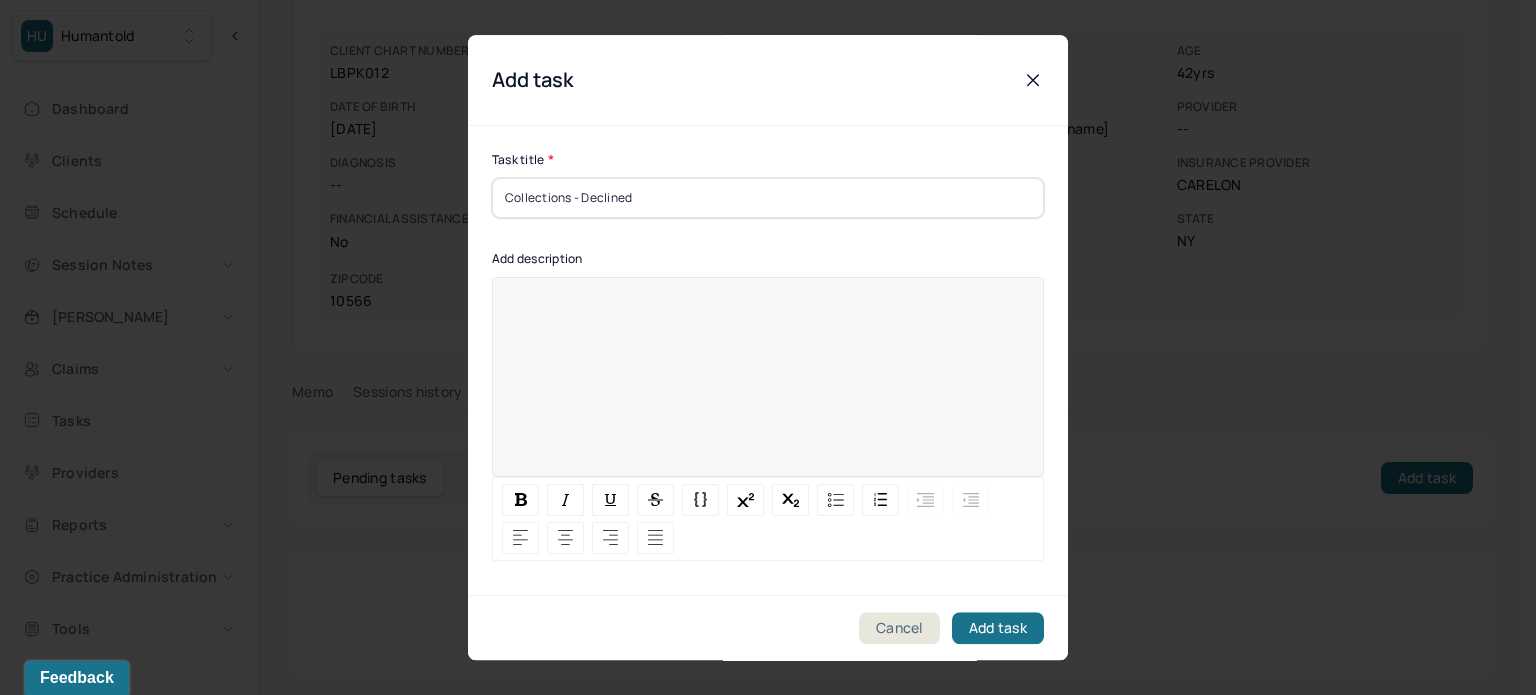 paste 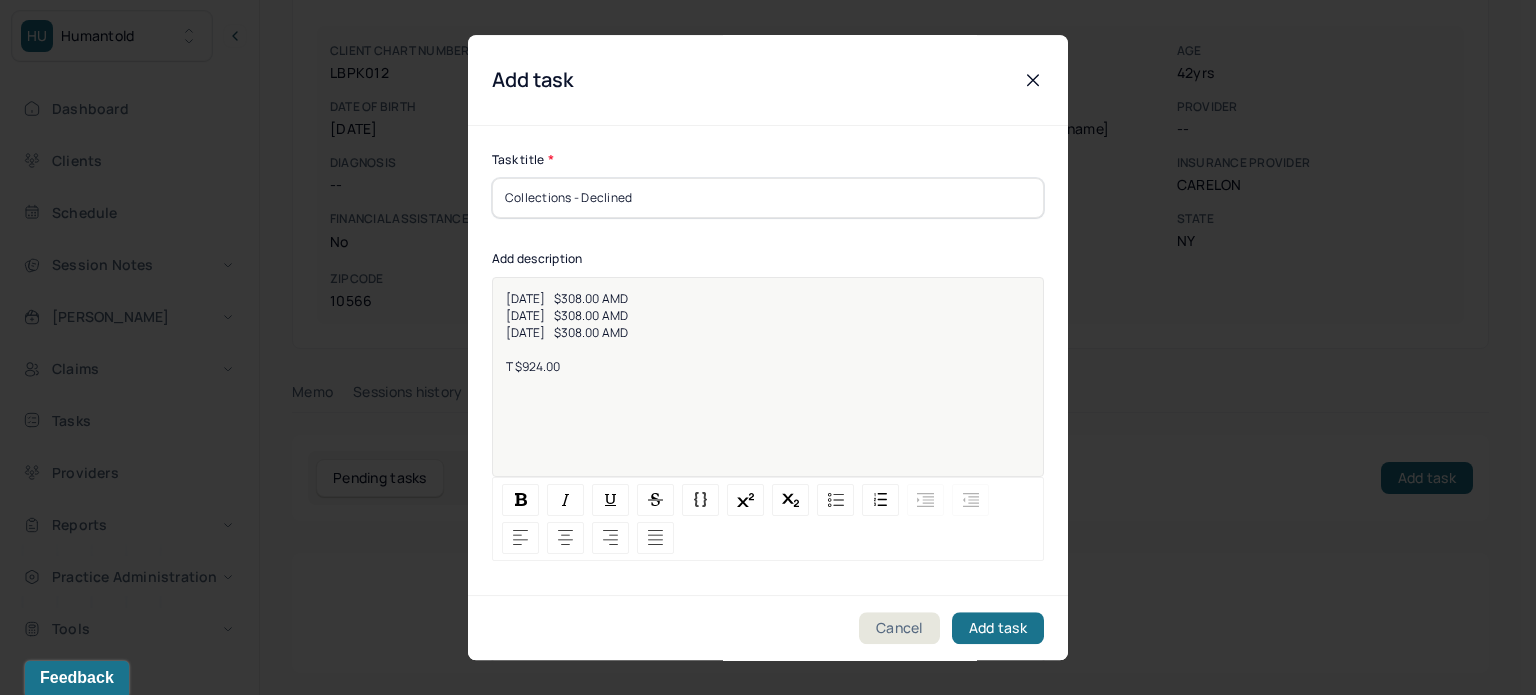 click on "4/16/2024	$308.00	AMD" at bounding box center (567, 298) 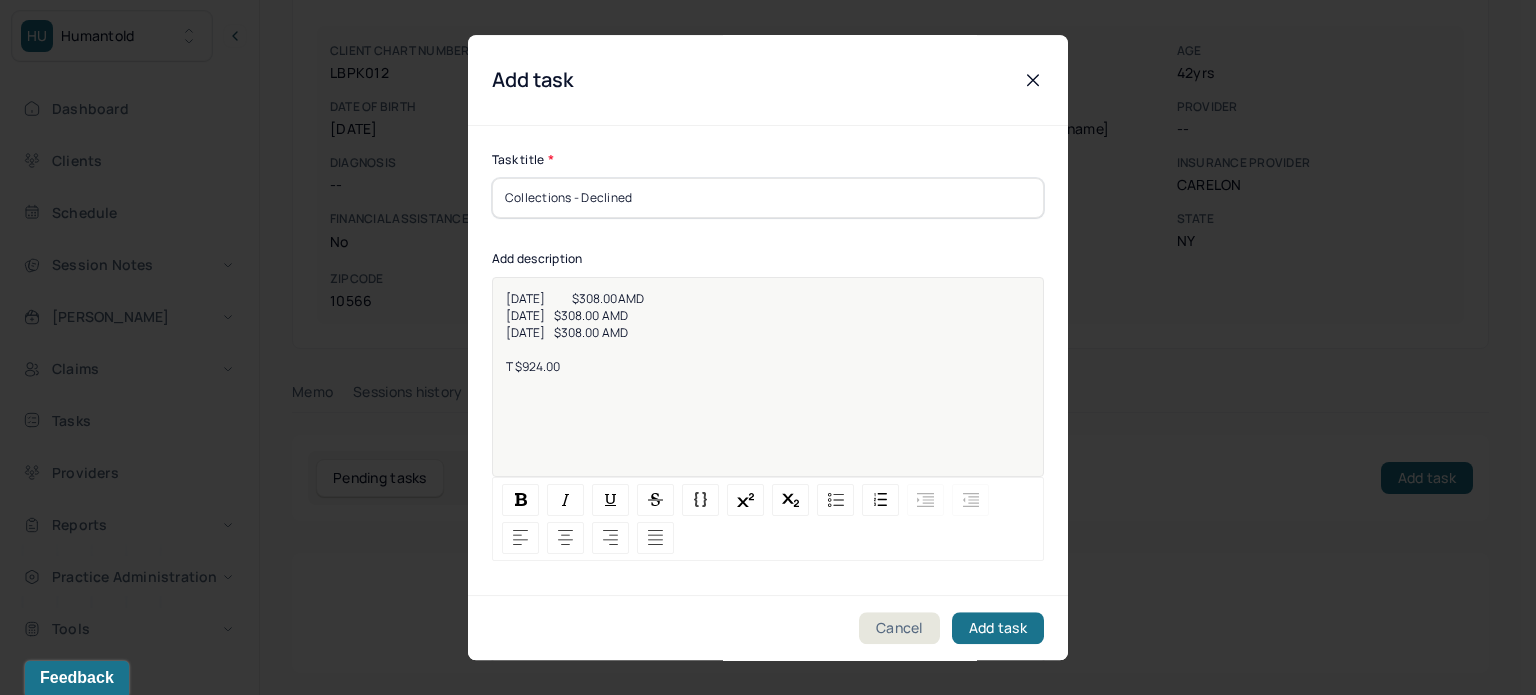 click on "4/16/2024	         $308.00	AMD 4/25/2024	$308.00	AMD 4/30/2024	$308.00	AMD T $924.00" at bounding box center [768, 390] 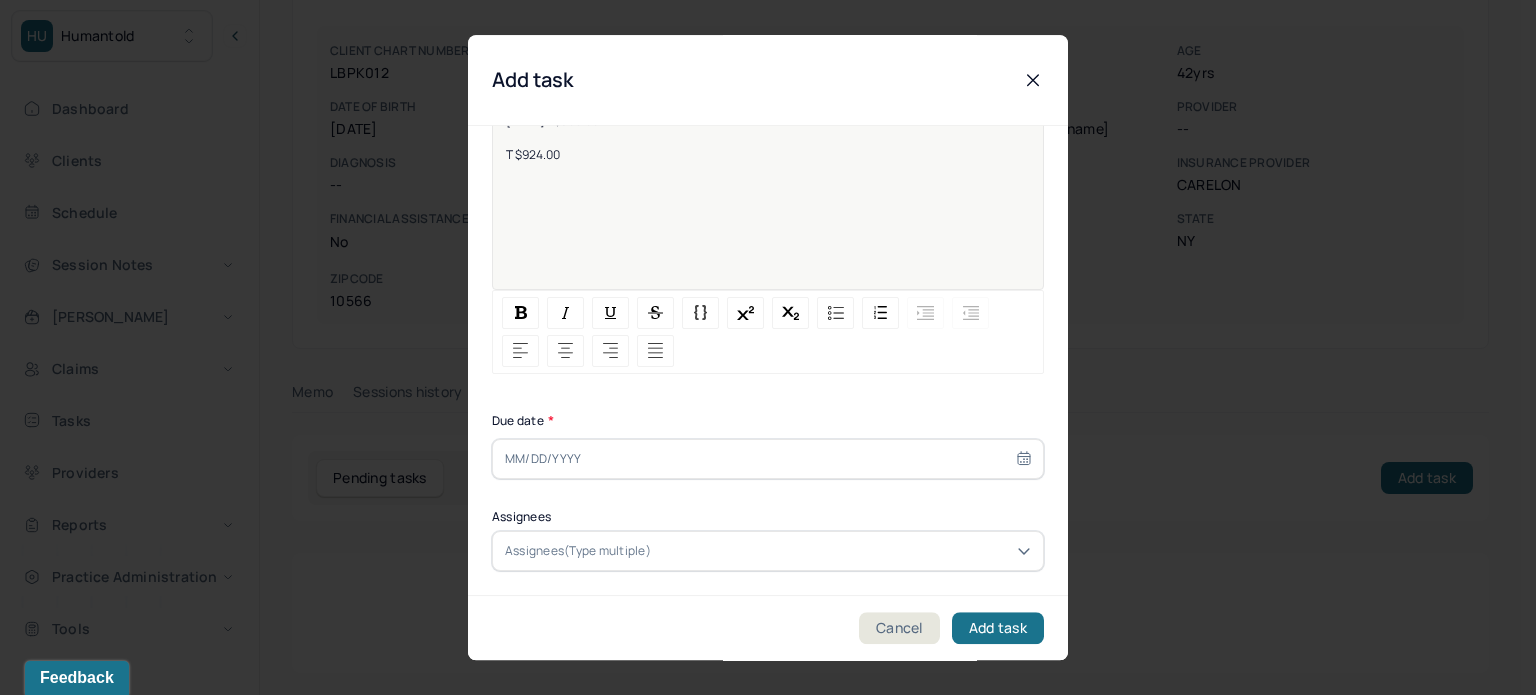 scroll, scrollTop: 200, scrollLeft: 0, axis: vertical 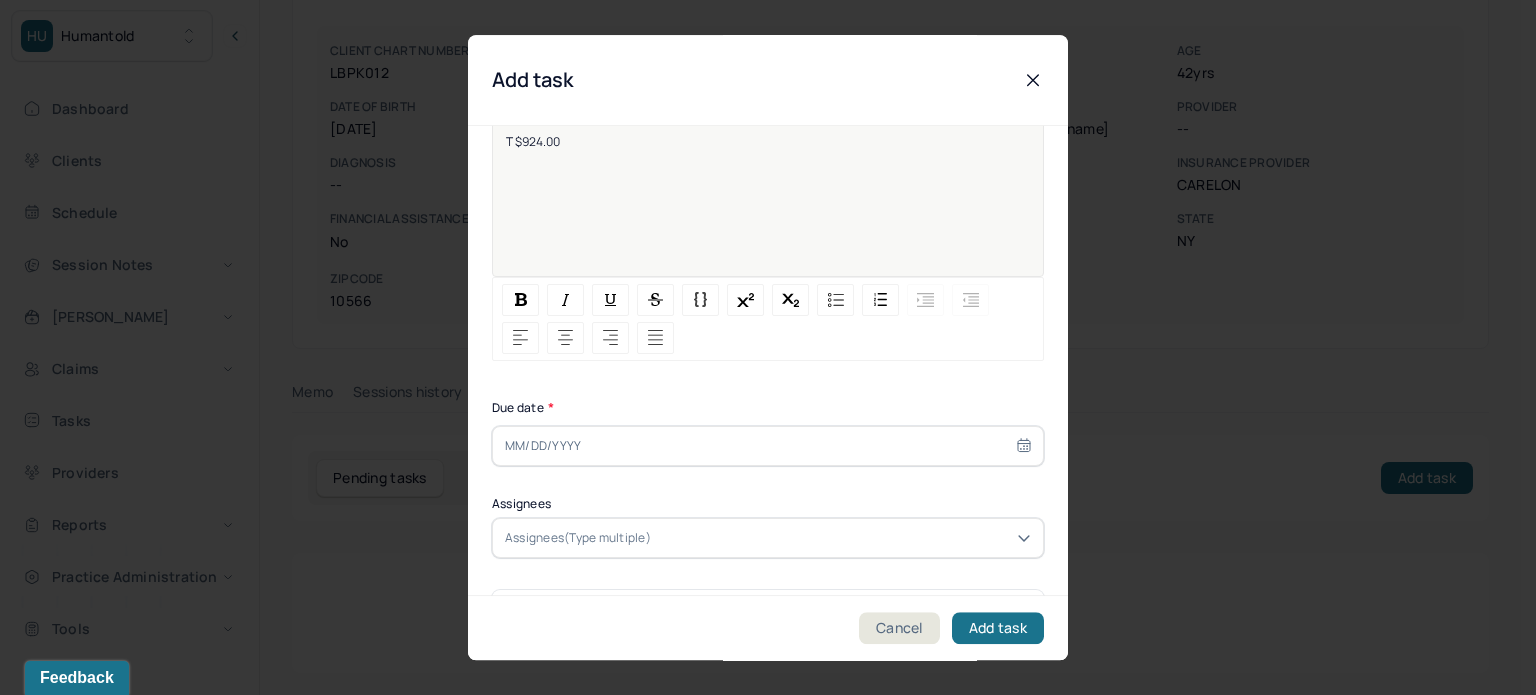 select on "6" 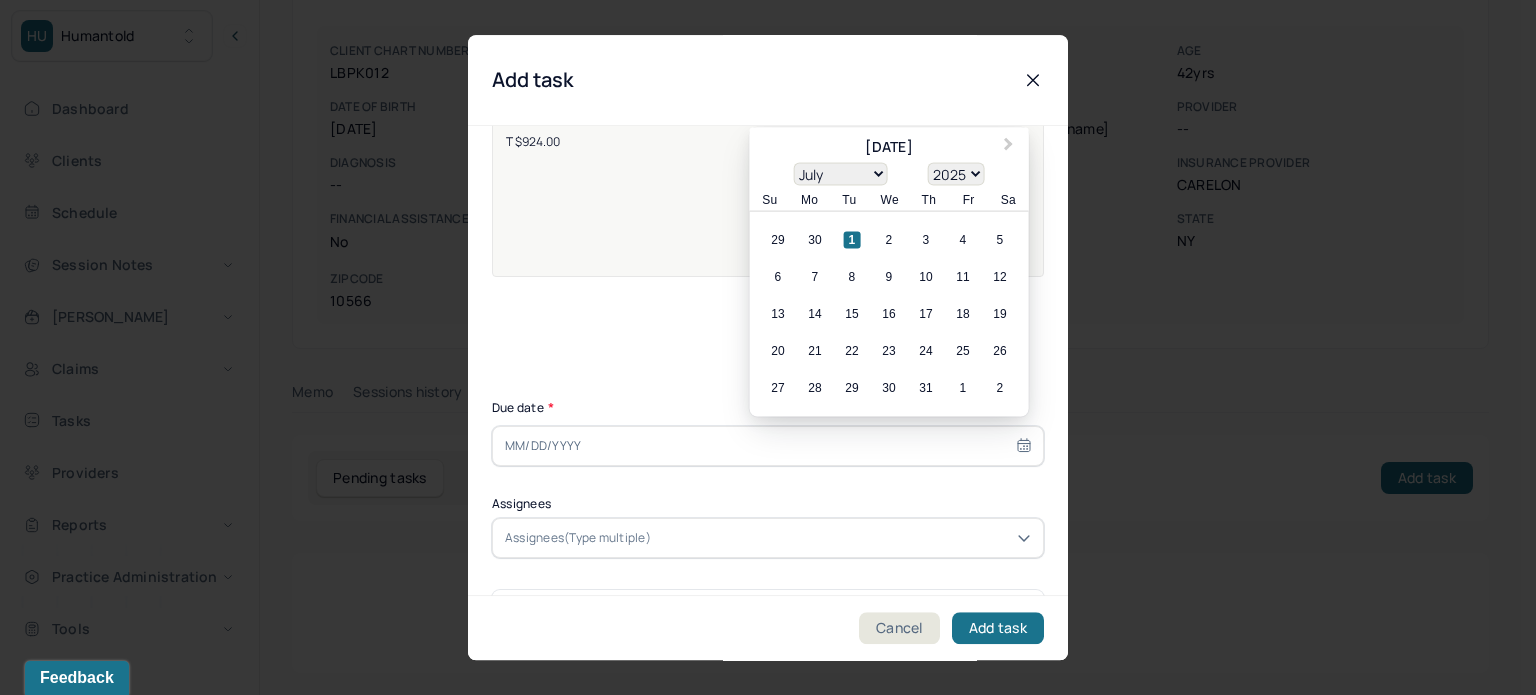 click at bounding box center (768, 446) 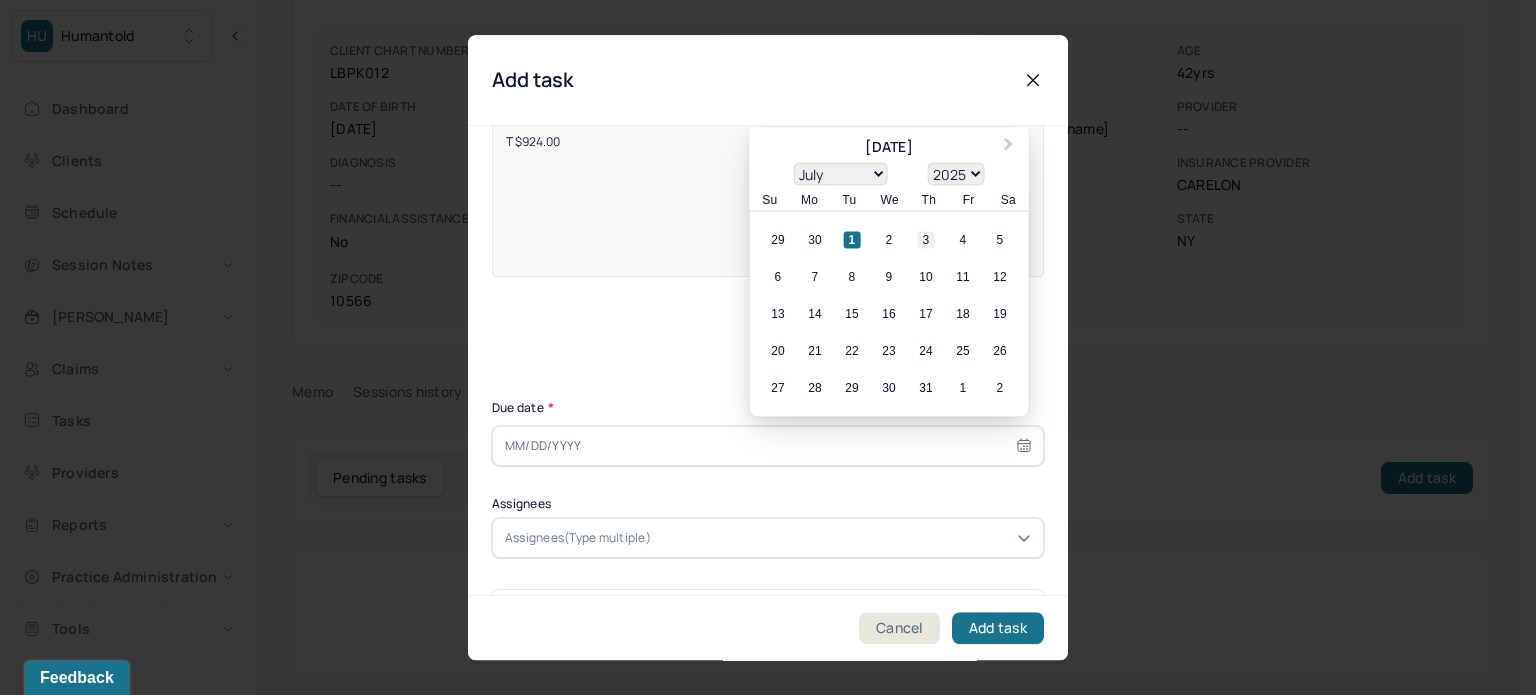 click on "3" at bounding box center [926, 240] 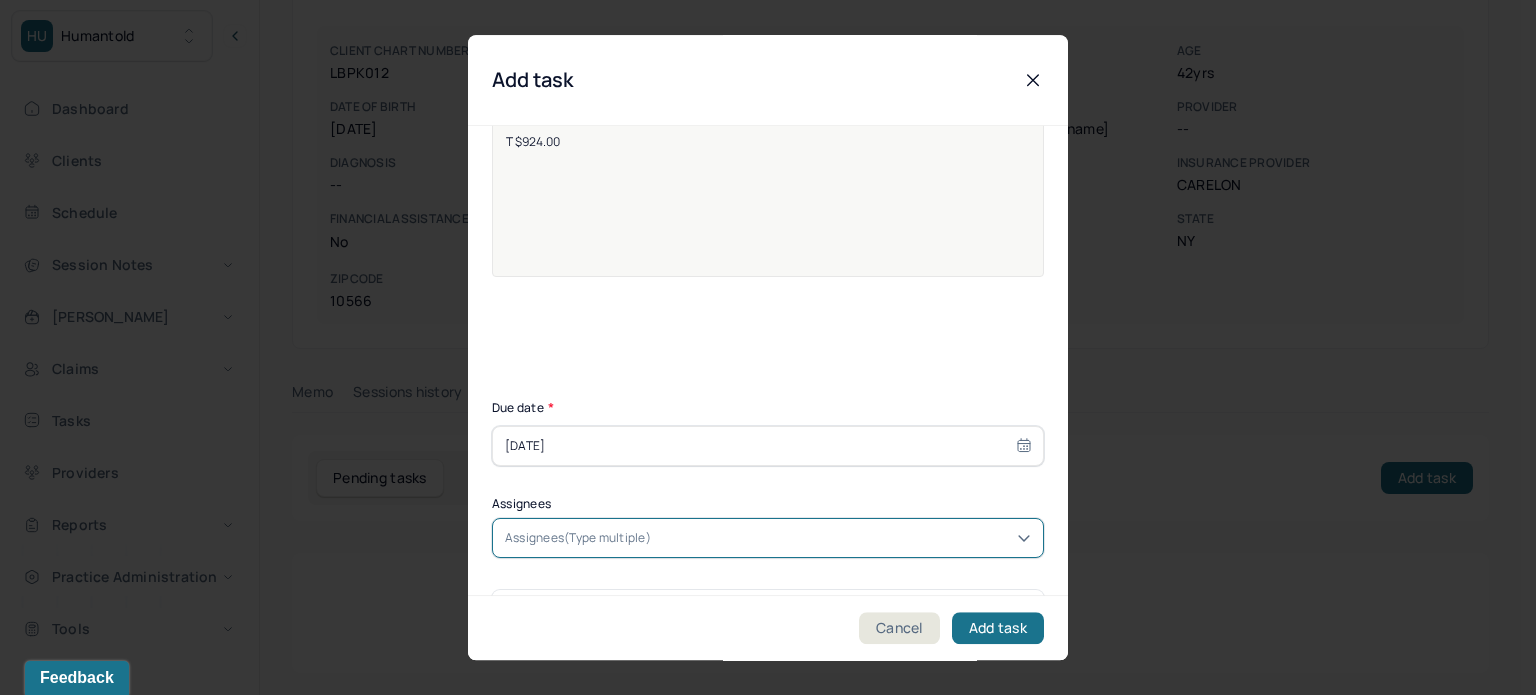 click at bounding box center (843, 538) 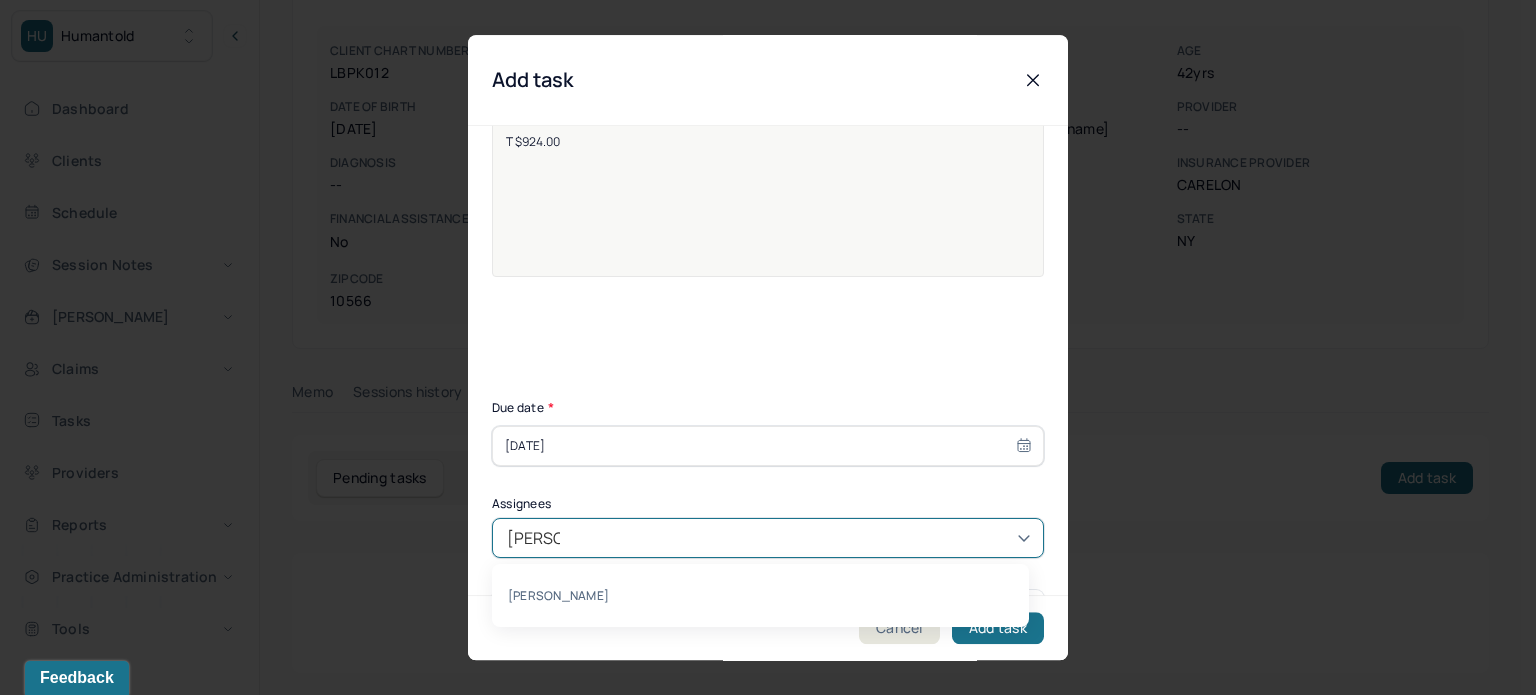 type on "katherine" 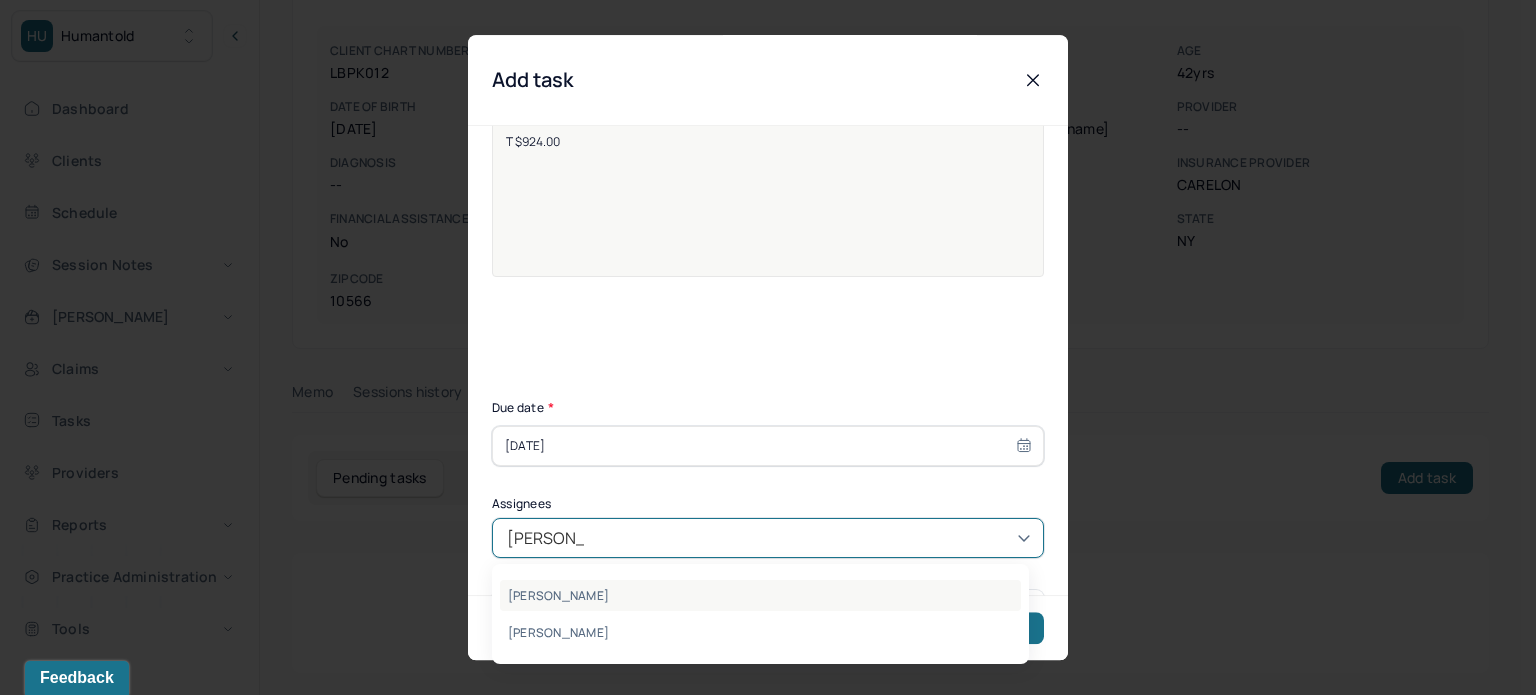 click on "Katherine Powers" at bounding box center (760, 595) 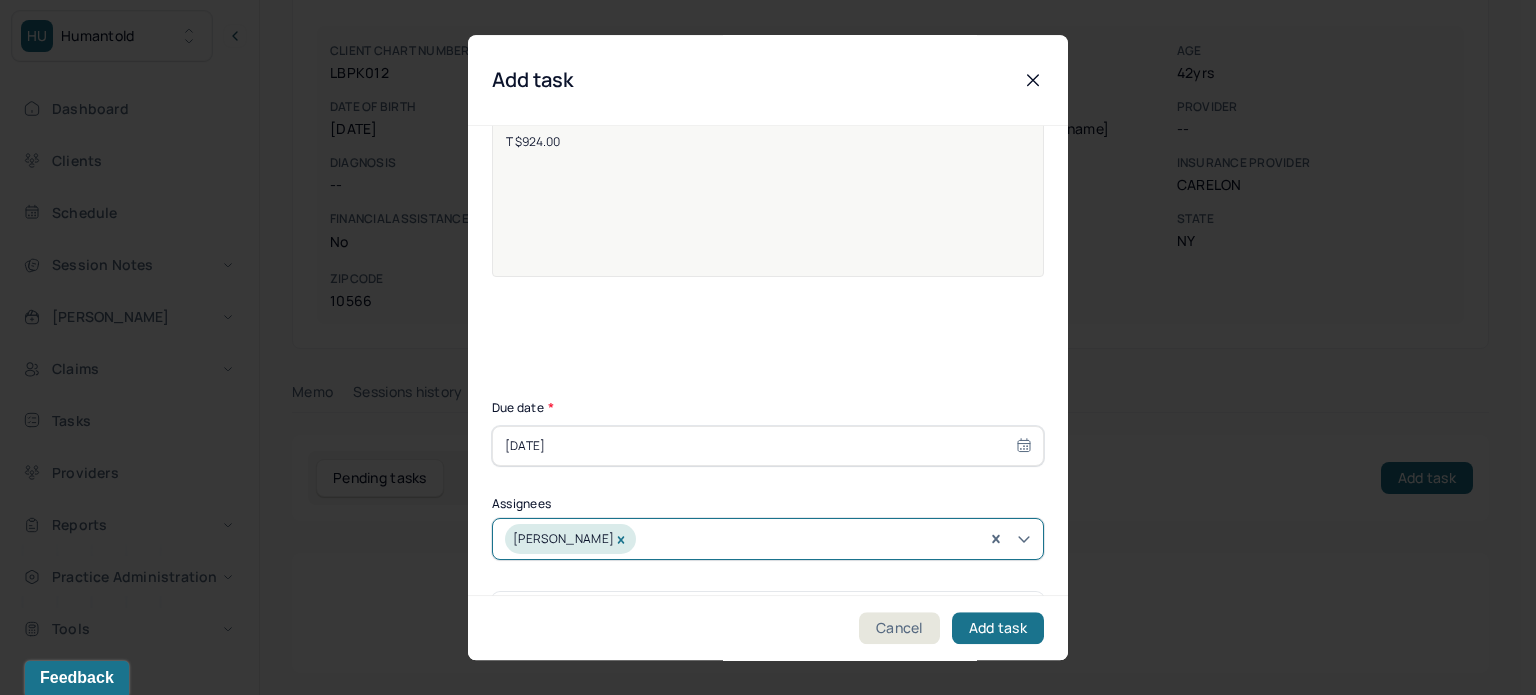 click on "07/03/2025" at bounding box center (768, 446) 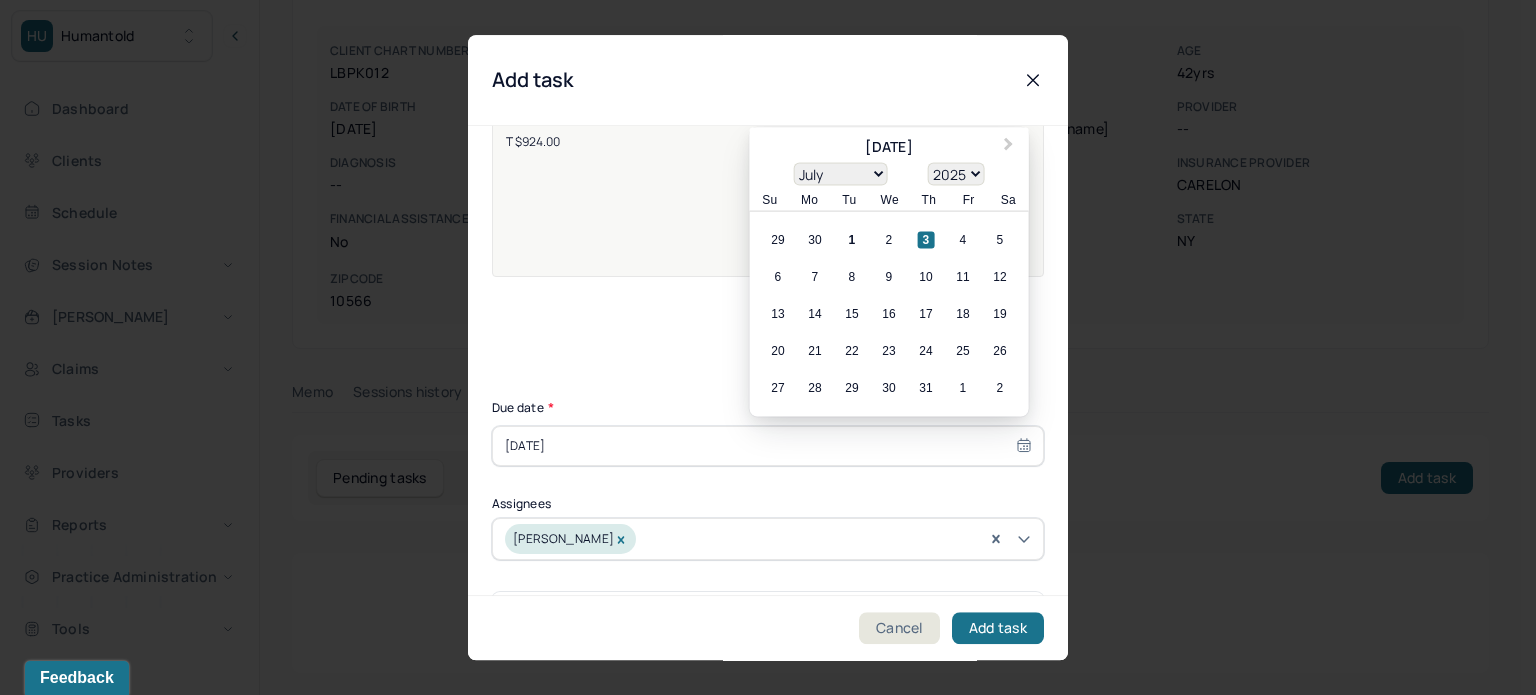 click on "3" at bounding box center [926, 240] 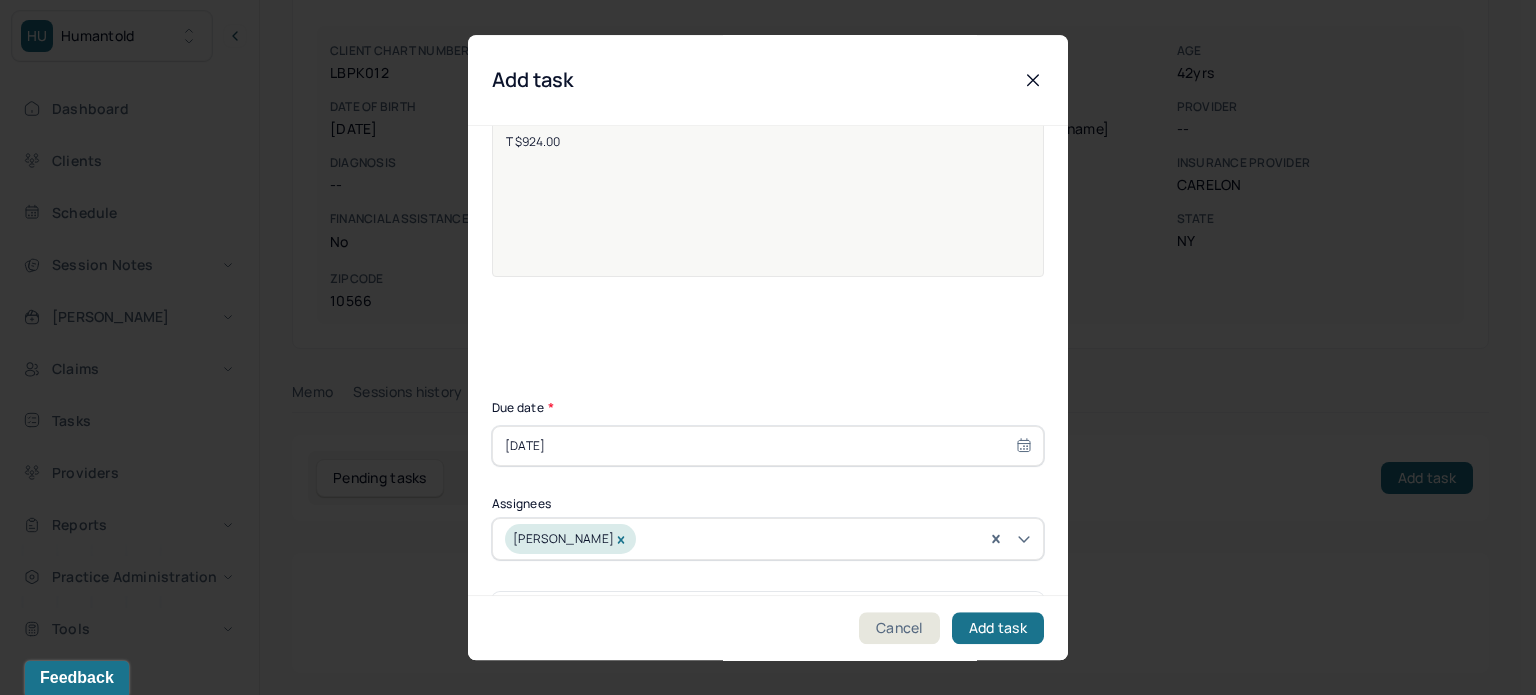 click on "Task title * Collections - Declined Add description 4/16/2024	         $308.00	AMD 4/25/2024	$308.00	AMD 4/30/2024	$308.00	AMD T $924.00 Due date * 07/03/2025 Assignees Katherine Powers   Matija Laurence" at bounding box center (768, 291) 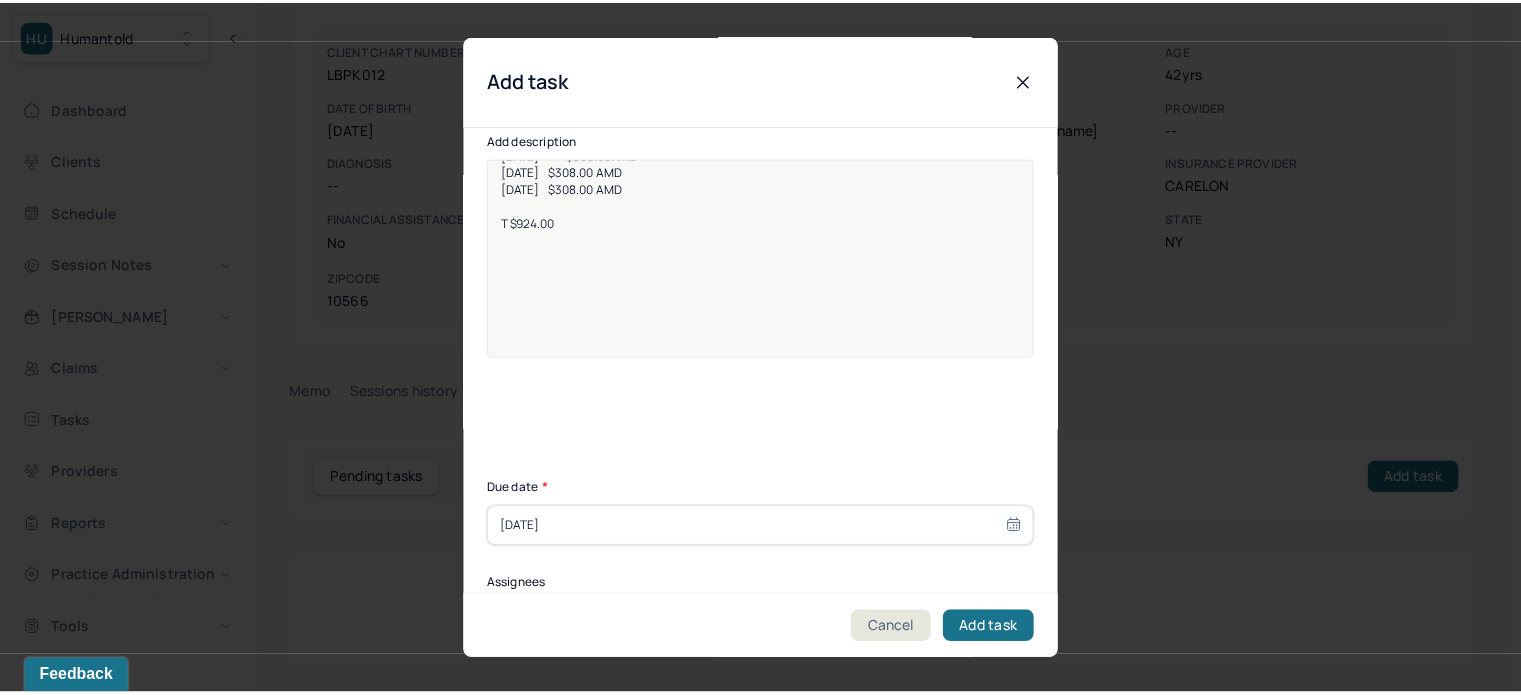 scroll, scrollTop: 0, scrollLeft: 0, axis: both 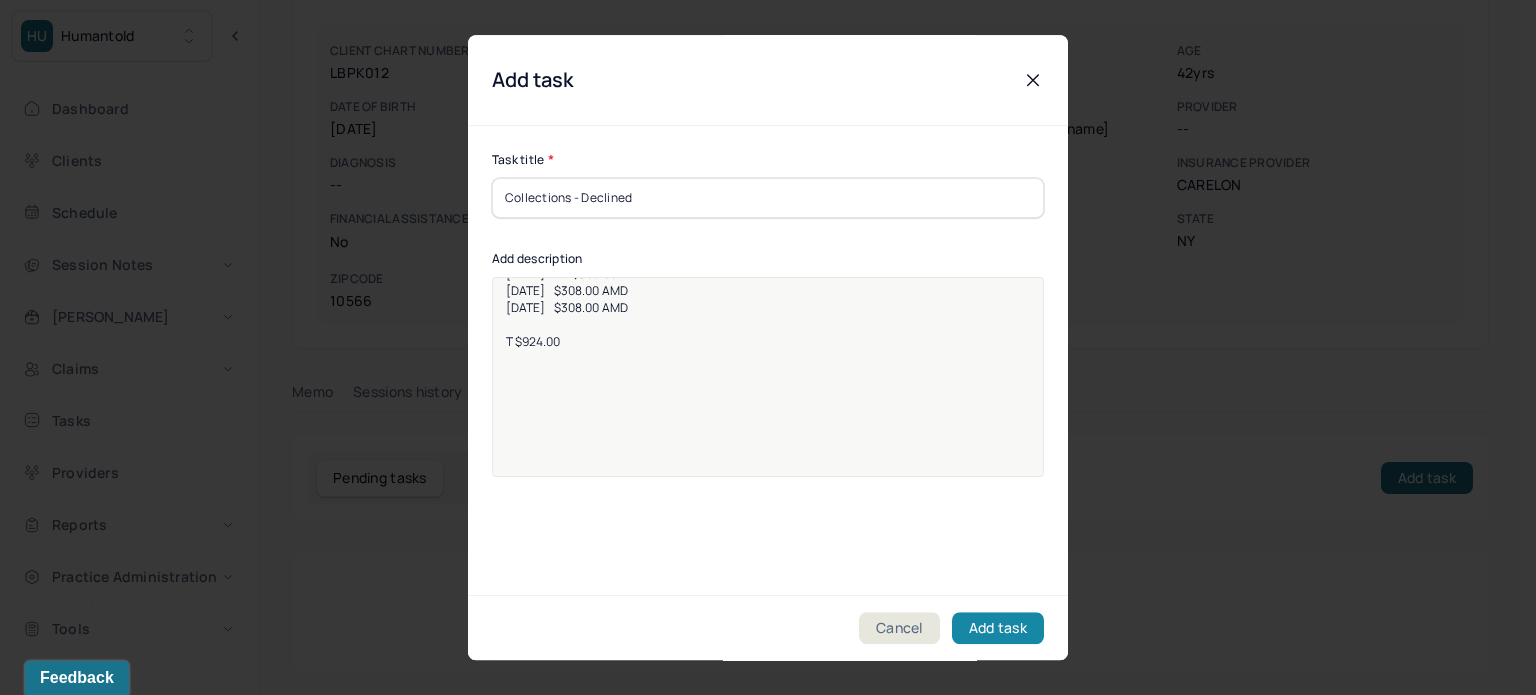 click on "Add task" at bounding box center (998, 628) 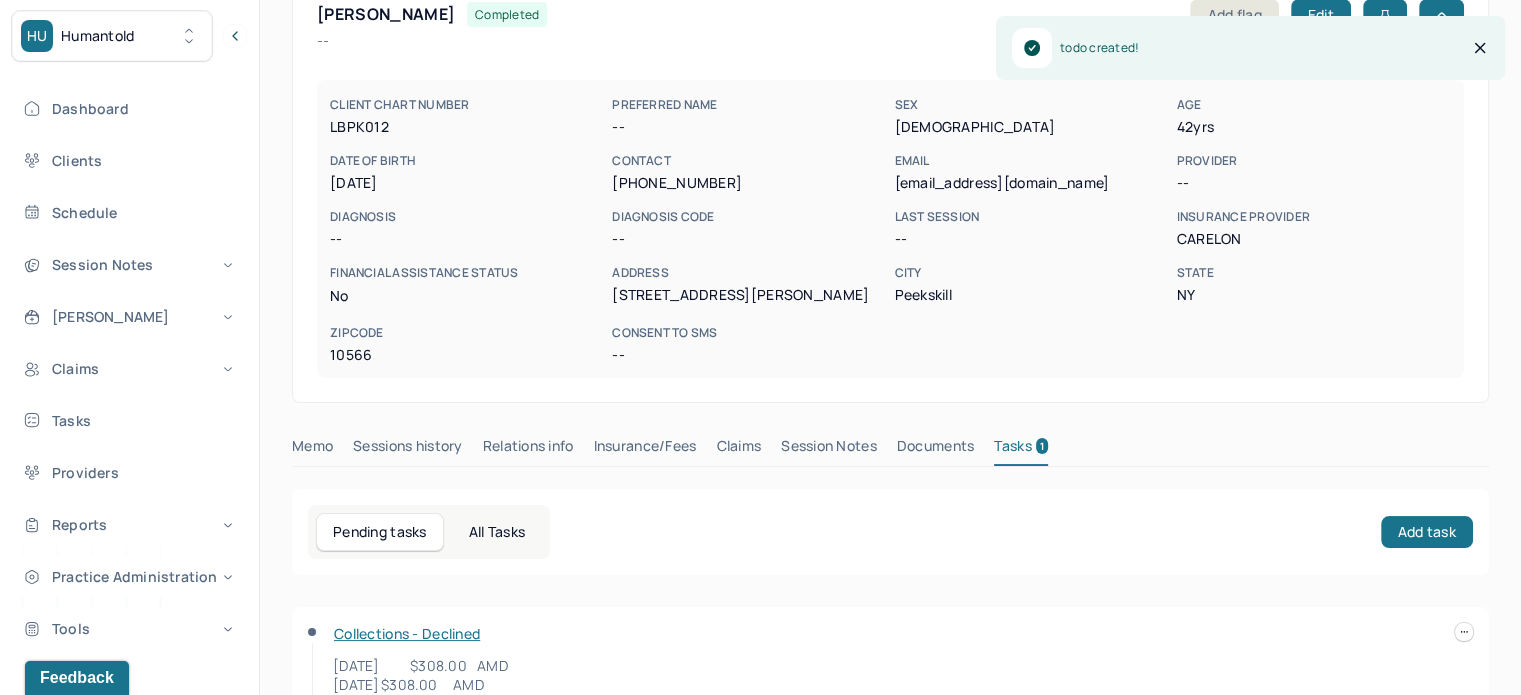 scroll, scrollTop: 0, scrollLeft: 0, axis: both 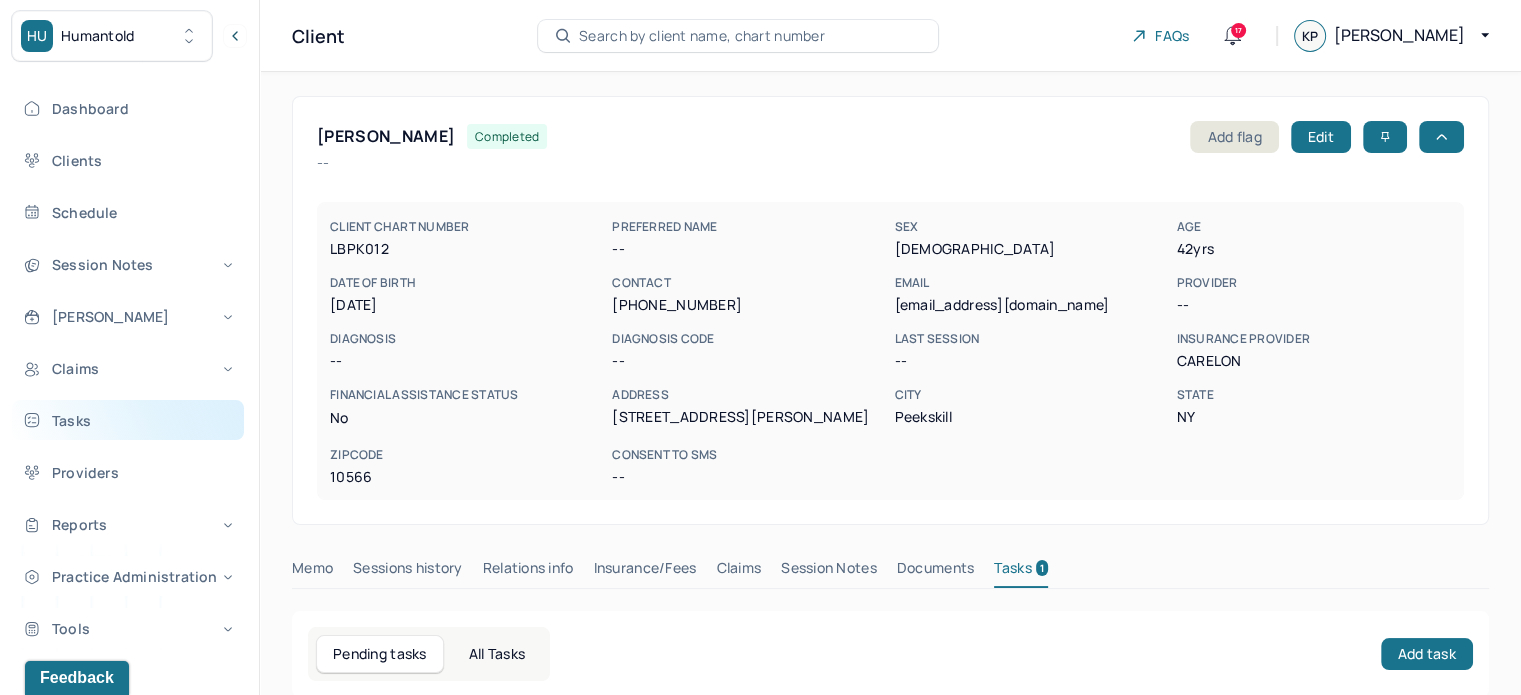 click on "Tasks" at bounding box center (128, 420) 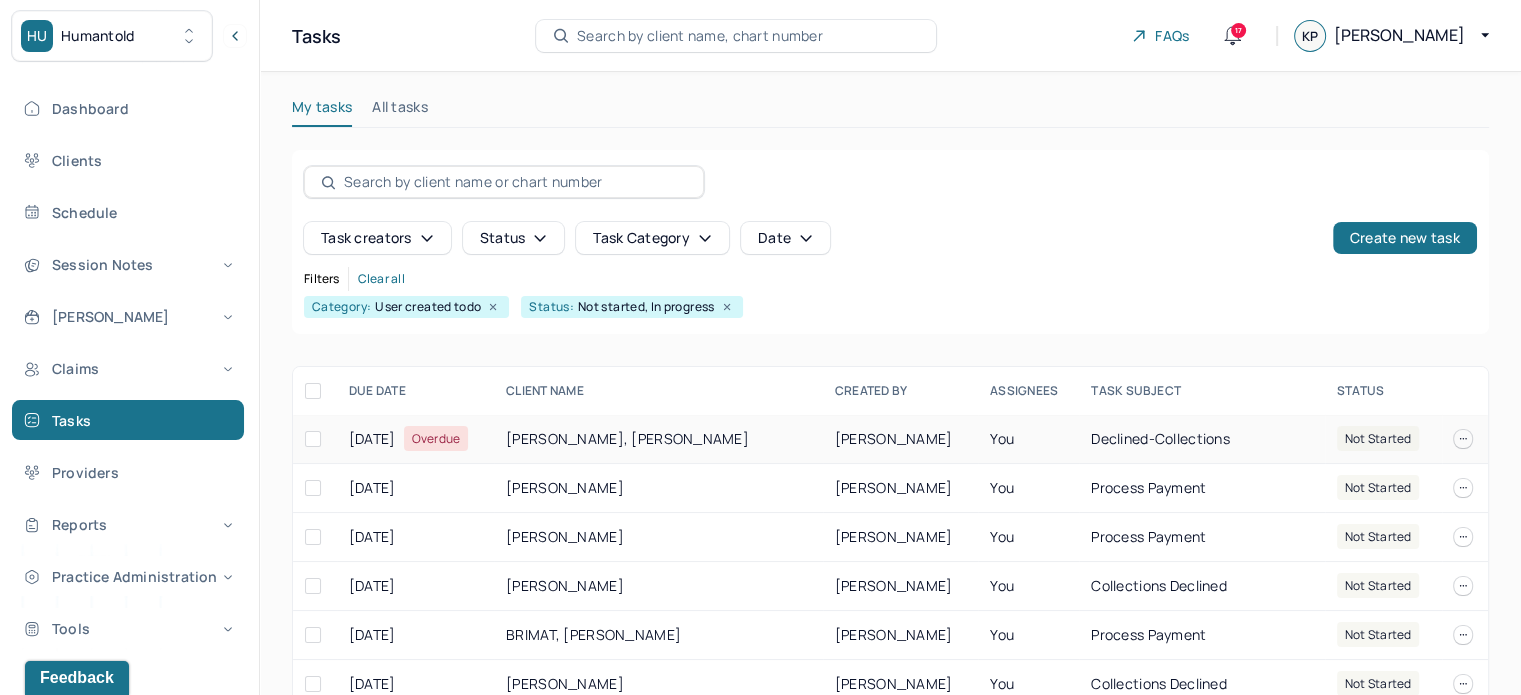 click on "LAVEAU-HOSTY, BARNICA" at bounding box center [658, 439] 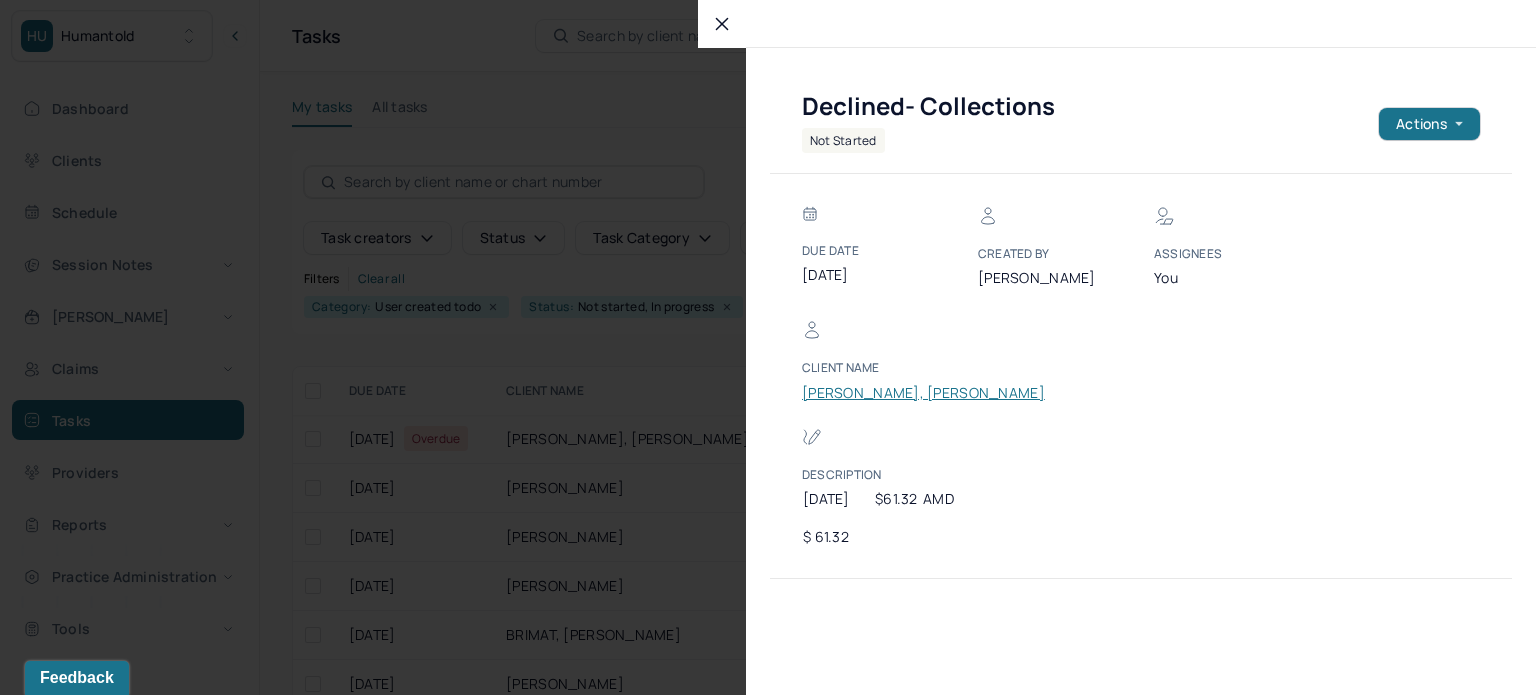 click on "LAVEAU-HOSTY, BARNICA" at bounding box center (923, 393) 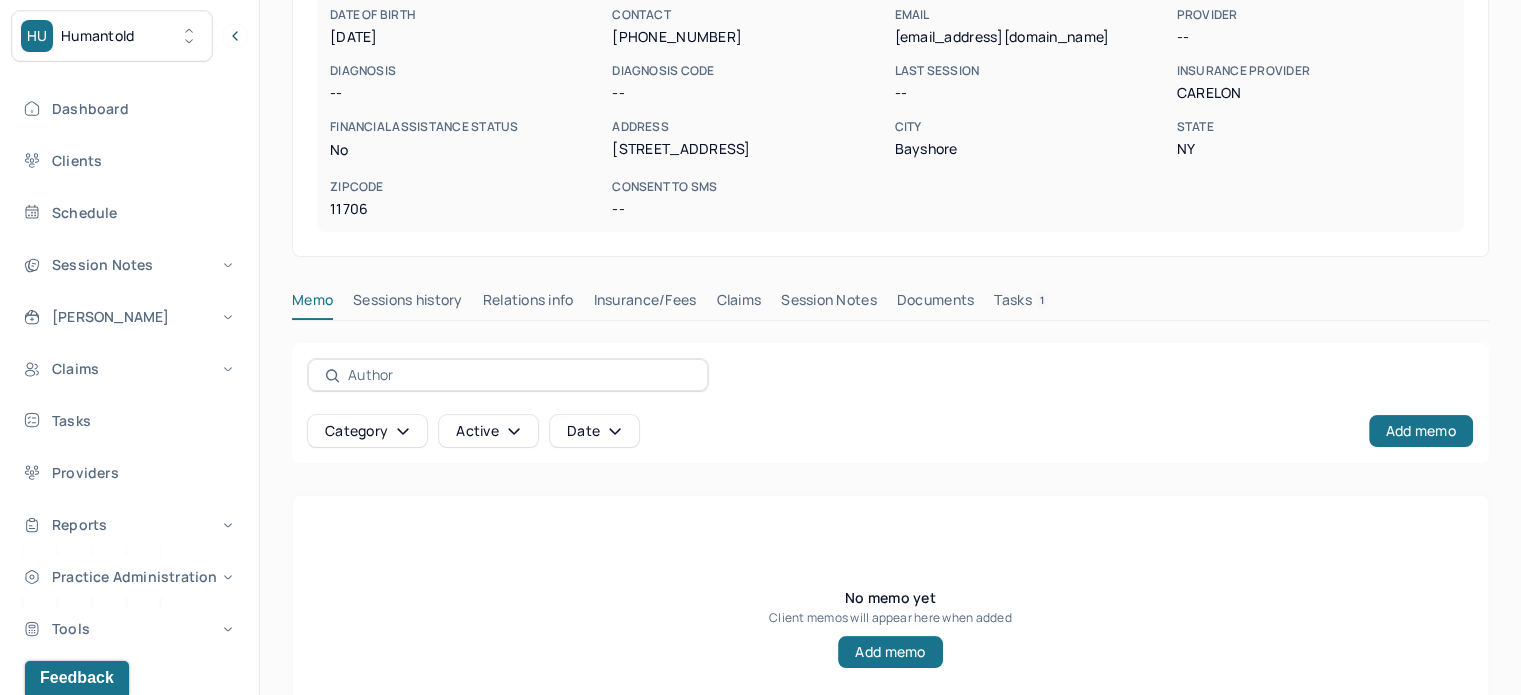 scroll, scrollTop: 156, scrollLeft: 0, axis: vertical 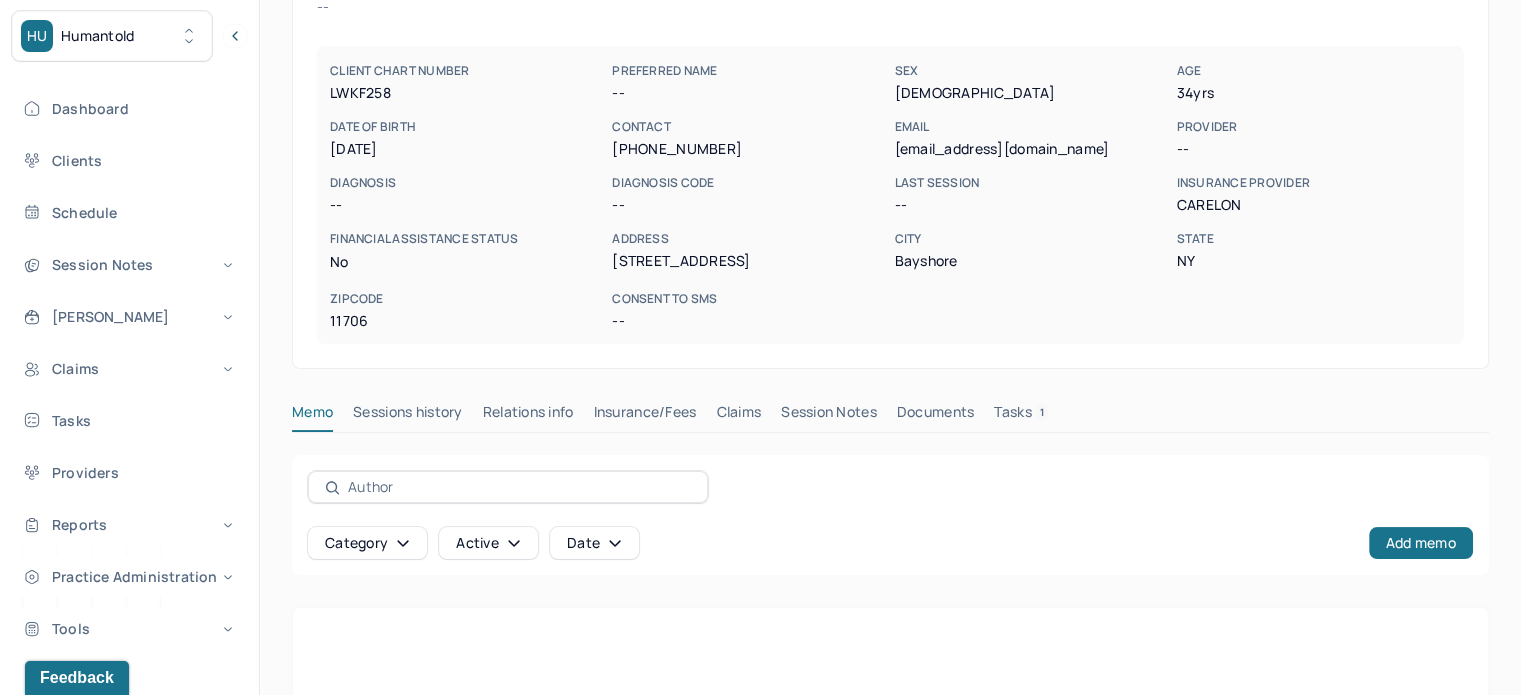 click on "Tasks 1" at bounding box center (1021, 416) 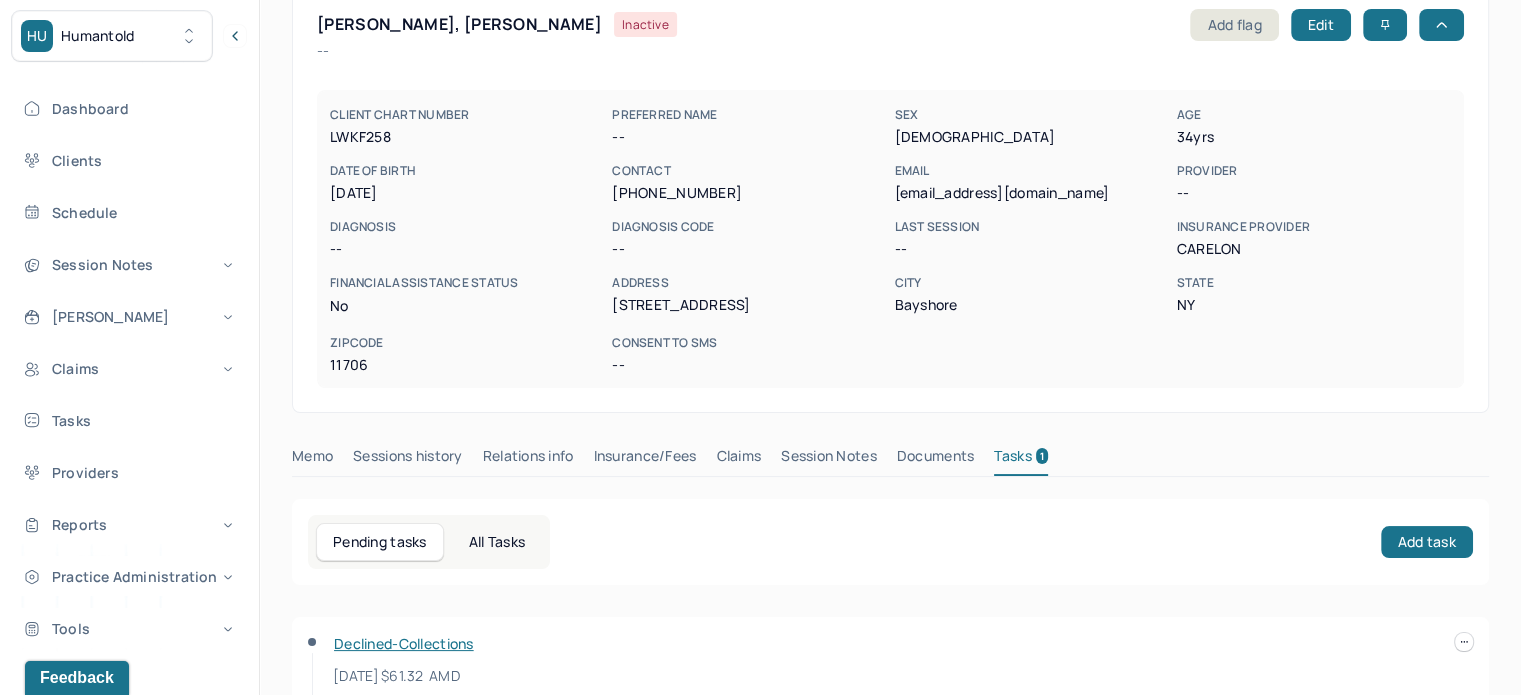 scroll, scrollTop: 46, scrollLeft: 0, axis: vertical 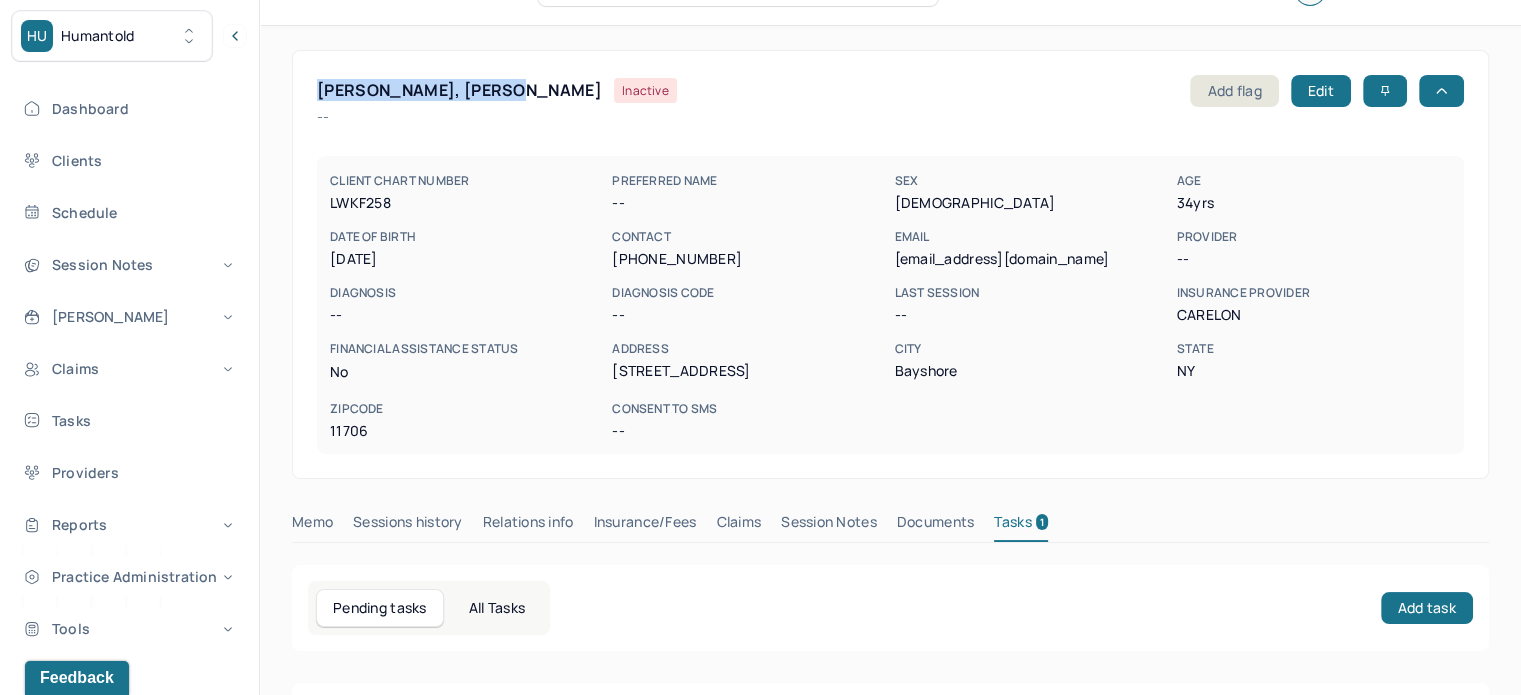 drag, startPoint x: 518, startPoint y: 91, endPoint x: 309, endPoint y: 91, distance: 209 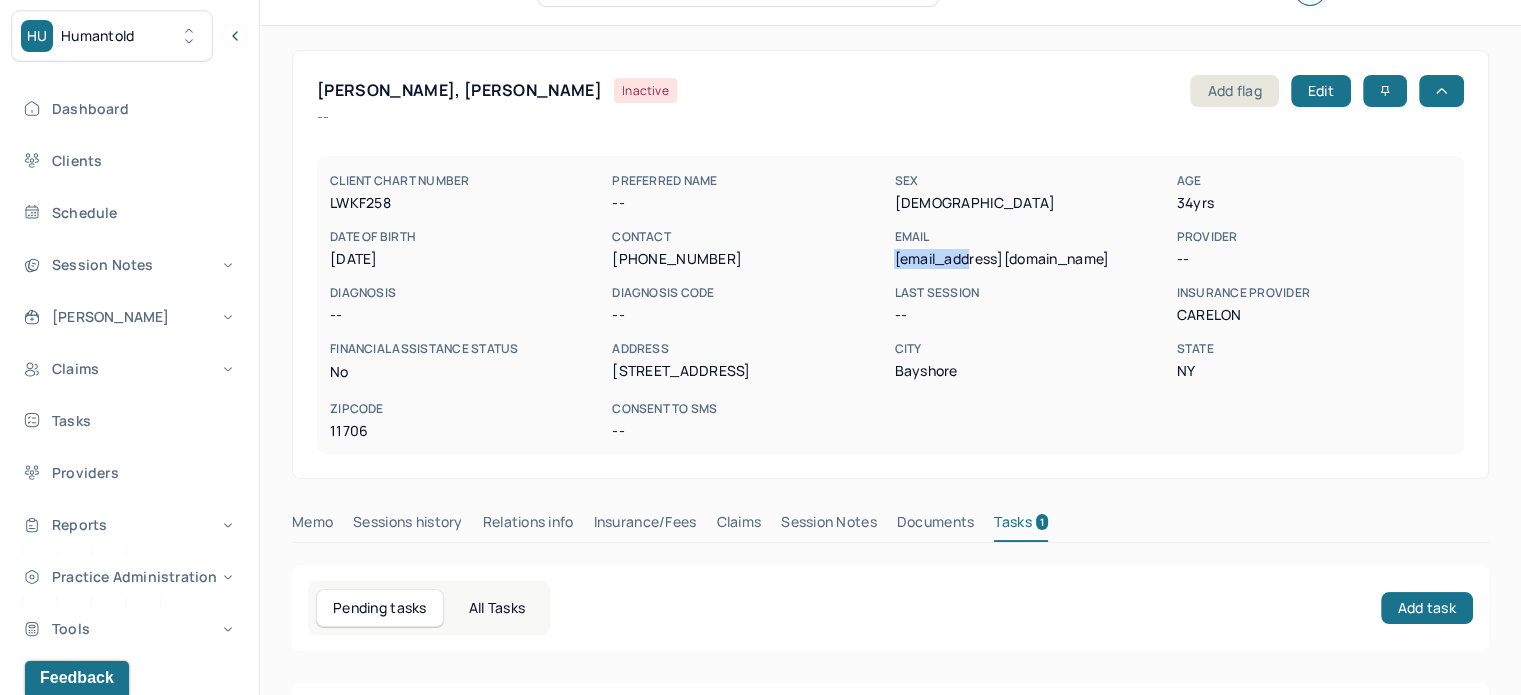 click on "nicalaveau@gmail.com" at bounding box center (1031, 259) 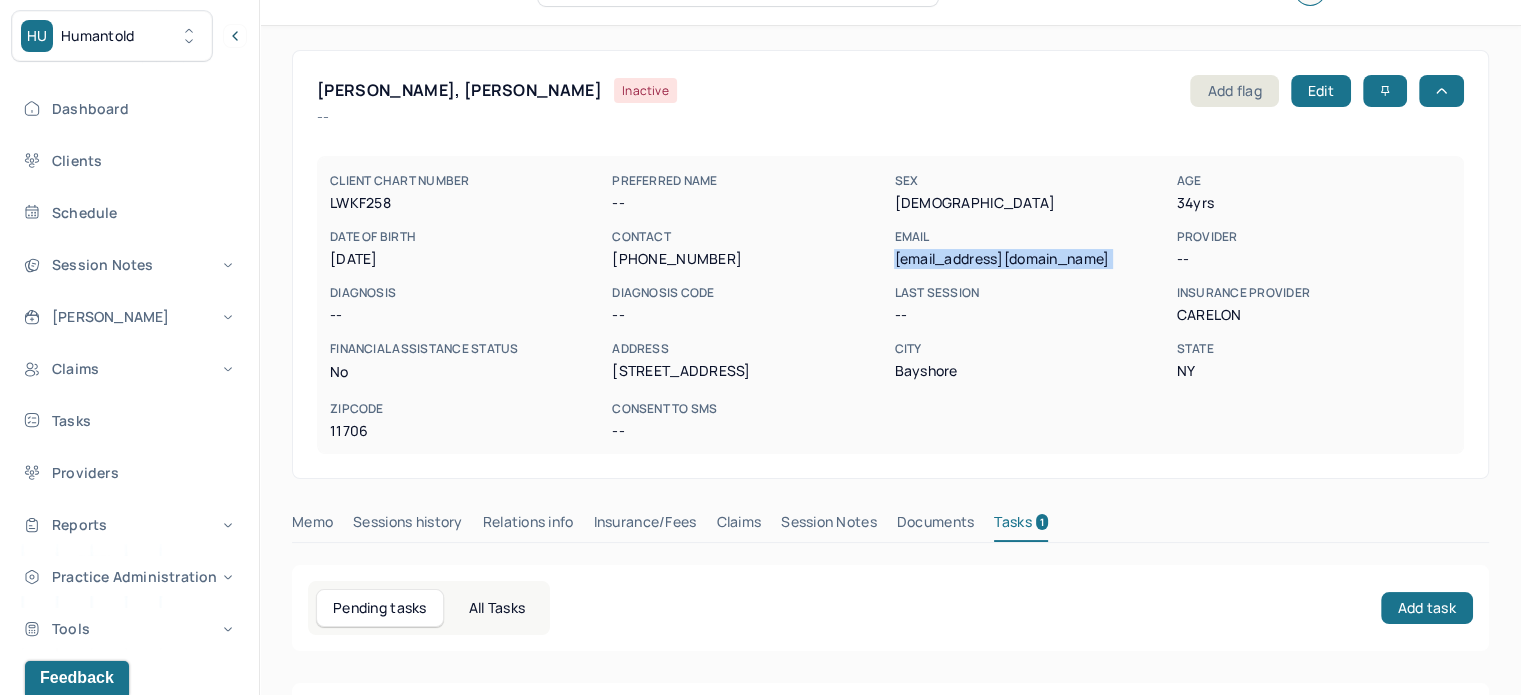 click on "nicalaveau@gmail.com" at bounding box center (1031, 259) 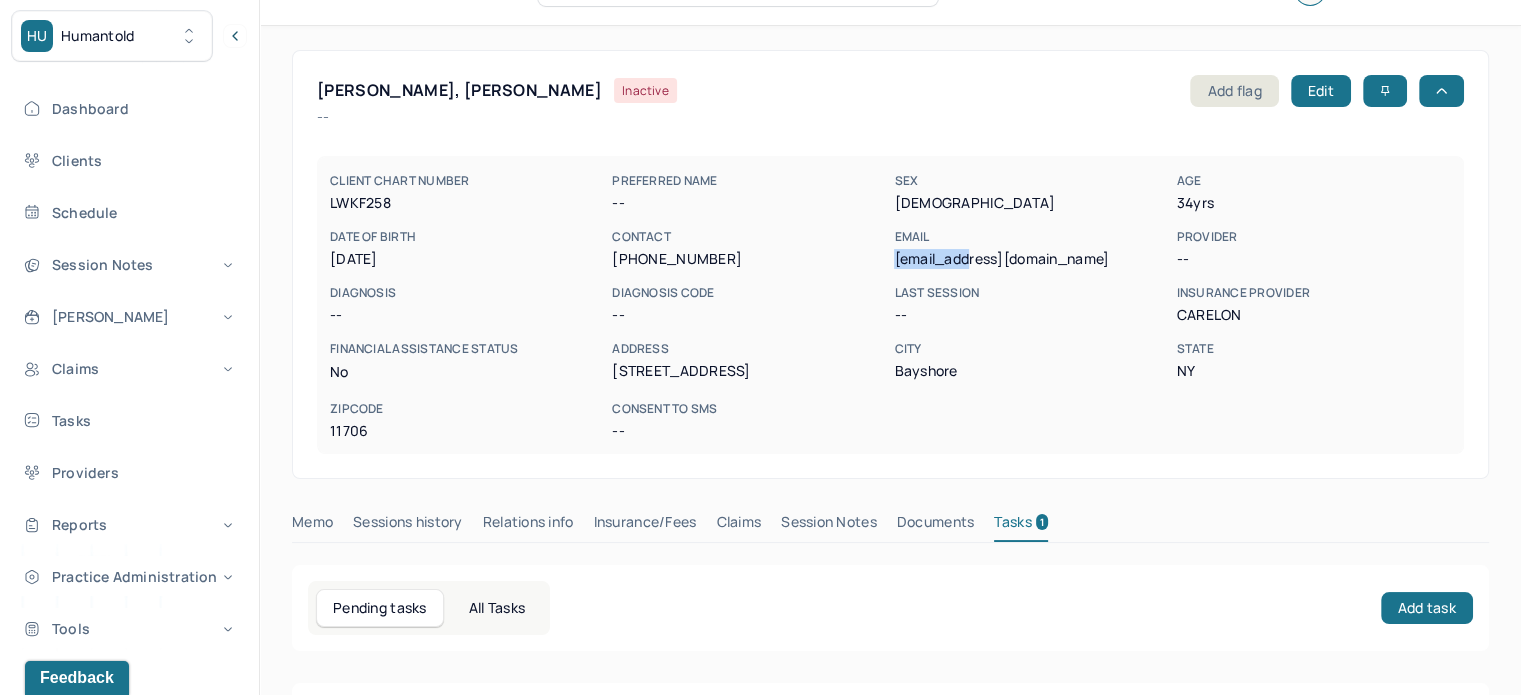 click on "nicalaveau@gmail.com" at bounding box center [1031, 259] 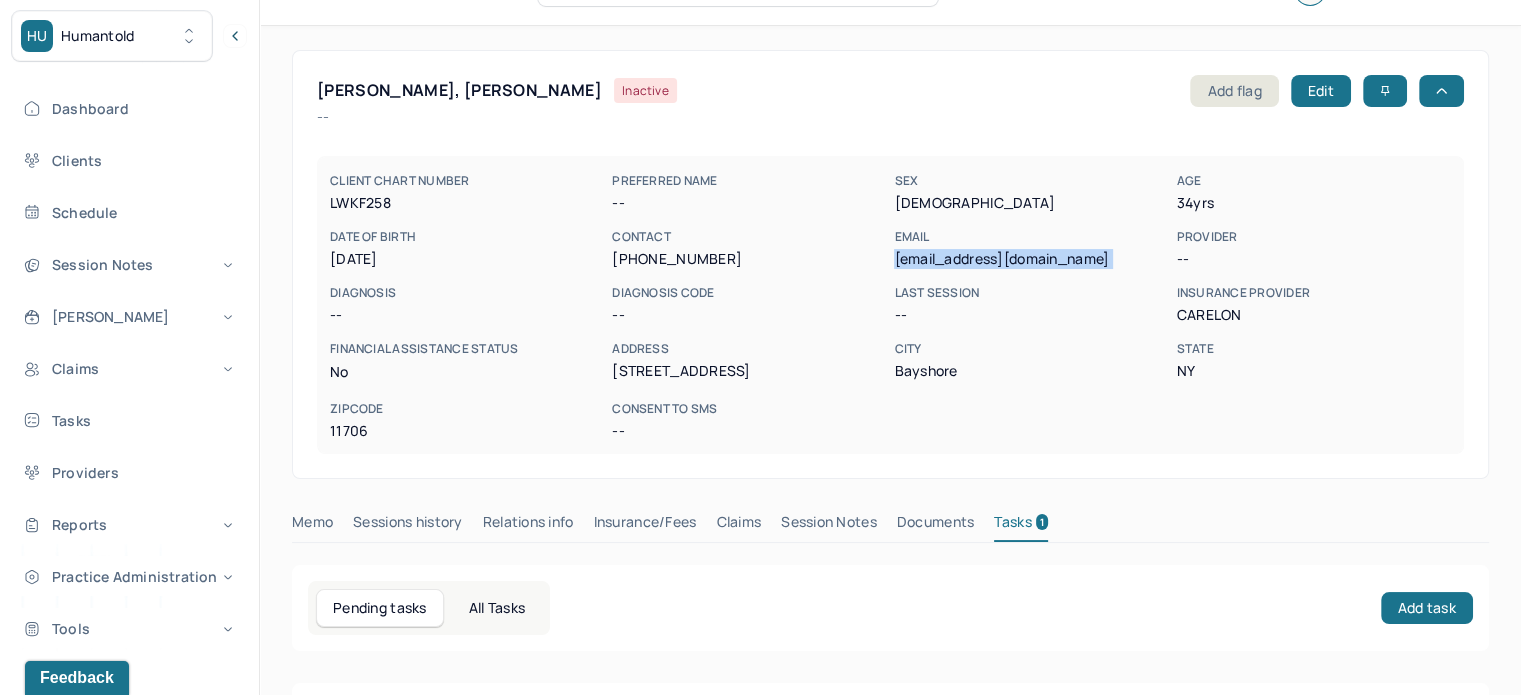 click on "nicalaveau@gmail.com" at bounding box center [1031, 259] 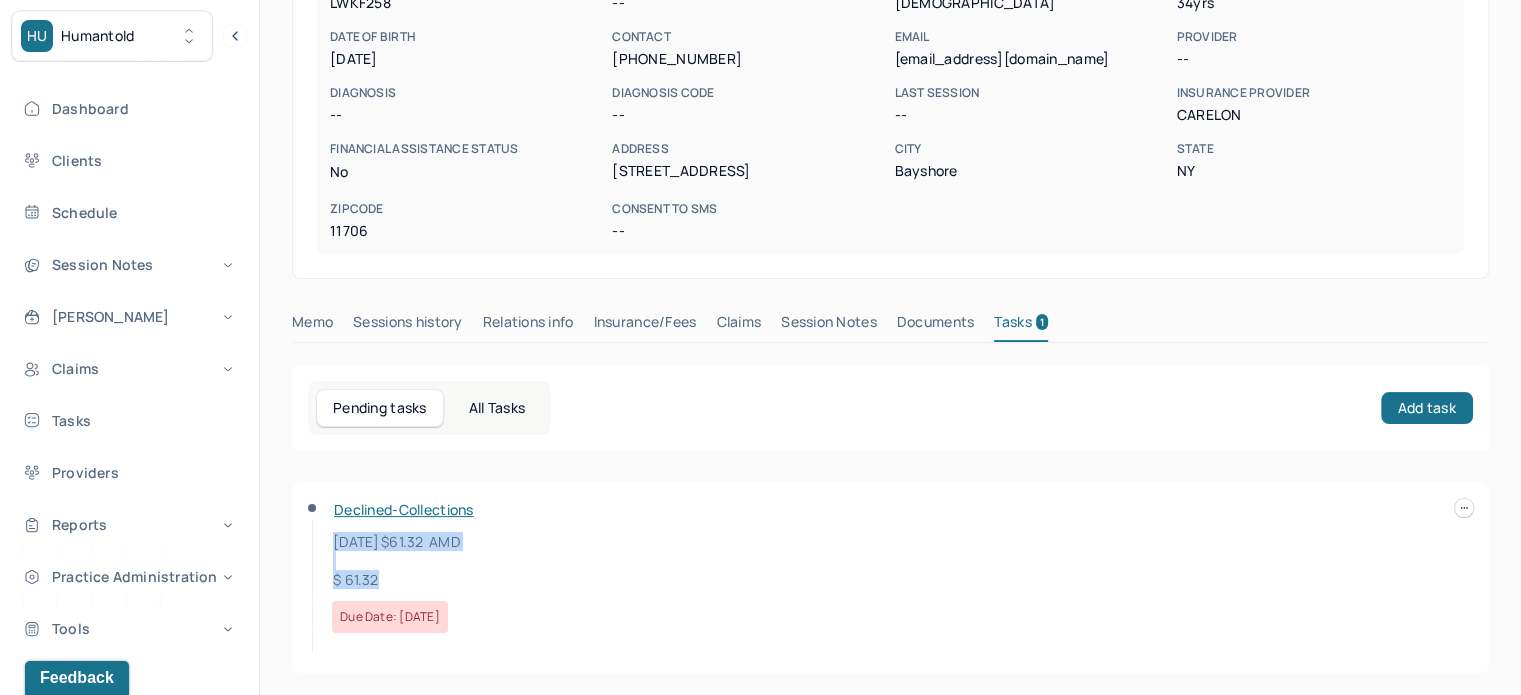 drag, startPoint x: 385, startPoint y: 583, endPoint x: 331, endPoint y: 539, distance: 69.656296 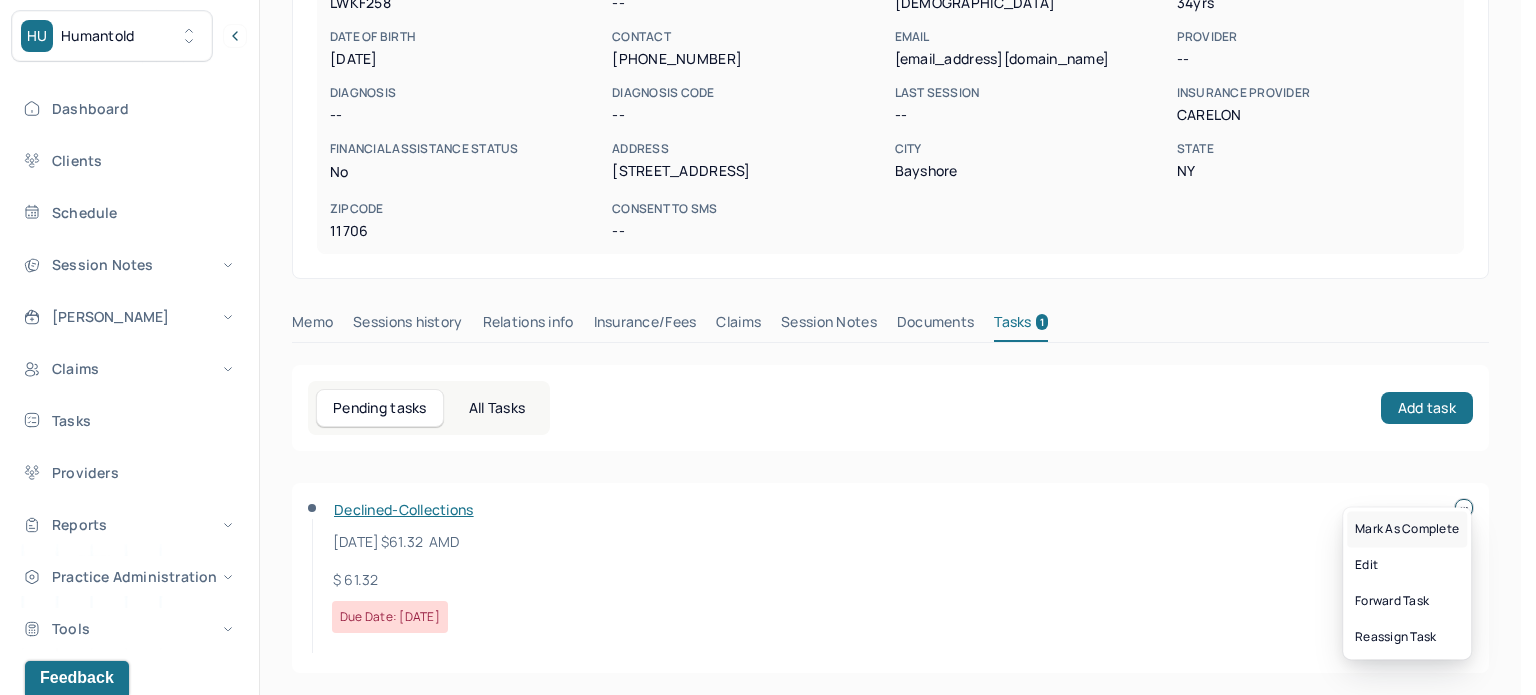 click on "Mark as complete" at bounding box center (1407, 529) 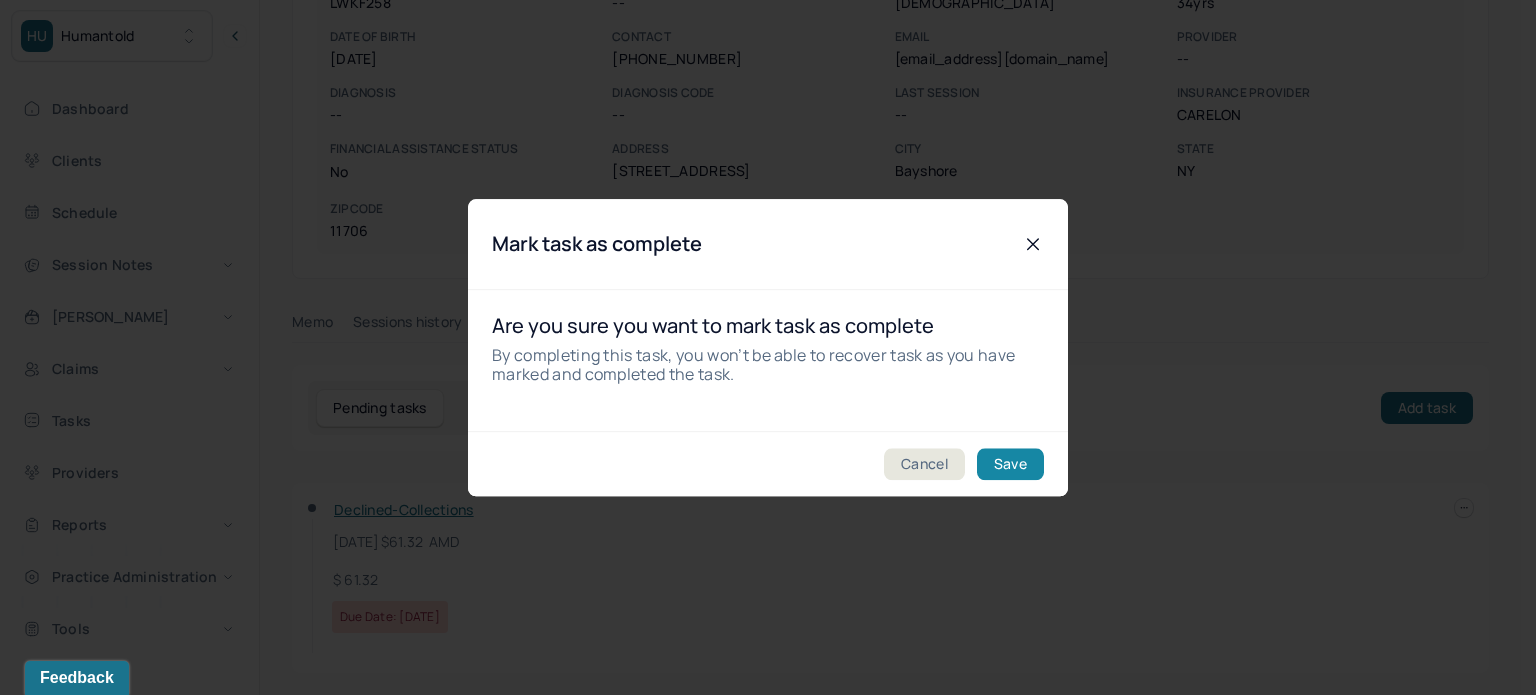 click on "Save" at bounding box center (1010, 464) 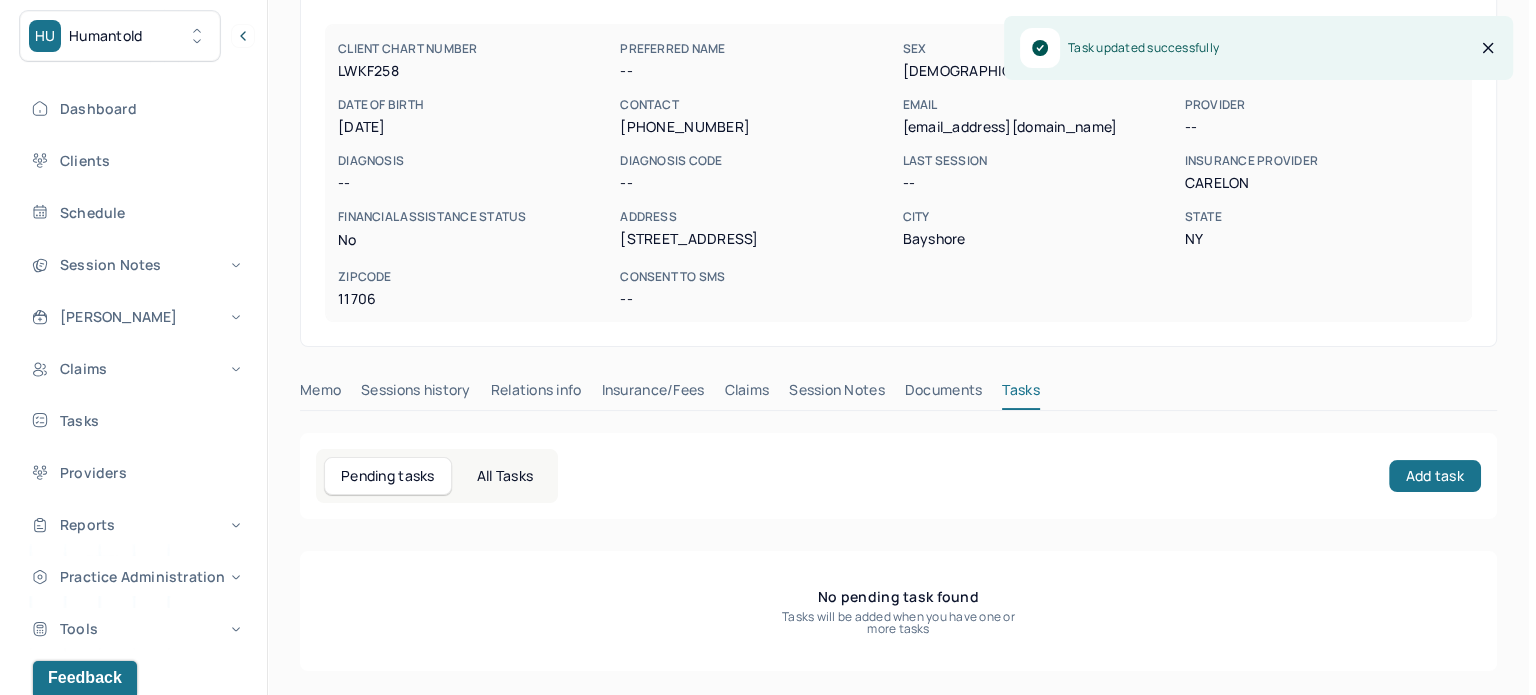 scroll, scrollTop: 176, scrollLeft: 0, axis: vertical 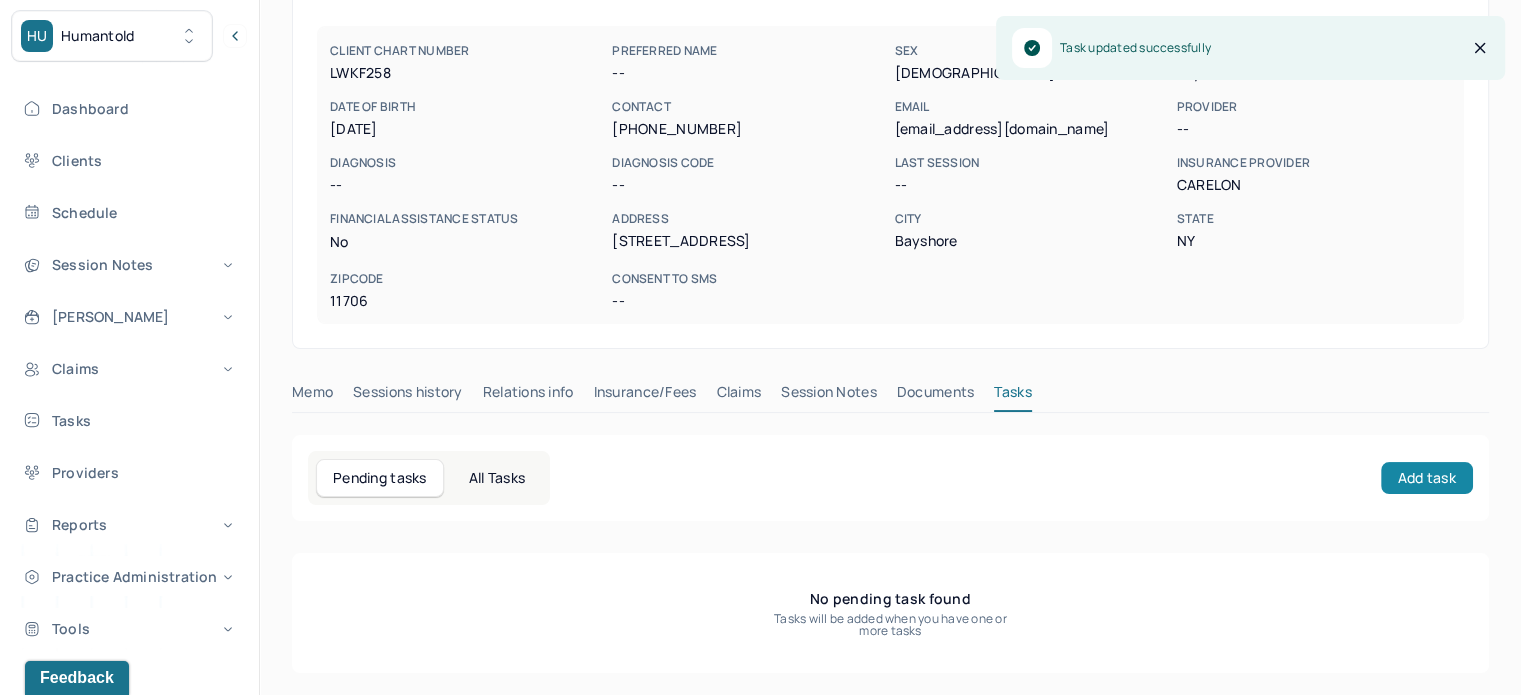 click on "Add task" at bounding box center [1427, 478] 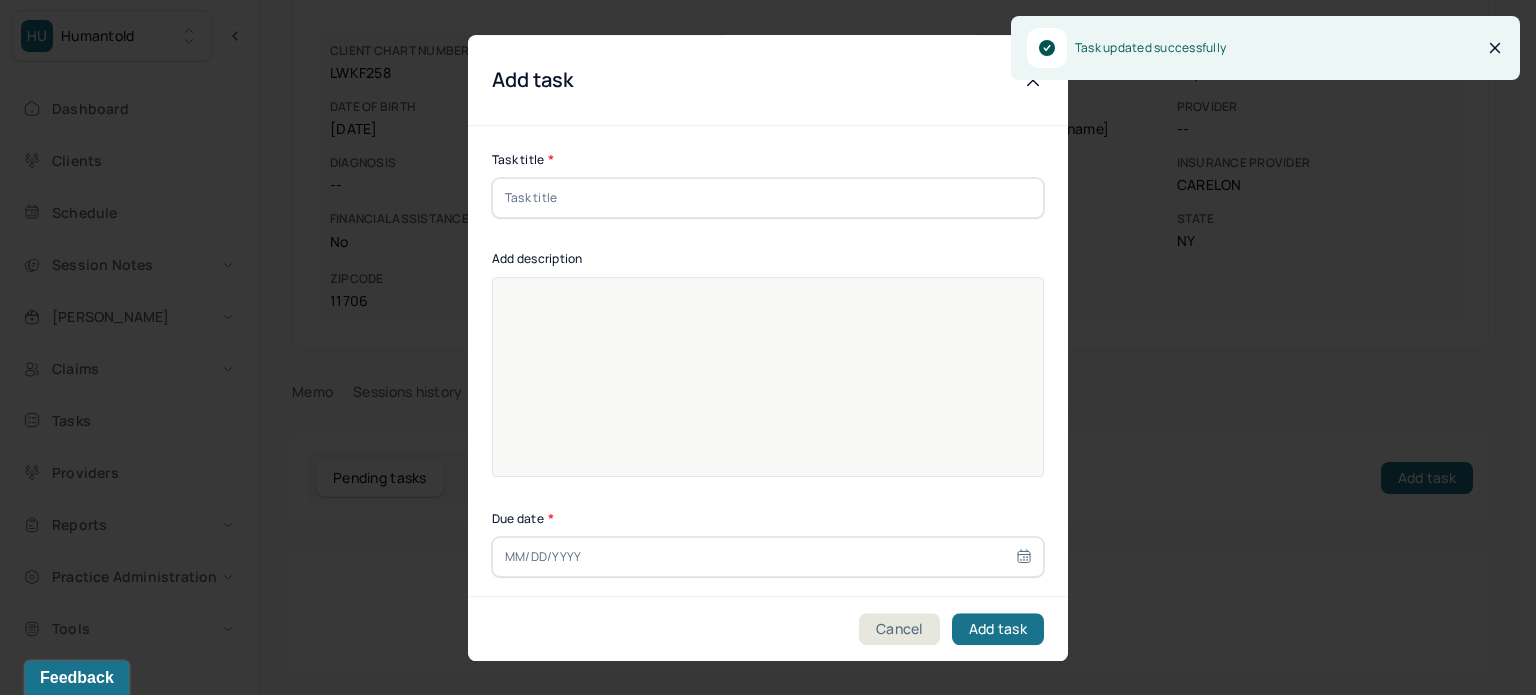 click at bounding box center (768, 198) 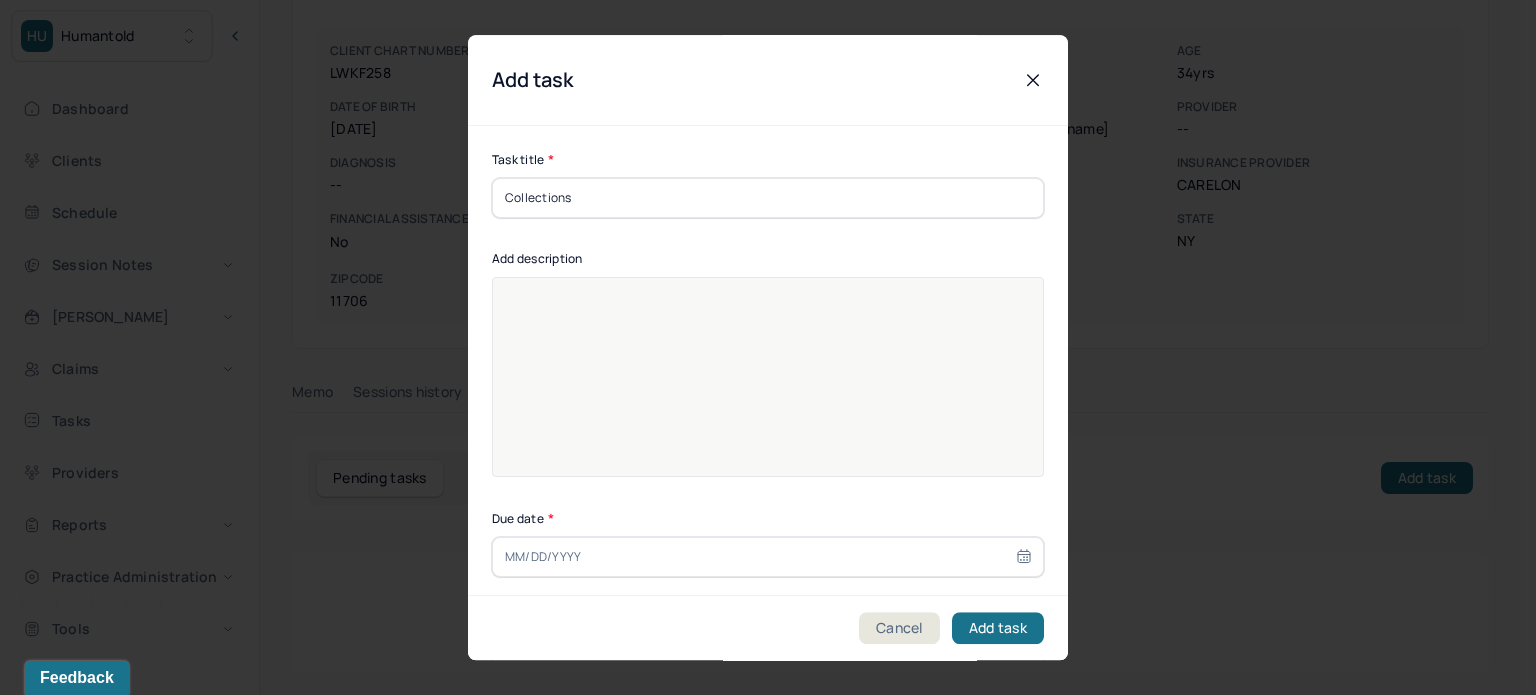 type on "Collections" 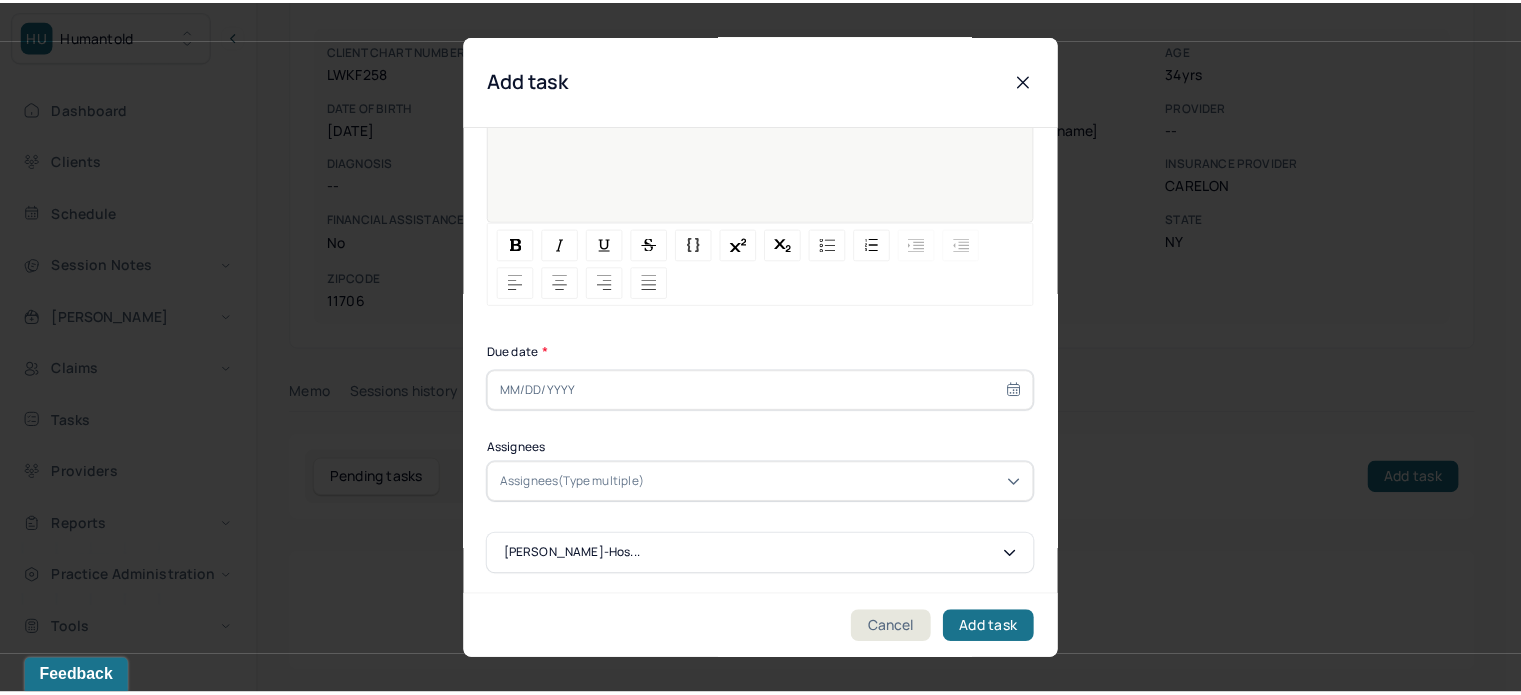 scroll, scrollTop: 256, scrollLeft: 0, axis: vertical 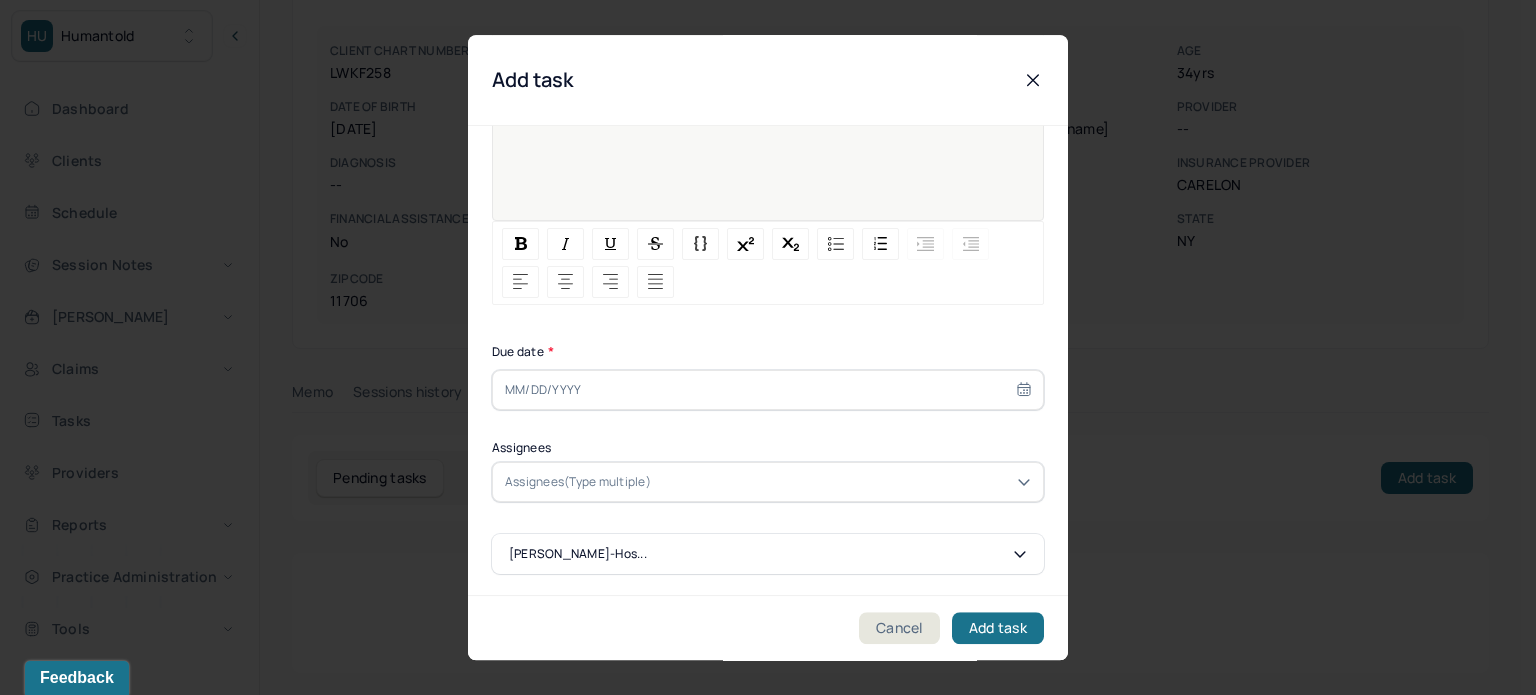 click at bounding box center [768, 390] 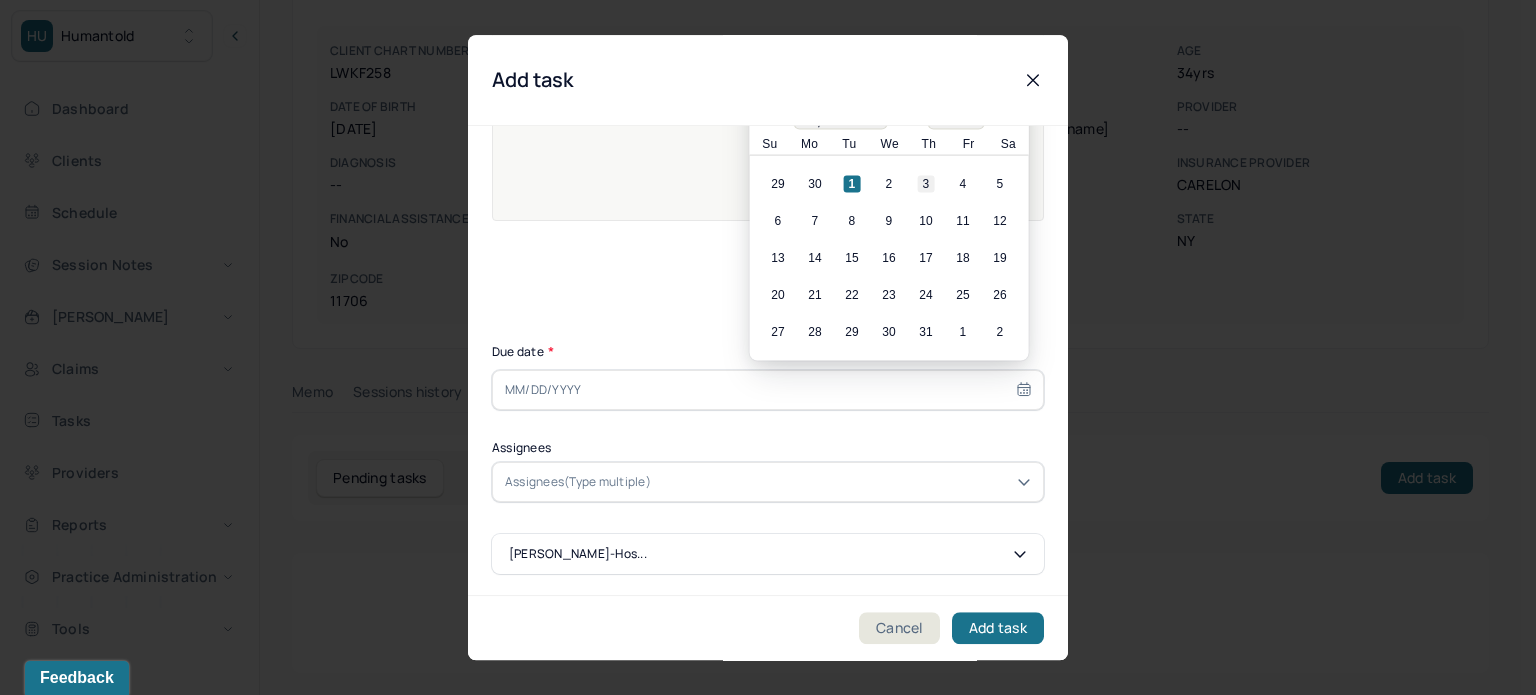 click on "3" at bounding box center [926, 184] 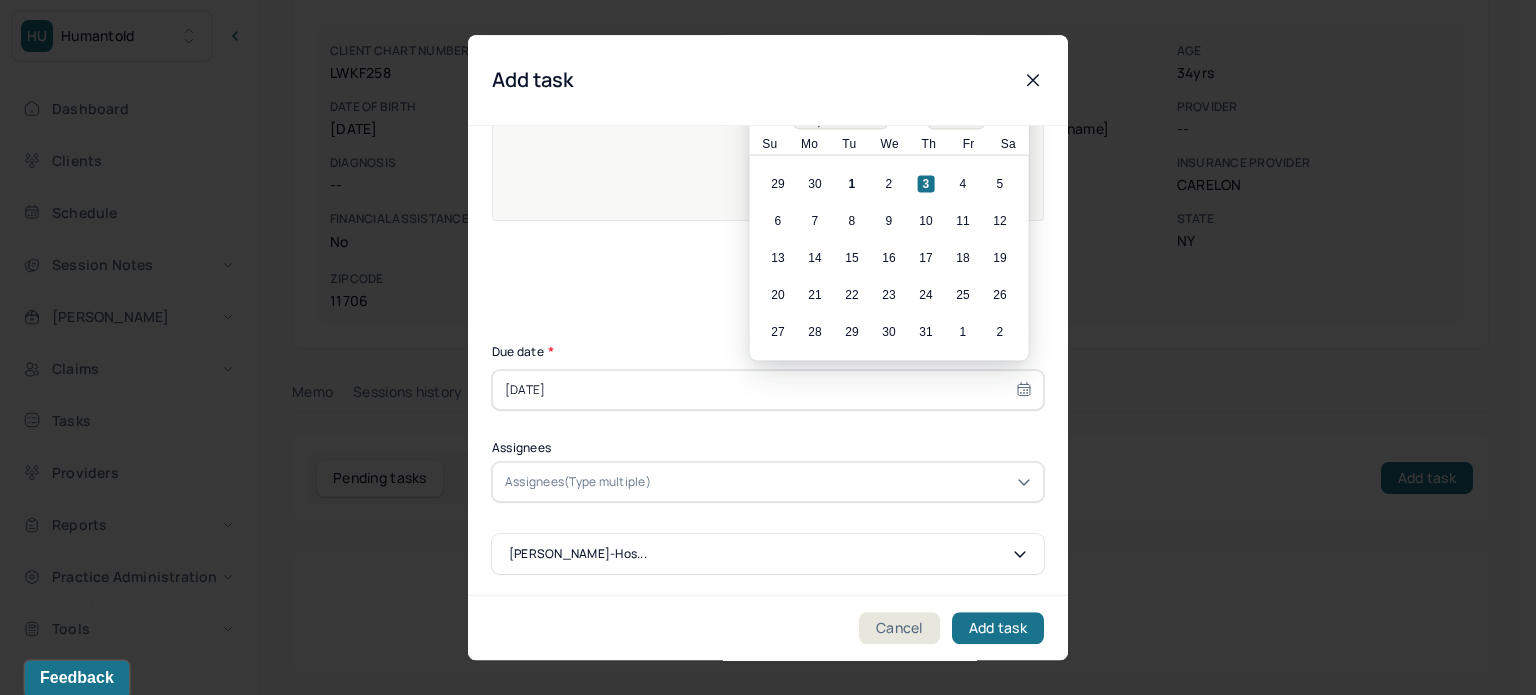 click at bounding box center (843, 482) 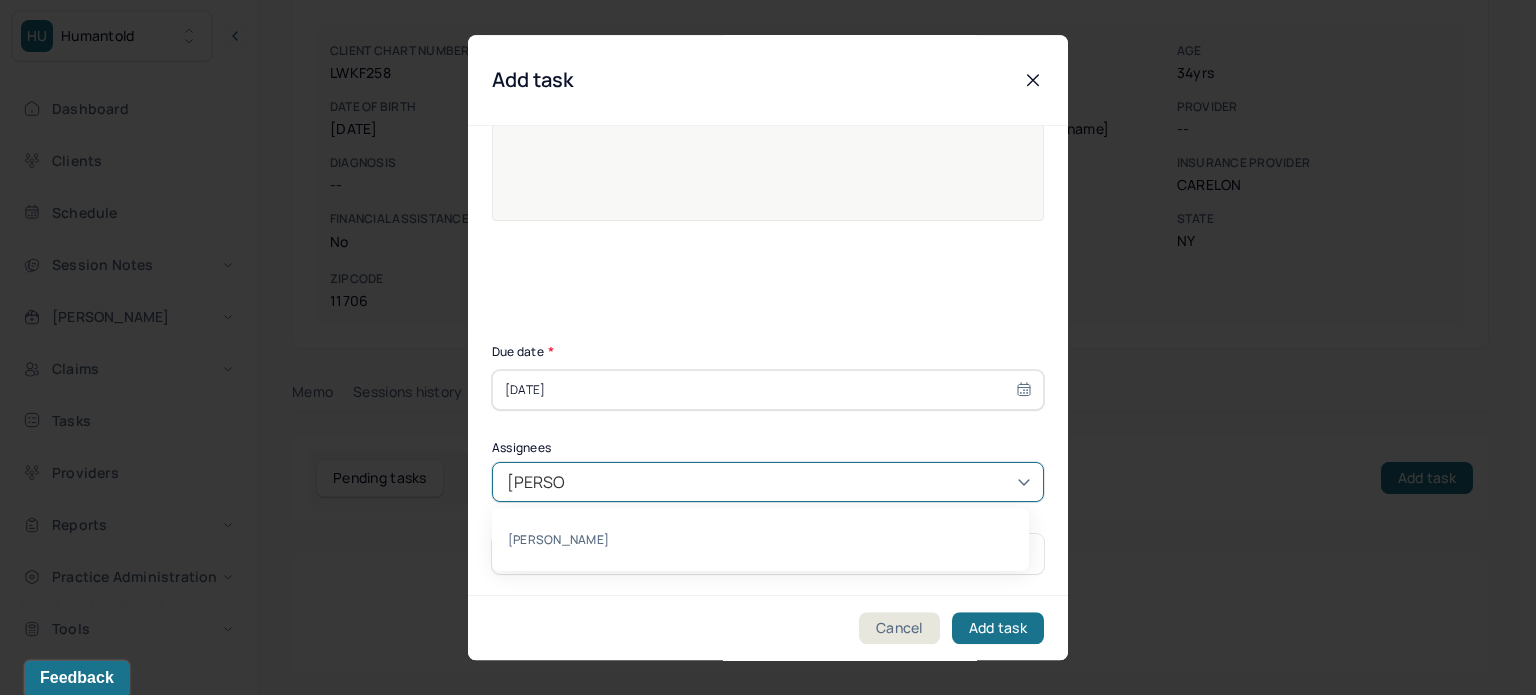 type on "katherine" 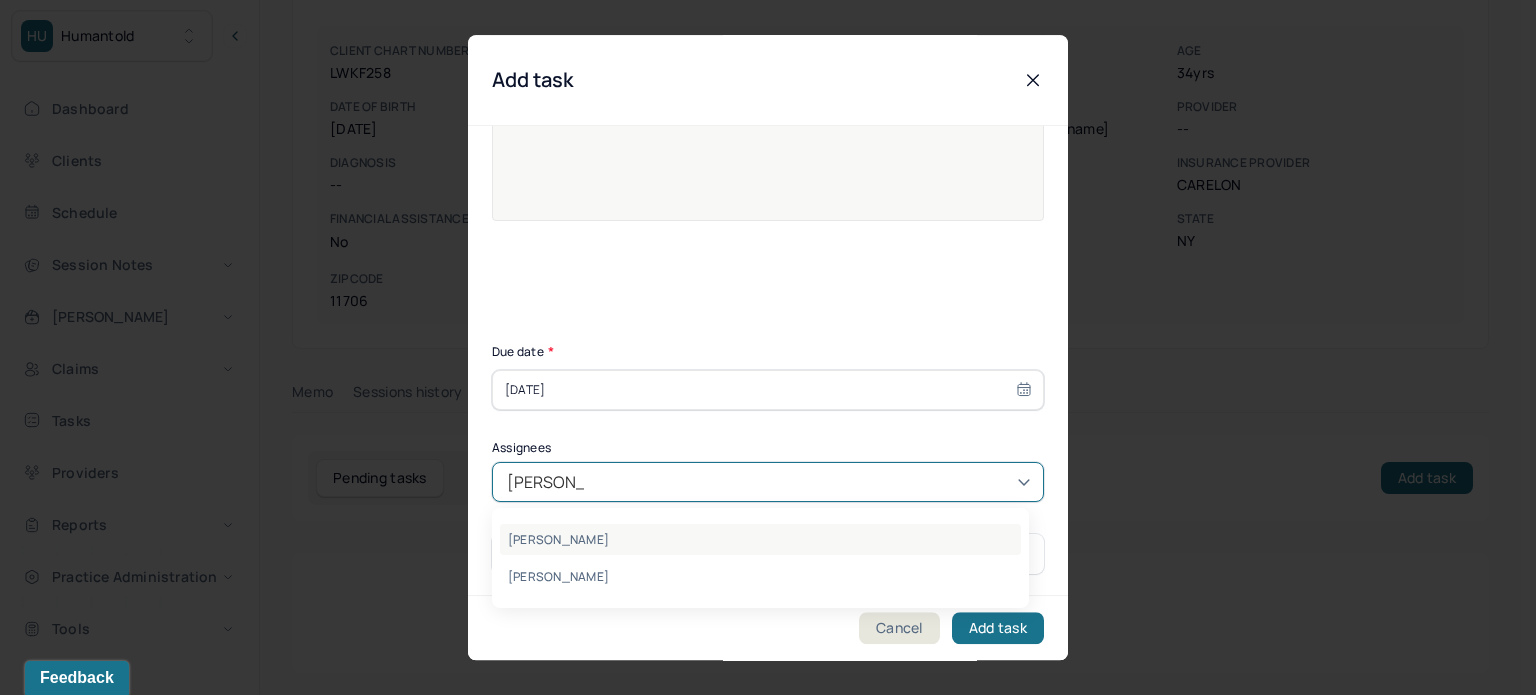 click on "Katherine Powers" at bounding box center [760, 539] 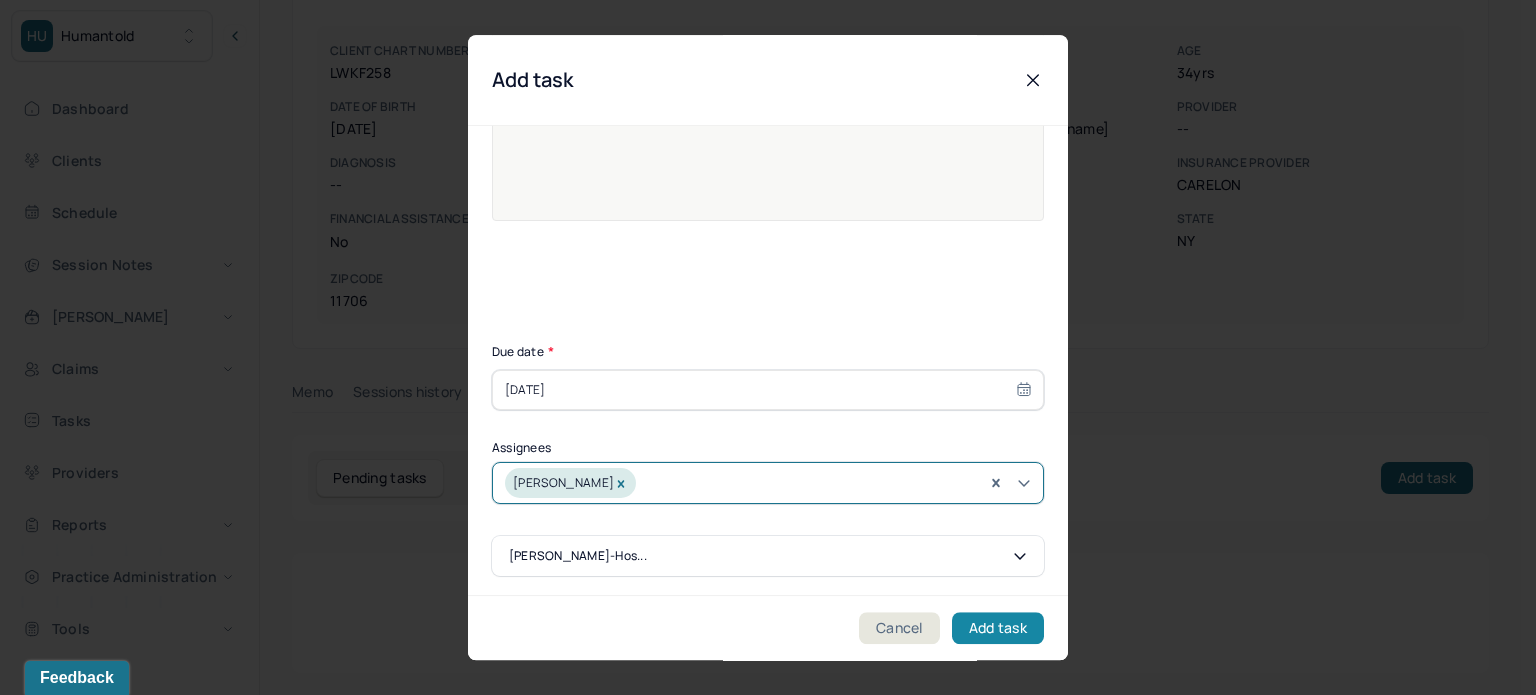 click on "Add task" at bounding box center (998, 628) 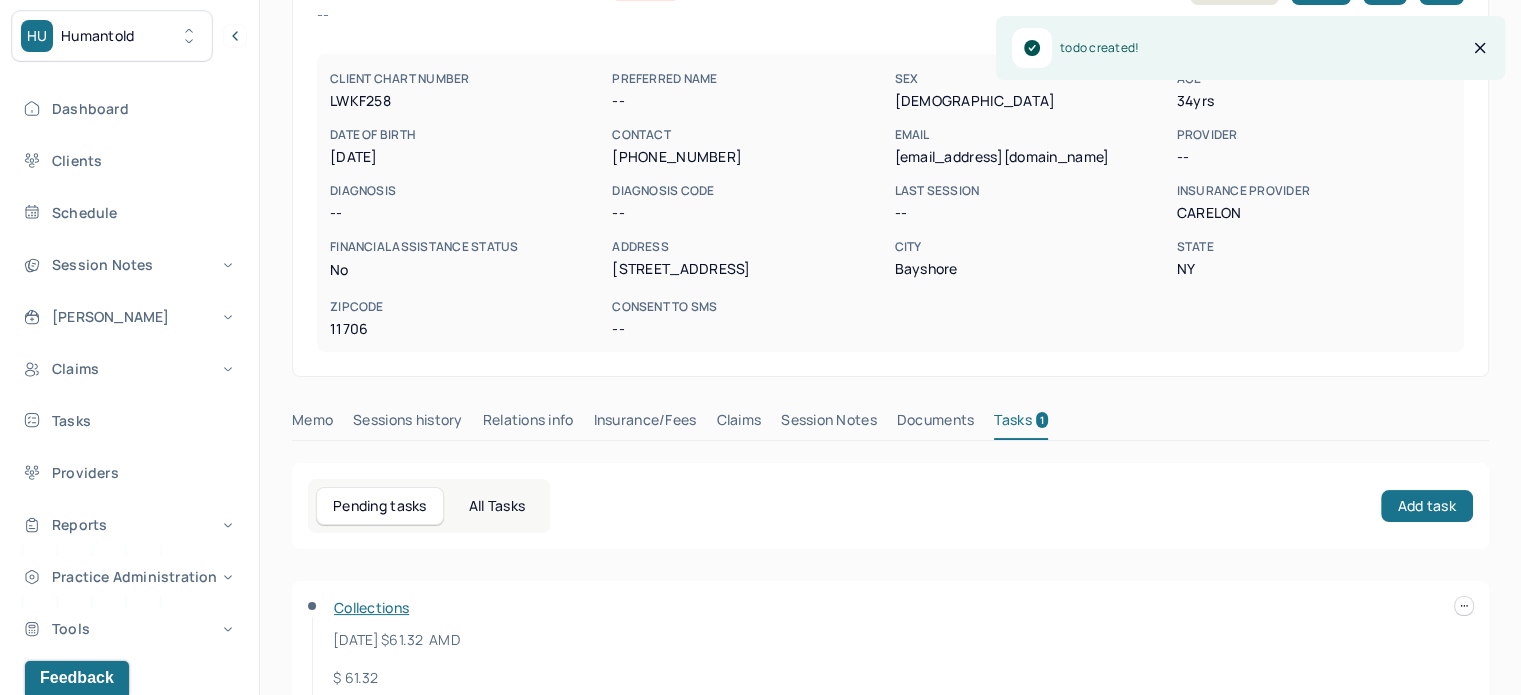 scroll, scrollTop: 0, scrollLeft: 0, axis: both 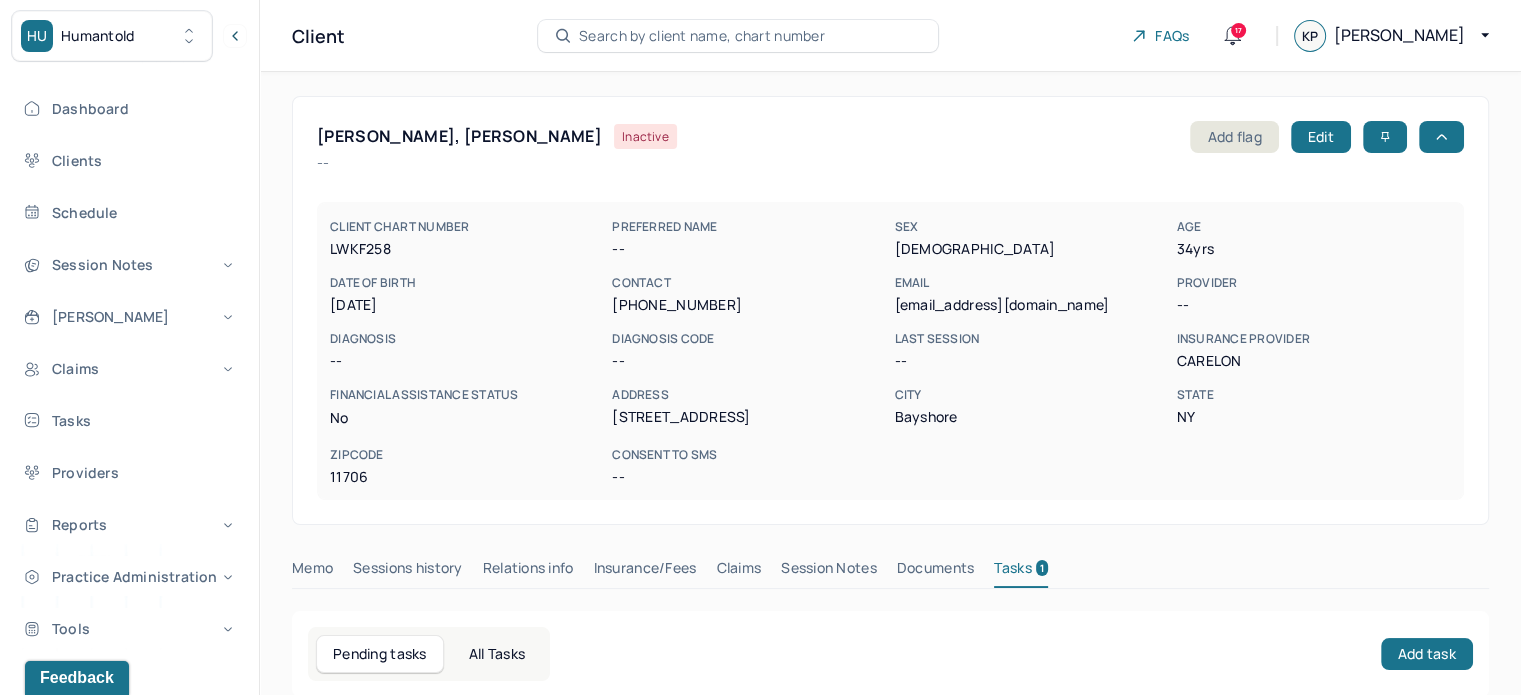 click on "LWKF258" at bounding box center (467, 249) 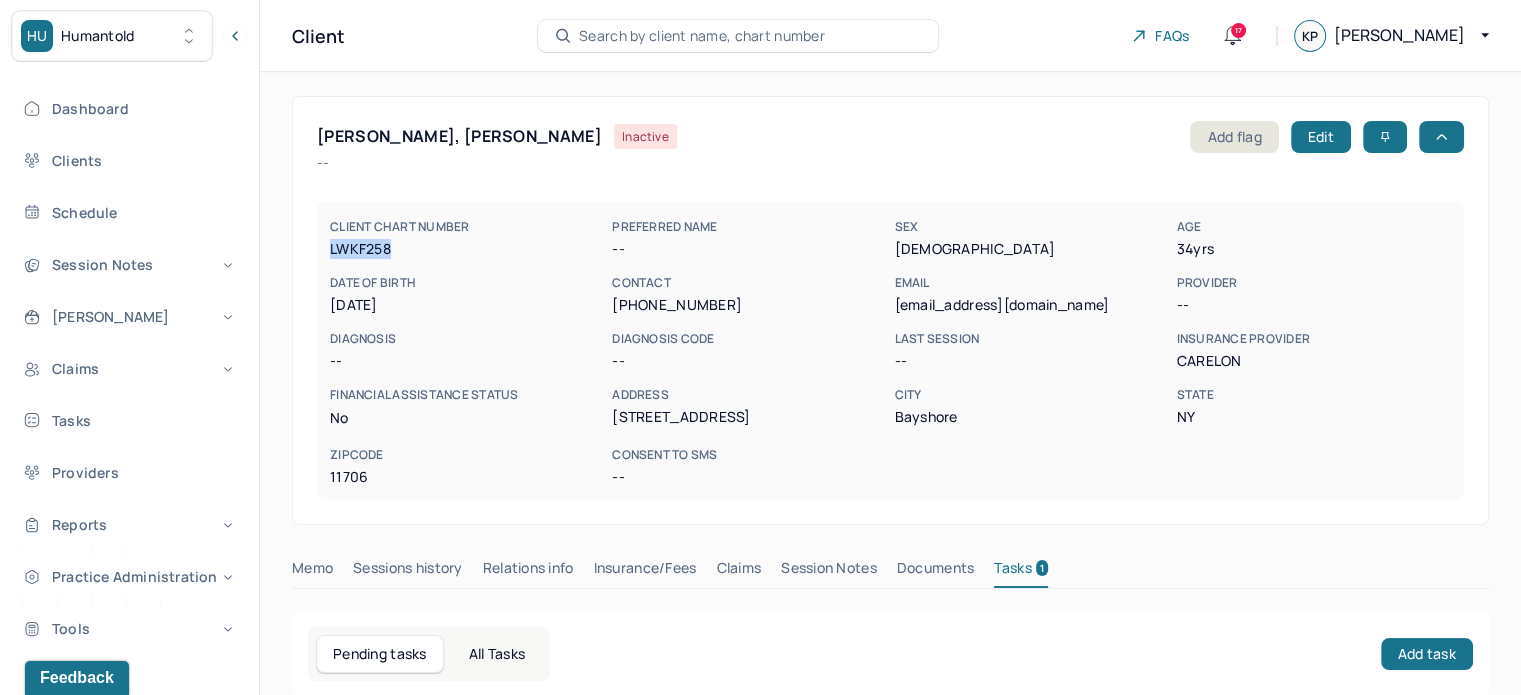 click on "LWKF258" at bounding box center [467, 249] 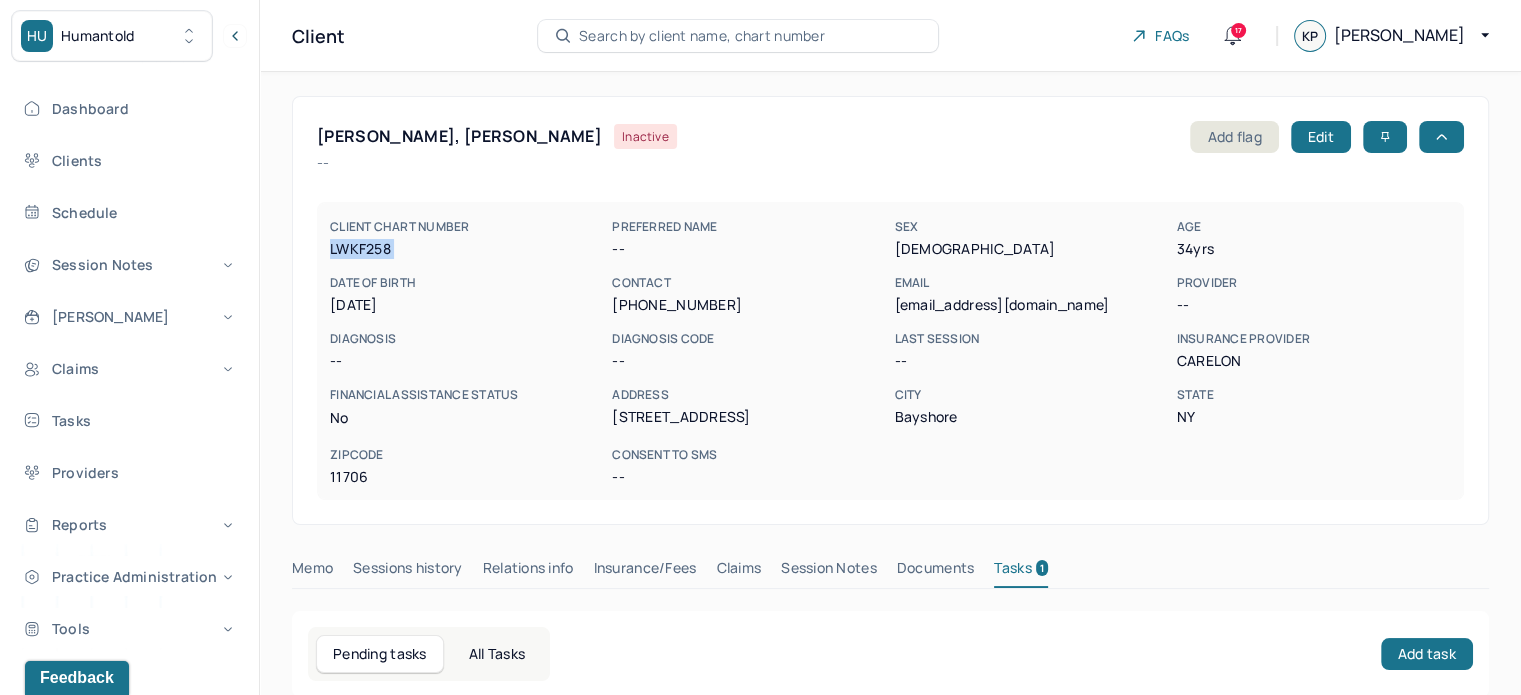 click on "LWKF258" at bounding box center (467, 249) 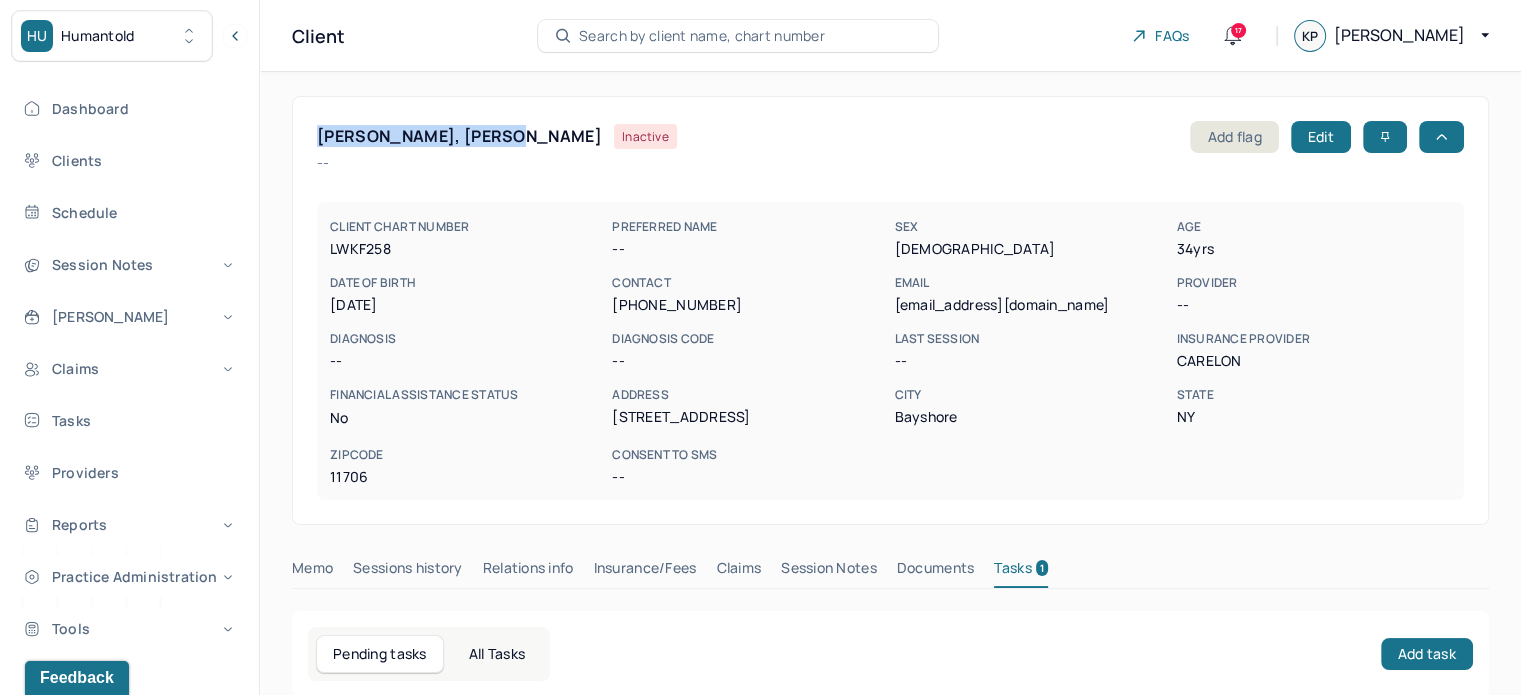 drag, startPoint x: 516, startPoint y: 135, endPoint x: 309, endPoint y: 143, distance: 207.15453 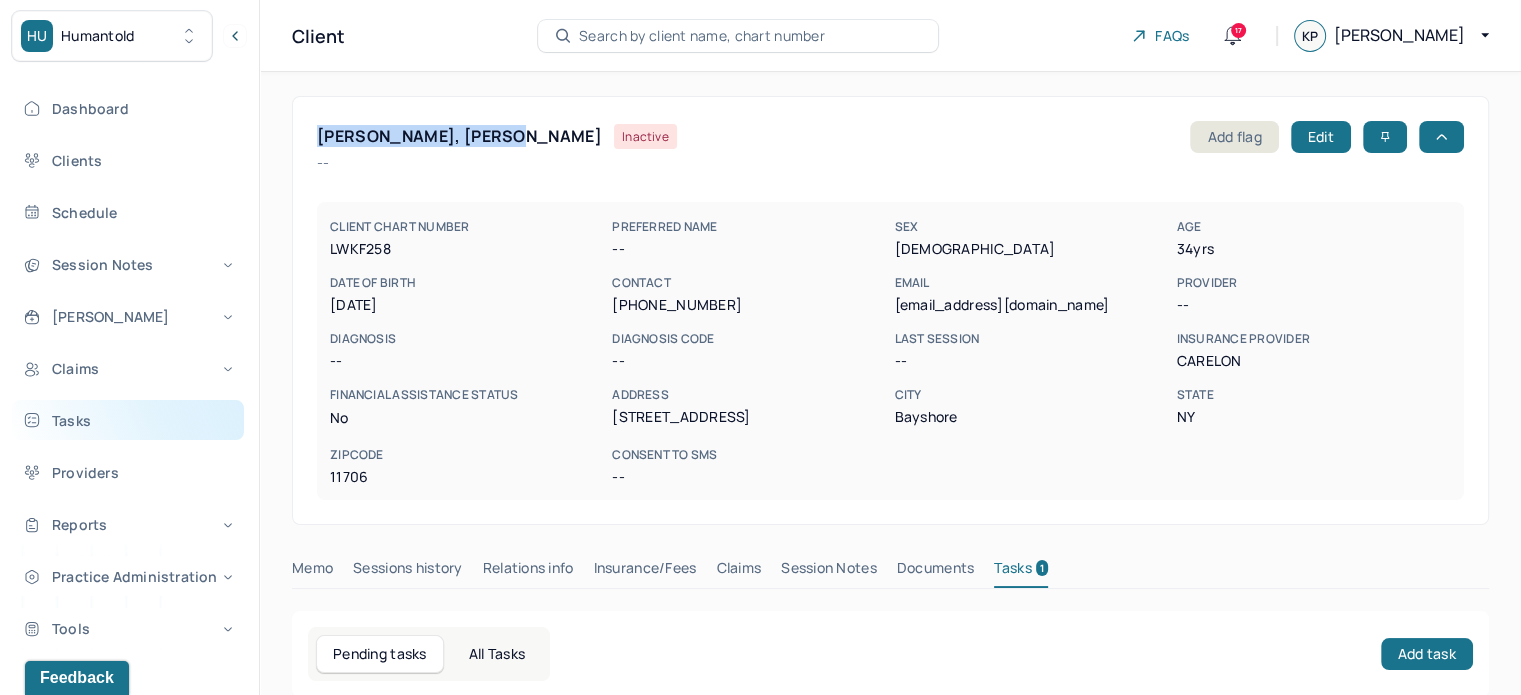 click on "Tasks" at bounding box center (128, 420) 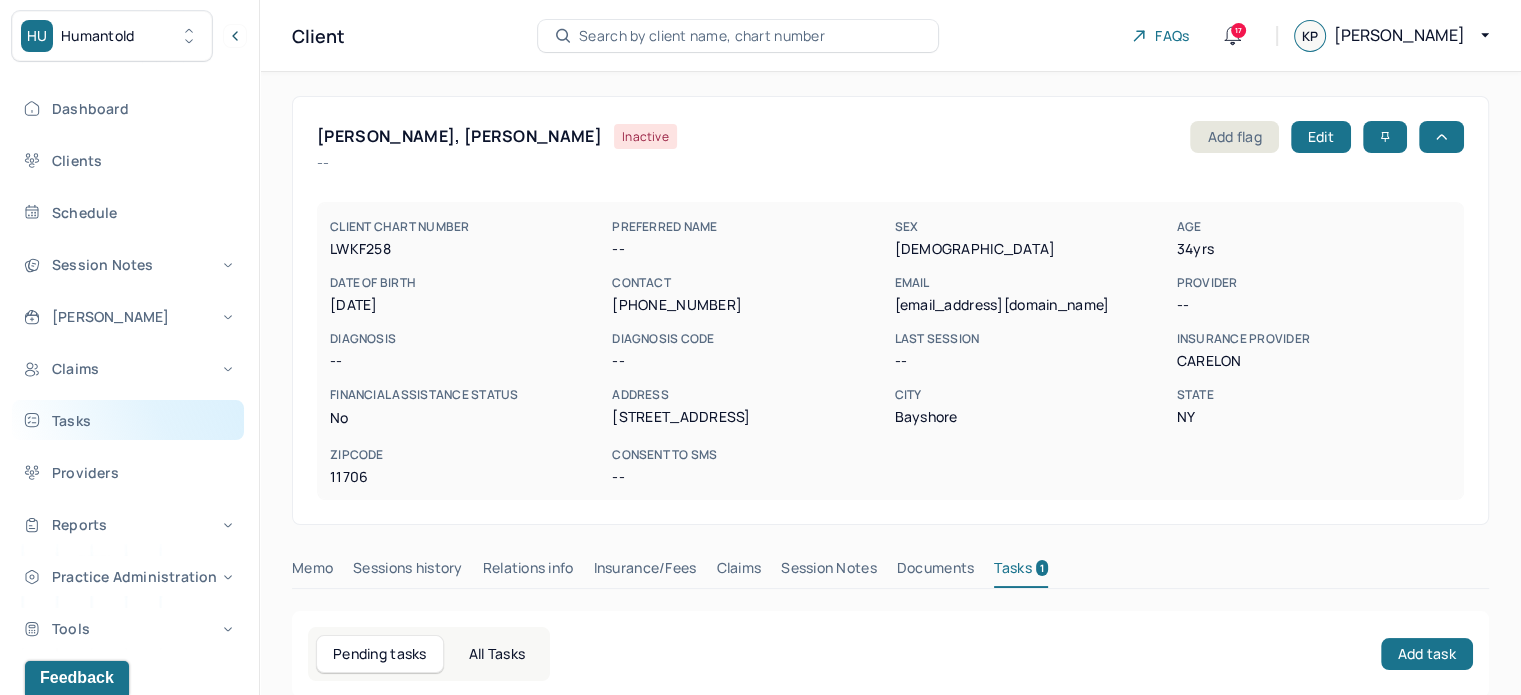 click on "Tasks" at bounding box center [128, 420] 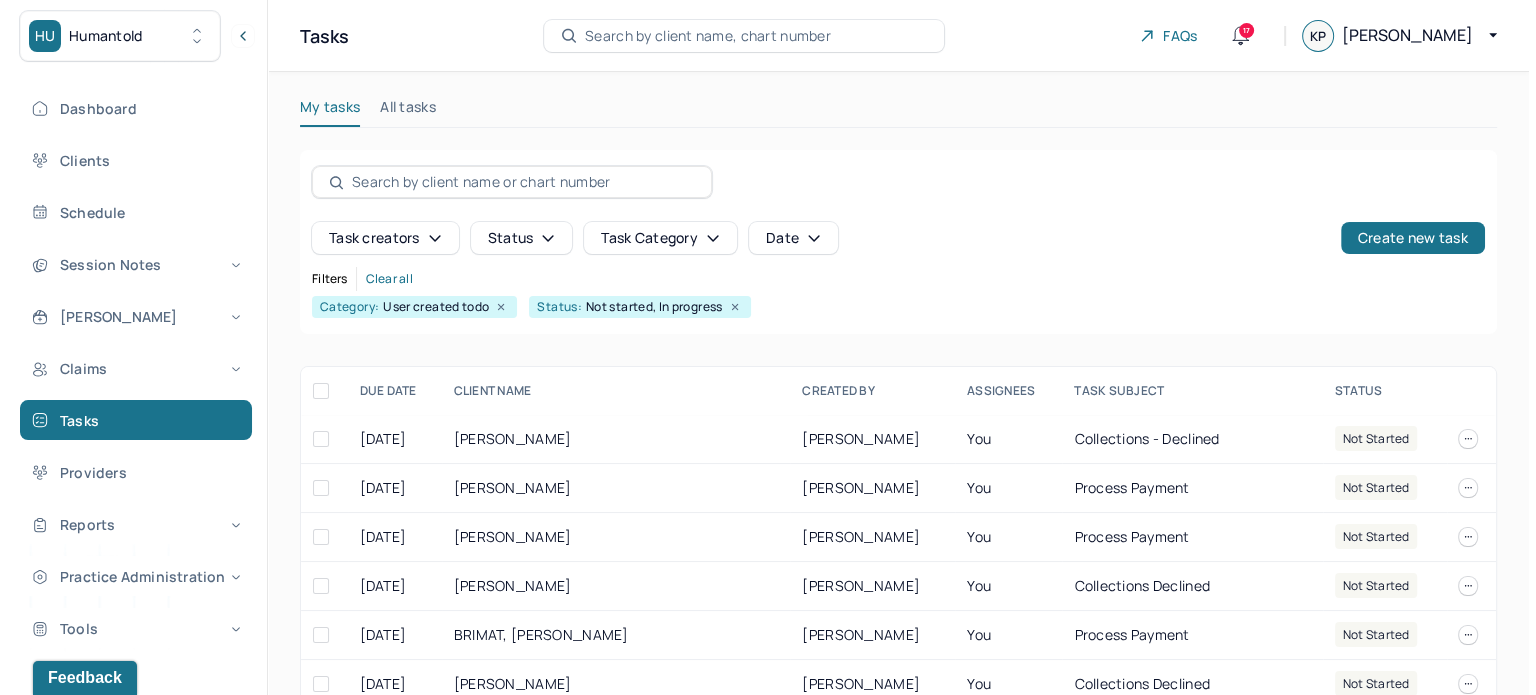scroll, scrollTop: 100, scrollLeft: 0, axis: vertical 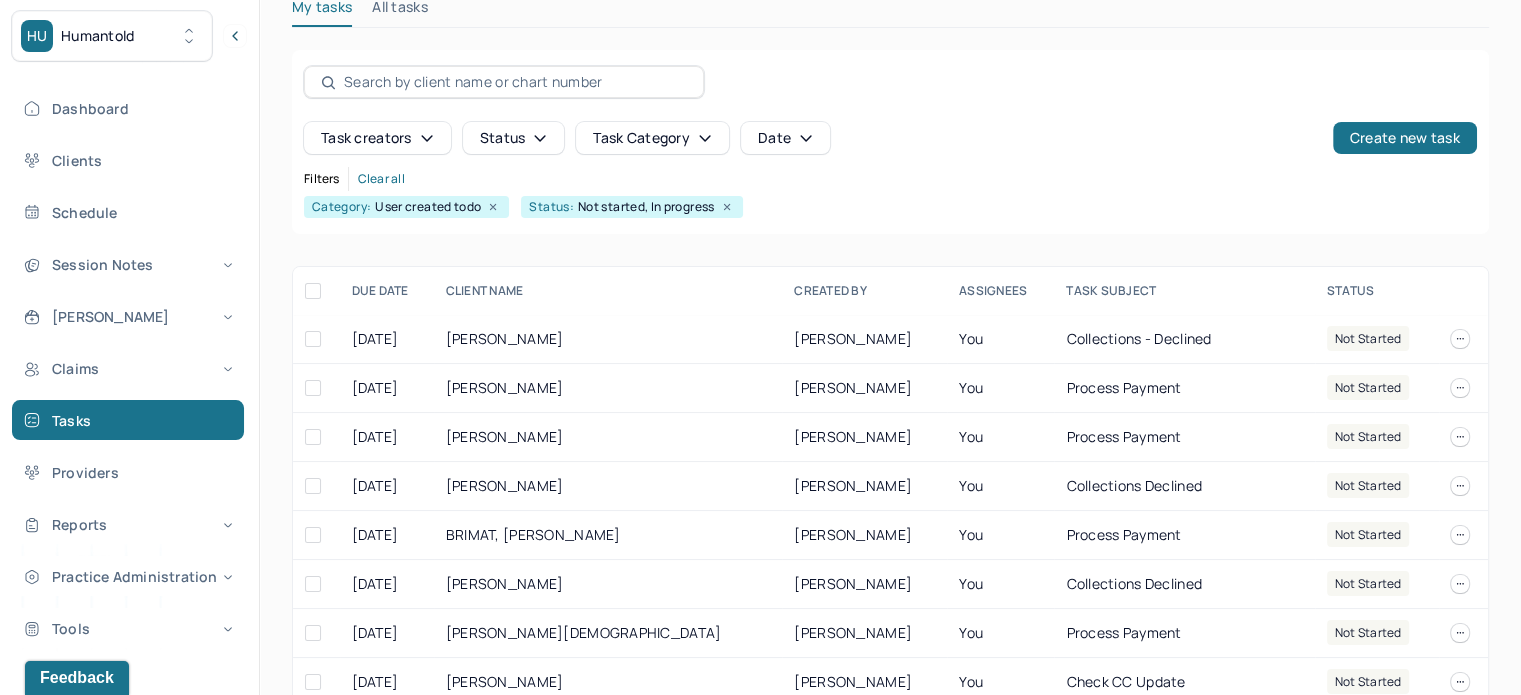 click on "HU Humantold" at bounding box center [112, 36] 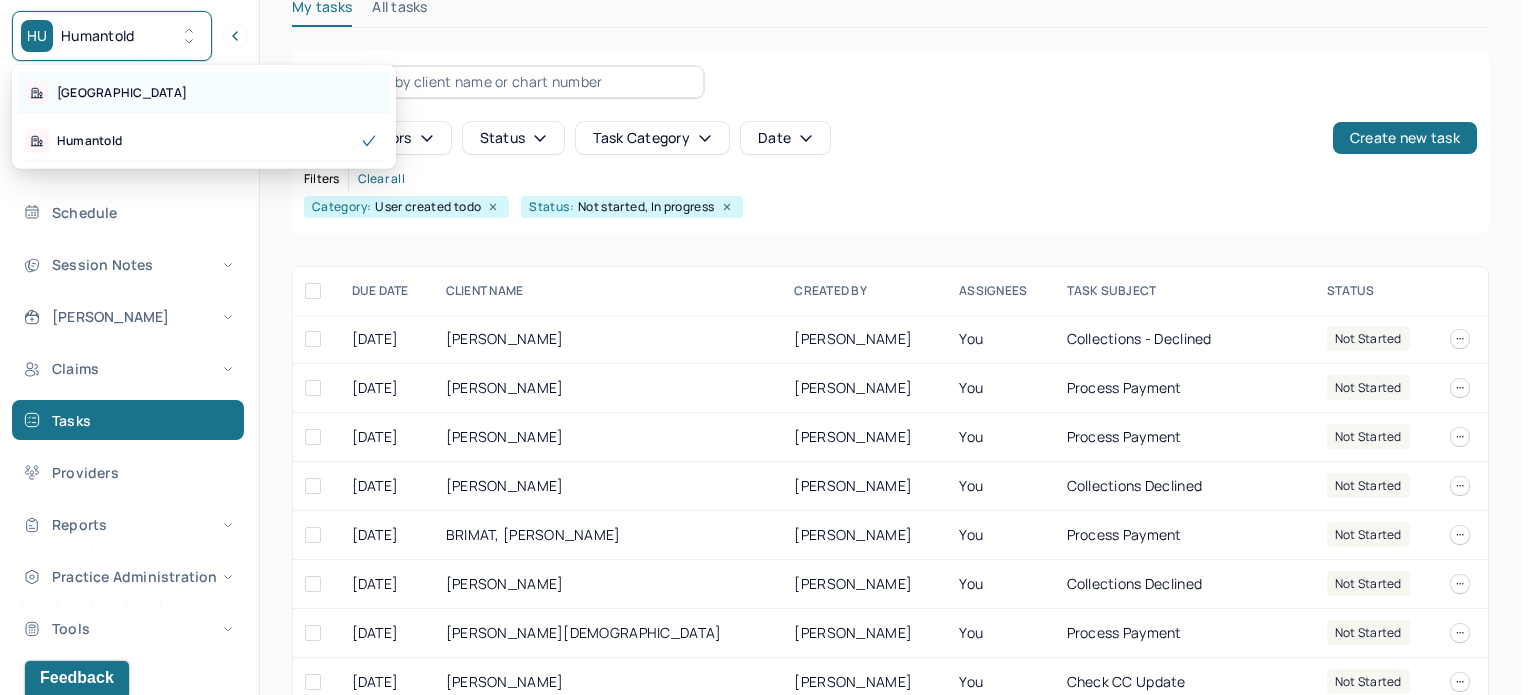 click on "Park Hill" at bounding box center (204, 93) 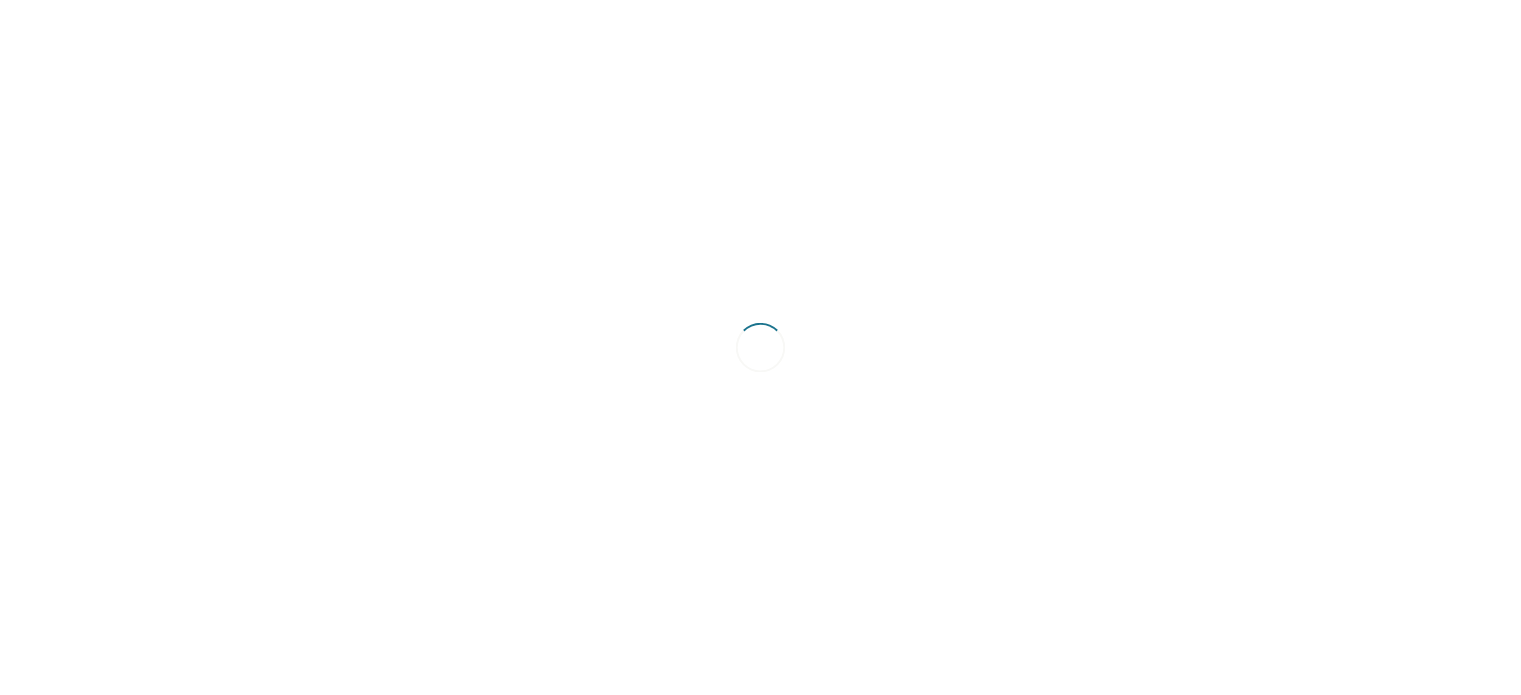 scroll, scrollTop: 0, scrollLeft: 0, axis: both 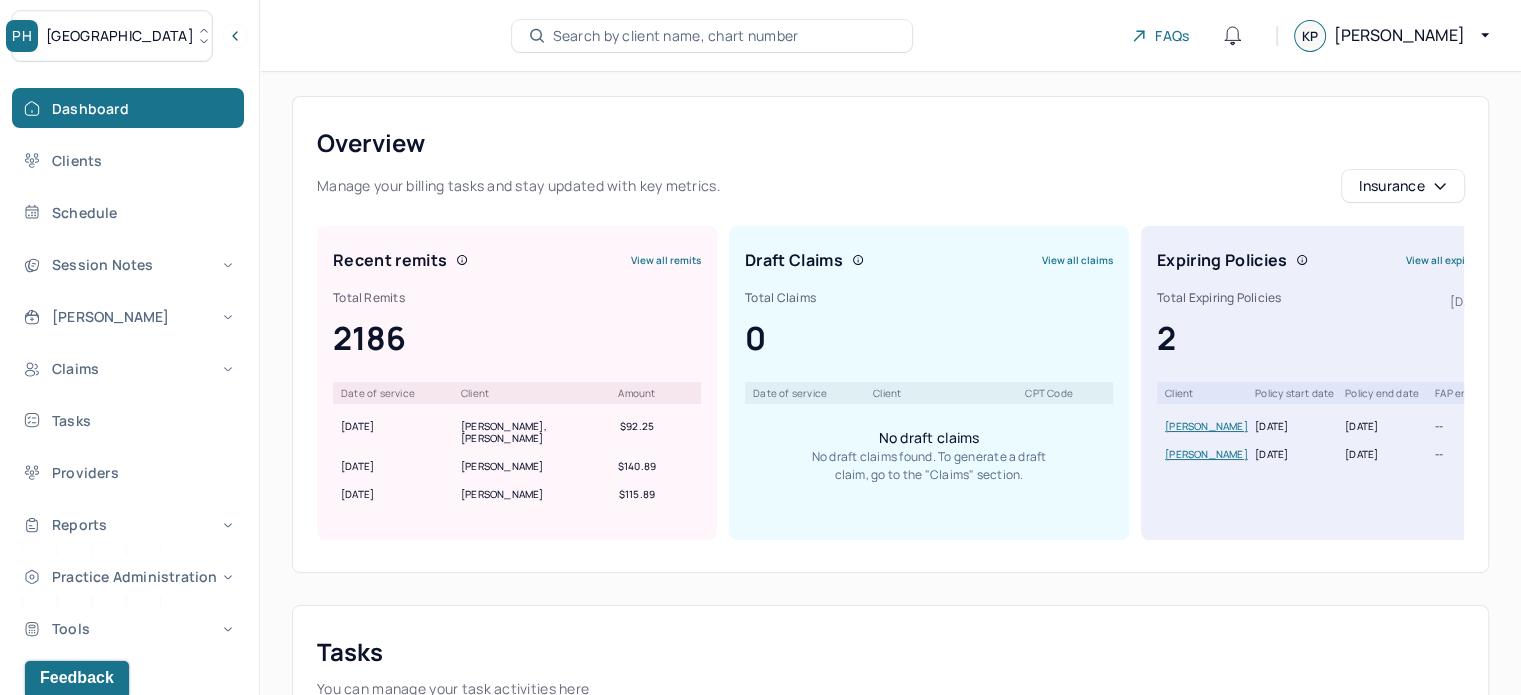 click on "Search by client name, chart number" at bounding box center (676, 36) 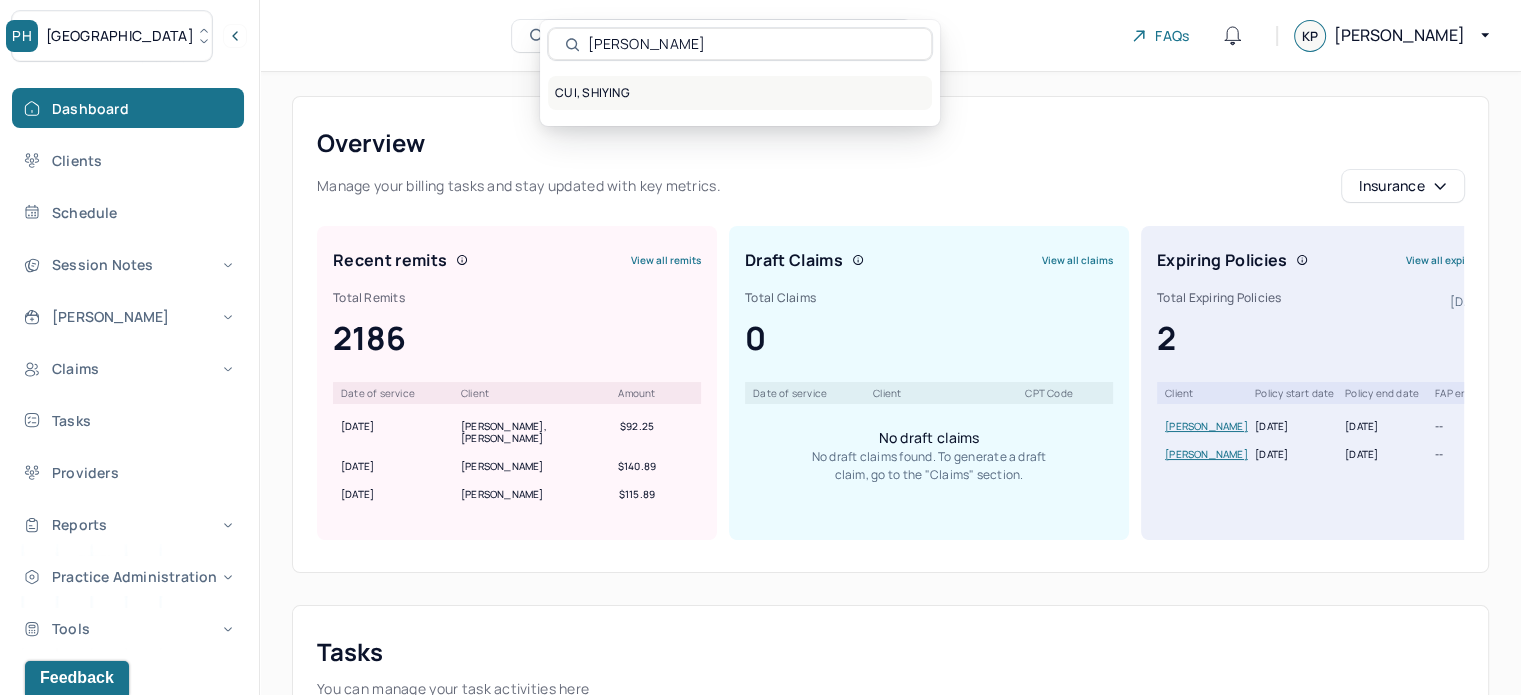 type on "Shiying Cui" 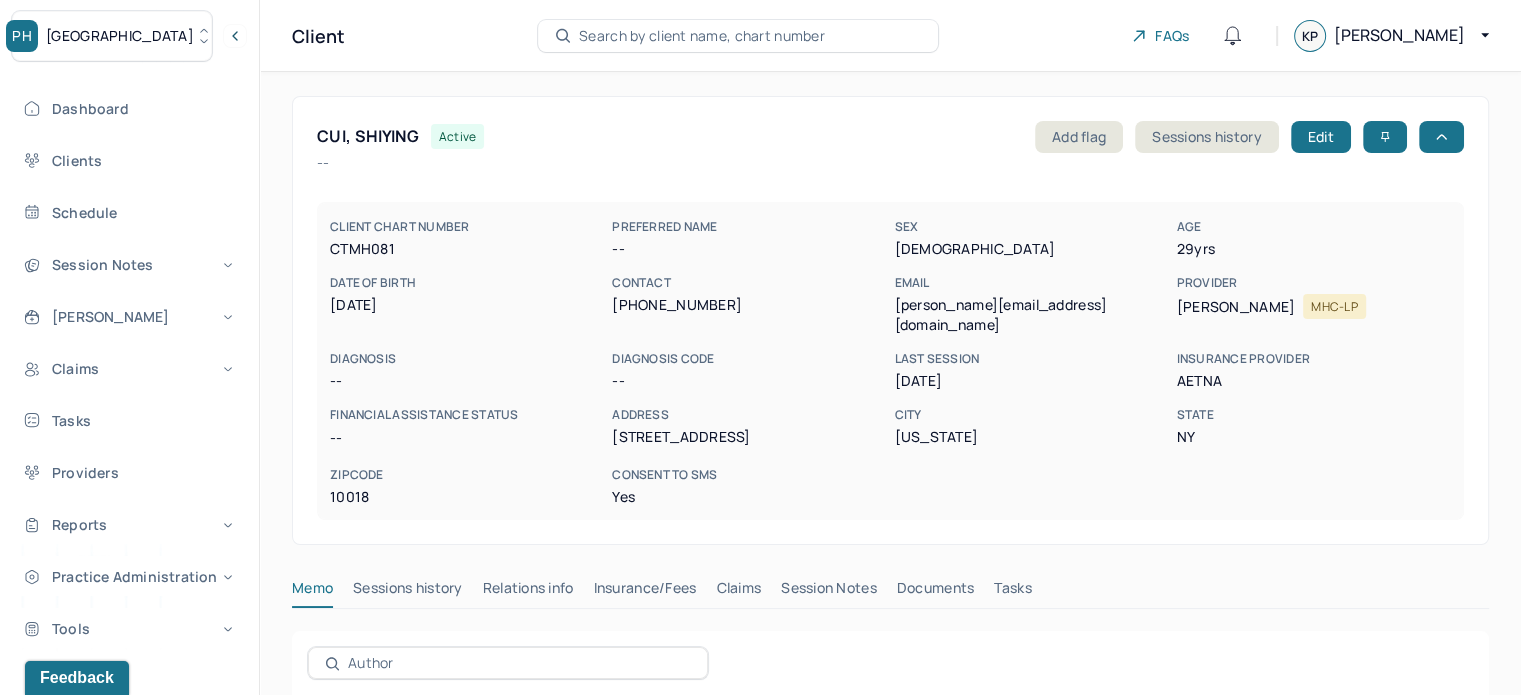 click on "rebecca_cui@berkeley.edu" at bounding box center [1031, 315] 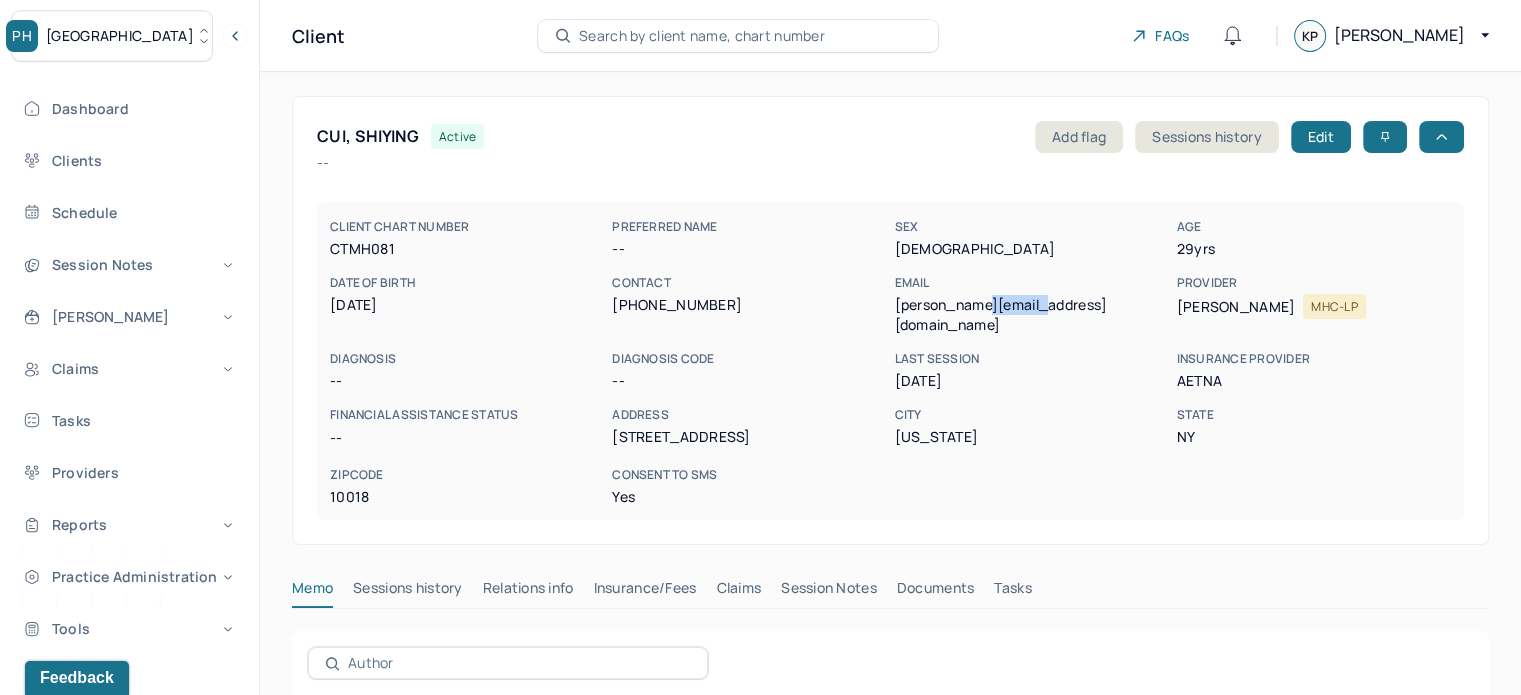 click on "rebecca_cui@berkeley.edu" at bounding box center (1031, 315) 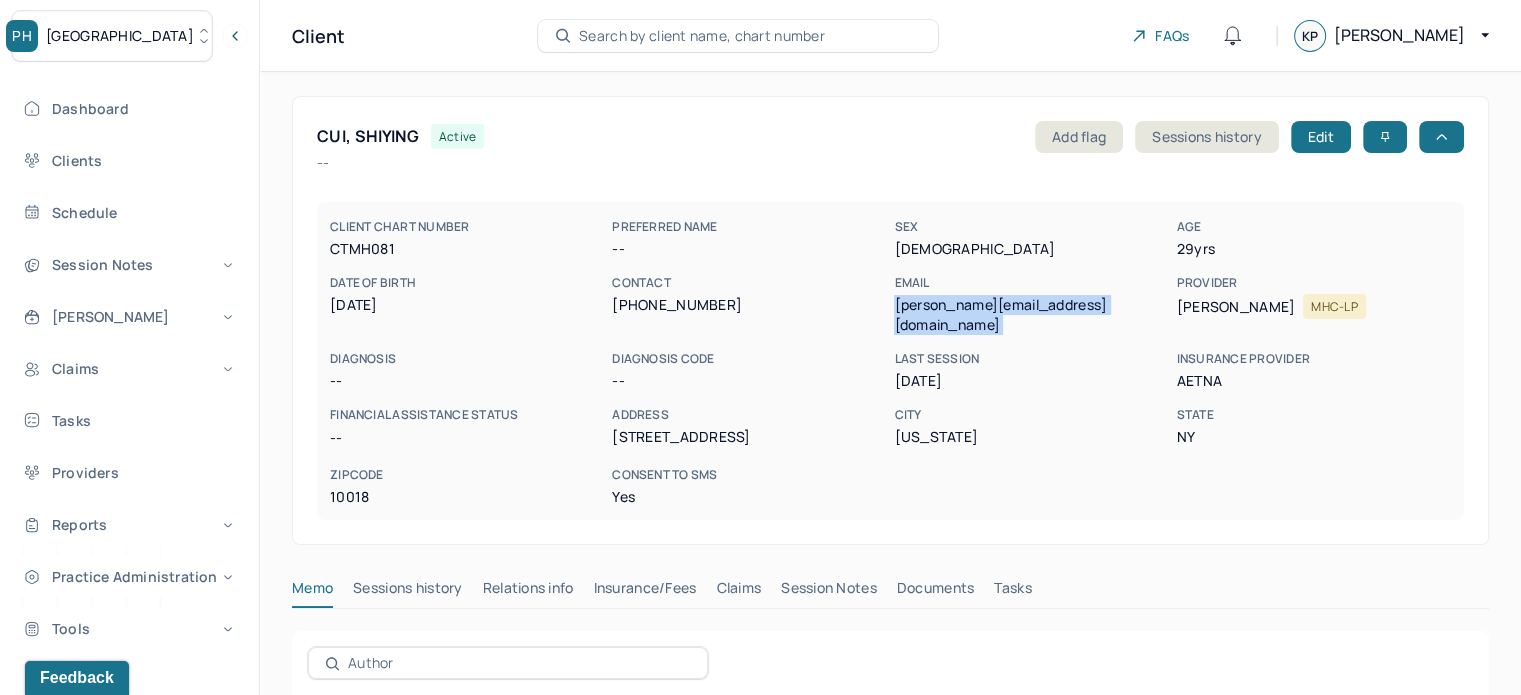 click on "rebecca_cui@berkeley.edu" at bounding box center [1031, 315] 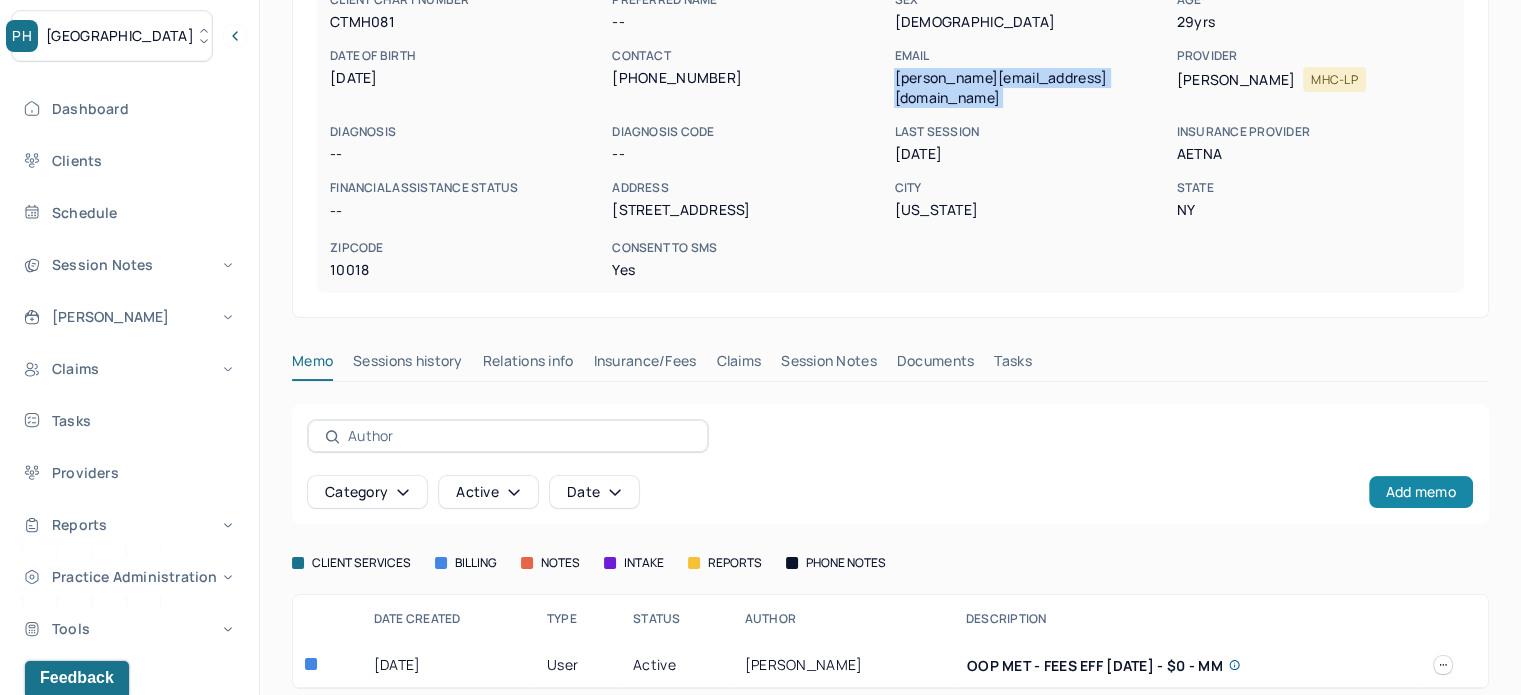 click on "Add memo" at bounding box center (1421, 492) 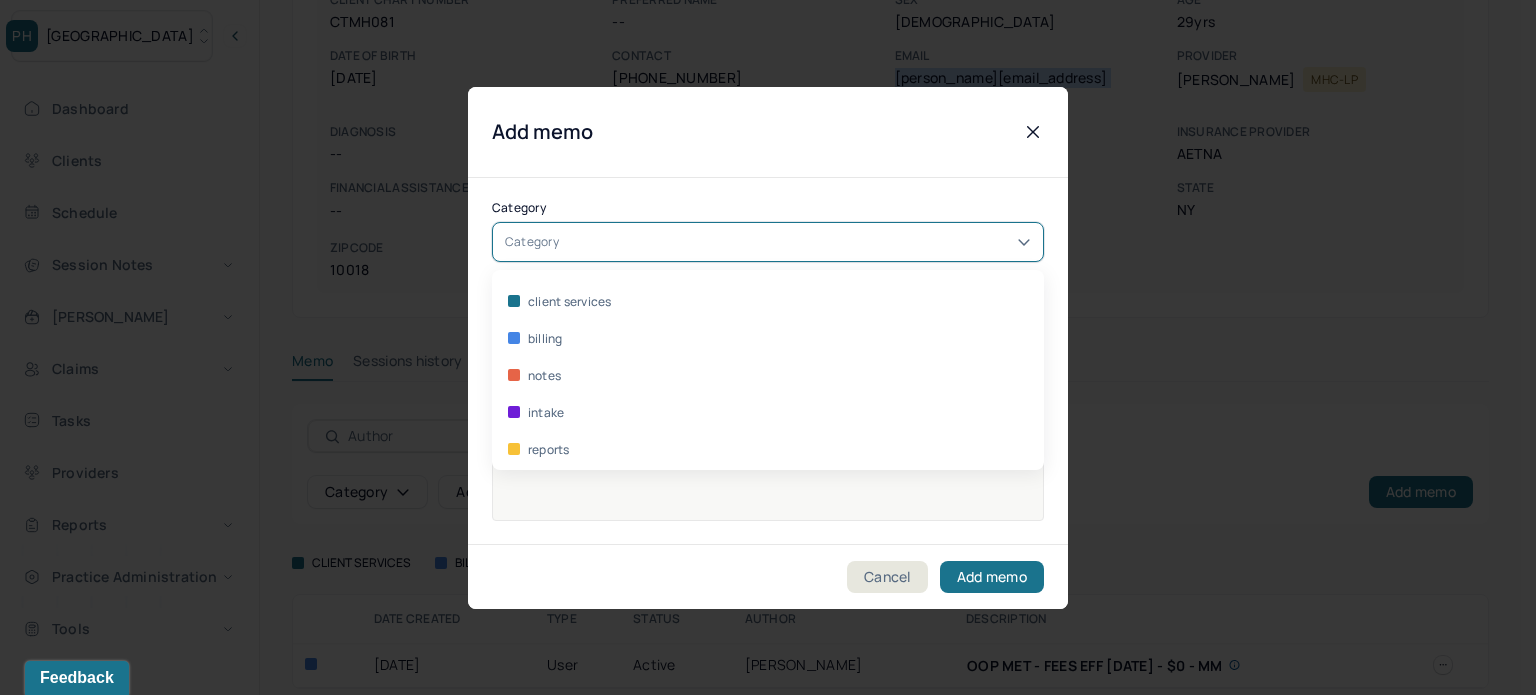 click on "Category" at bounding box center (768, 242) 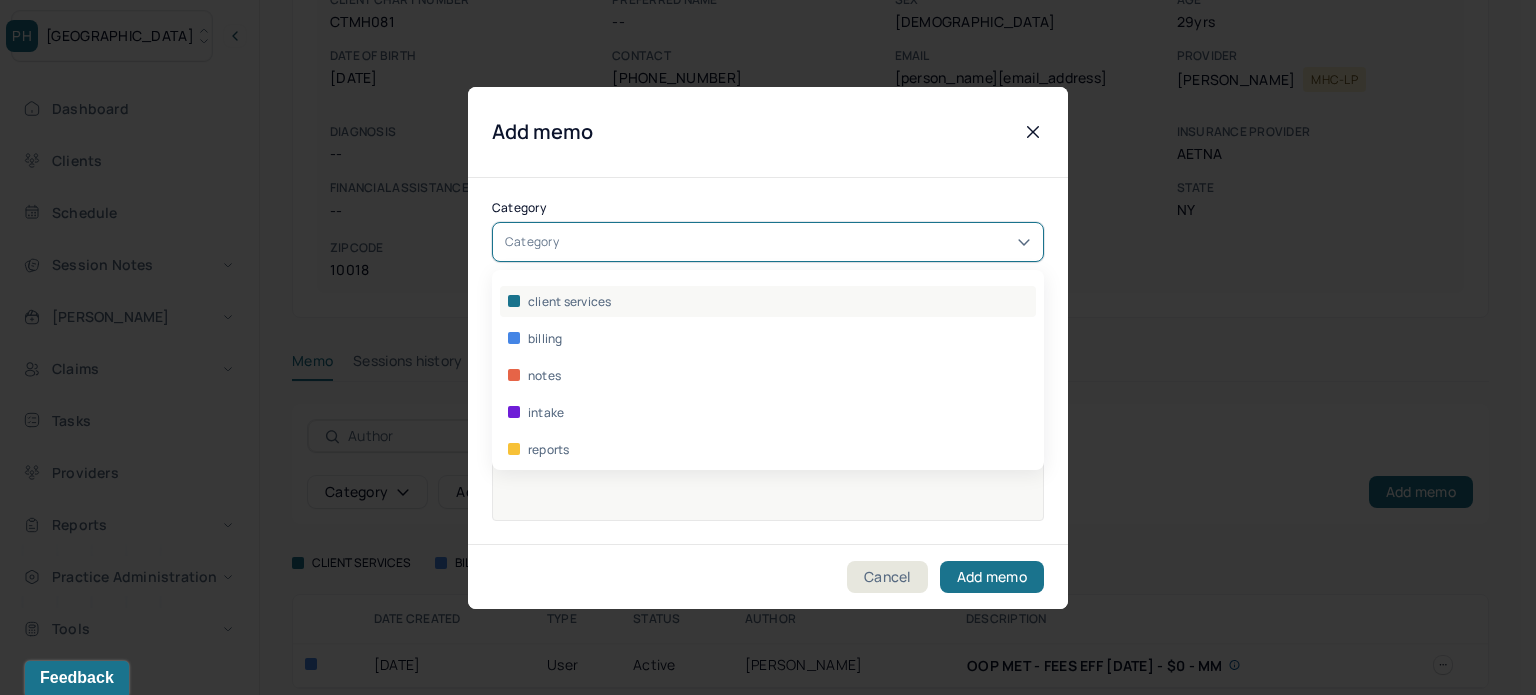 click on "client services" at bounding box center (768, 301) 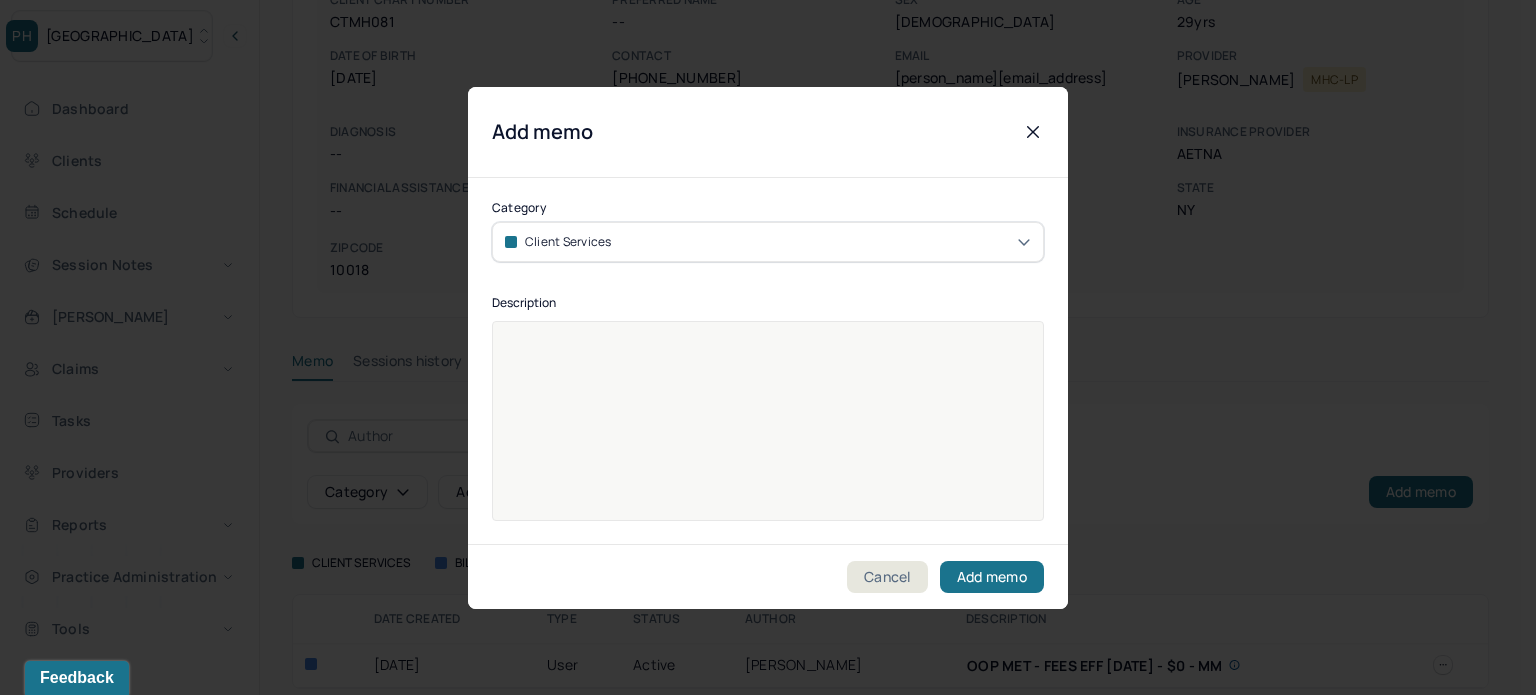 click at bounding box center (768, 342) 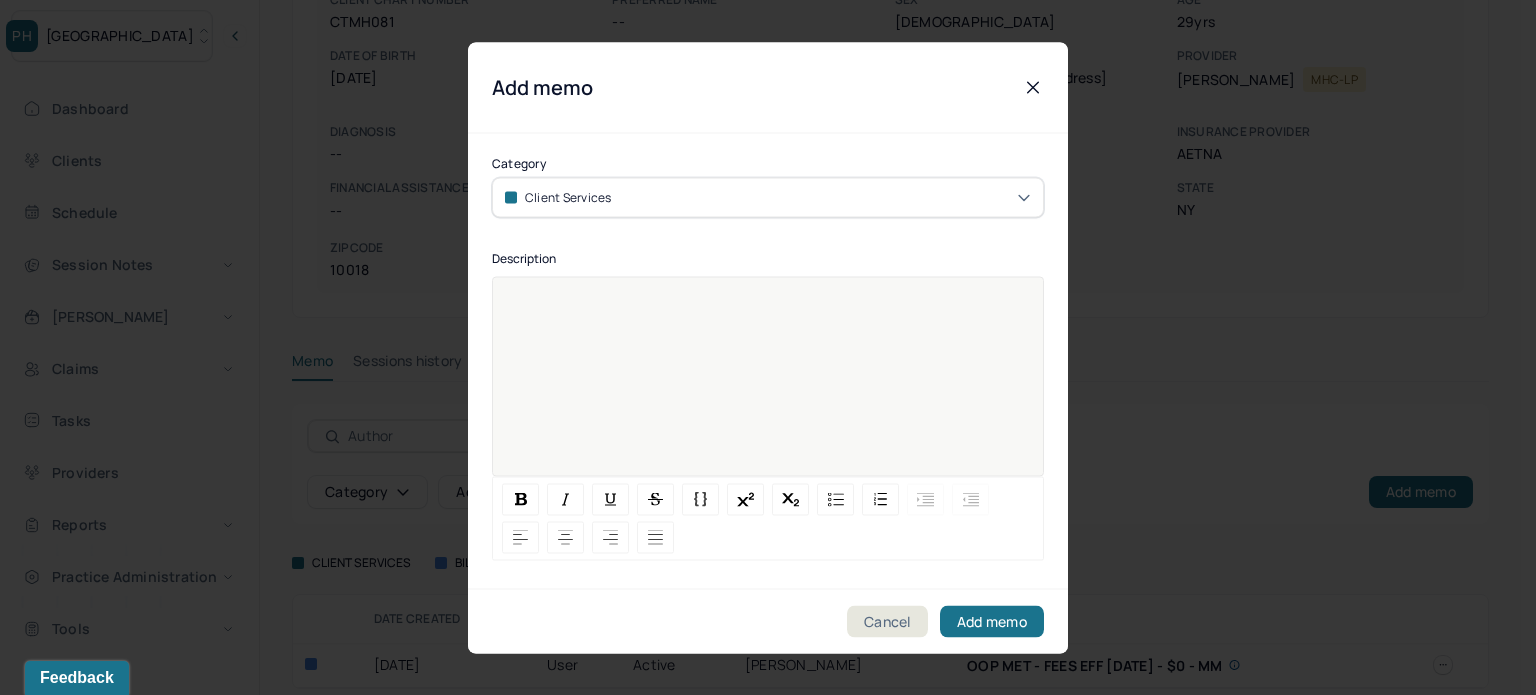 click at bounding box center (768, 389) 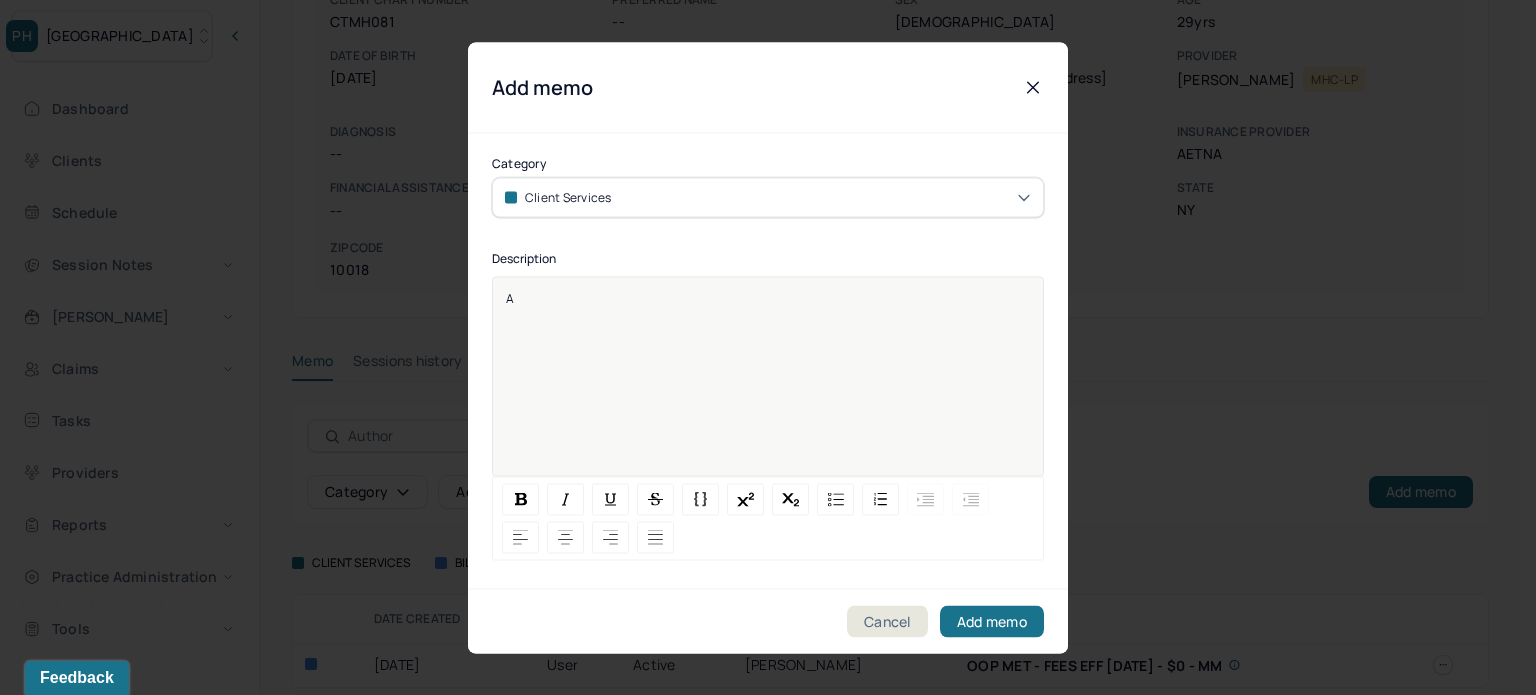 type 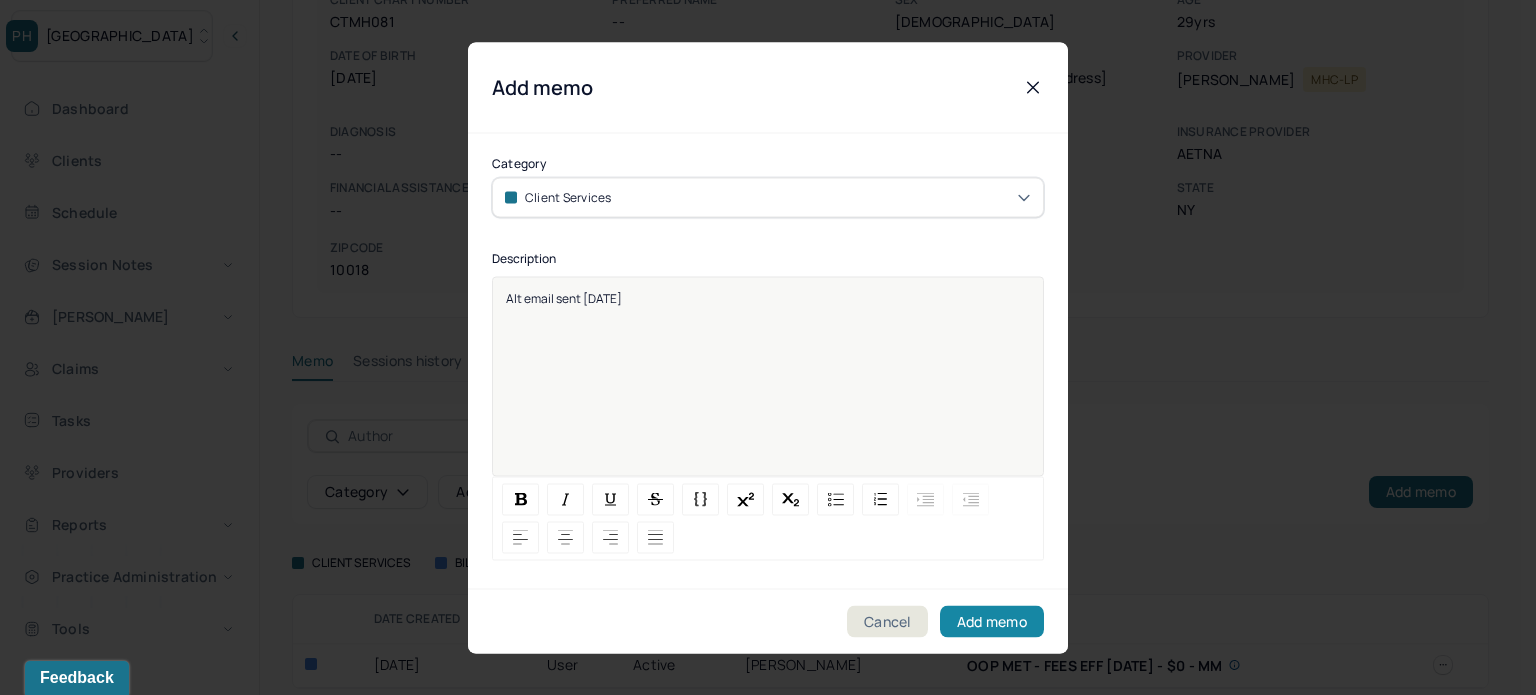 click on "Add memo" at bounding box center [992, 621] 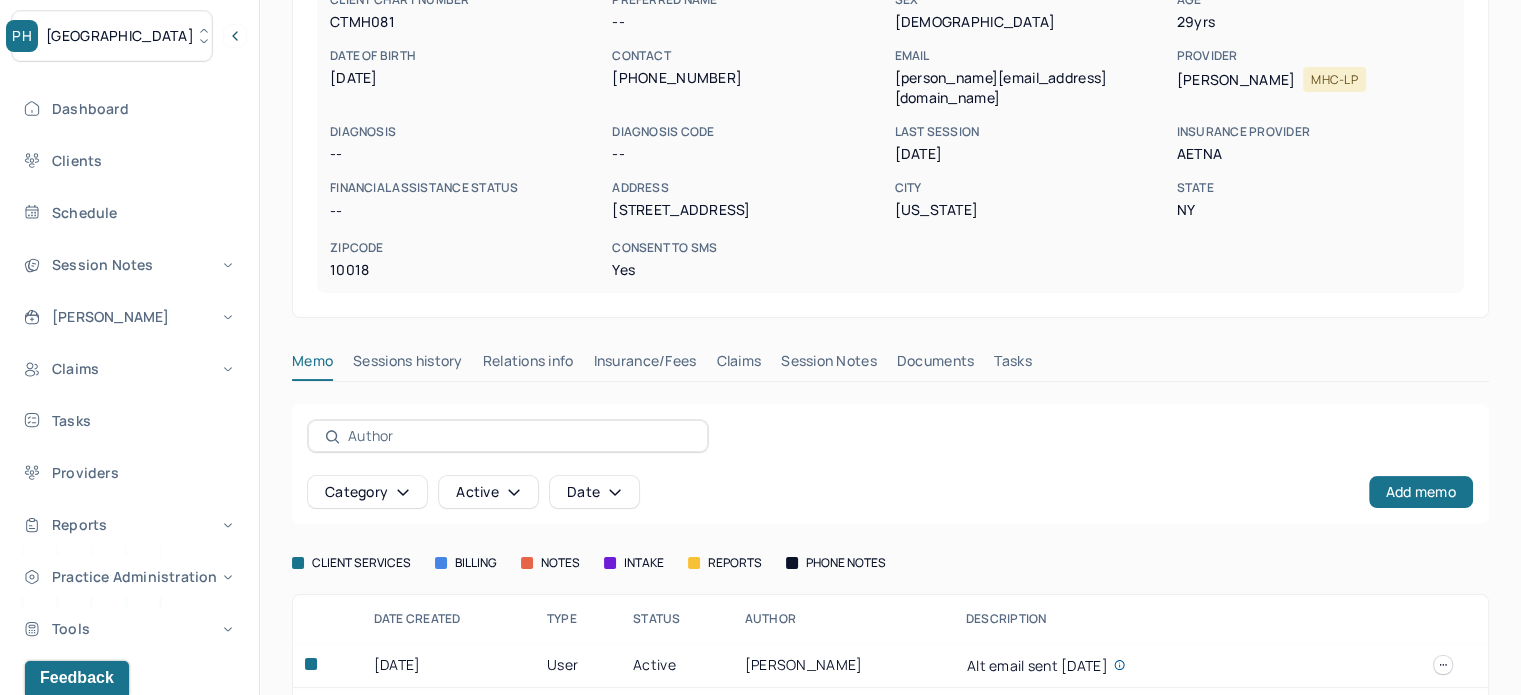 click on "Insurance/Fees" at bounding box center (645, 365) 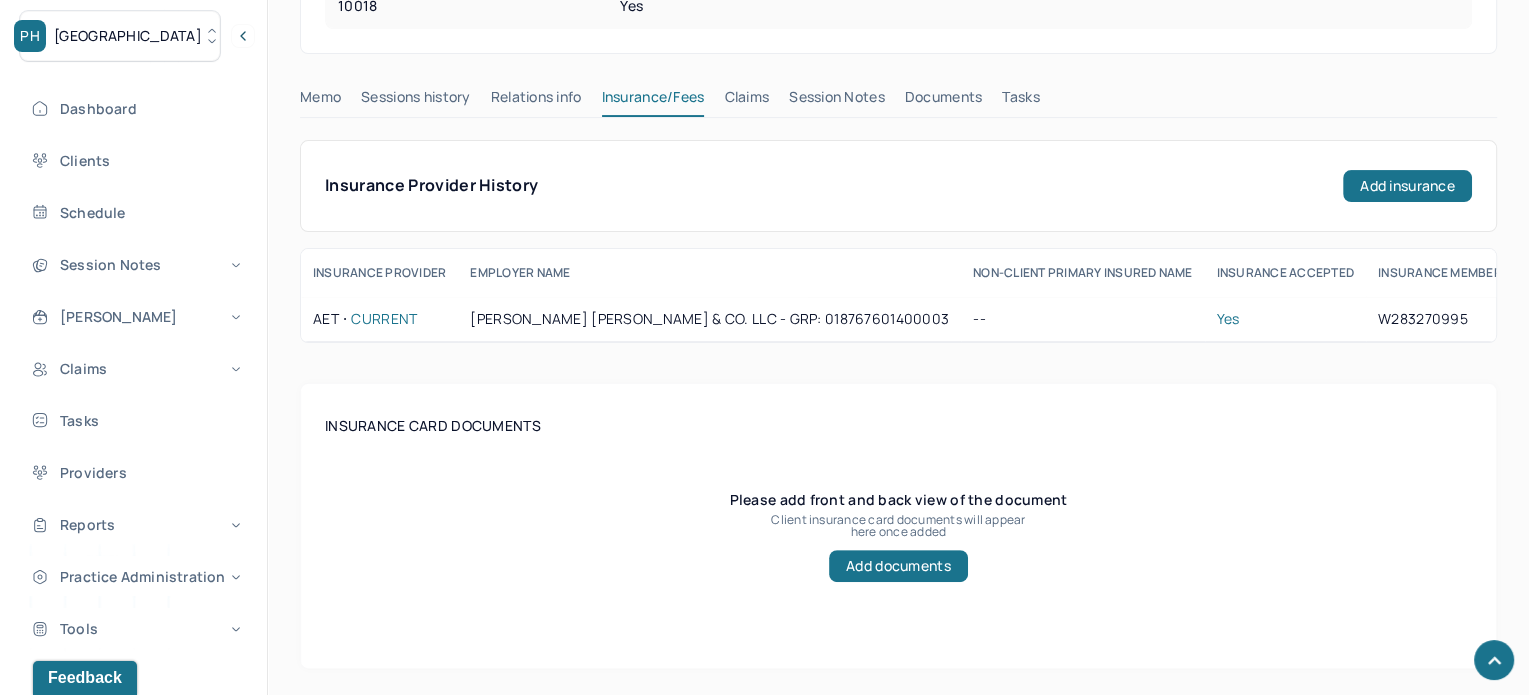 scroll, scrollTop: 0, scrollLeft: 0, axis: both 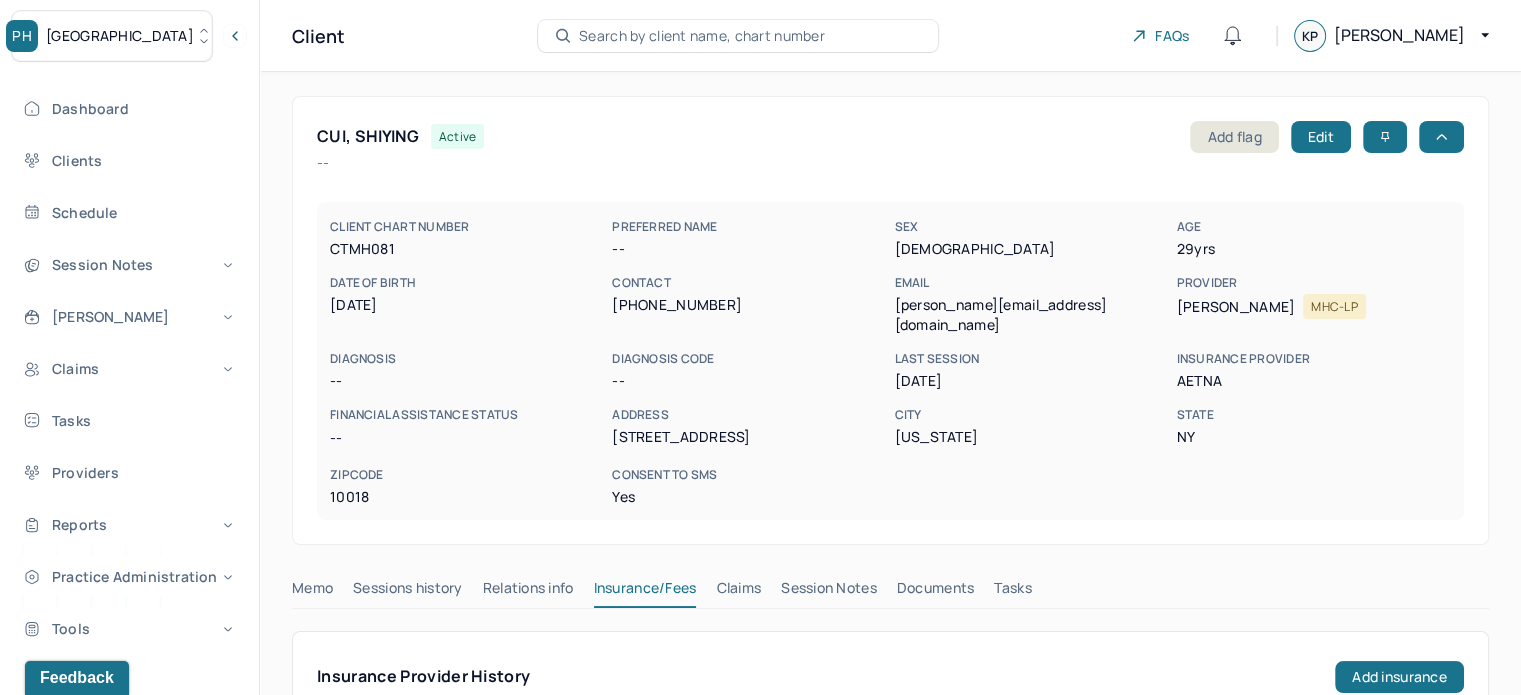click on "[GEOGRAPHIC_DATA]" at bounding box center (120, 36) 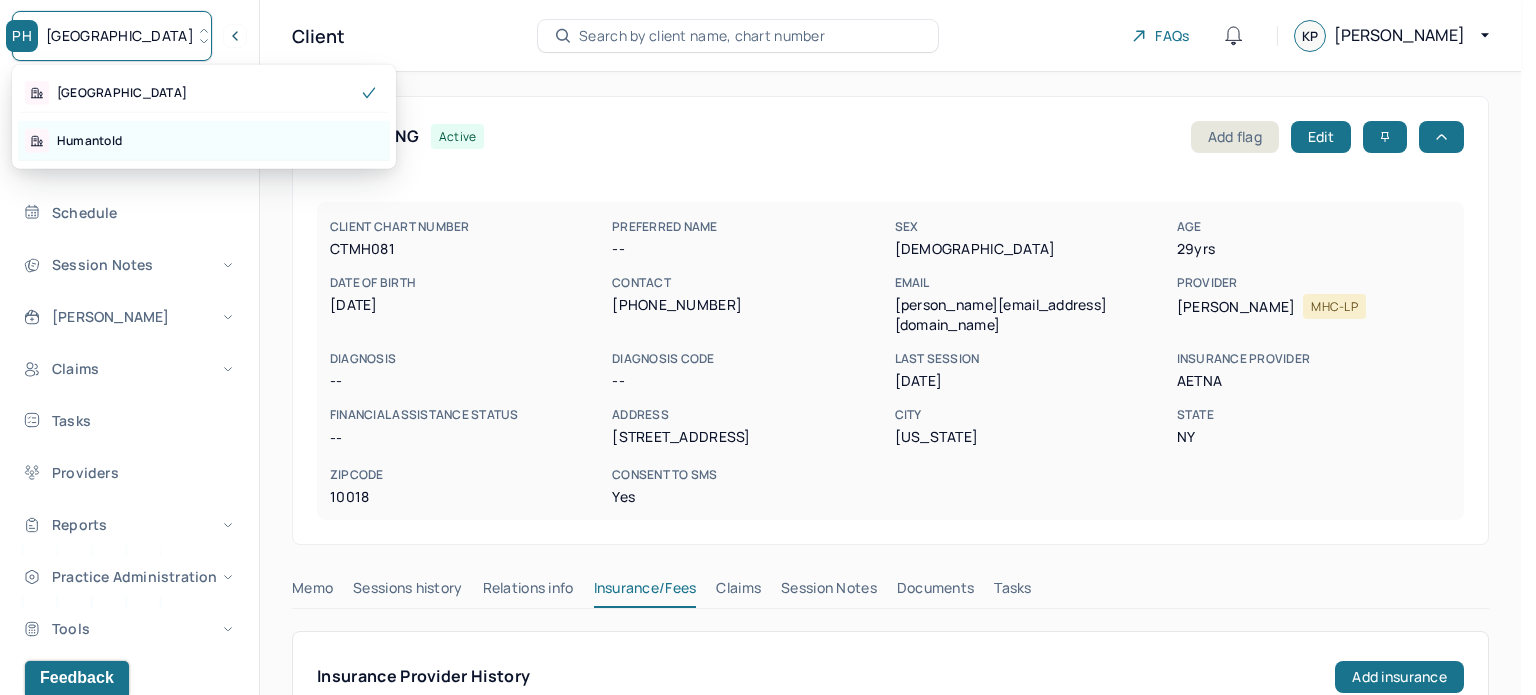 click on "Humantold" at bounding box center (204, 141) 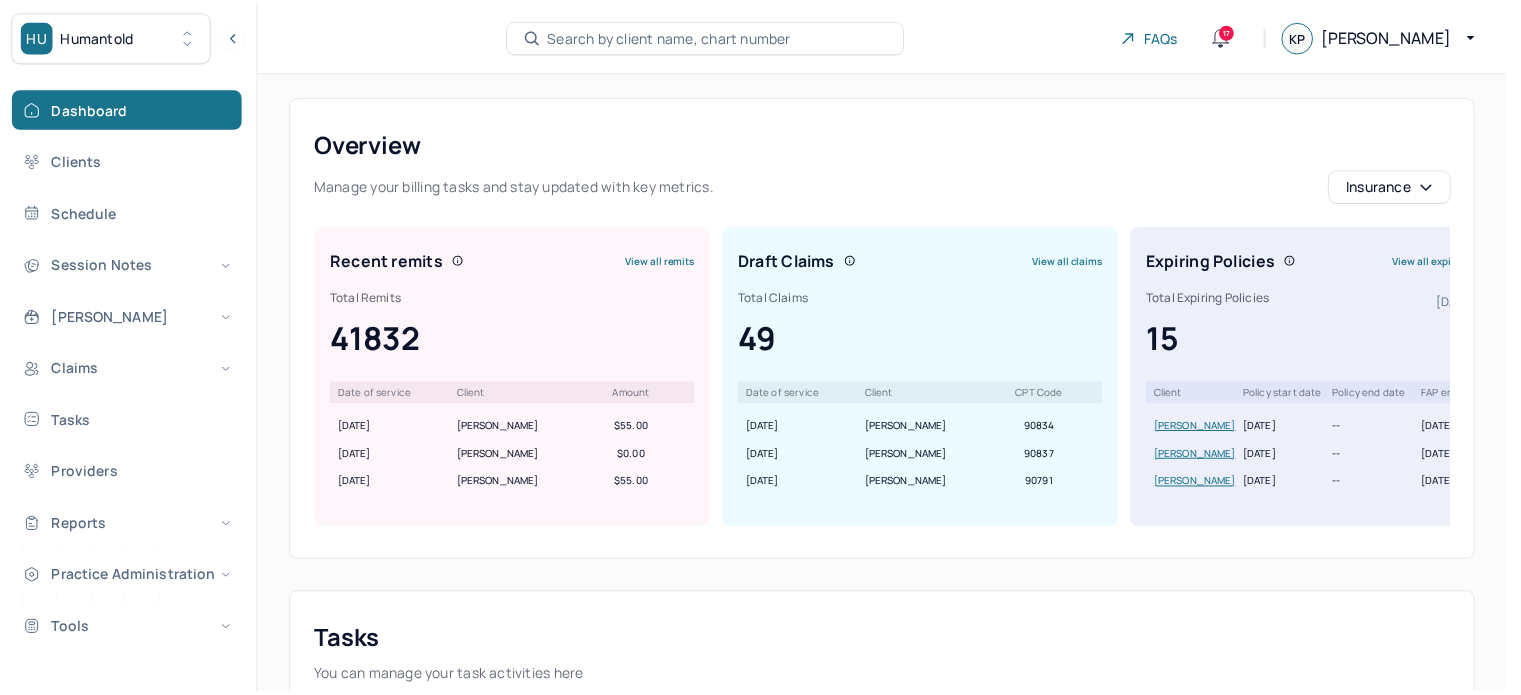 scroll, scrollTop: 0, scrollLeft: 0, axis: both 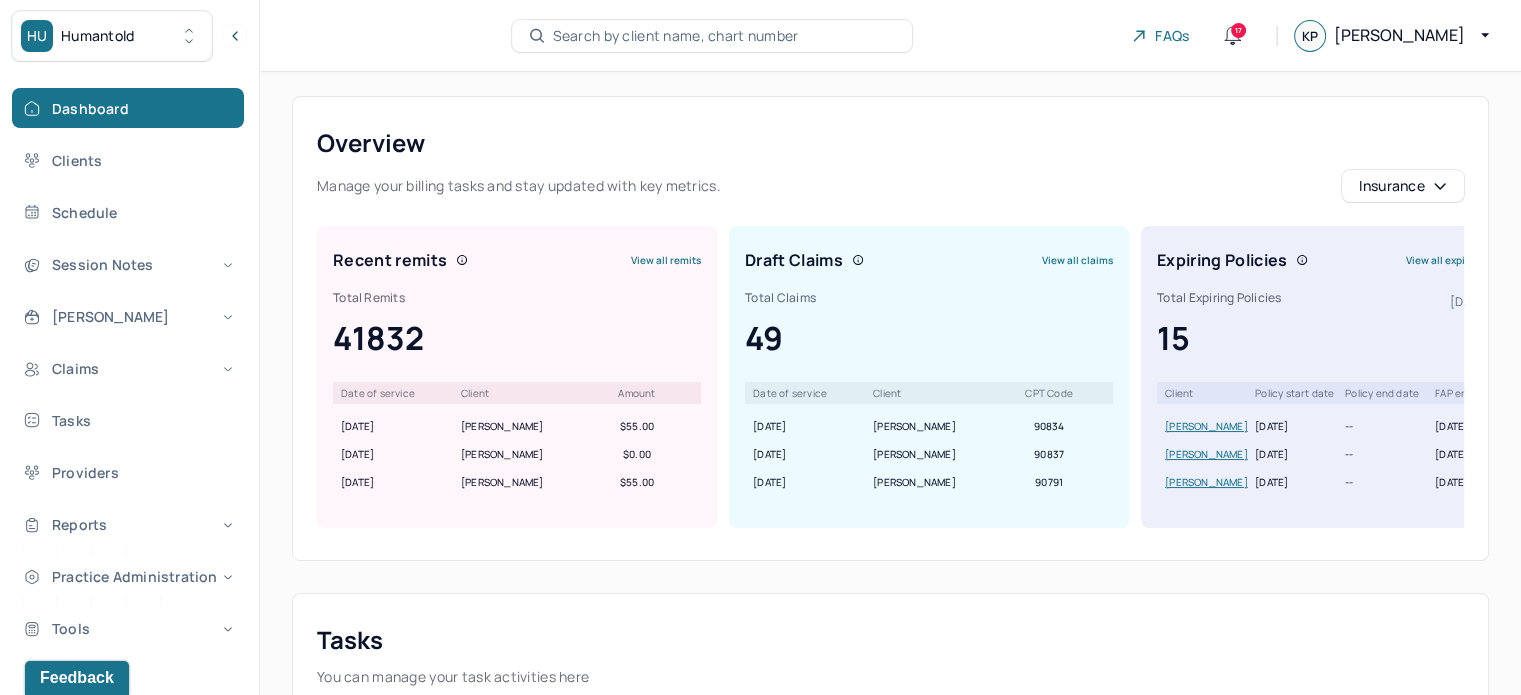 type 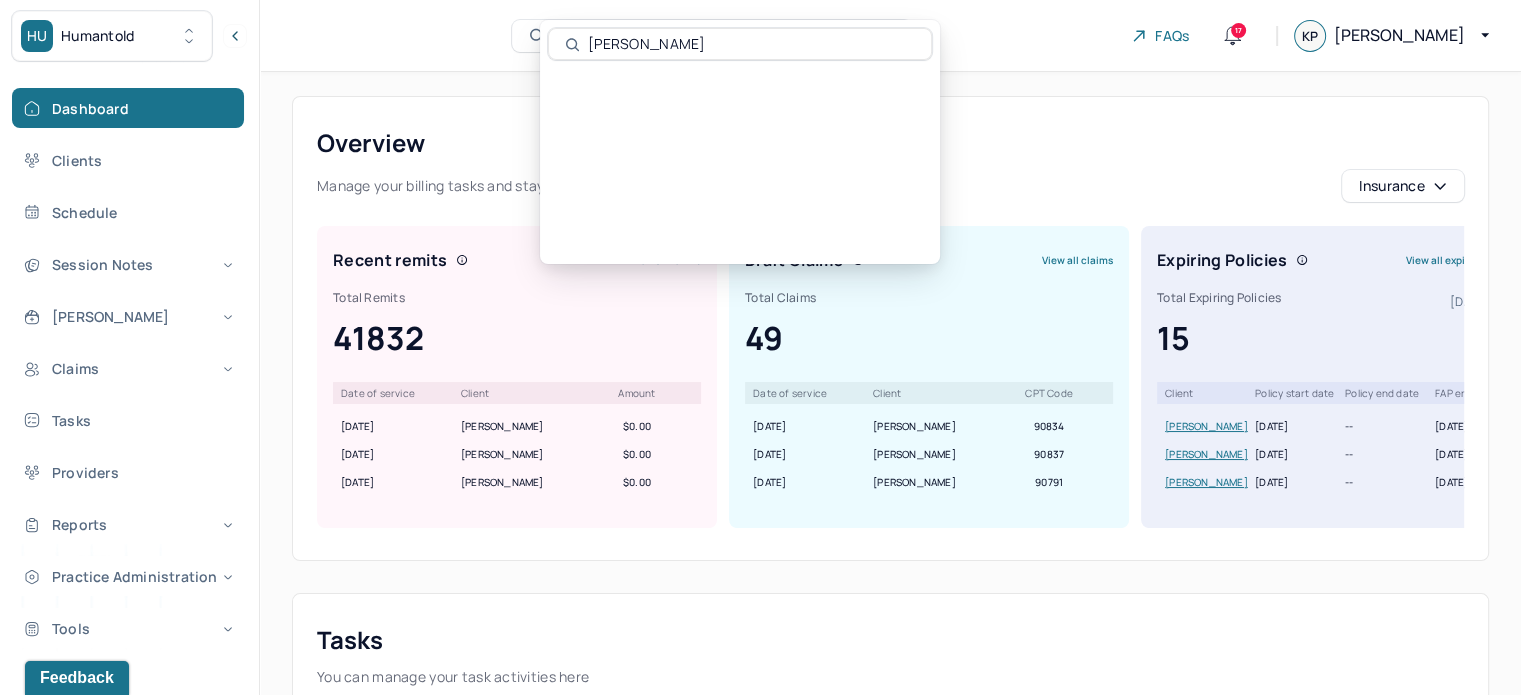 scroll, scrollTop: 0, scrollLeft: 0, axis: both 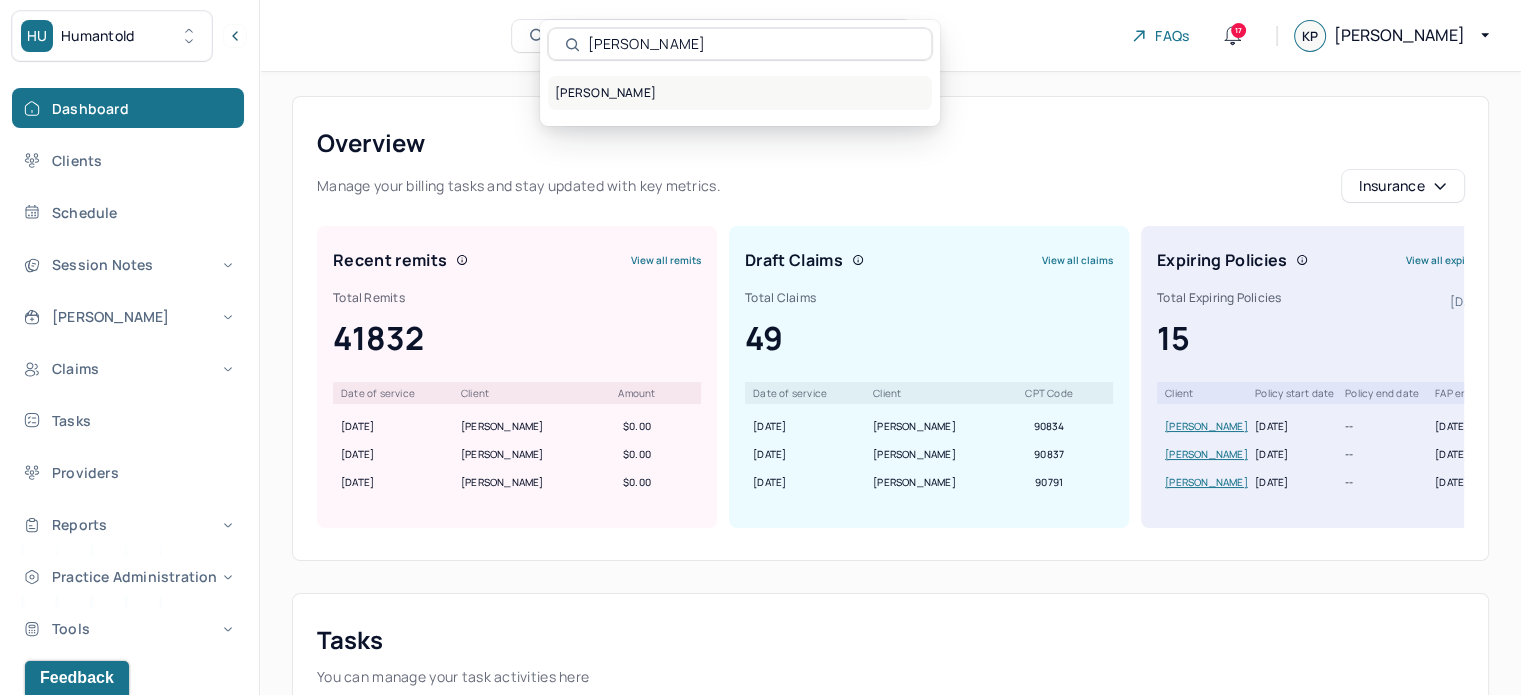 type on "[PERSON_NAME]" 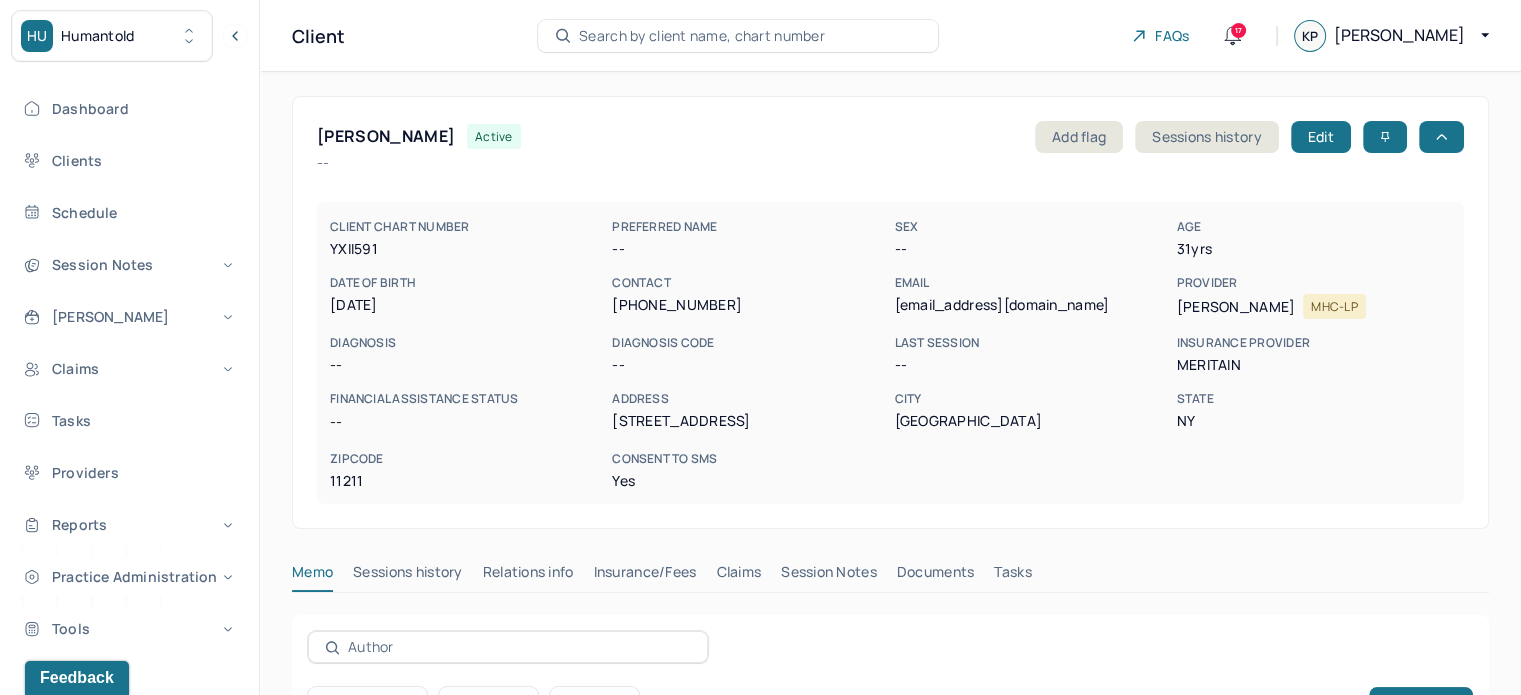 click on "Search by client name, chart number" at bounding box center (702, 36) 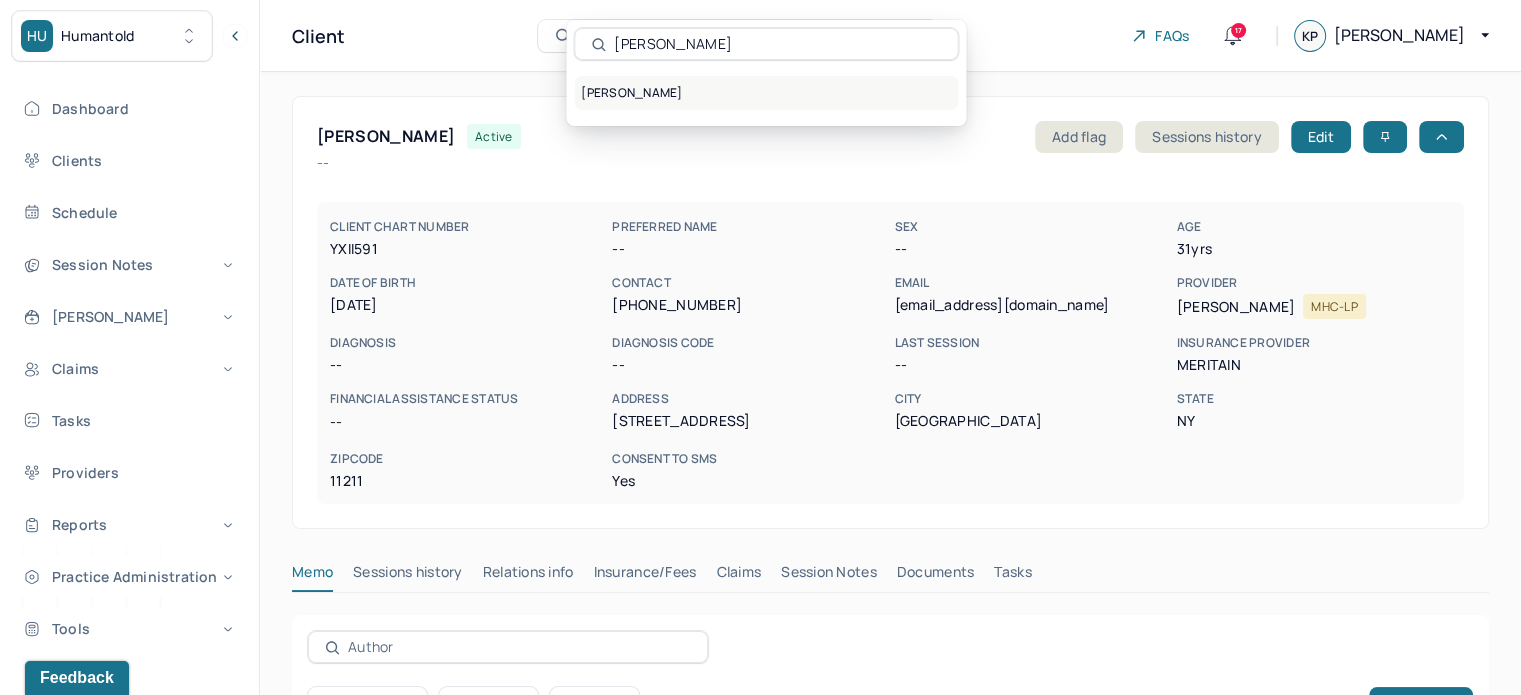 type on "[PERSON_NAME]" 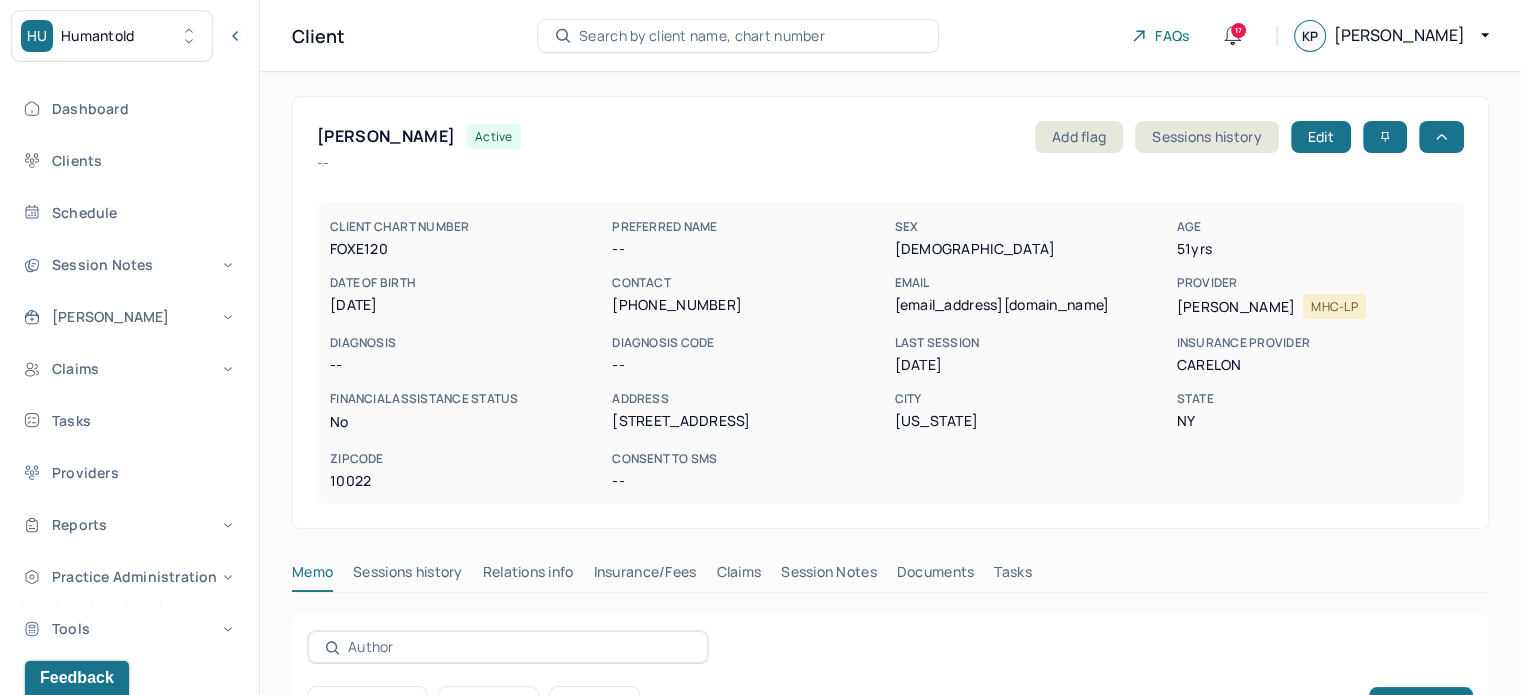 click on "[PERSON_NAME]" at bounding box center (386, 136) 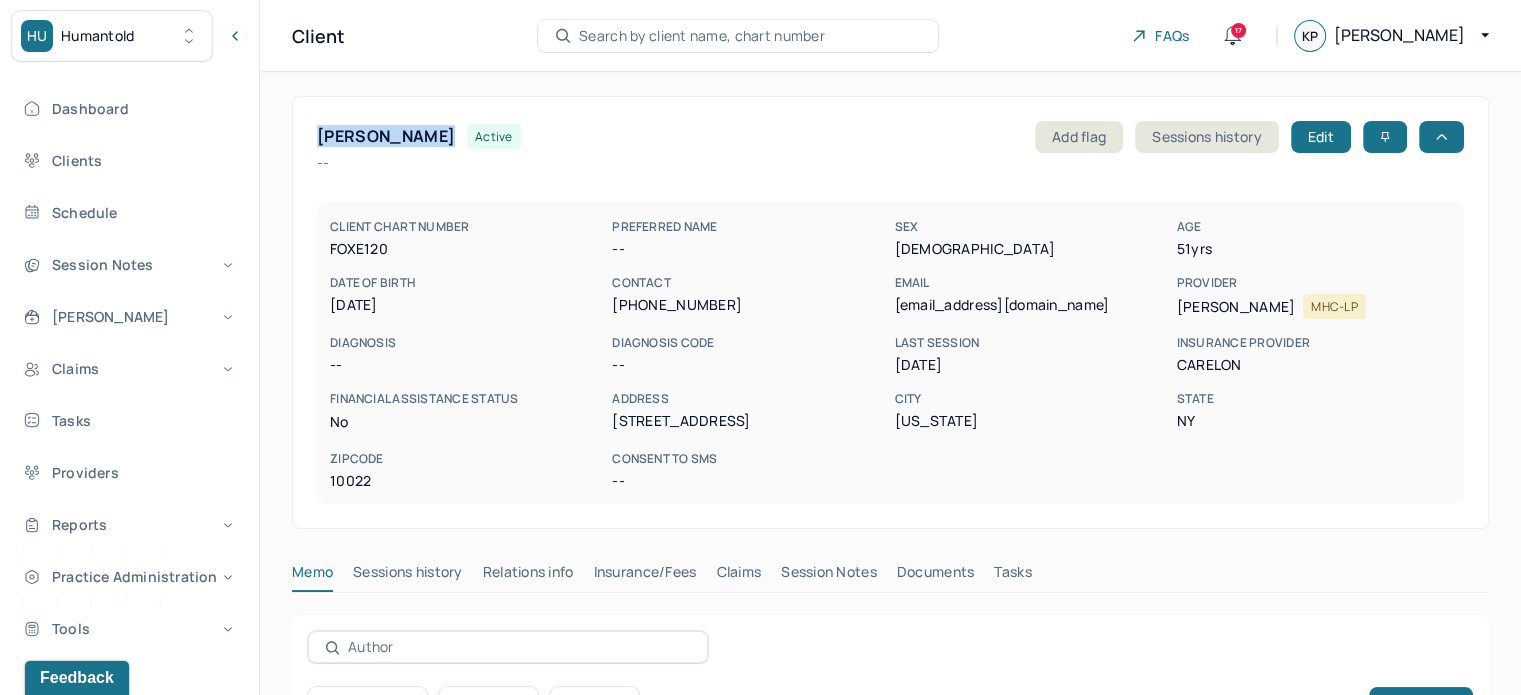 click on "[PERSON_NAME]" at bounding box center (386, 136) 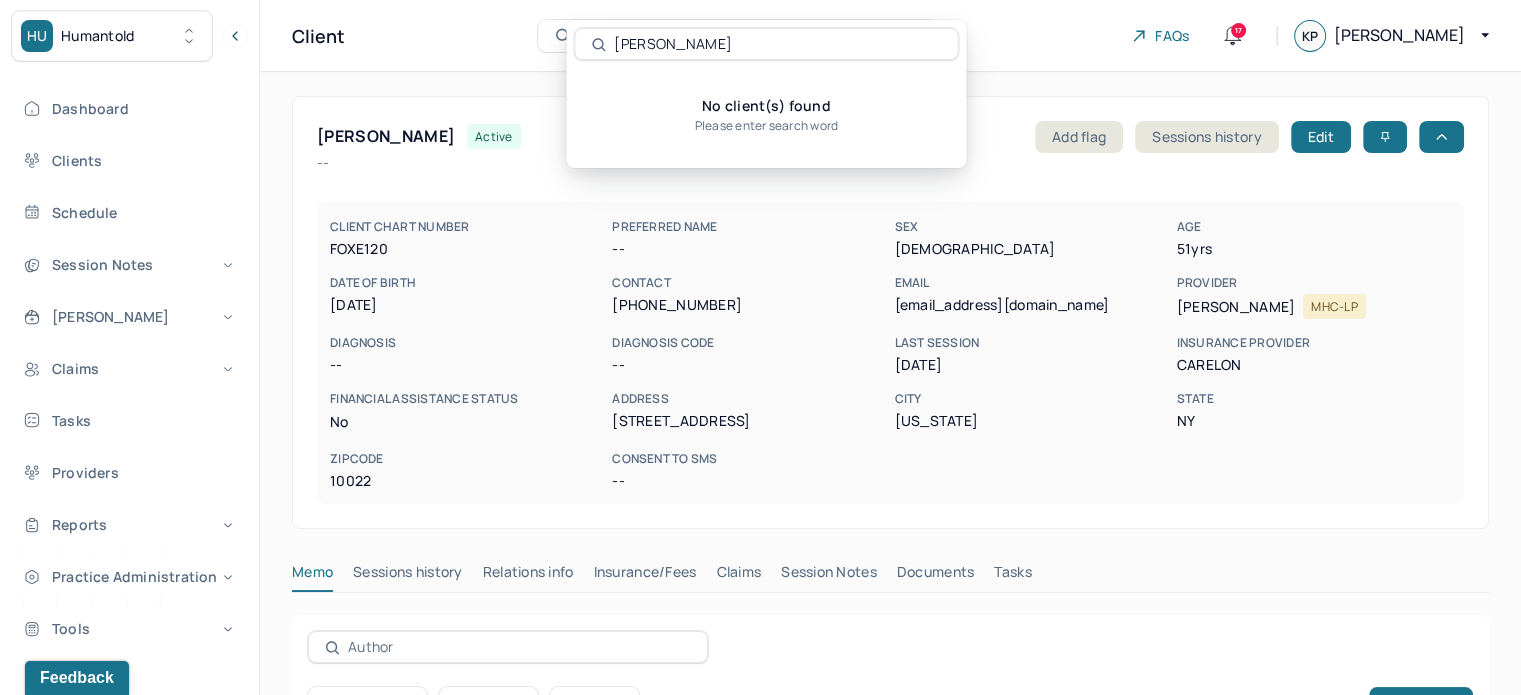 type on "[PERSON_NAME]" 